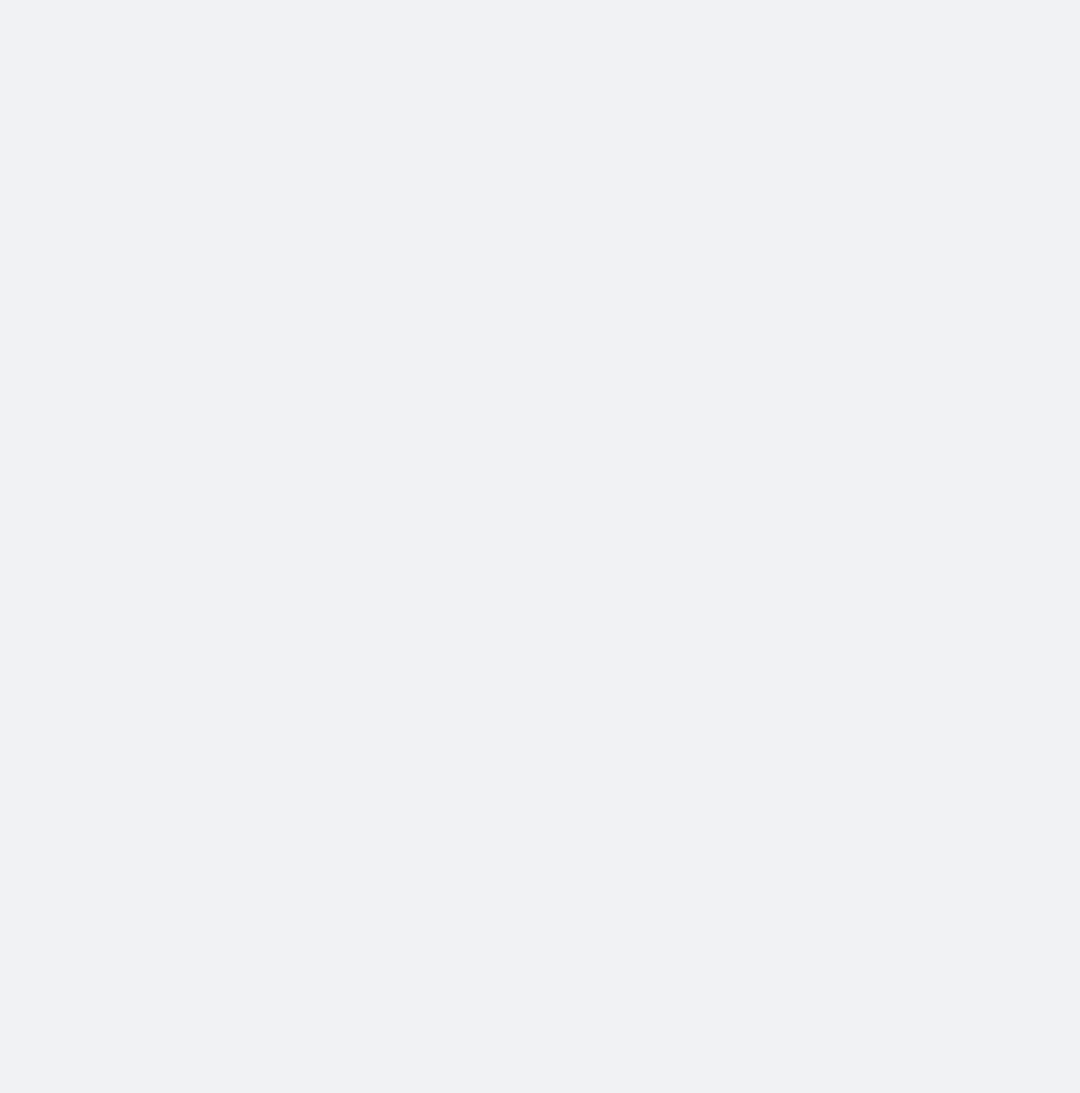 scroll, scrollTop: 0, scrollLeft: 0, axis: both 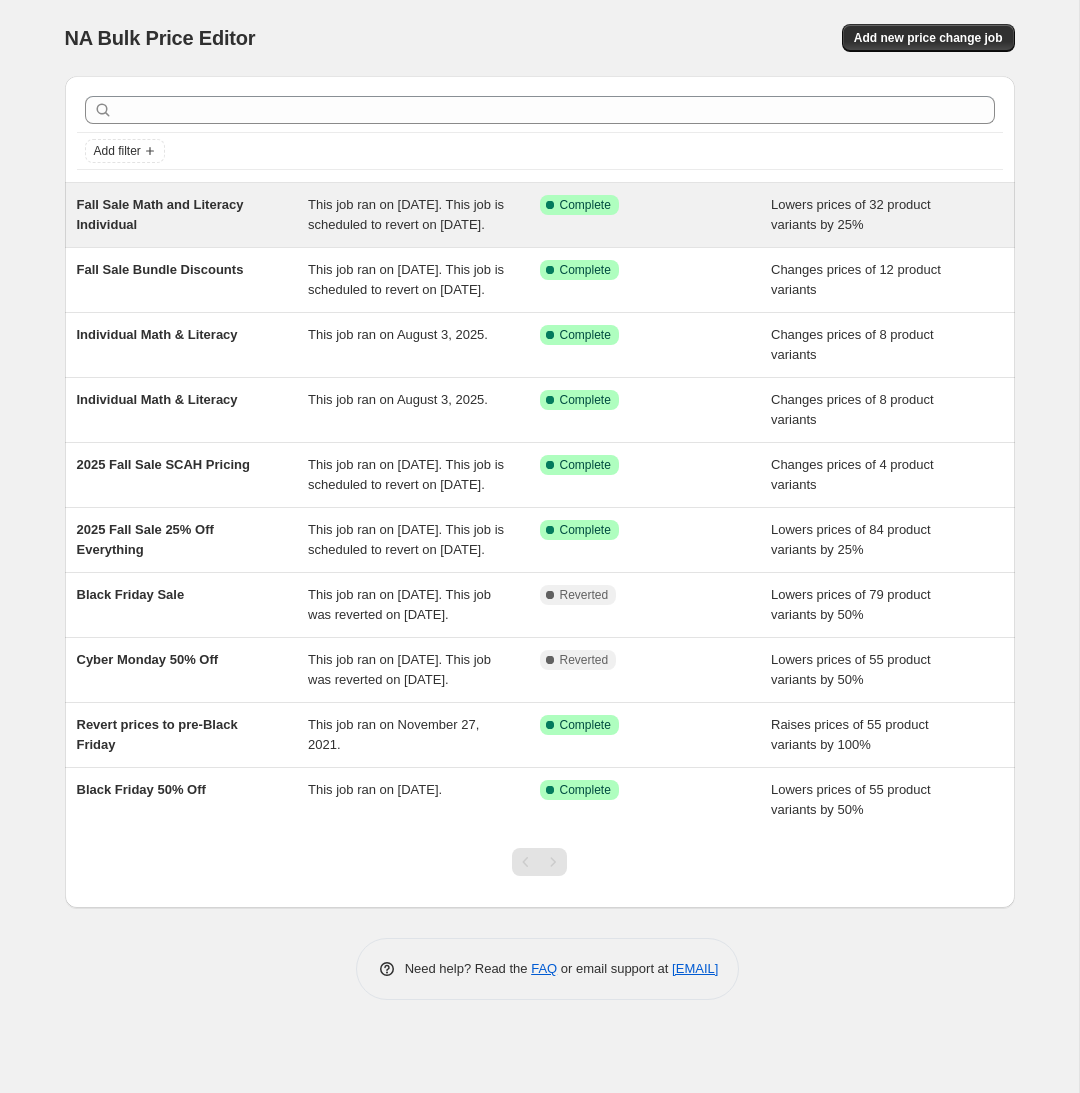 click on "Fall Sale Math and Literacy Individual" at bounding box center [160, 214] 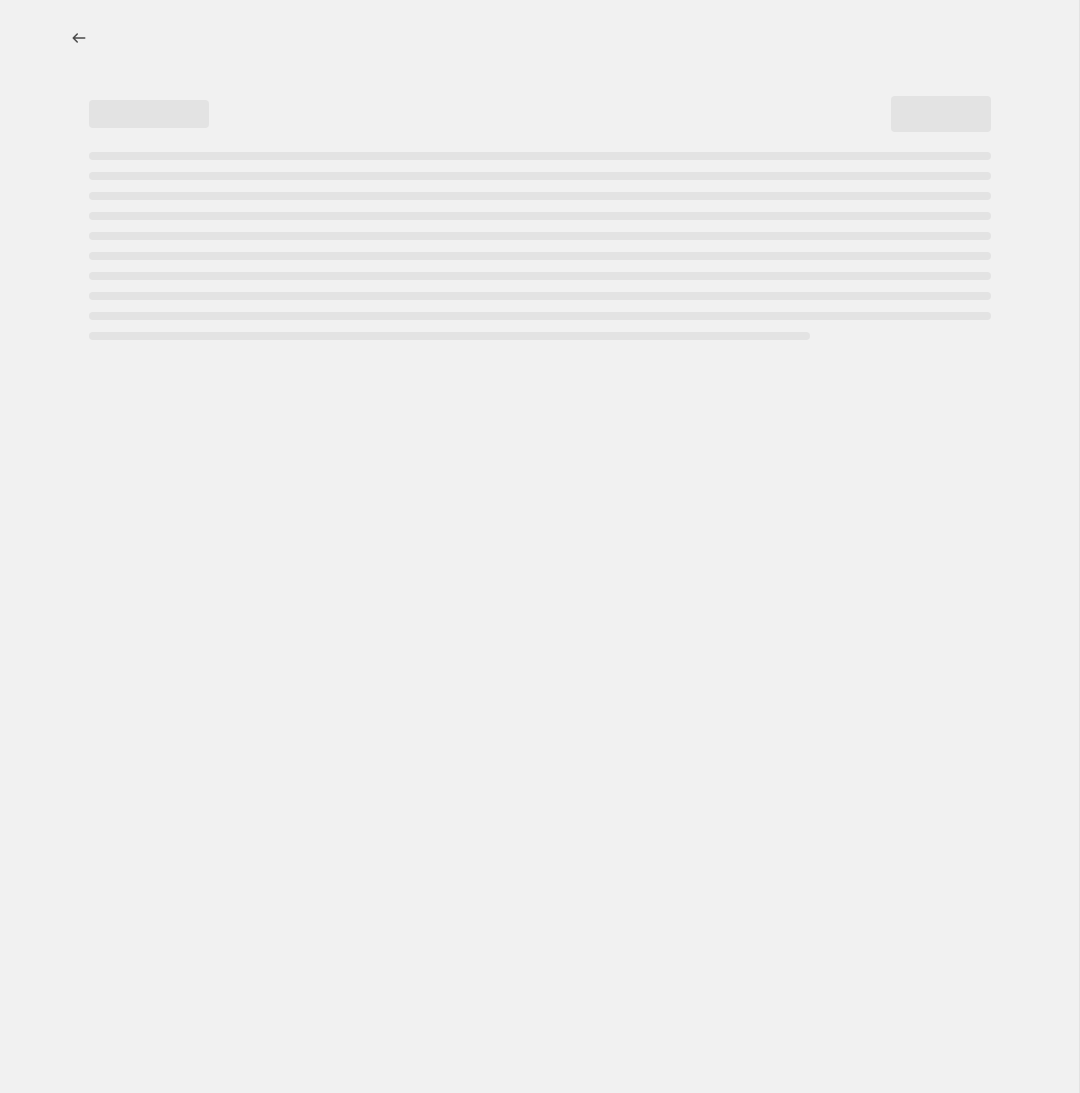 select on "percentage" 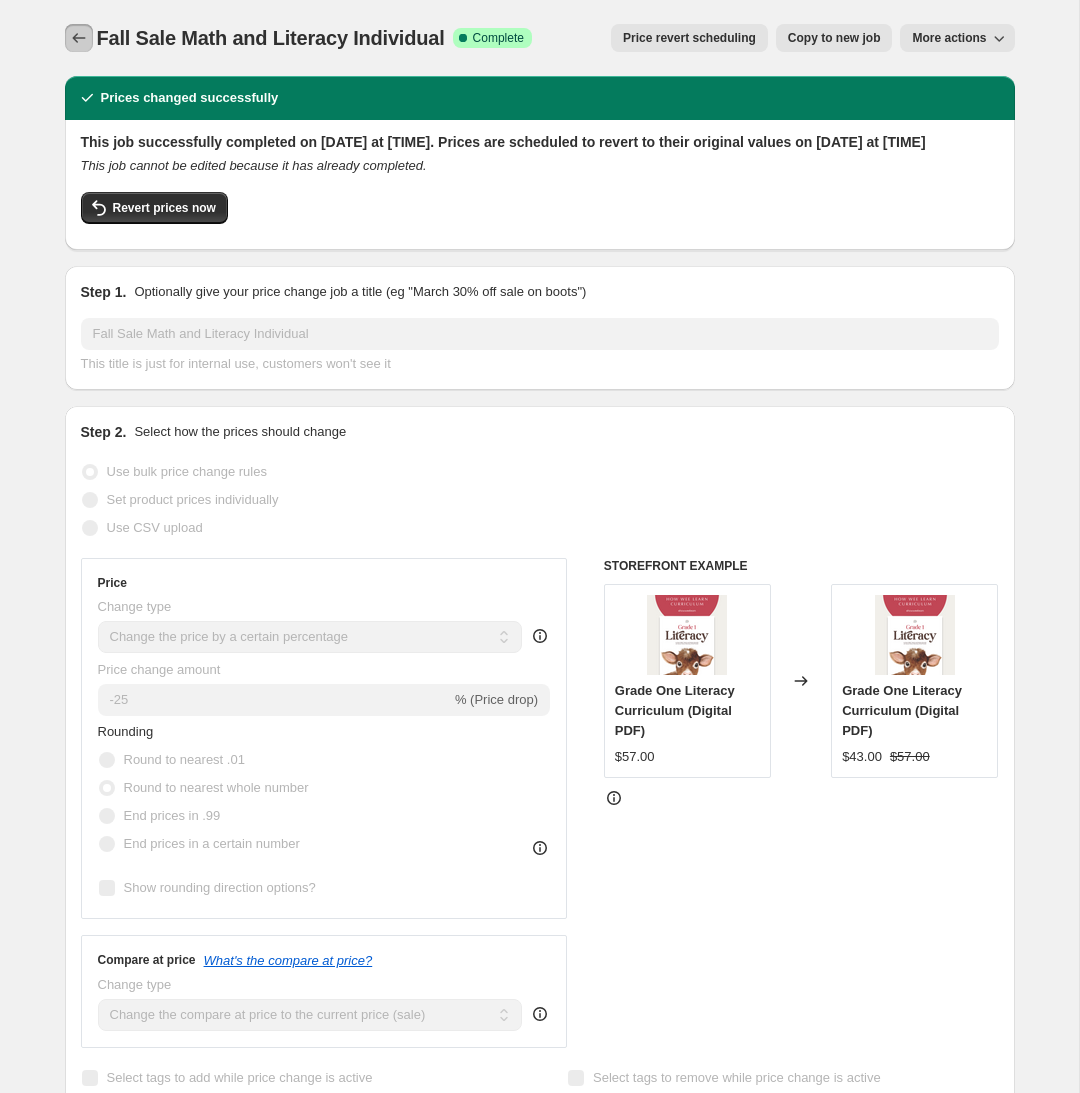 click 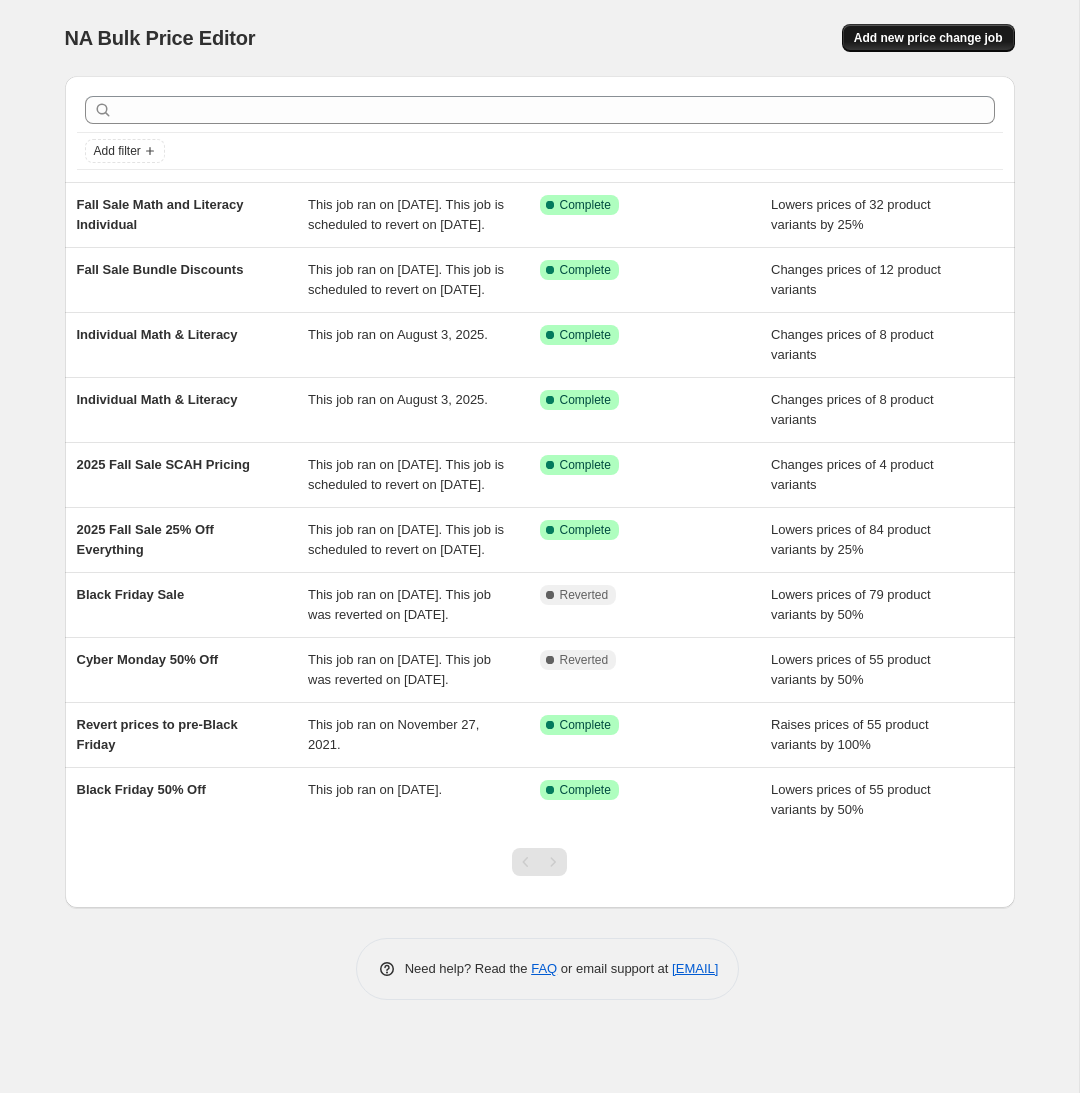 click on "Add new price change job" at bounding box center [928, 38] 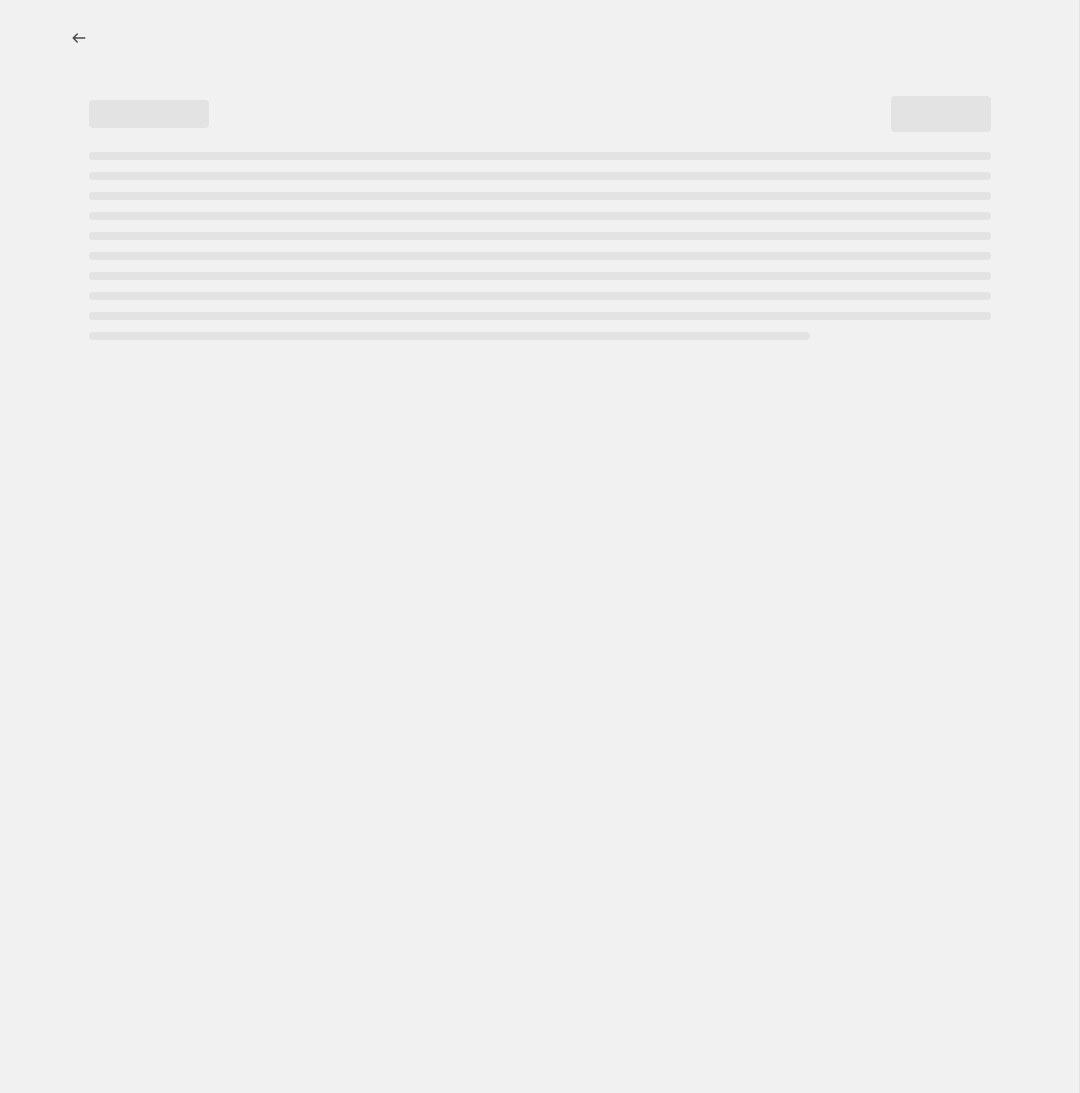 select on "percentage" 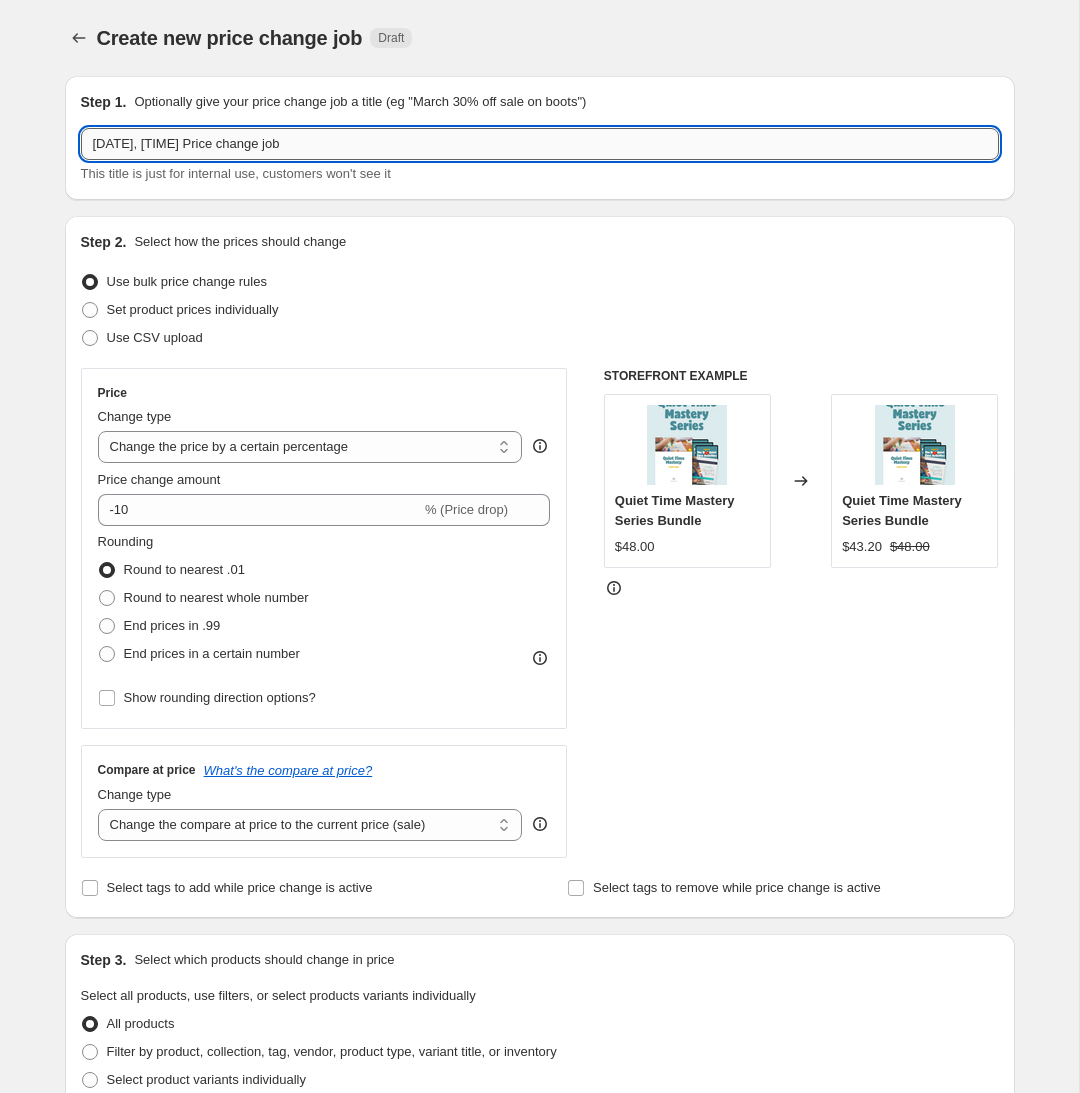 click on "Aug 4, 2025, 10:58:45 AM Price change job" at bounding box center (540, 144) 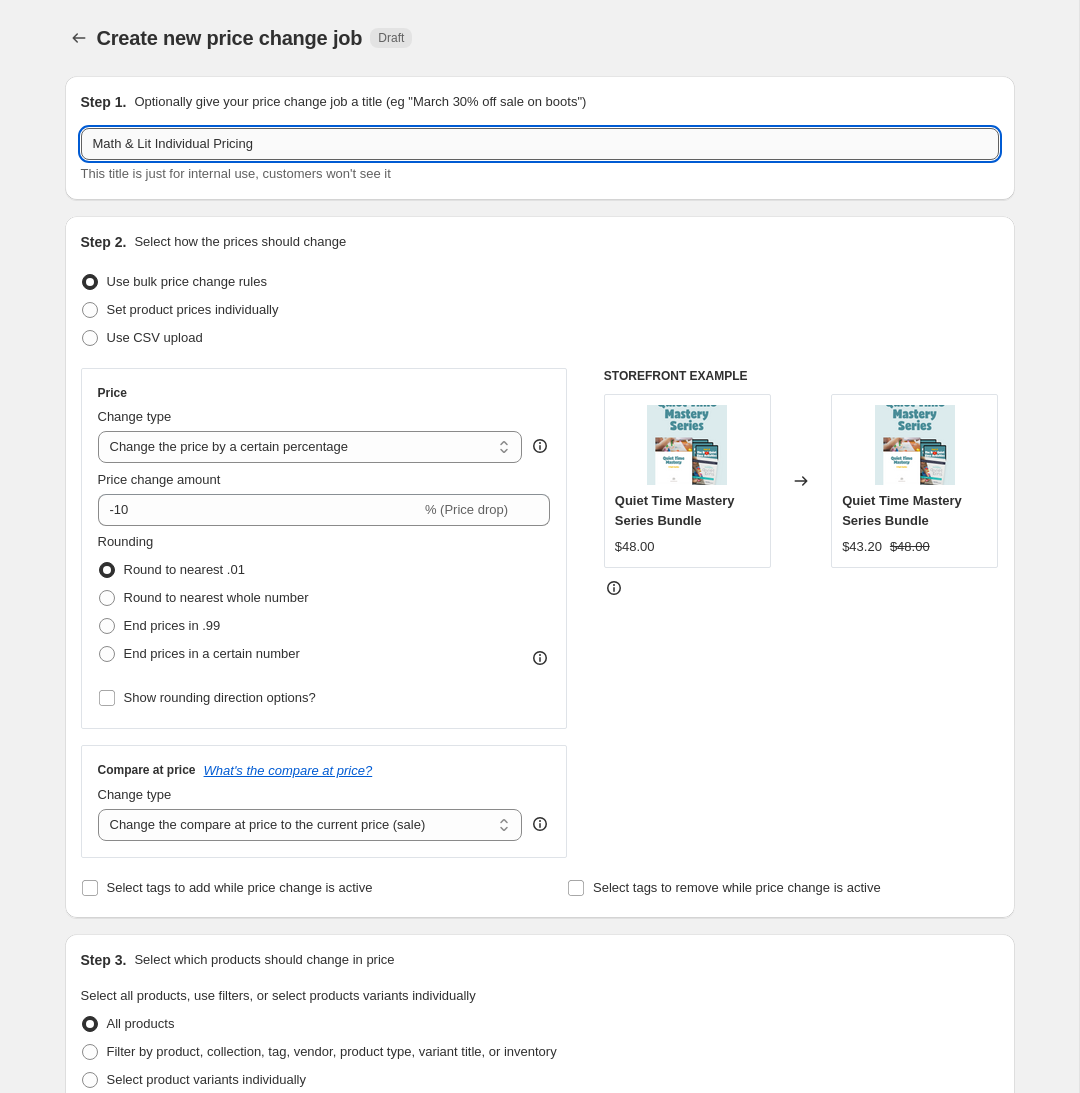 type on "Math & Lit Individual Pricing" 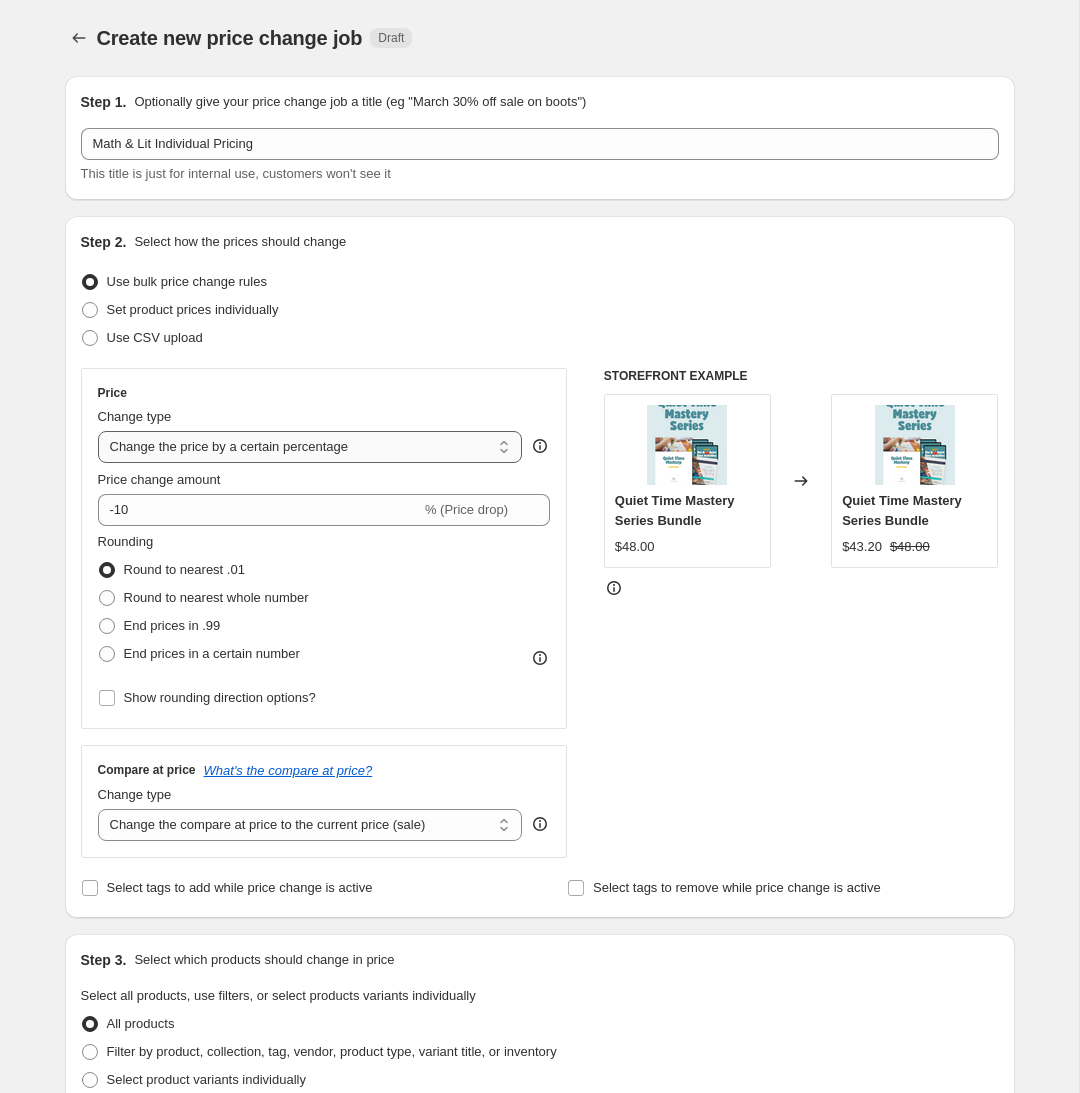 click on "Change the price to a certain amount Change the price by a certain amount Change the price by a certain percentage Change the price to the current compare at price (price before sale) Change the price by a certain amount relative to the compare at price Change the price by a certain percentage relative to the compare at price Don't change the price Change the price by a certain percentage relative to the cost per item Change price to certain cost margin" at bounding box center [310, 447] 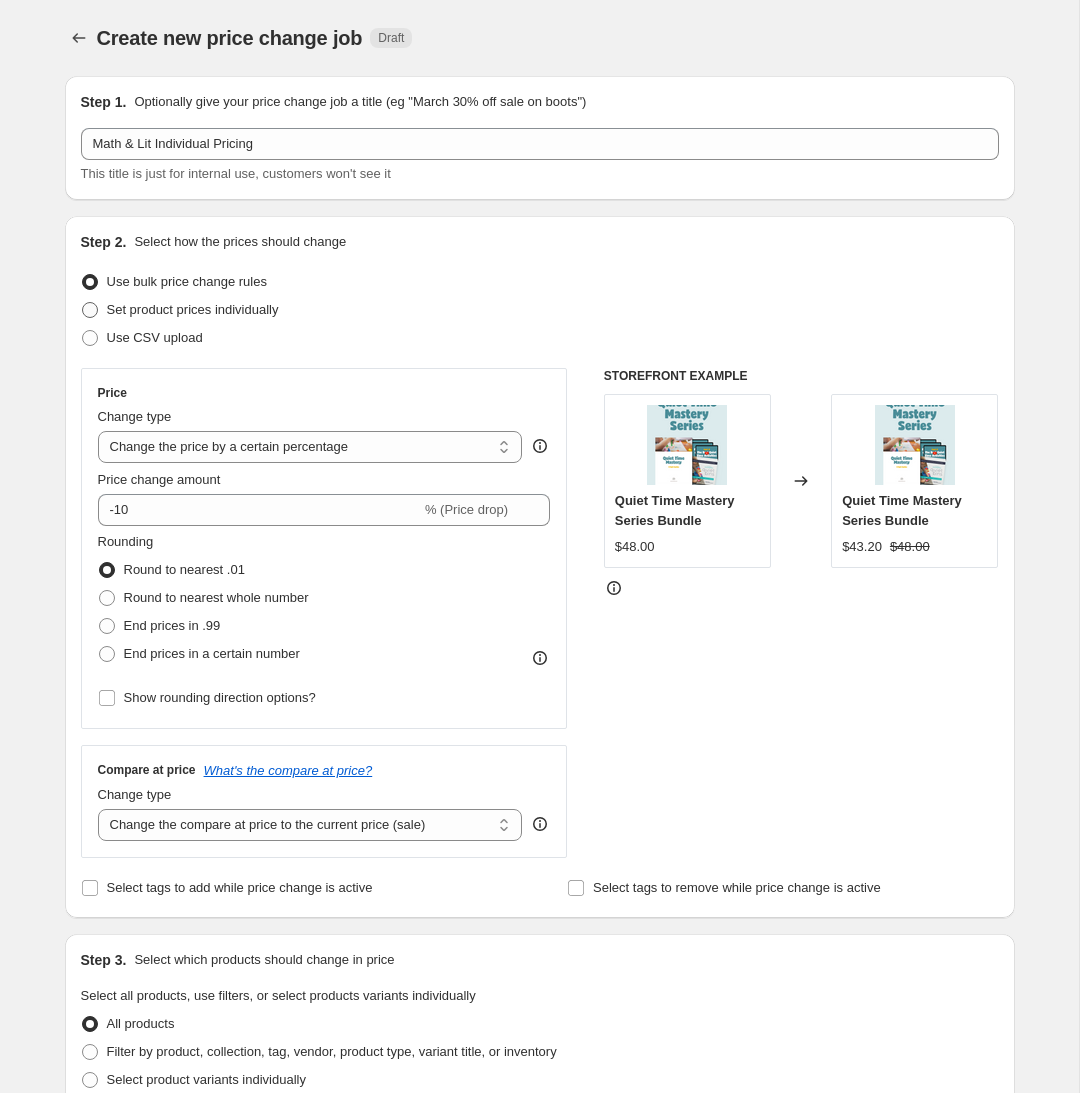 click on "Set product prices individually" at bounding box center (193, 309) 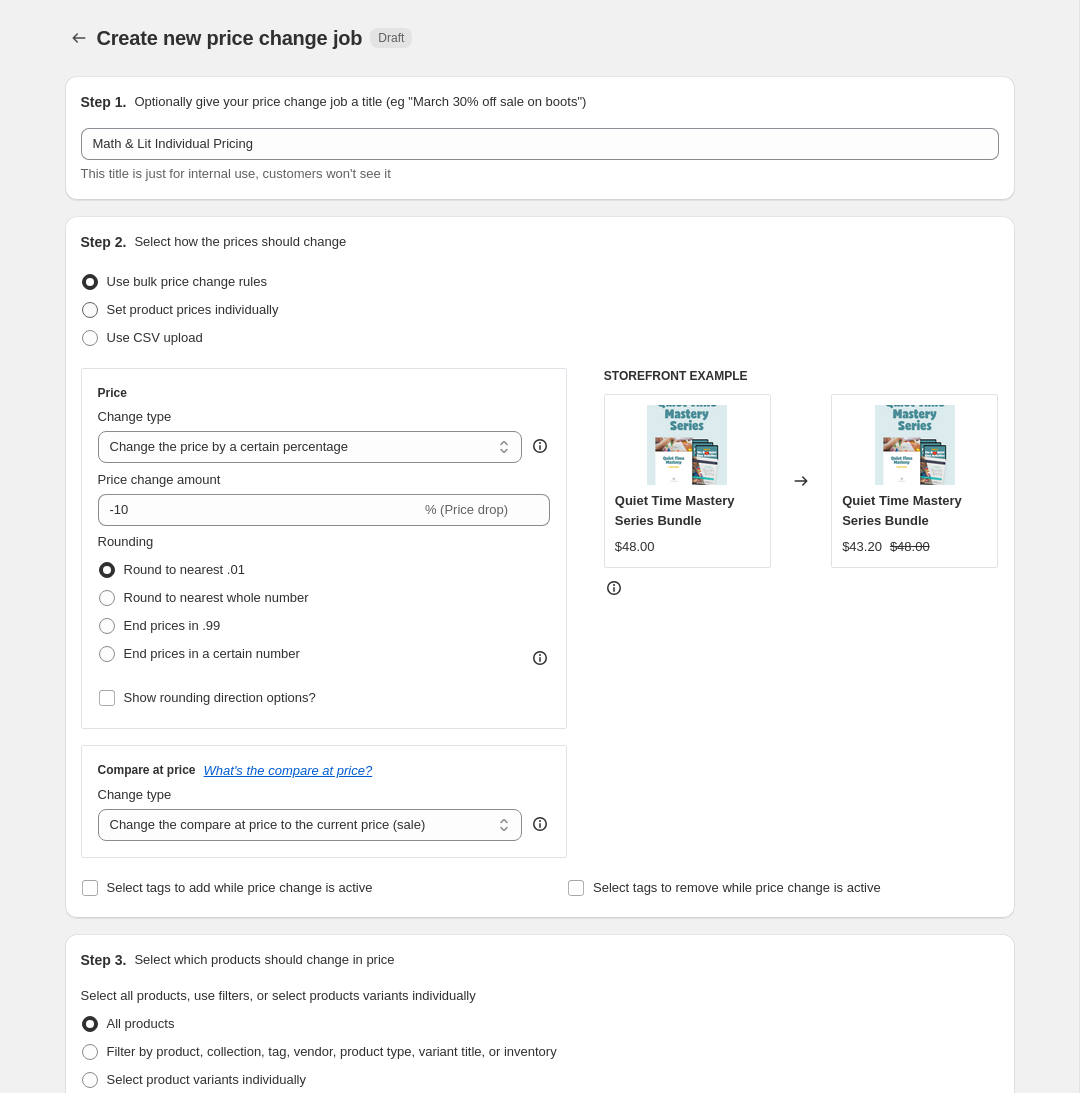 radio on "true" 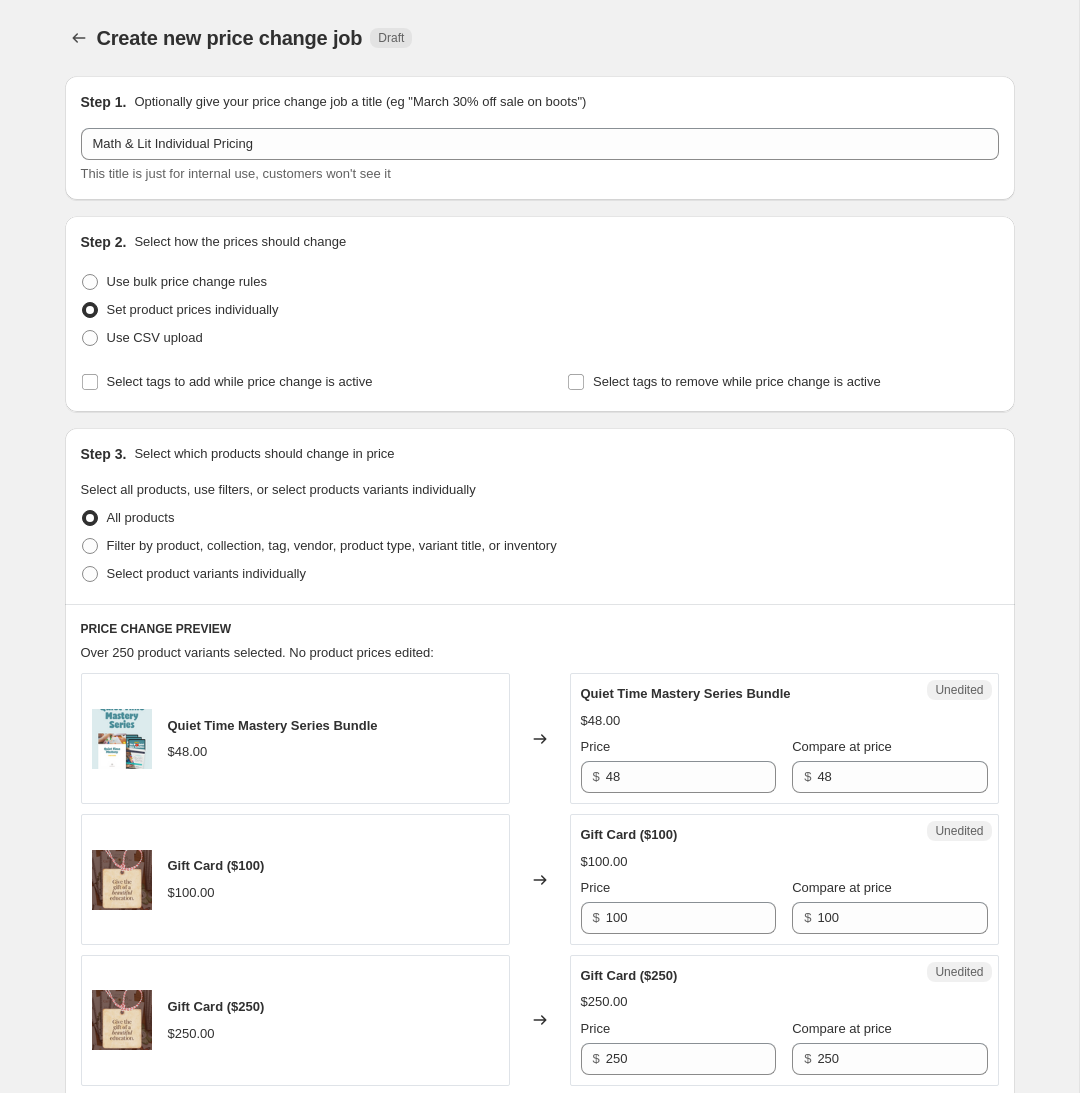 scroll, scrollTop: 157, scrollLeft: 0, axis: vertical 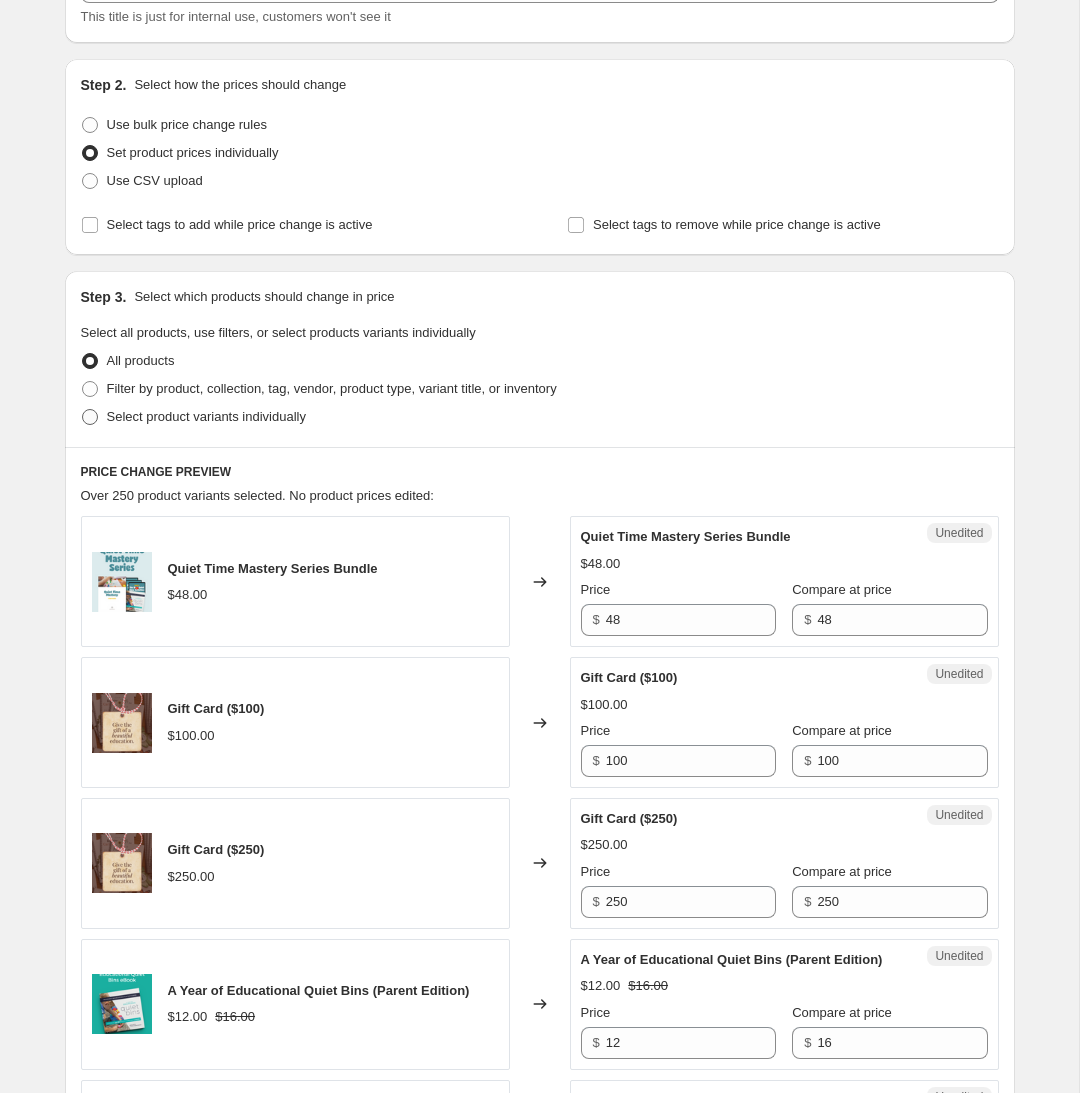 click on "Select product variants individually" at bounding box center [206, 416] 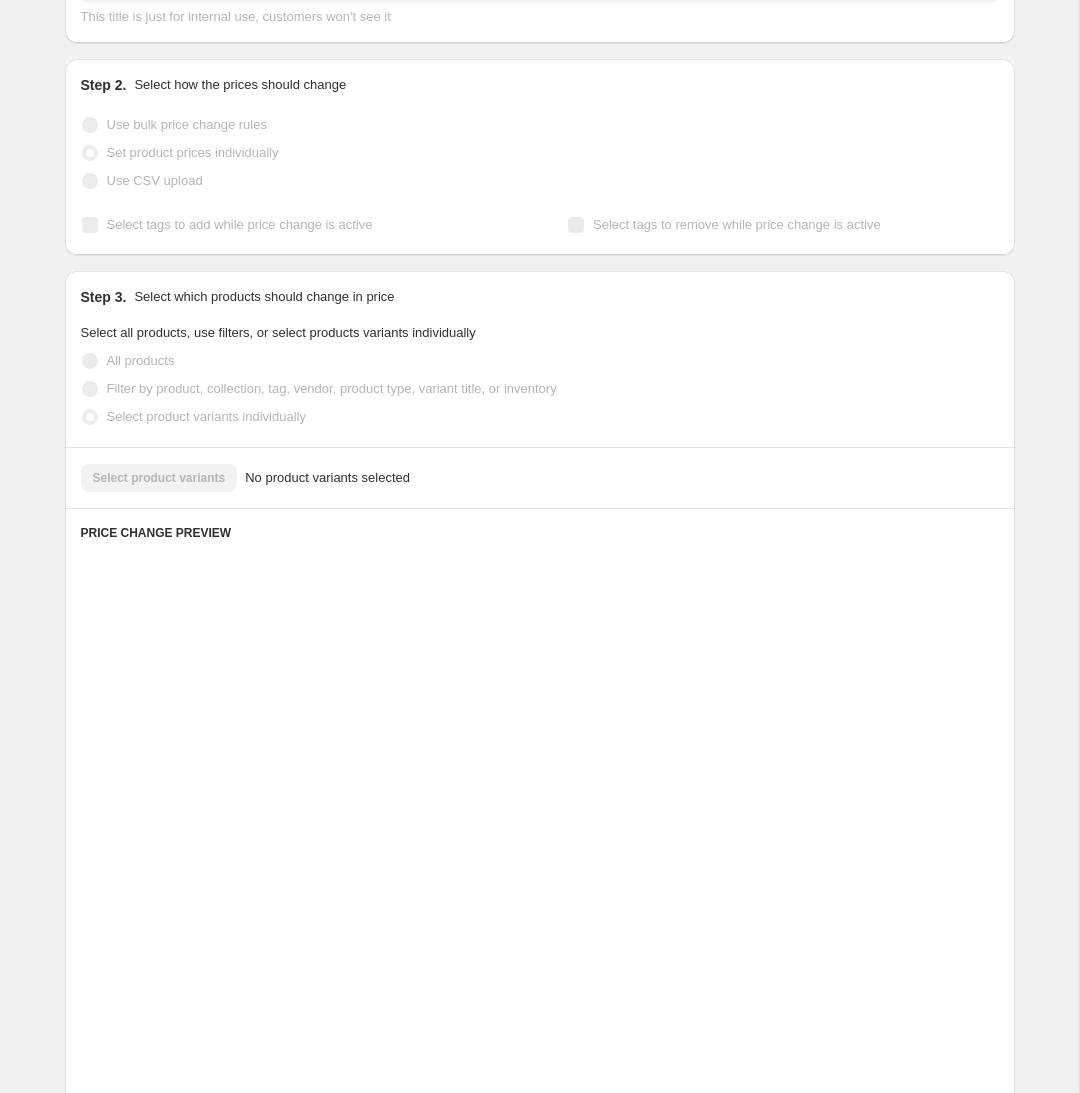 scroll, scrollTop: 0, scrollLeft: 0, axis: both 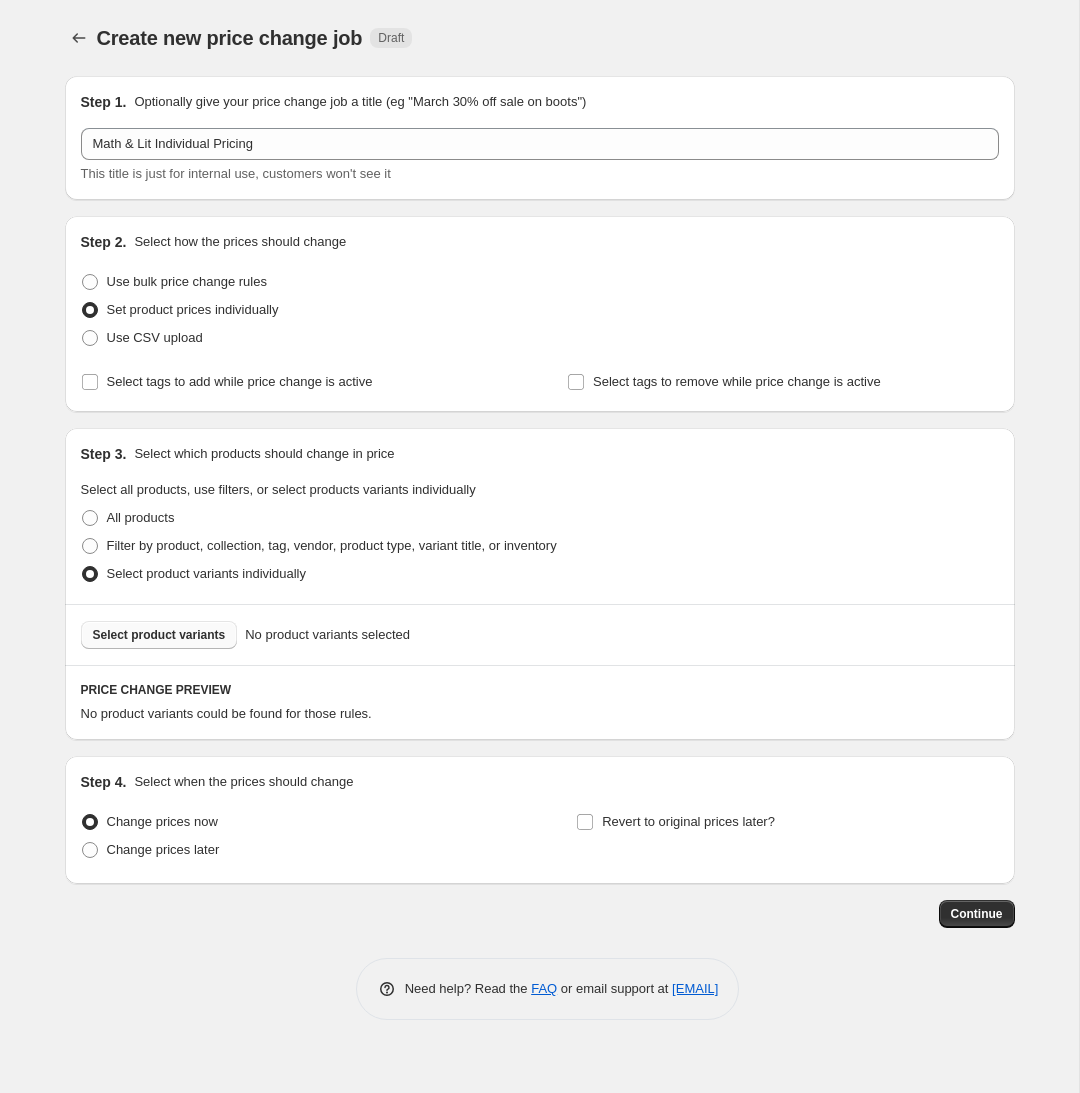 click on "Select product variants" at bounding box center (159, 635) 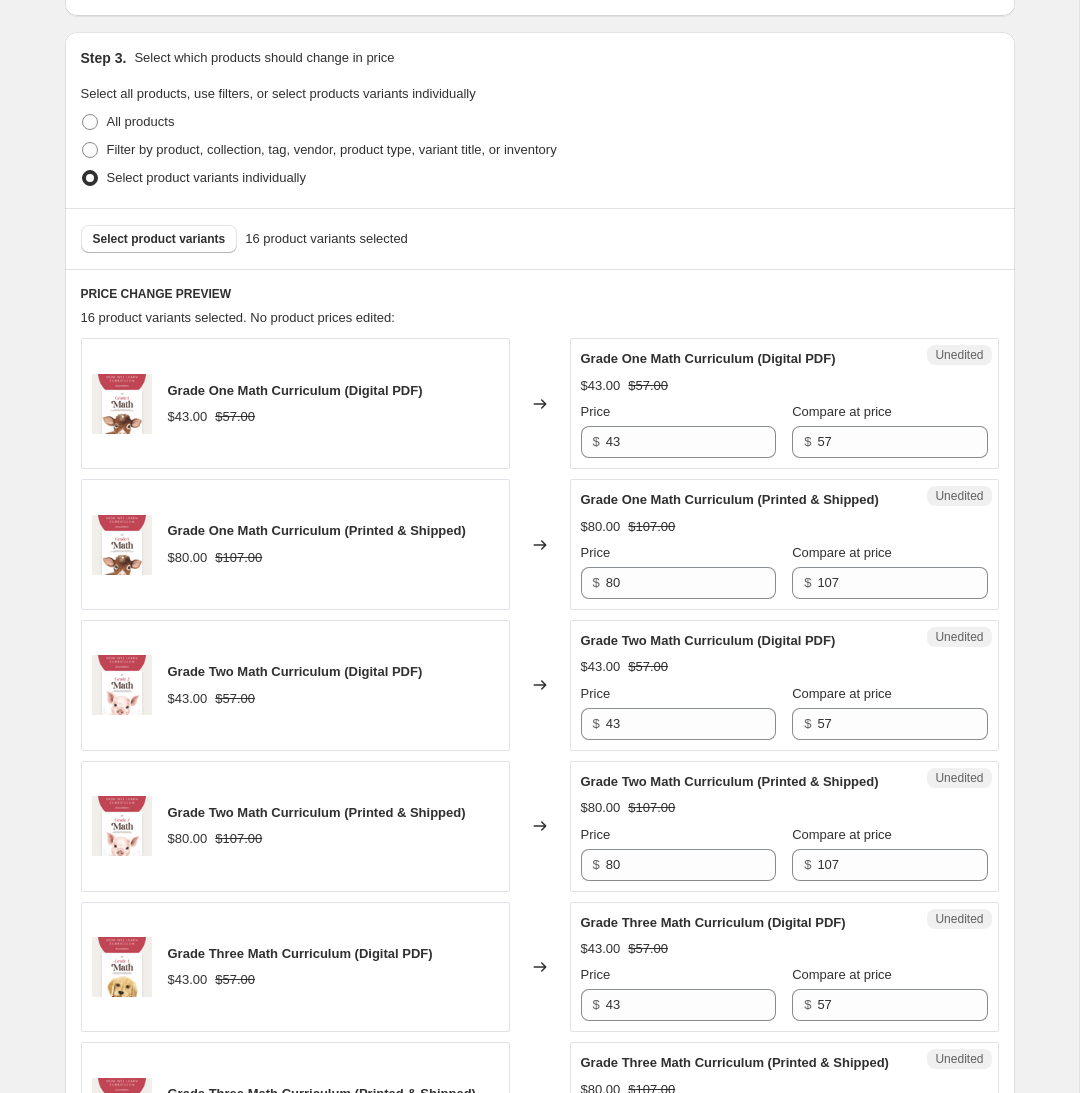 scroll, scrollTop: 402, scrollLeft: 0, axis: vertical 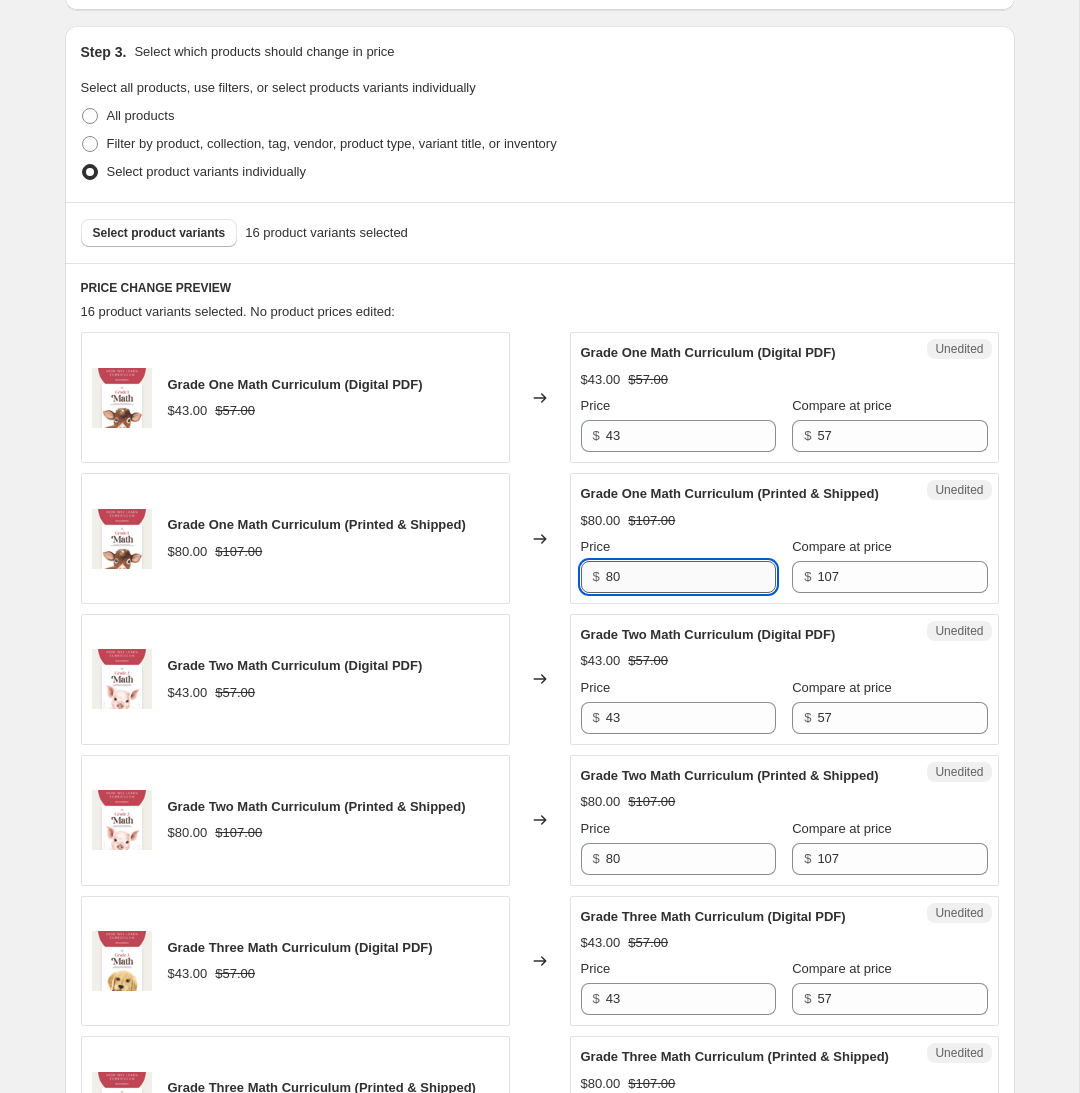 click on "80" at bounding box center [691, 577] 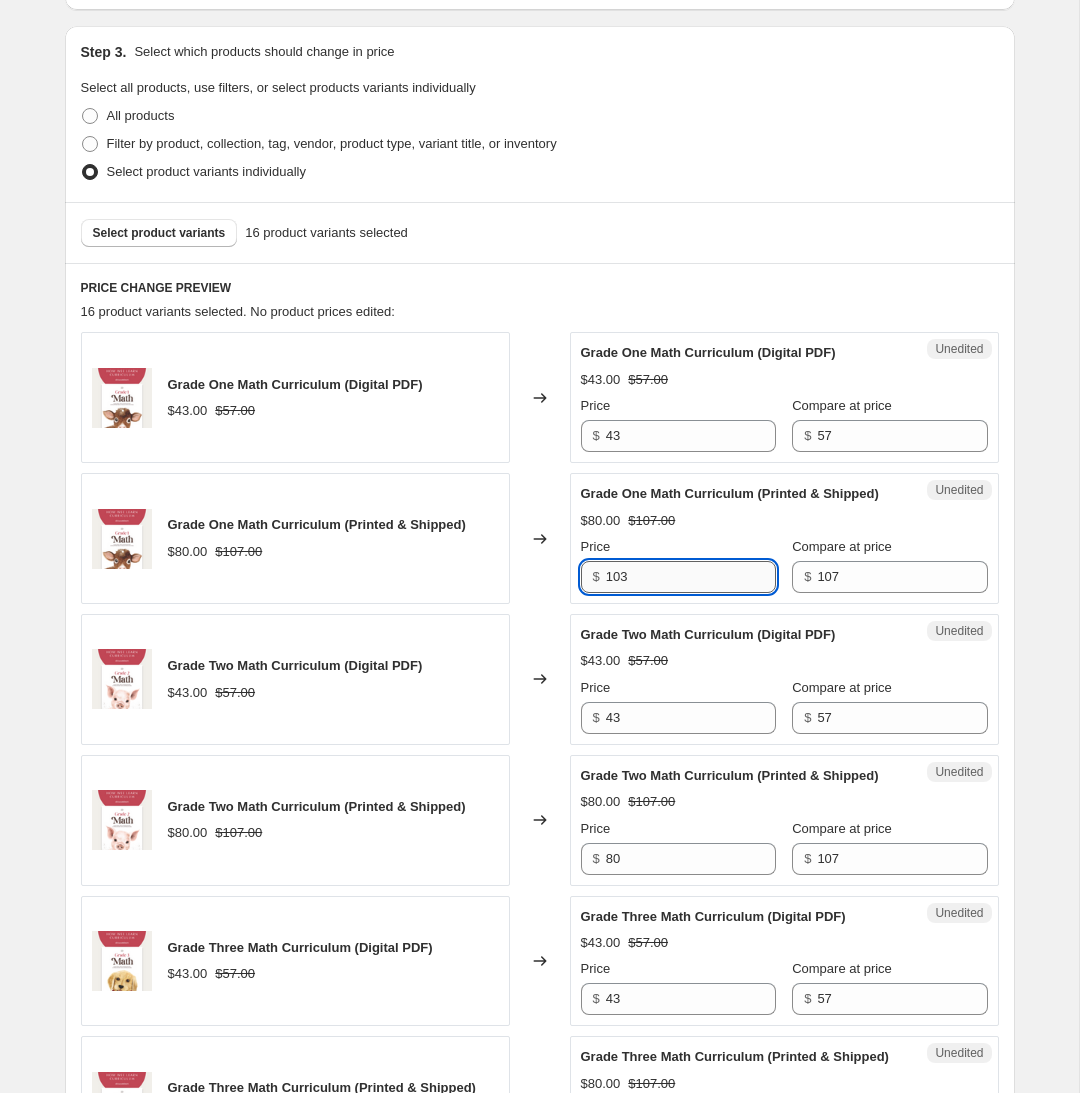 type on "103" 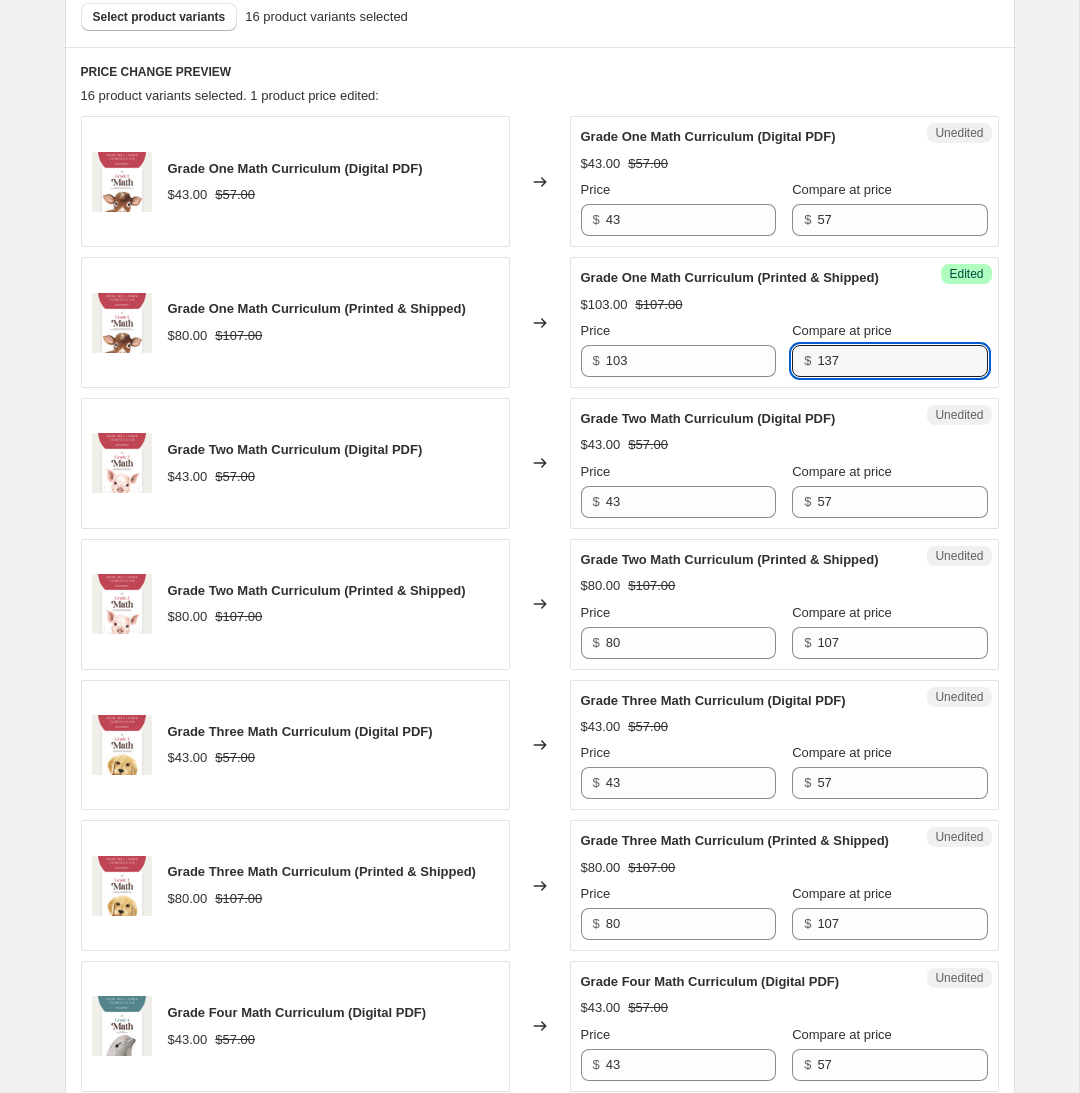 scroll, scrollTop: 617, scrollLeft: 0, axis: vertical 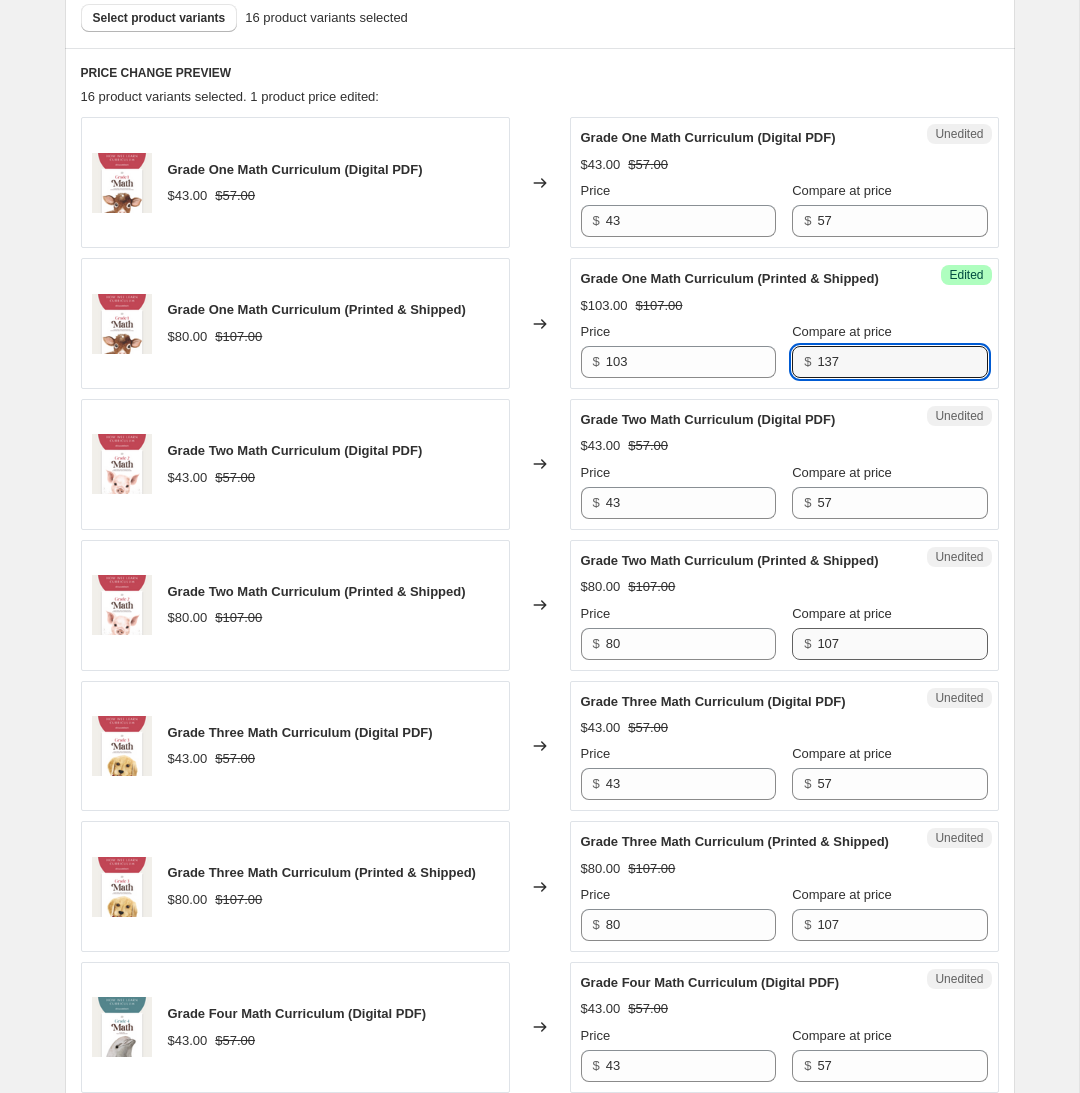 type on "137" 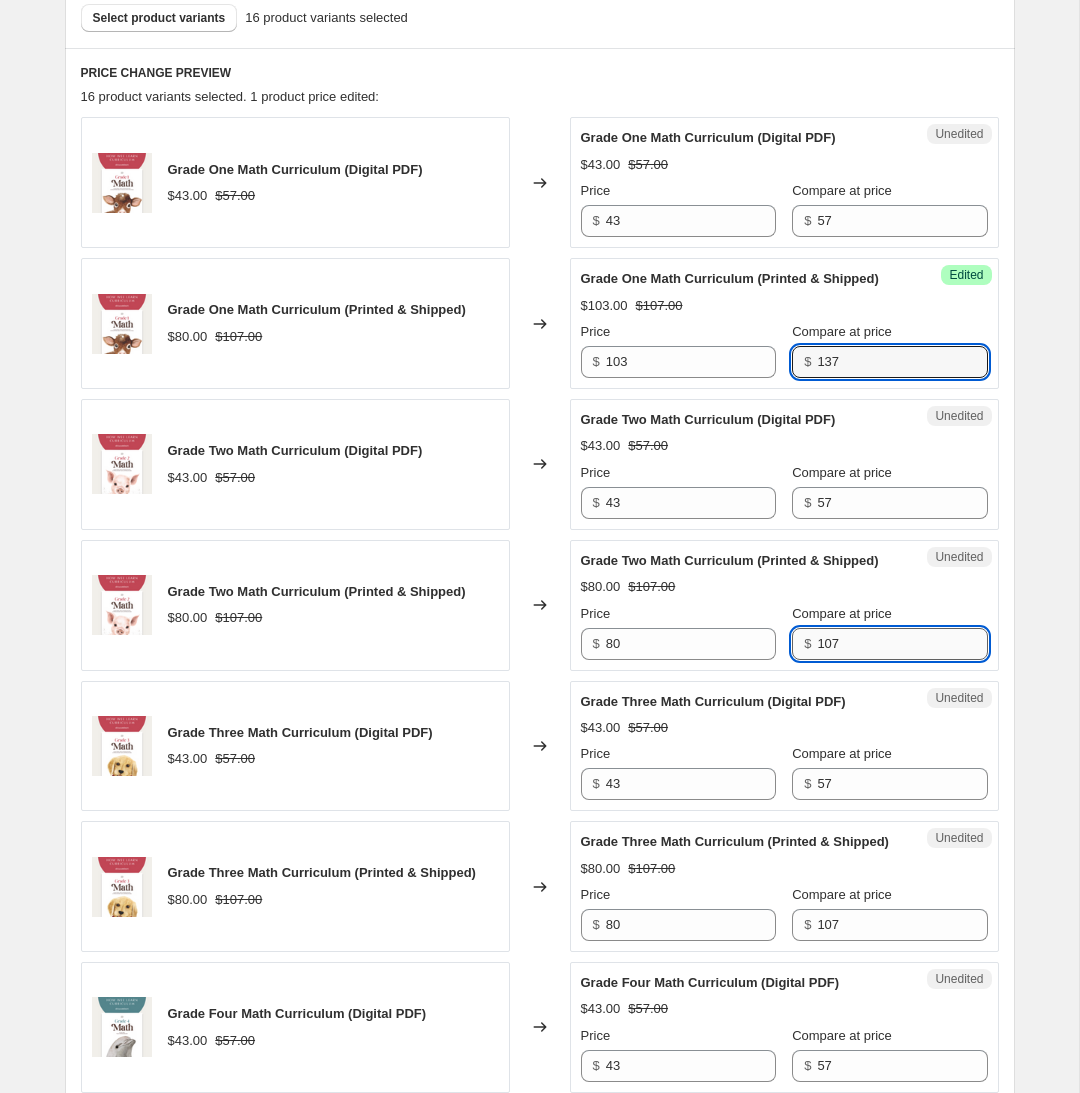 drag, startPoint x: 836, startPoint y: 690, endPoint x: 868, endPoint y: 689, distance: 32.01562 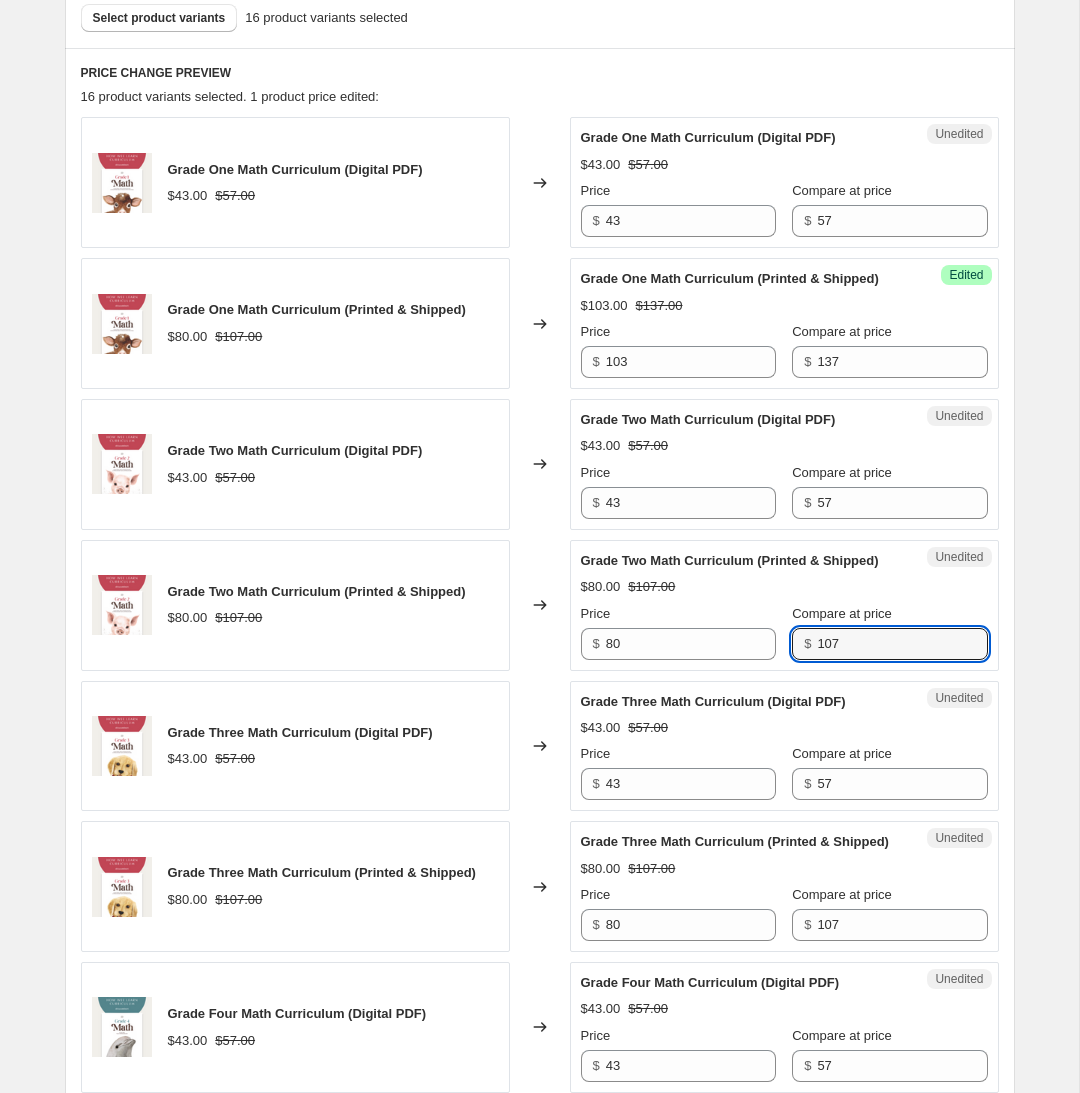 paste on "3" 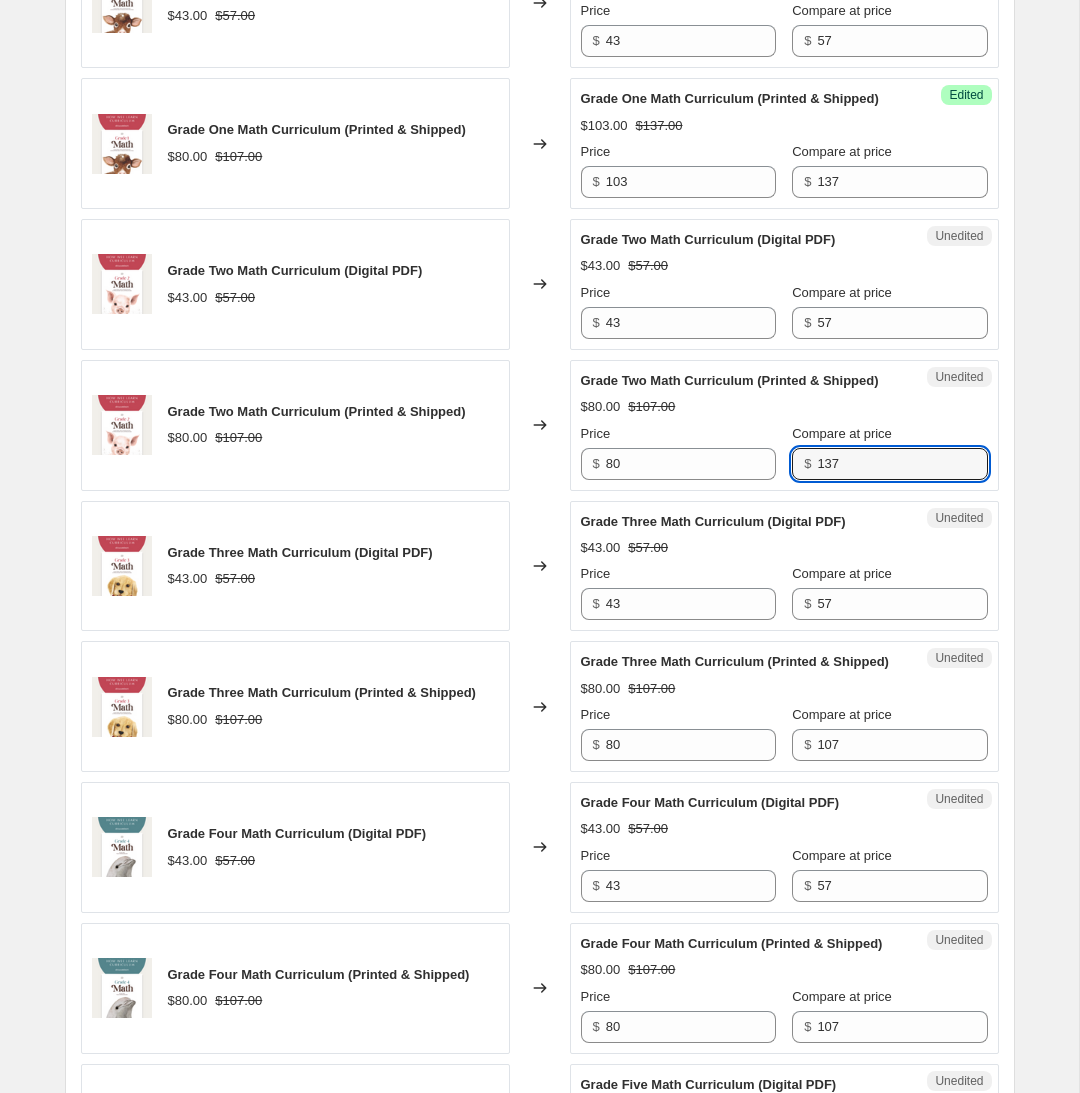 scroll, scrollTop: 854, scrollLeft: 0, axis: vertical 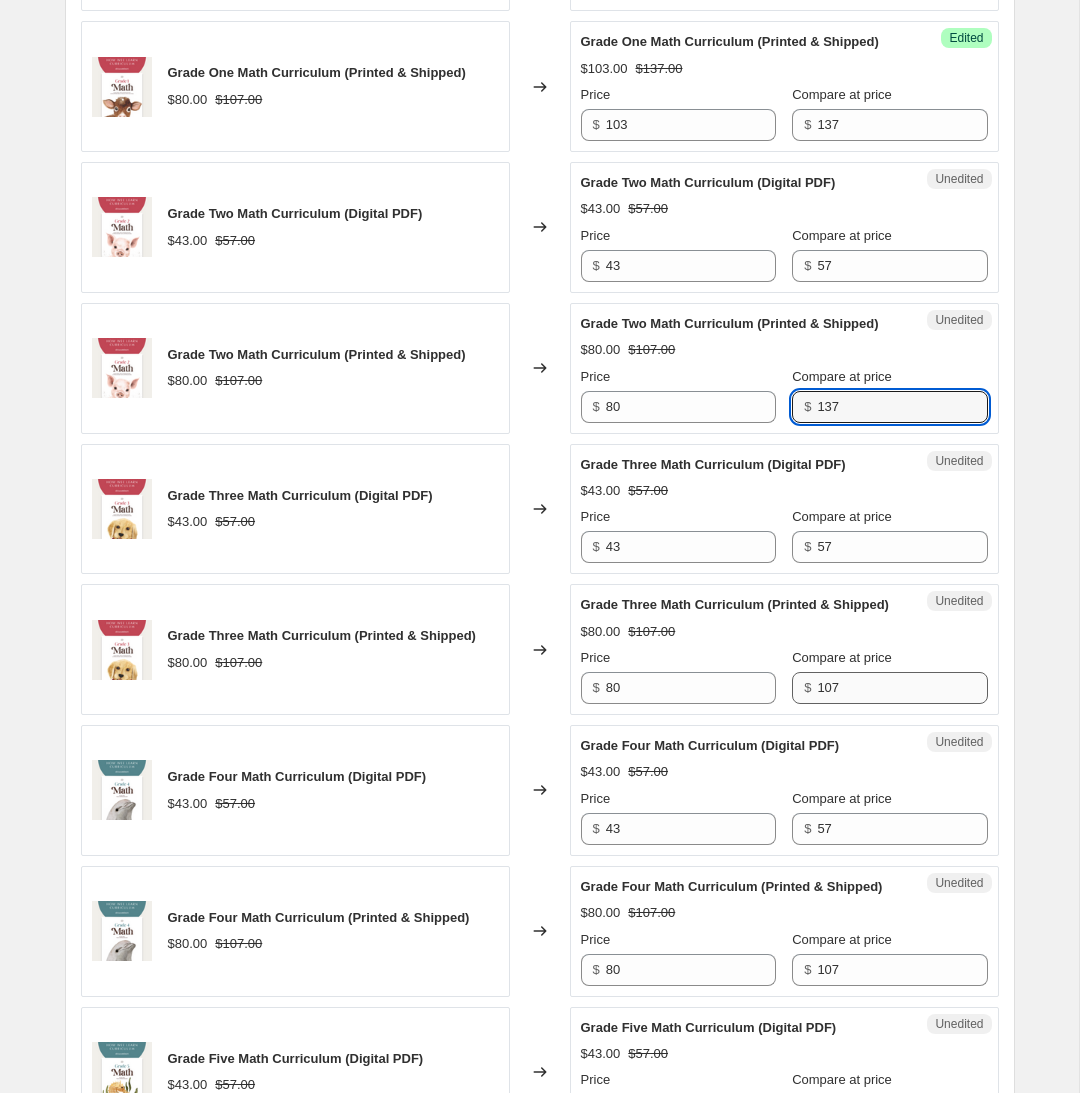 type on "137" 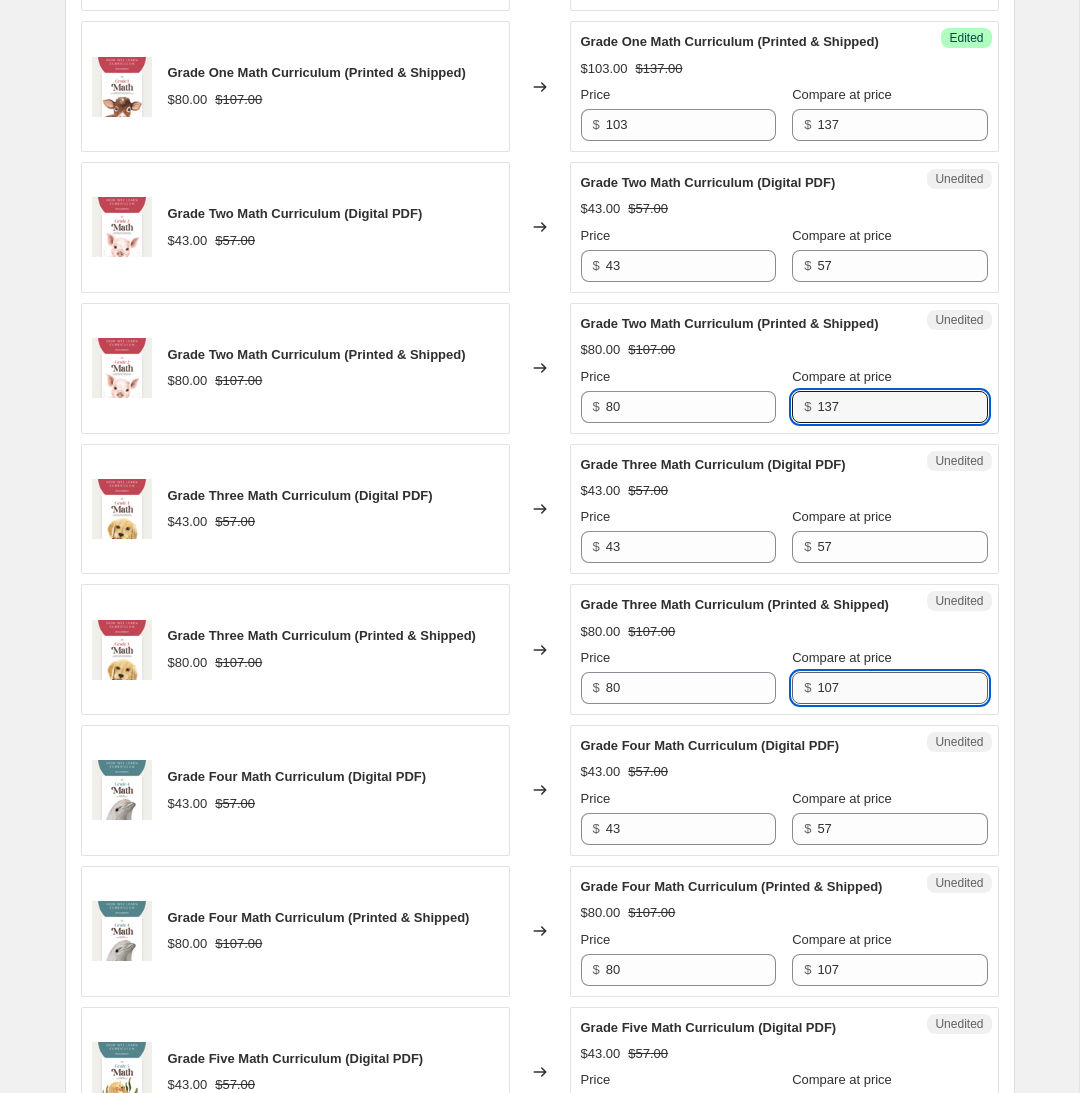 click on "107" 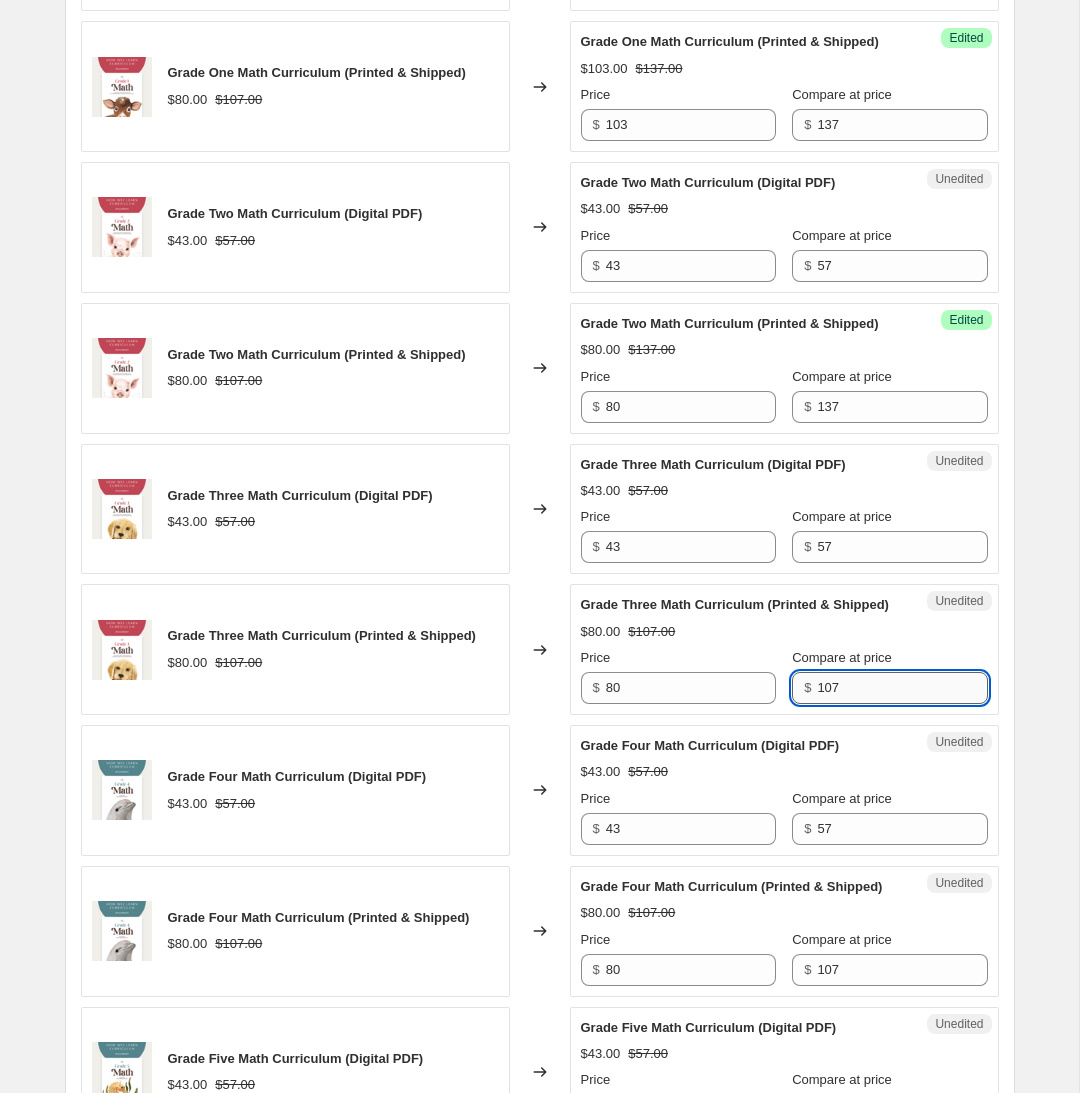 paste on "3" 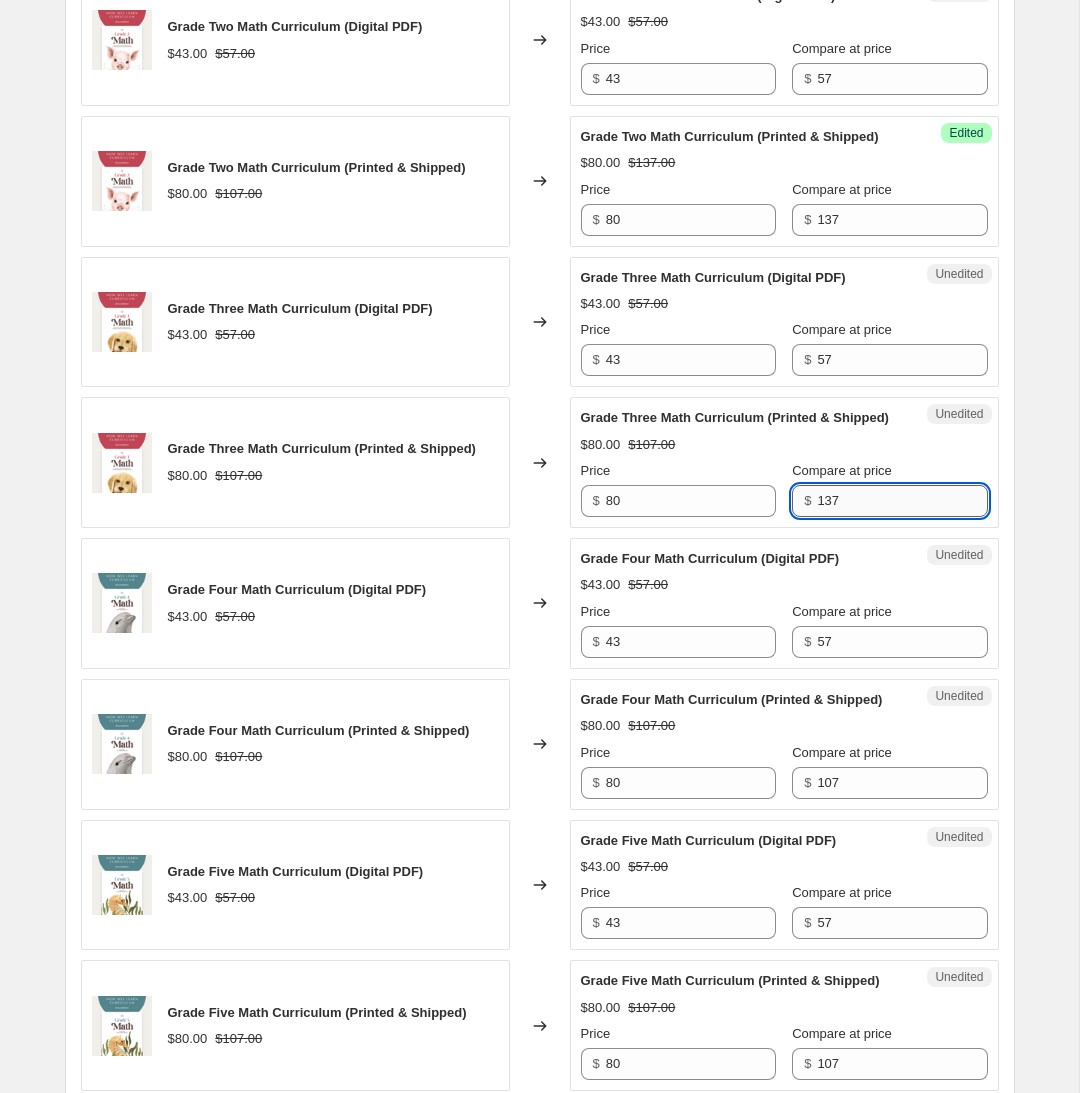 scroll, scrollTop: 1108, scrollLeft: 0, axis: vertical 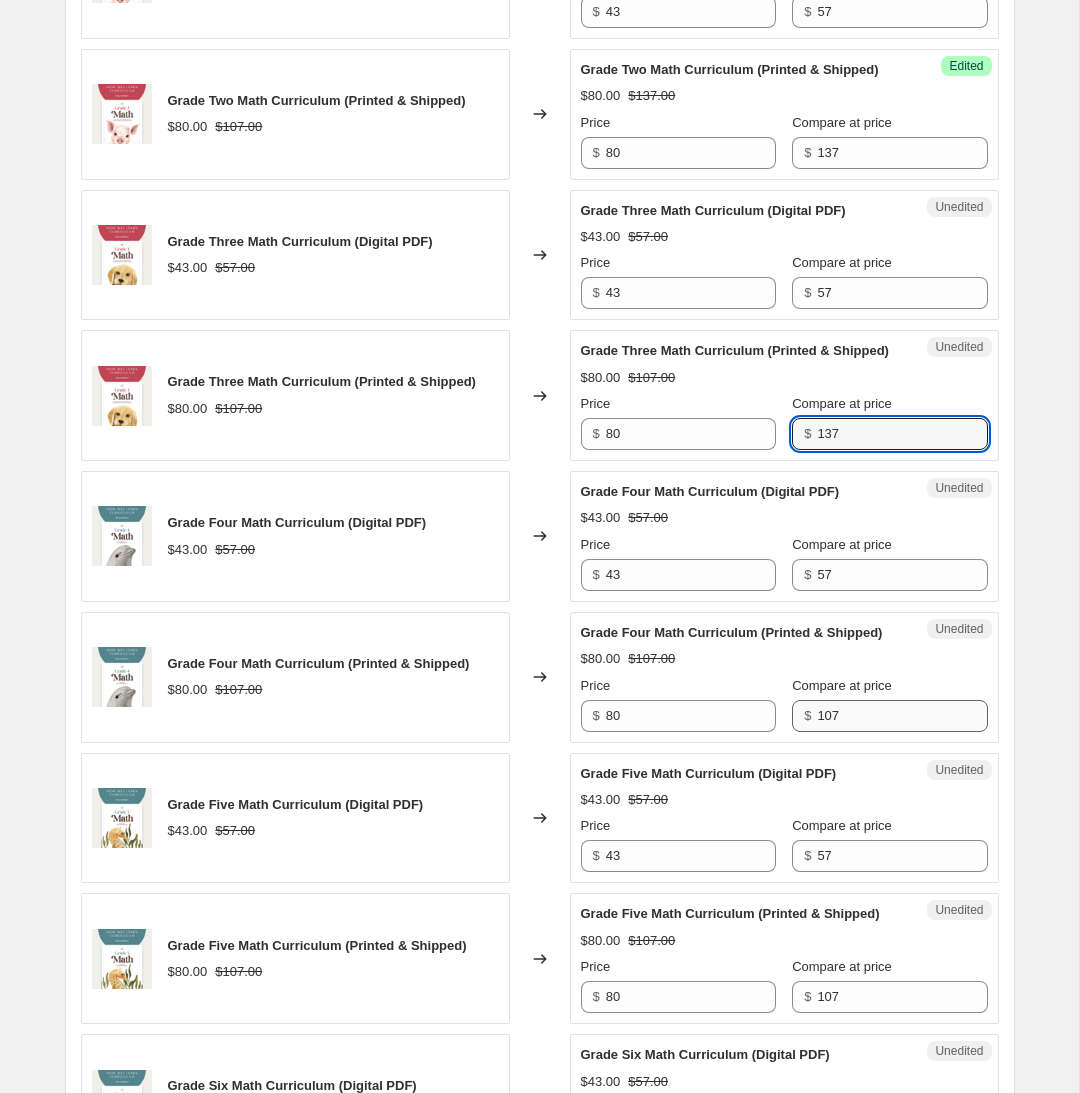 type on "137" 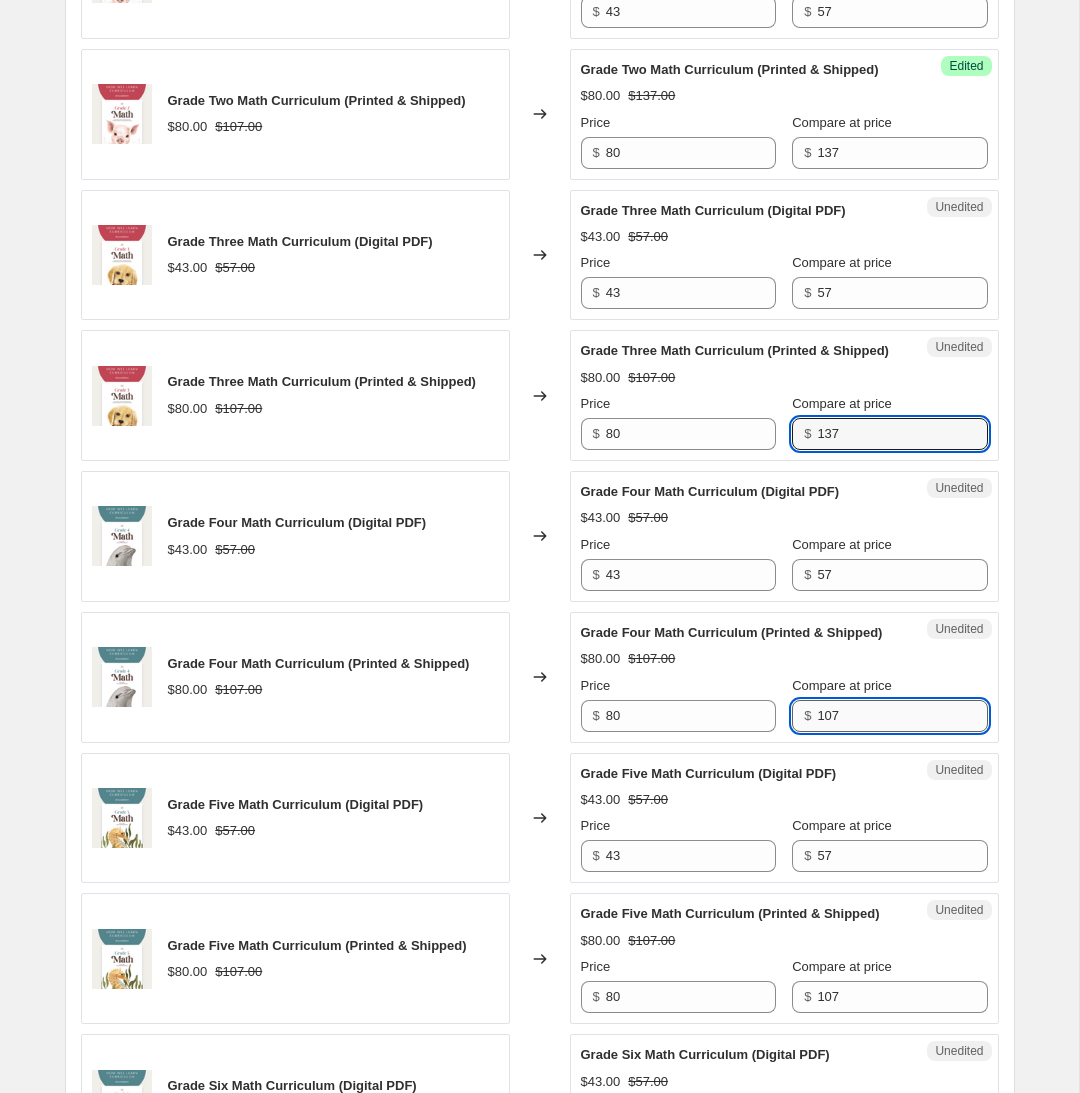 click on "107" at bounding box center [902, 716] 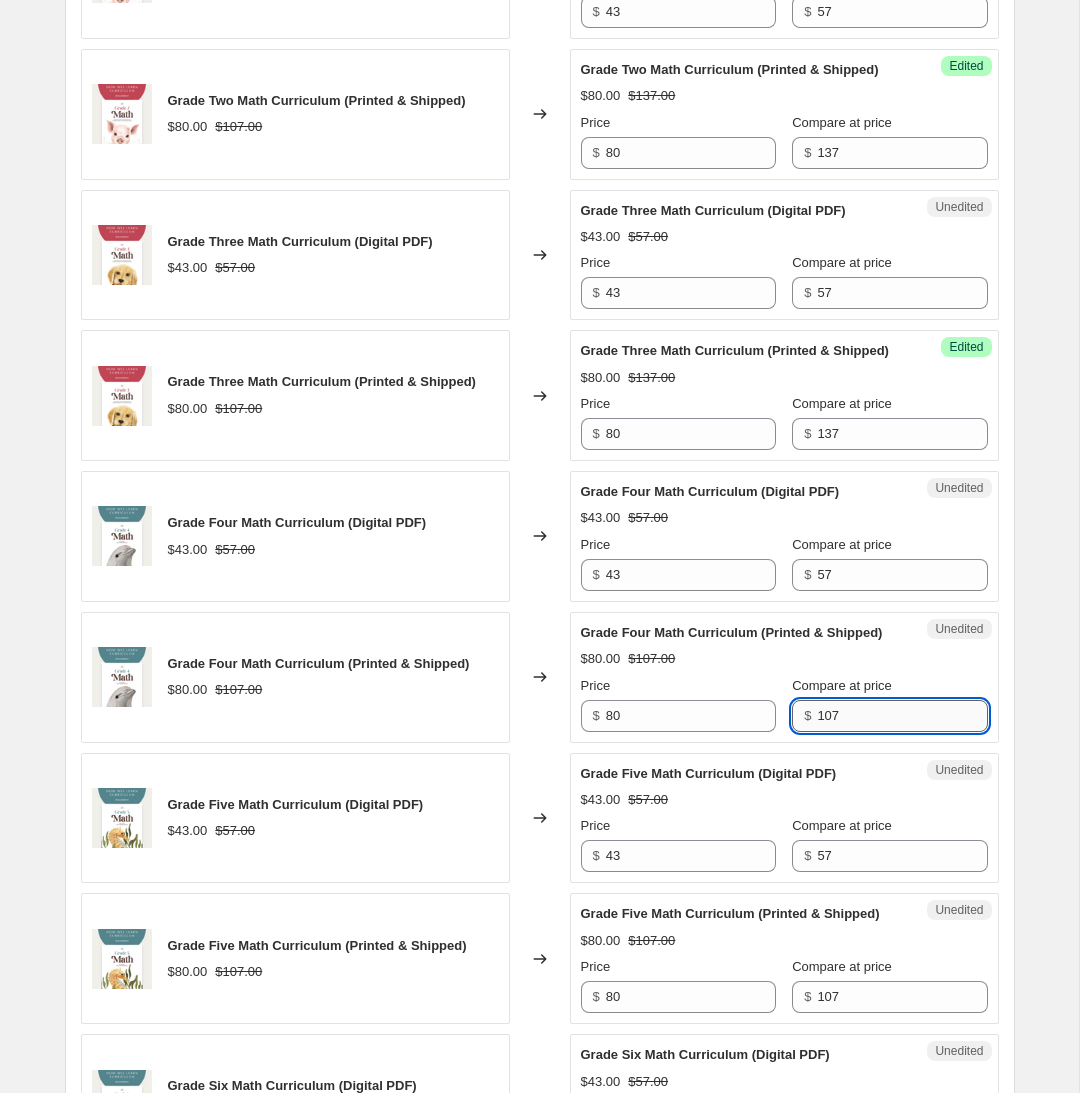paste on "3" 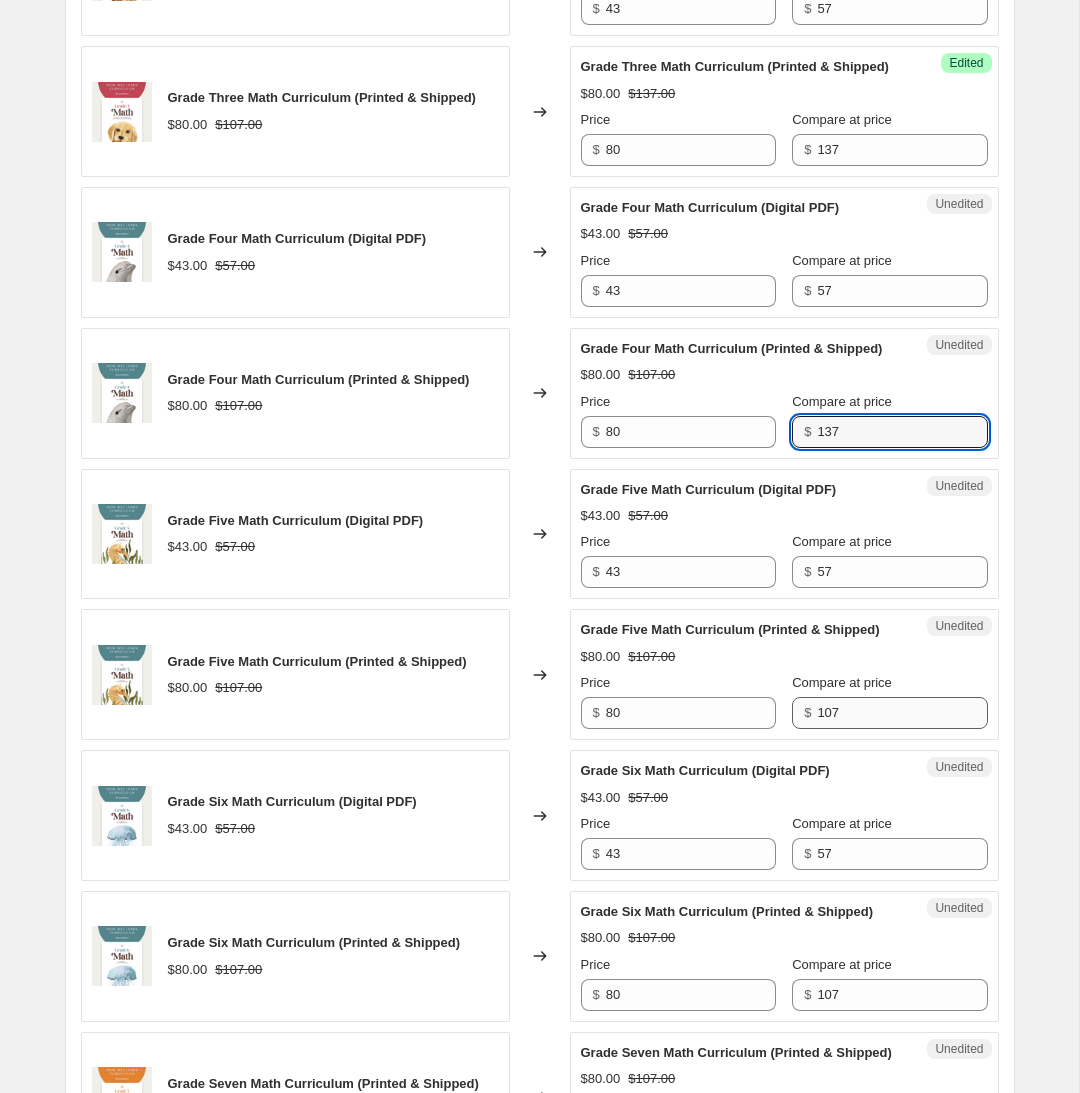 type on "137" 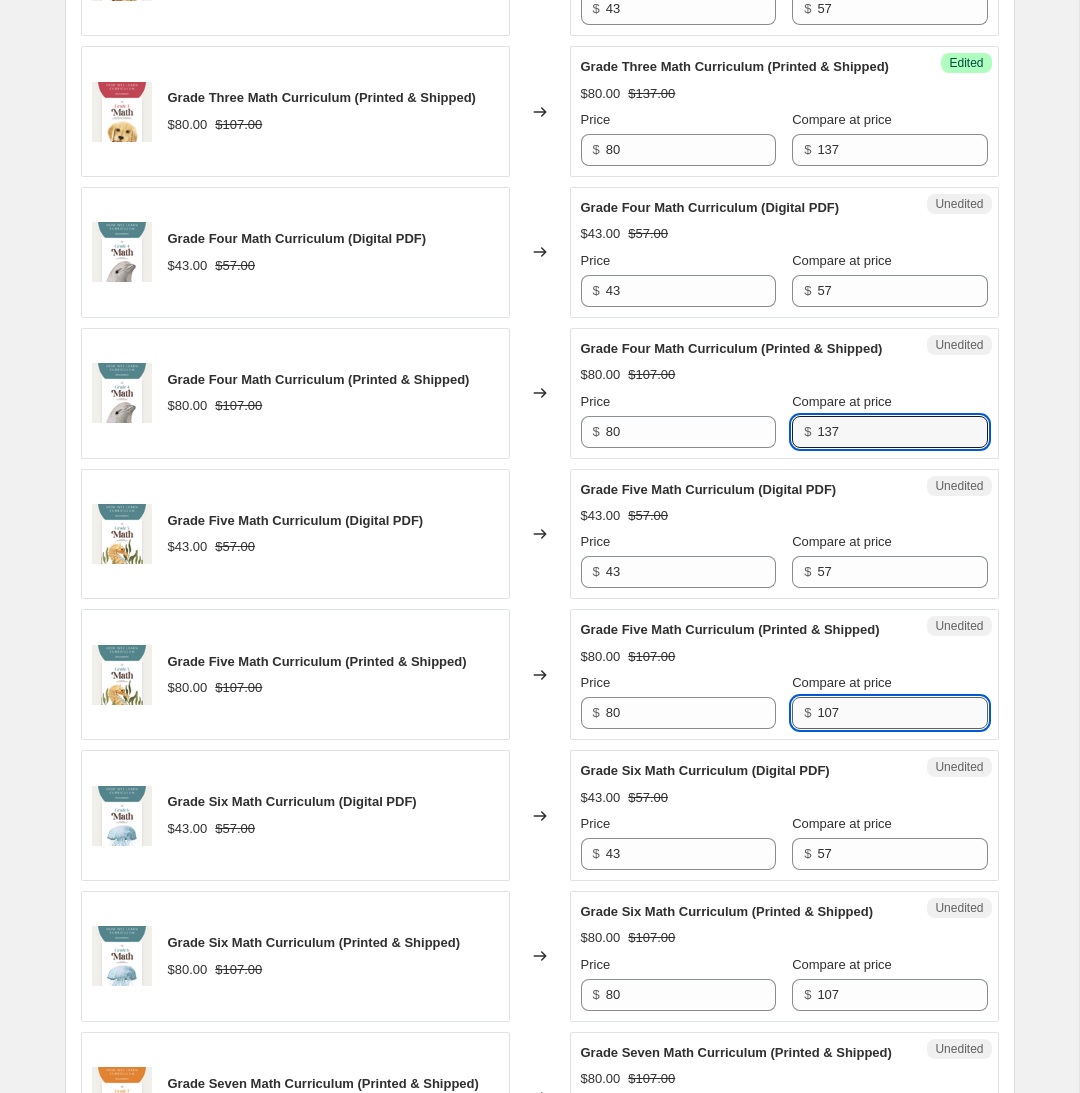 click on "107" at bounding box center (902, 713) 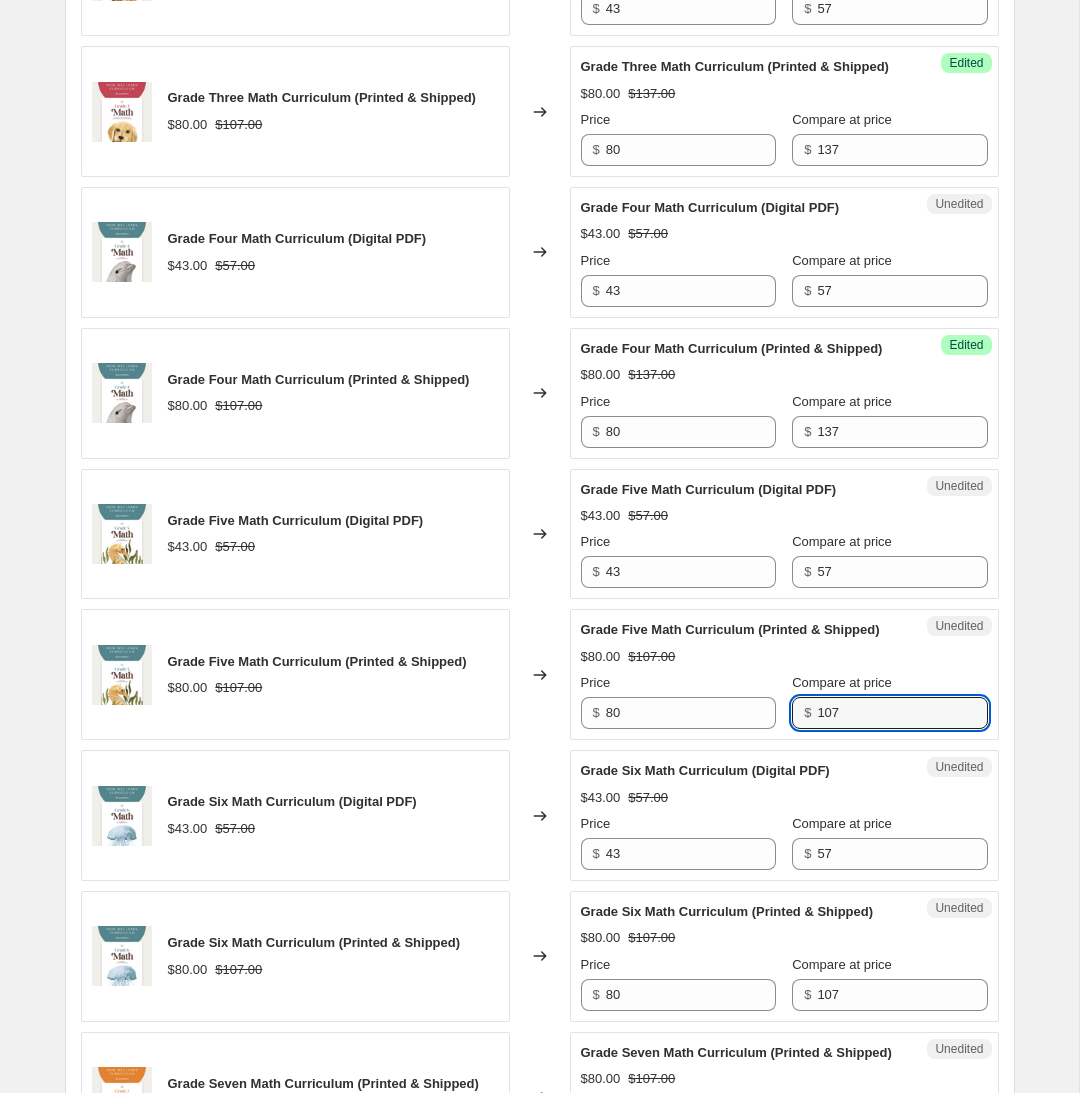 paste on "3" 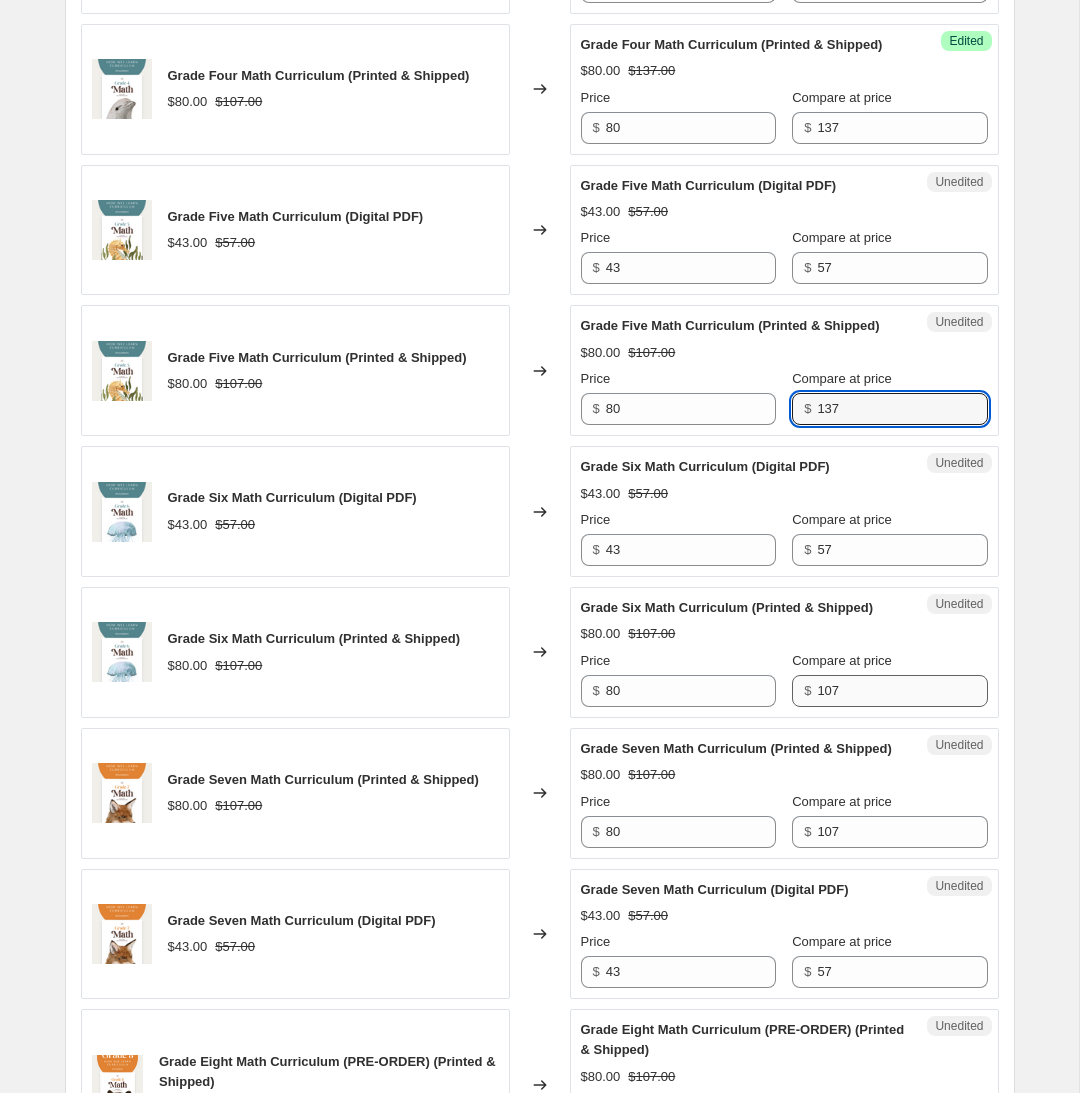 type on "137" 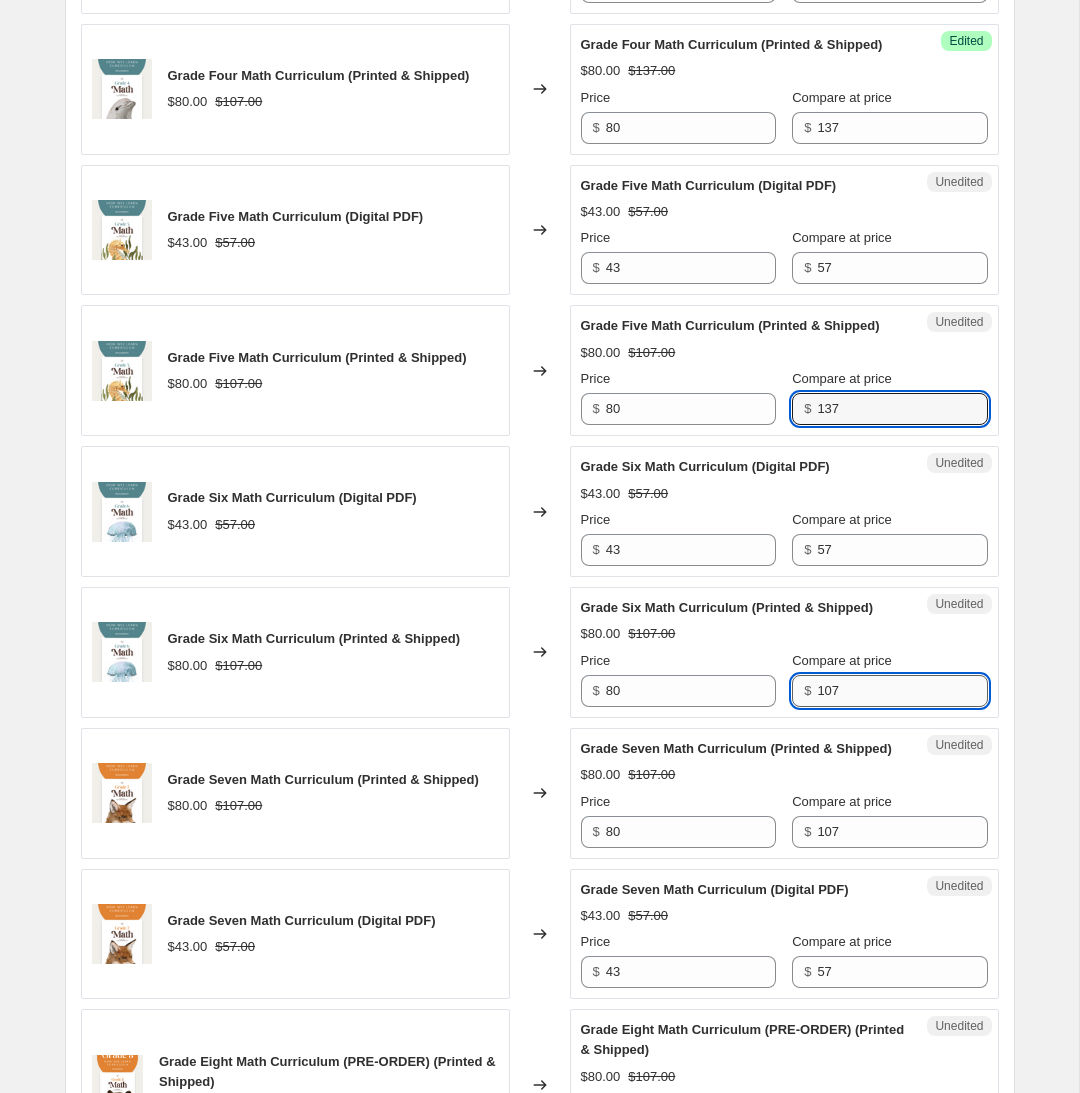 click on "107" at bounding box center (902, 691) 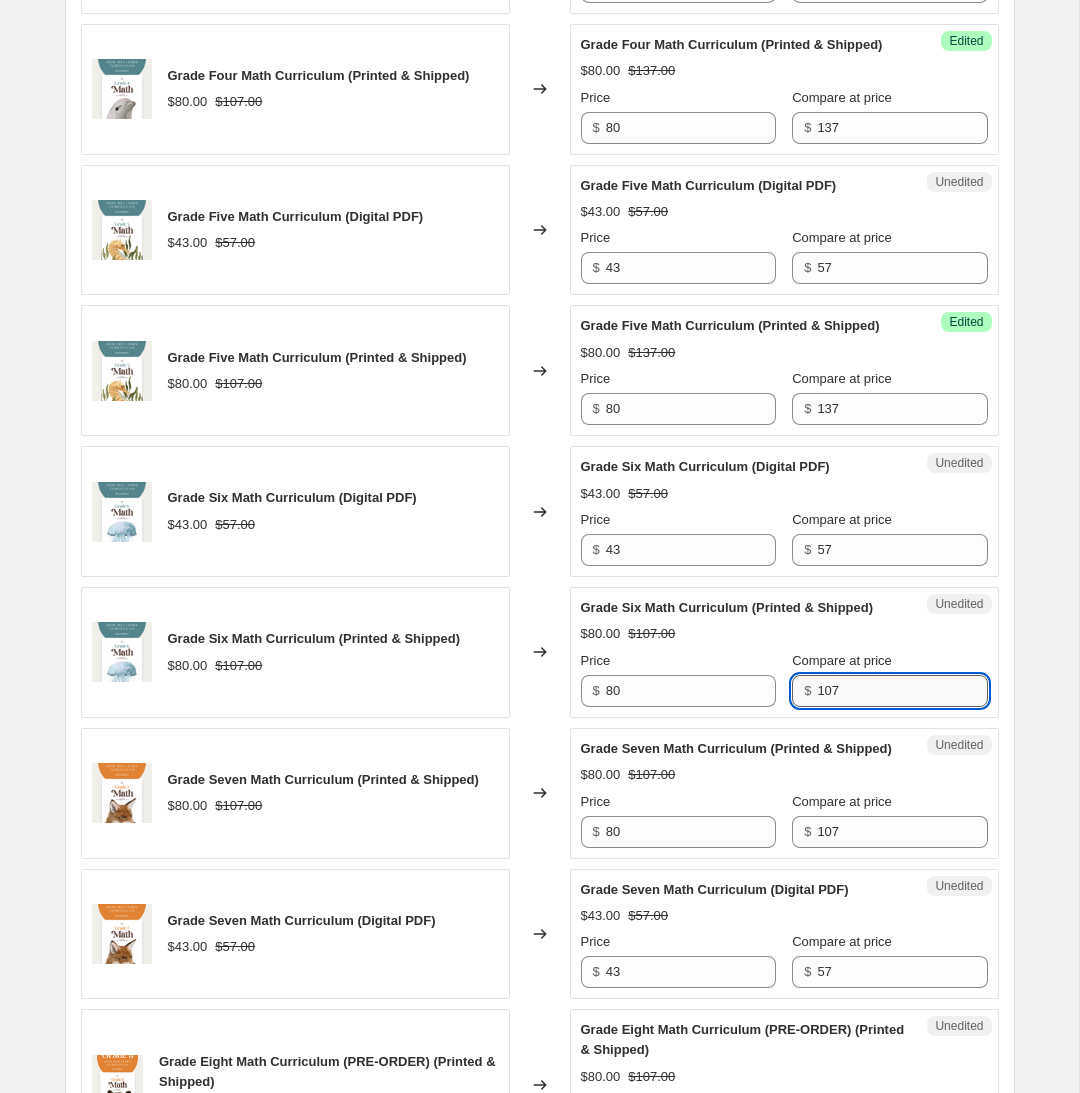 paste on "3" 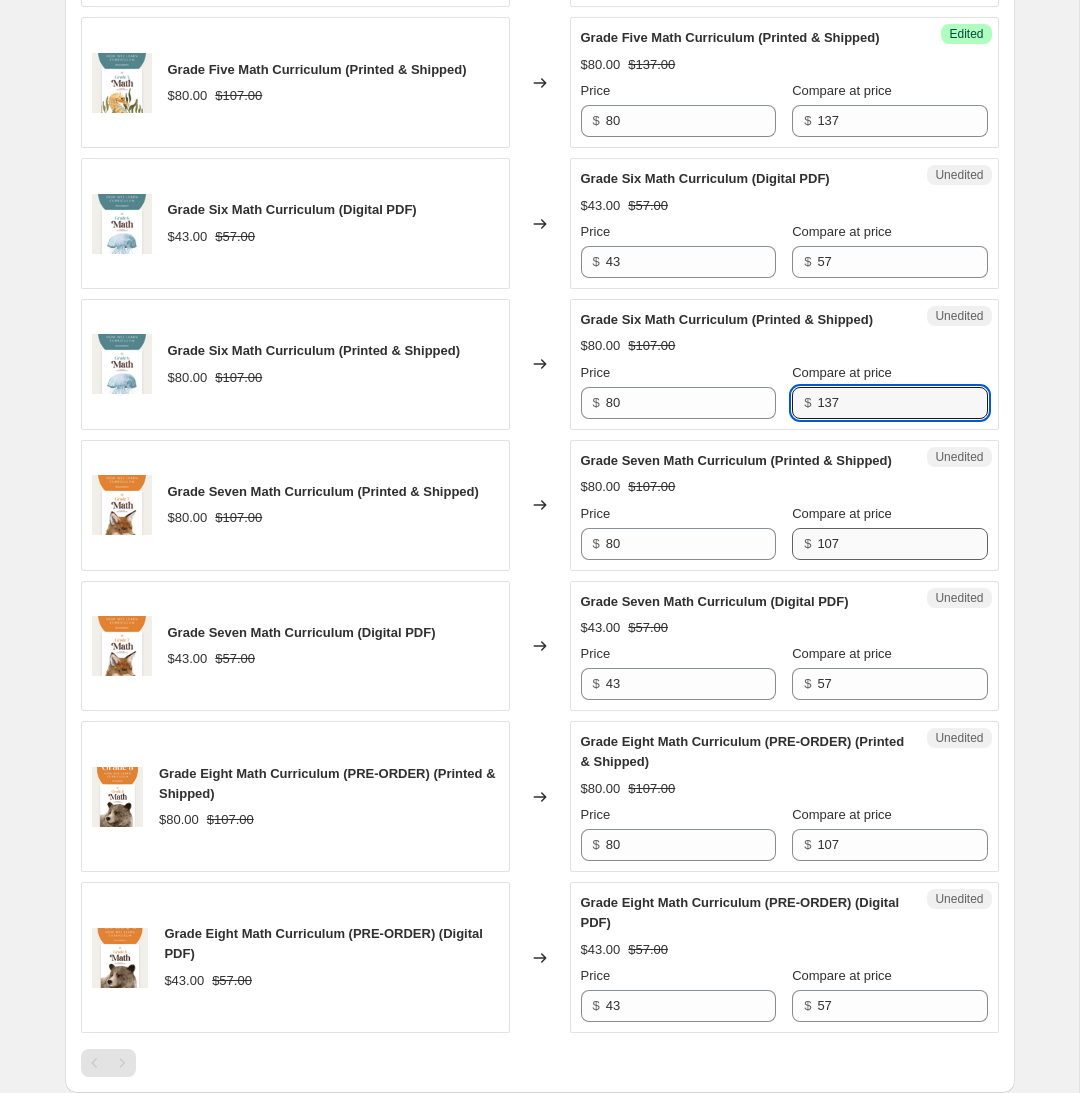 scroll, scrollTop: 1987, scrollLeft: 0, axis: vertical 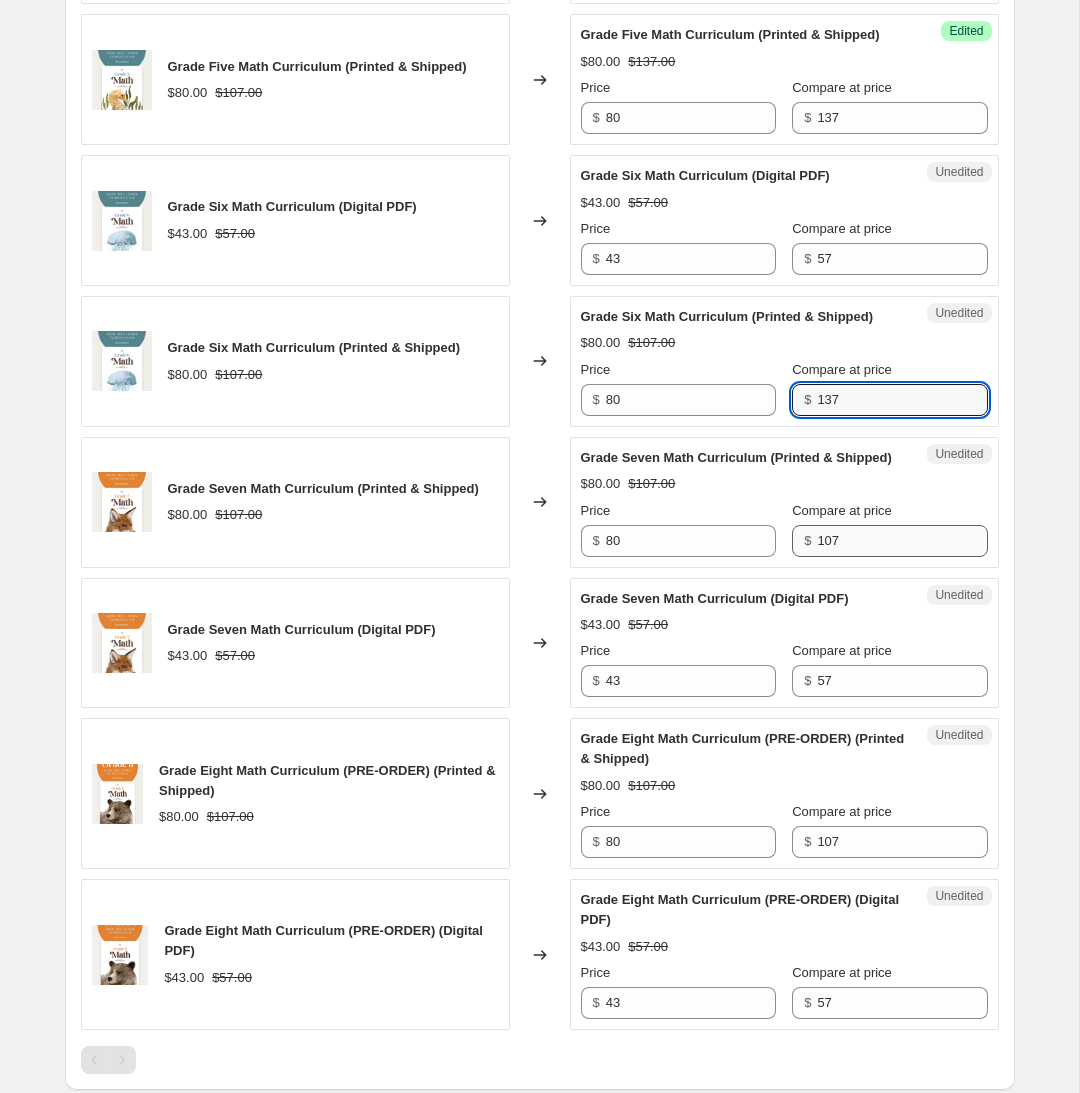 type on "137" 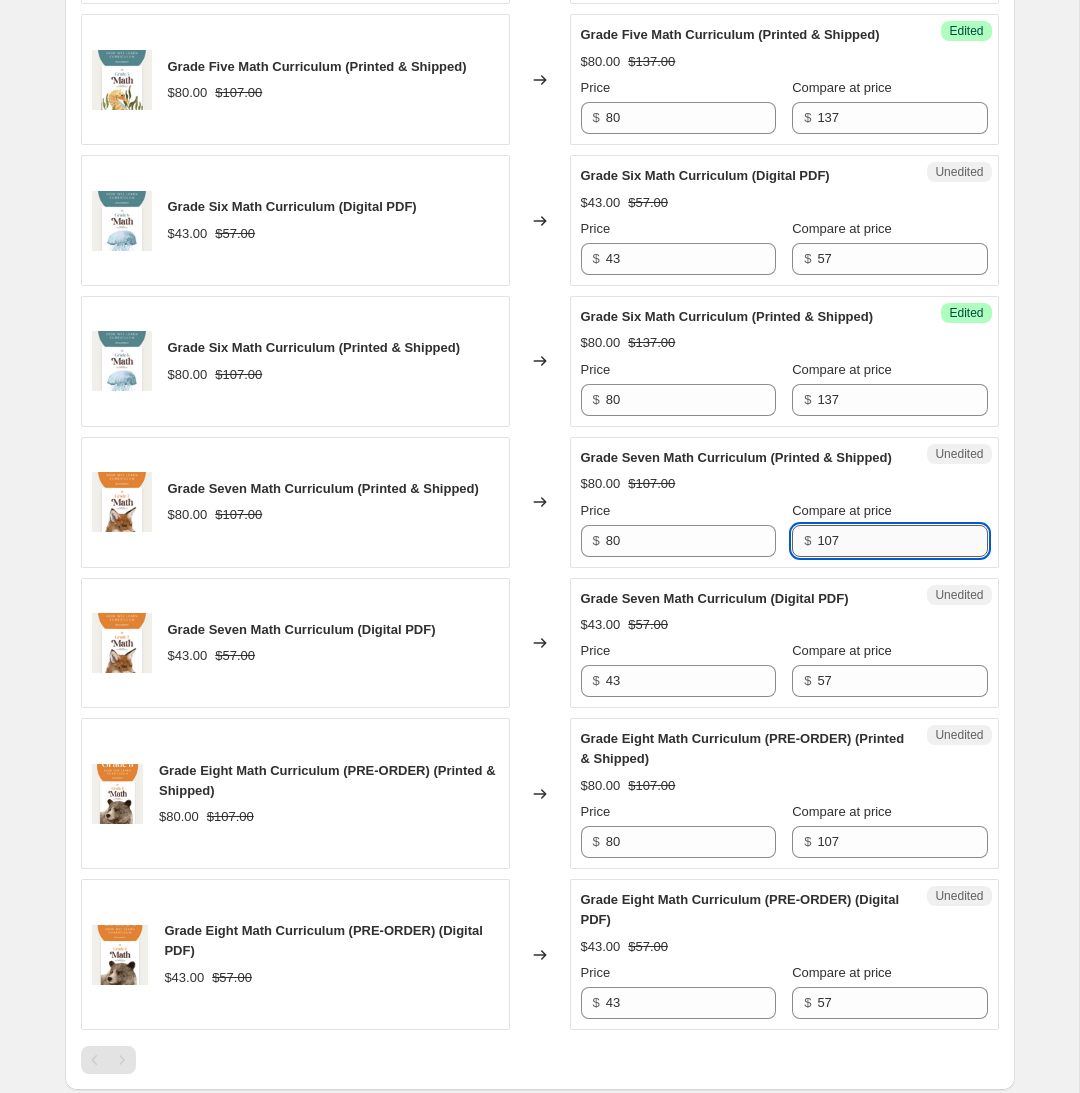 click on "107" at bounding box center (902, 541) 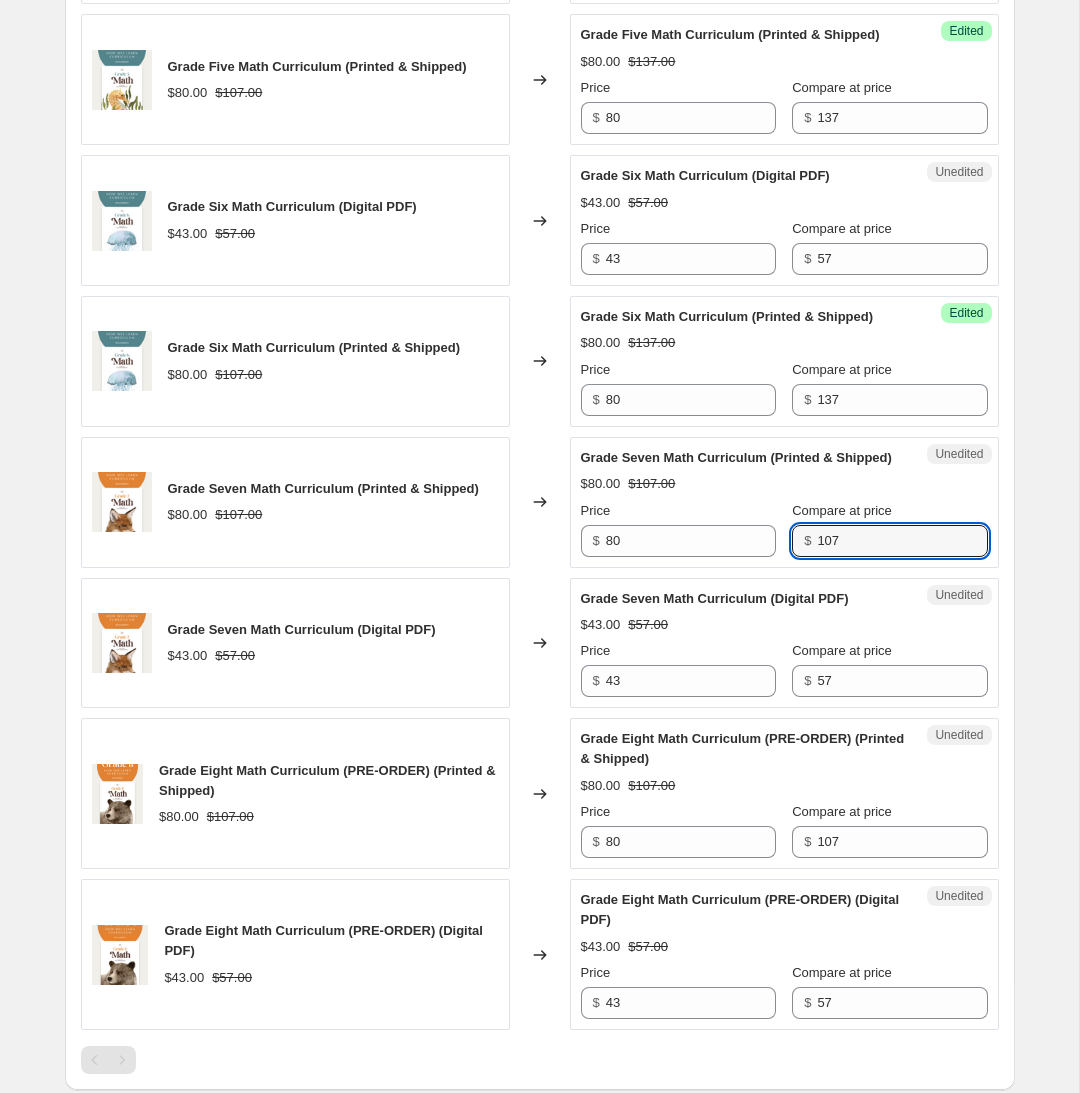 paste on "3" 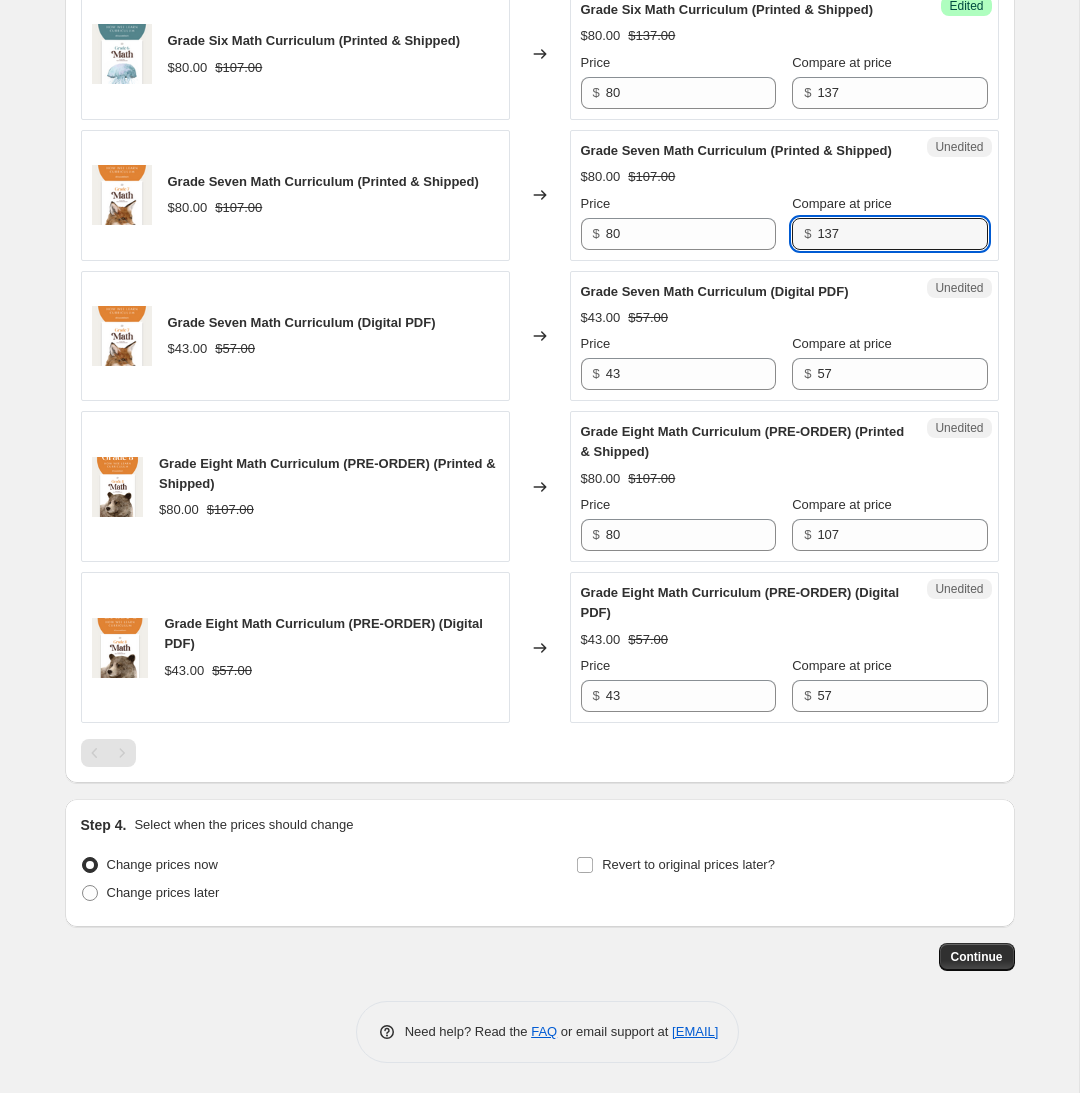scroll, scrollTop: 2299, scrollLeft: 0, axis: vertical 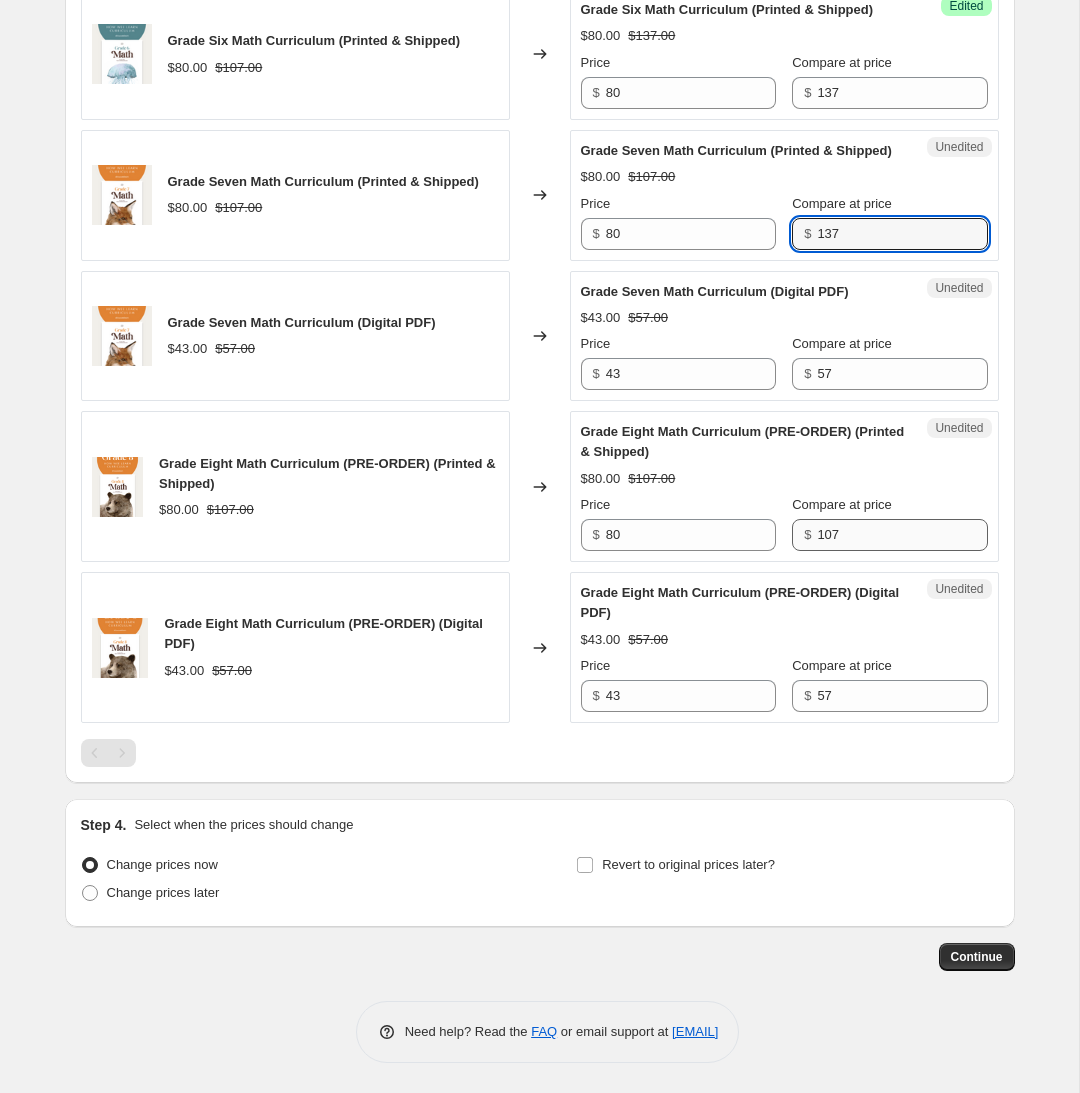 type on "137" 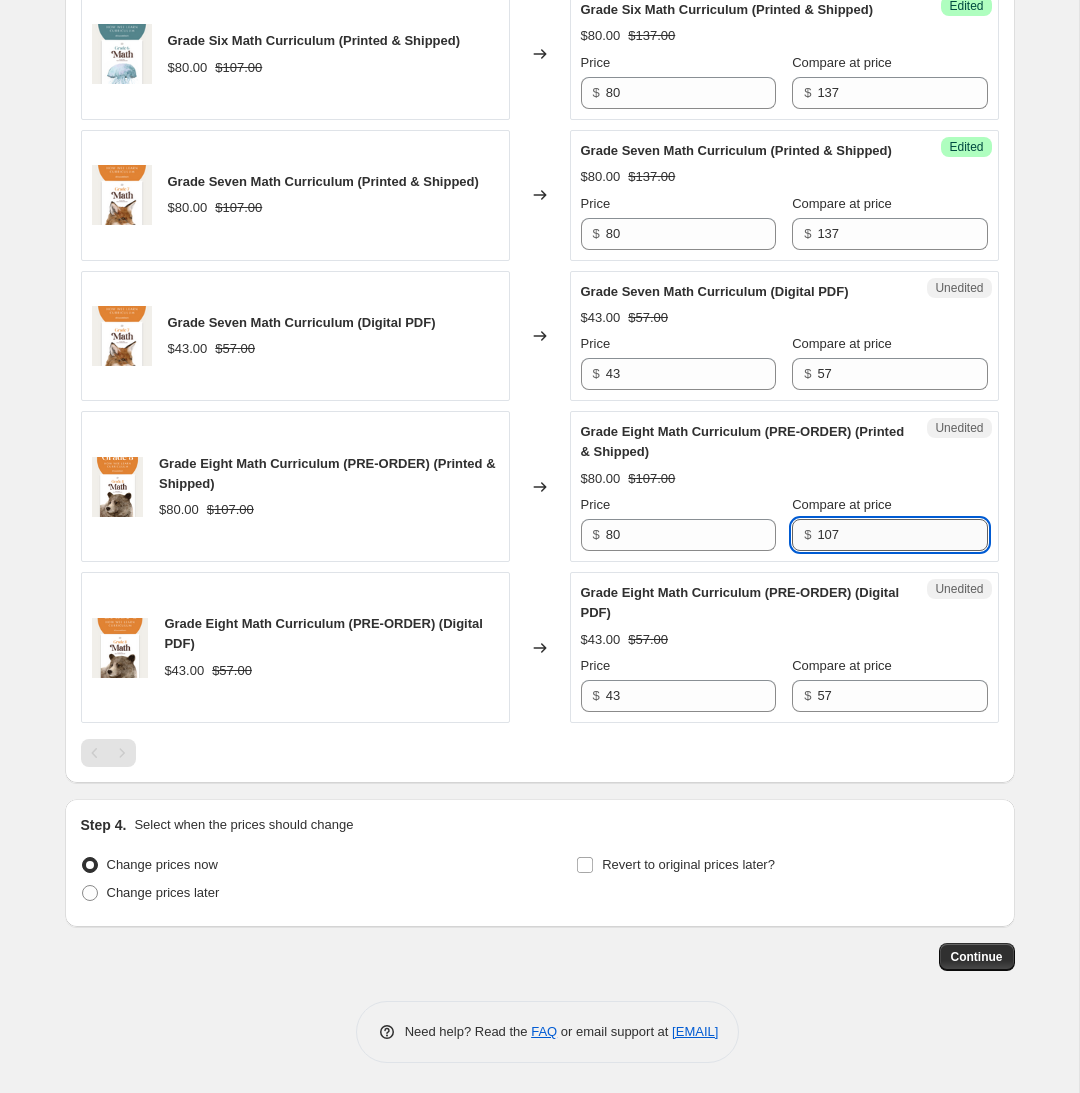 click on "107" at bounding box center [902, 535] 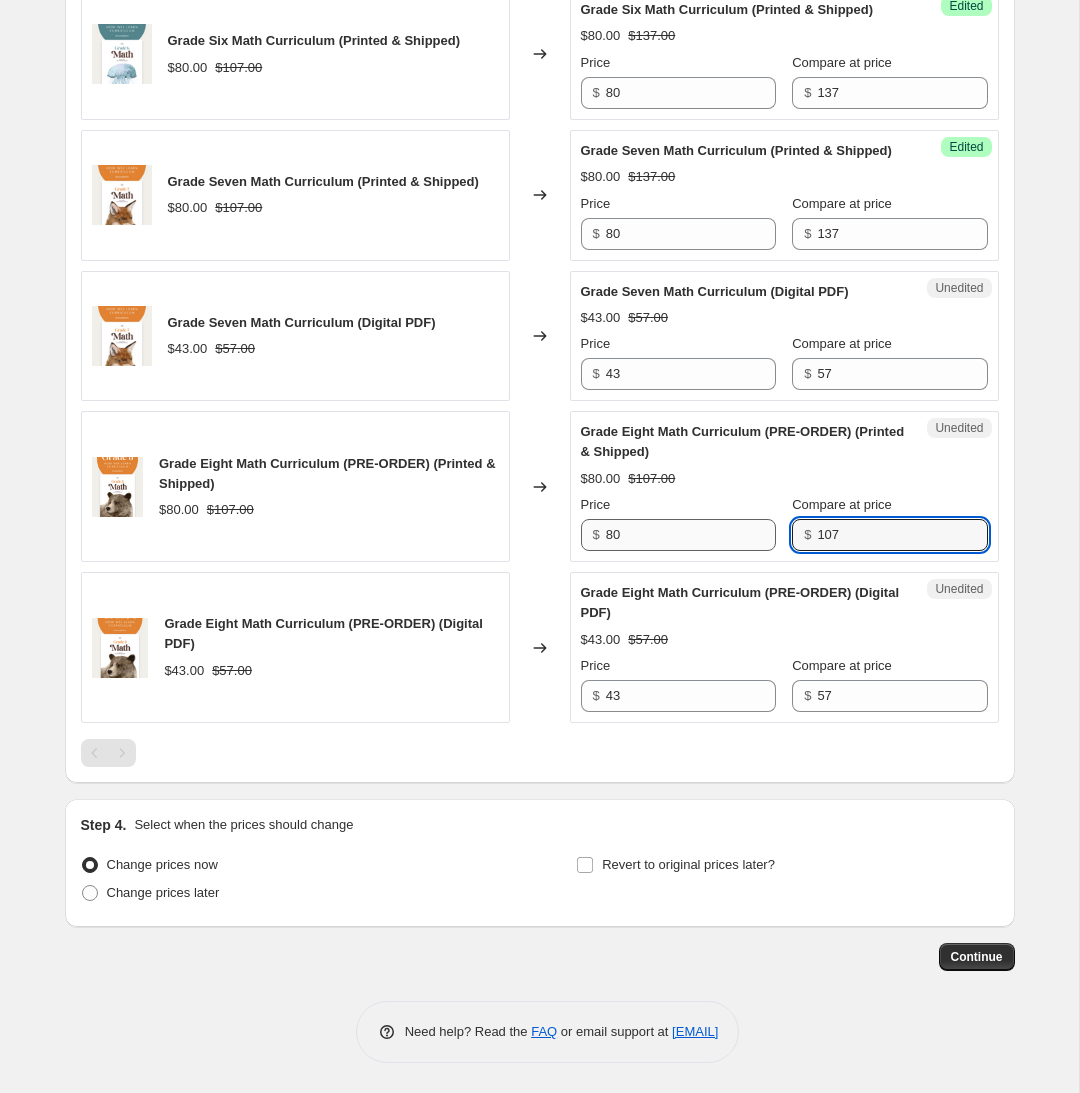 paste on "3" 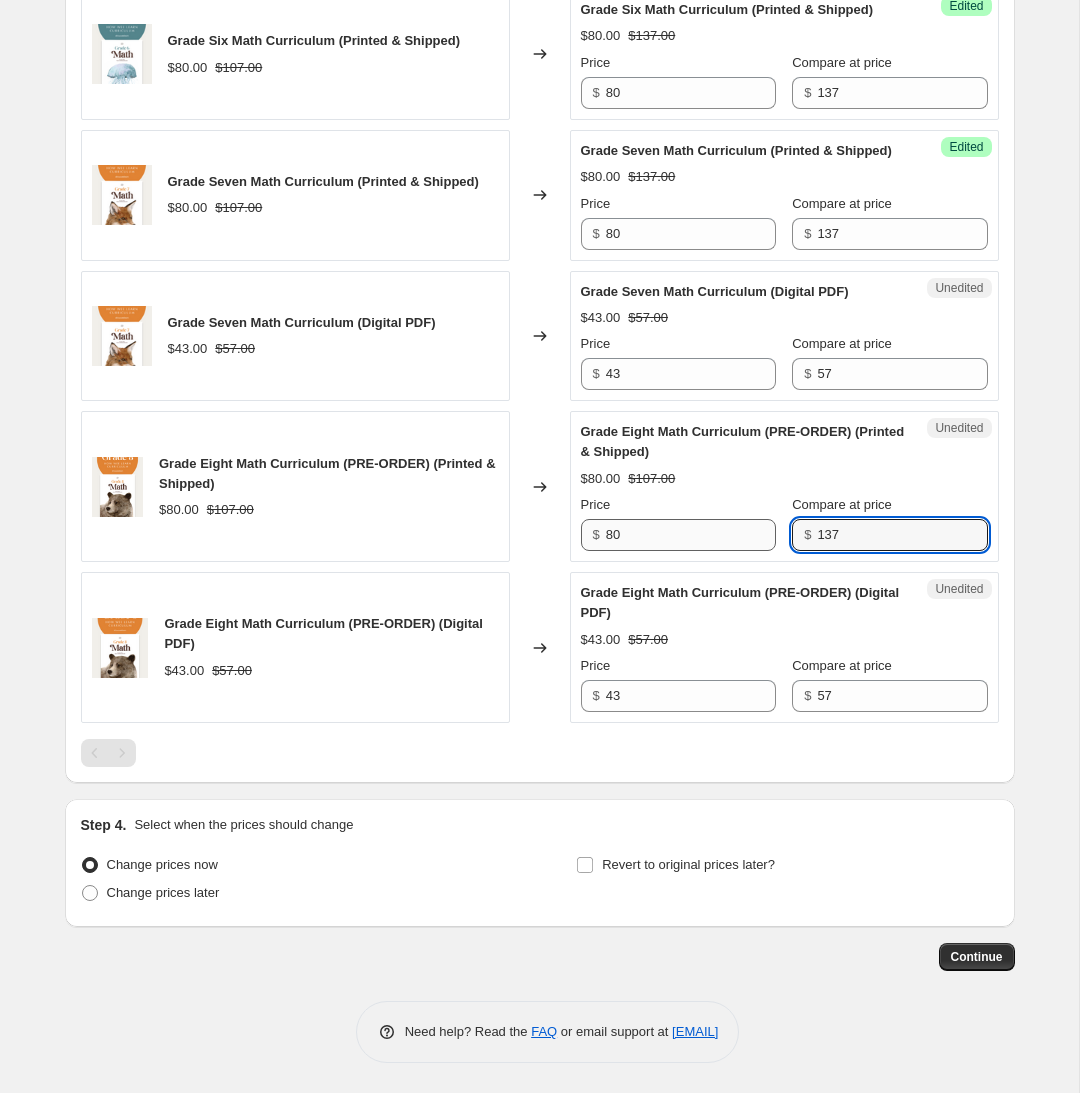 type on "137" 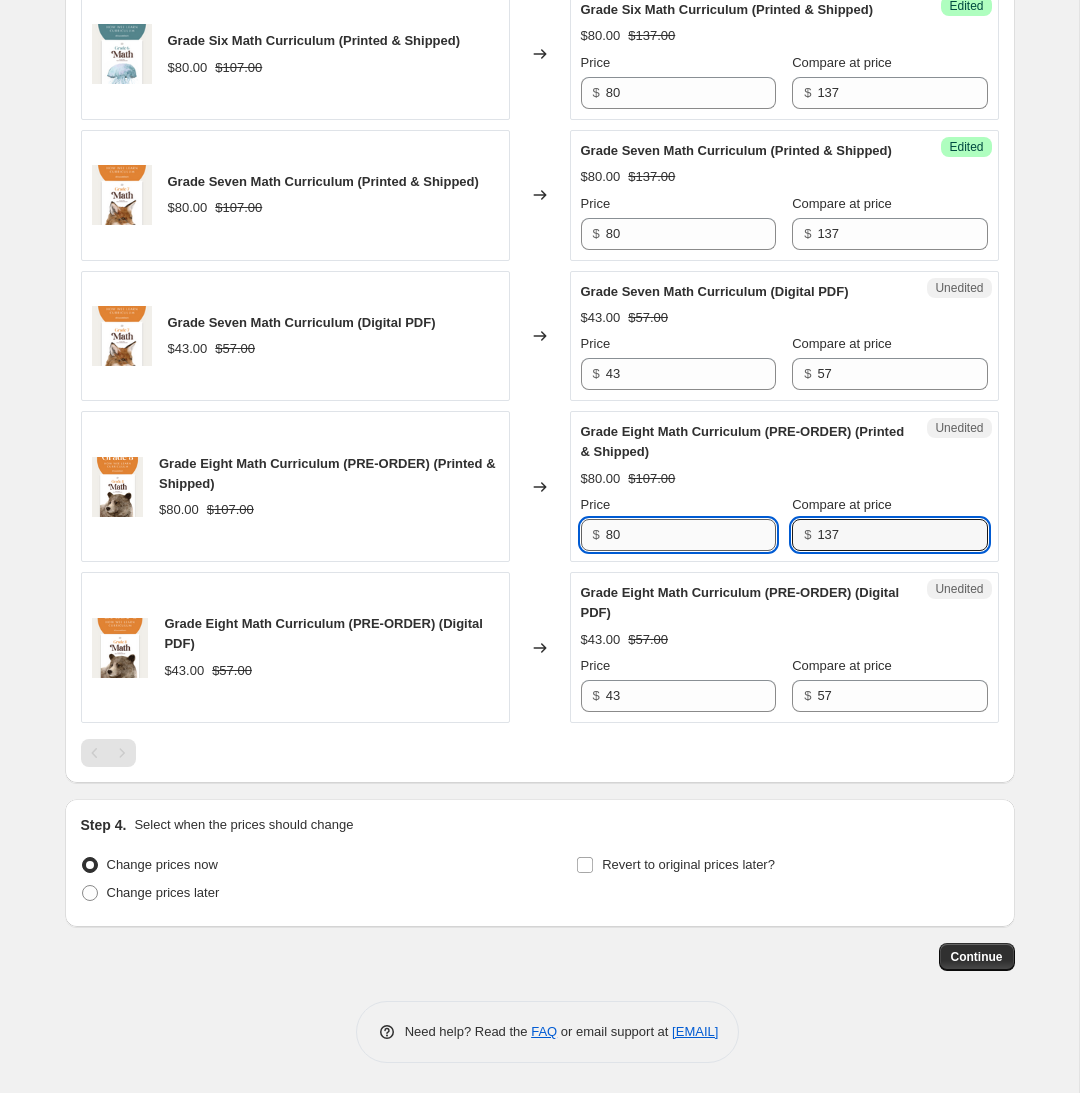 click on "80" at bounding box center (691, 535) 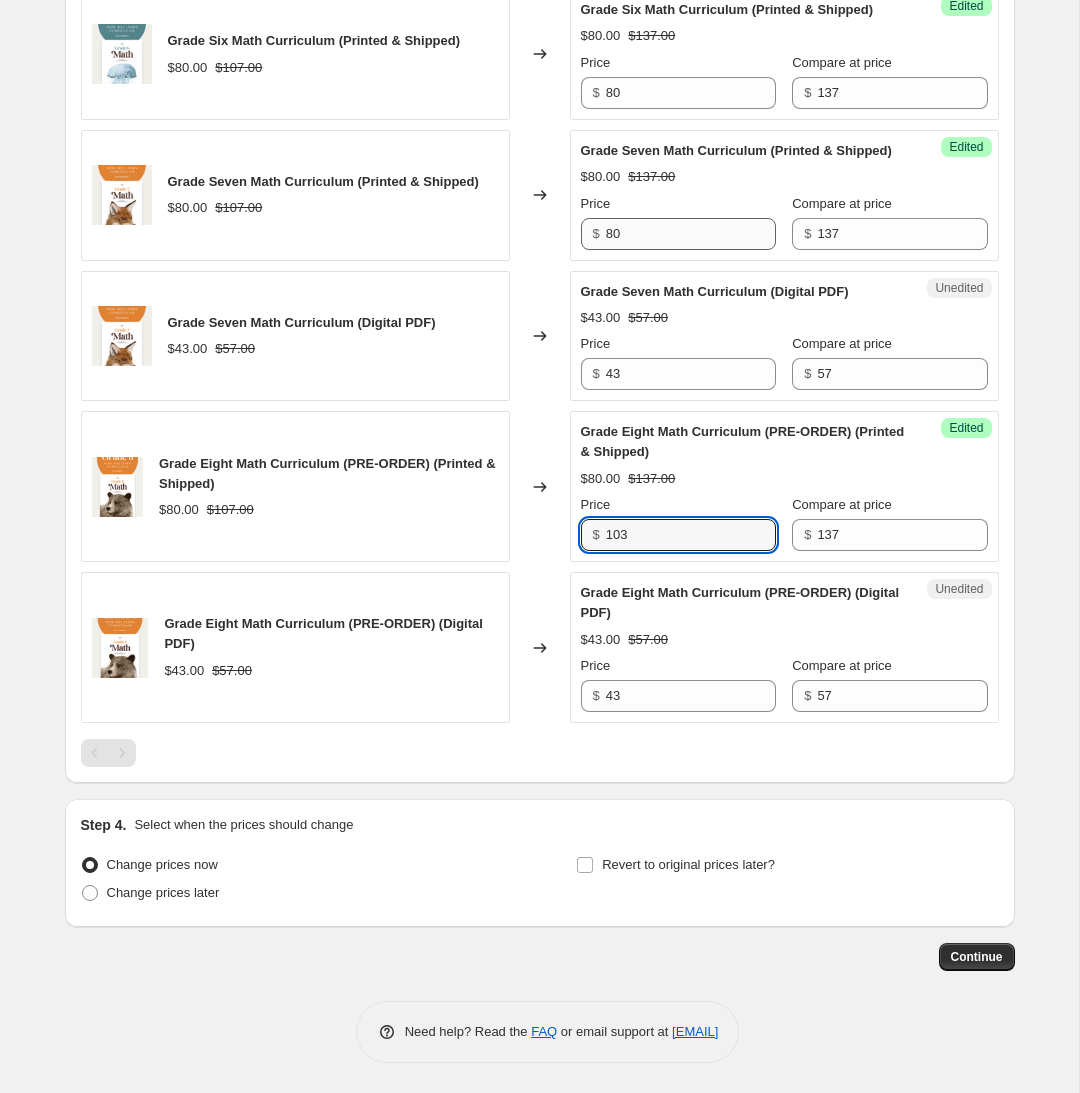 type on "103" 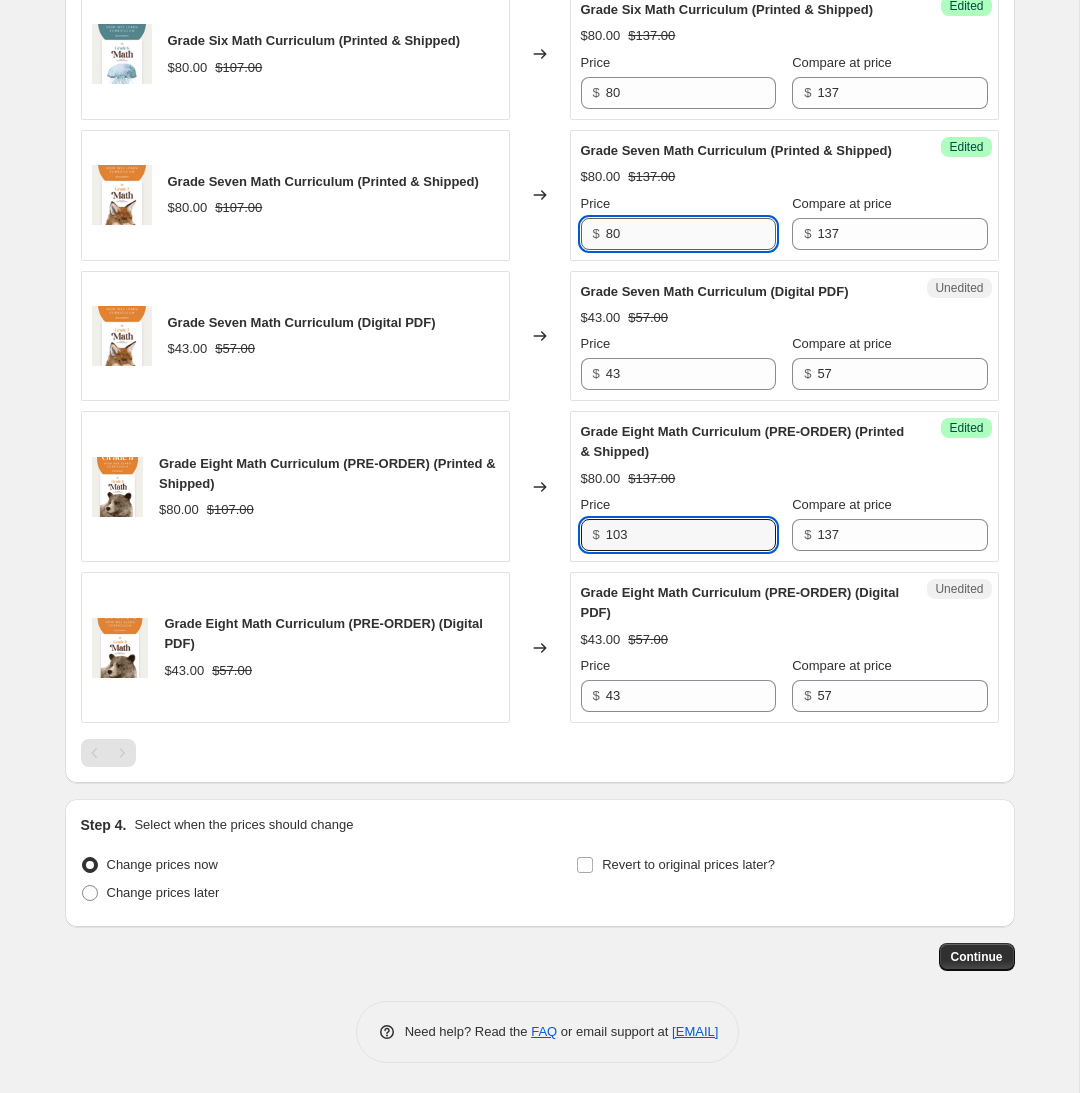click on "80" at bounding box center (691, 234) 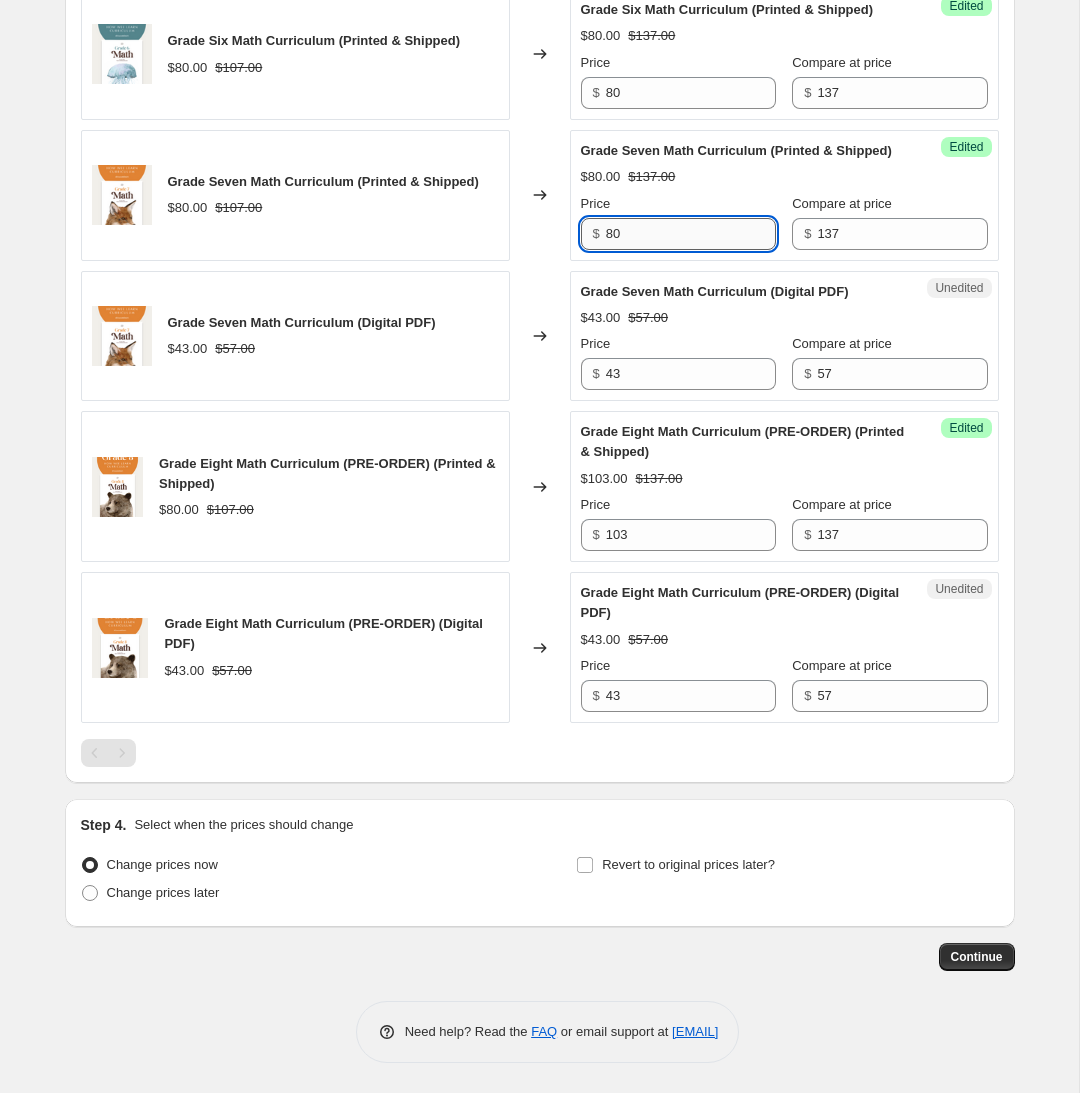 paste on "103" 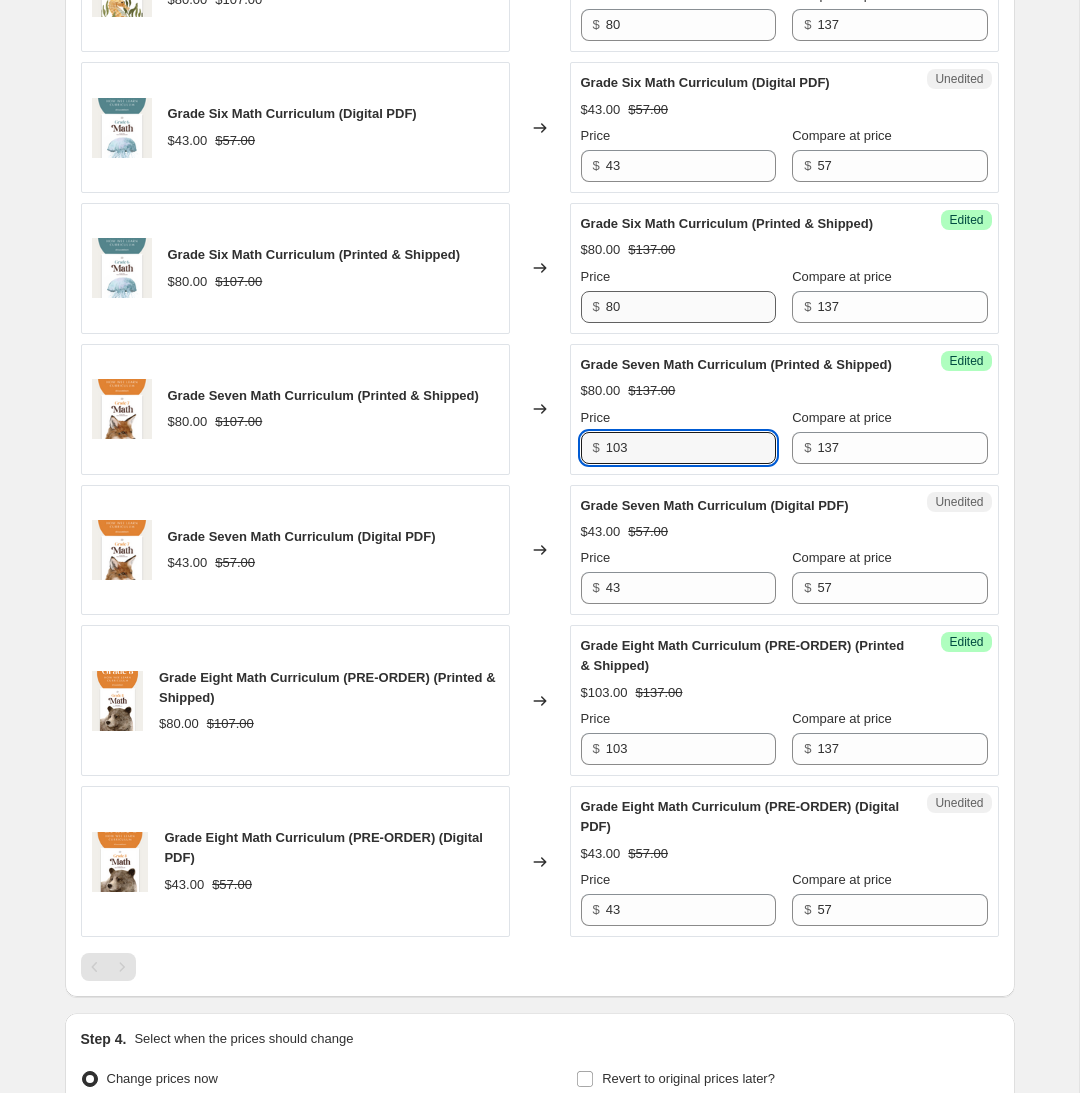 type on "103" 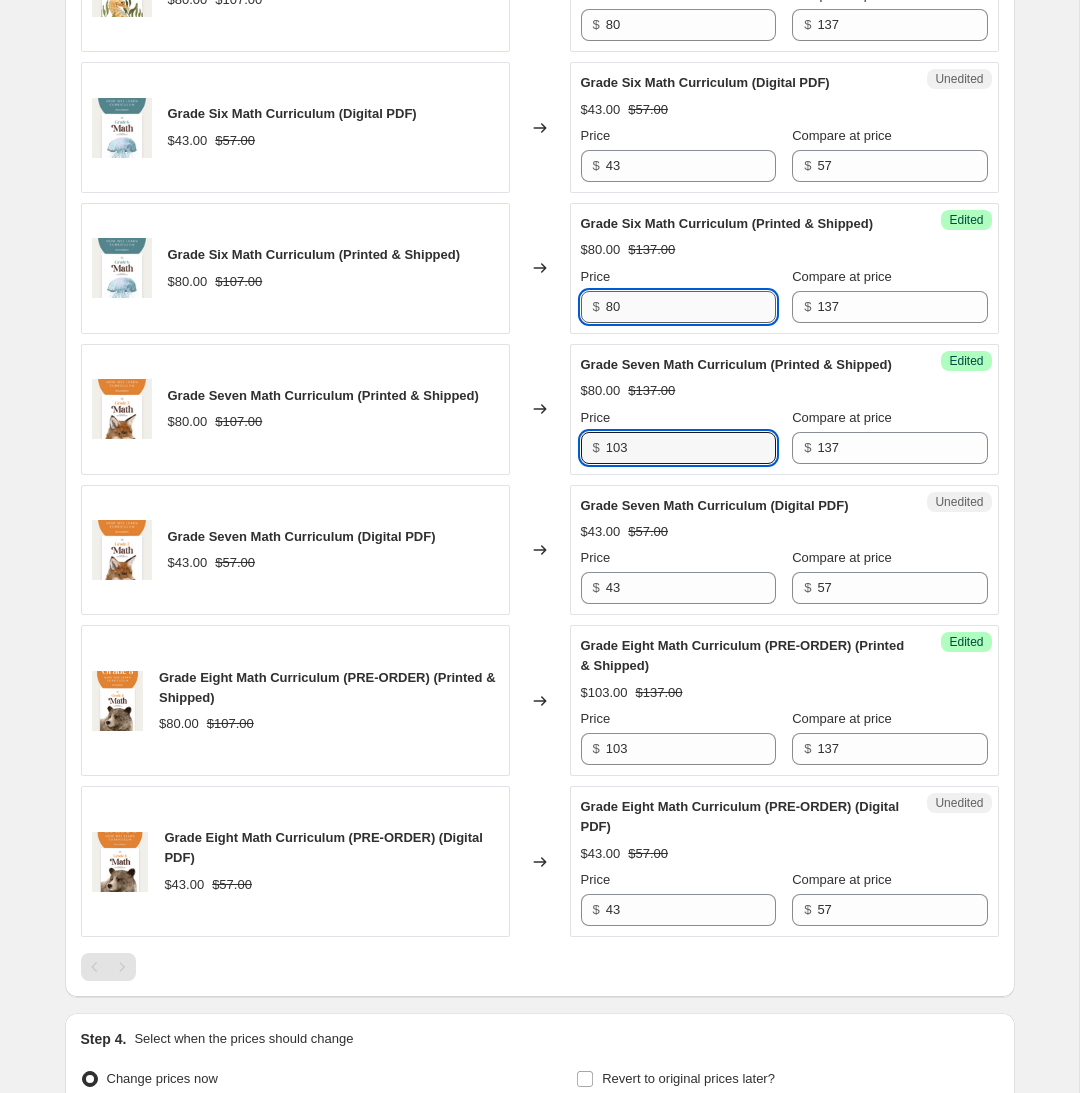 click on "80" at bounding box center [691, 307] 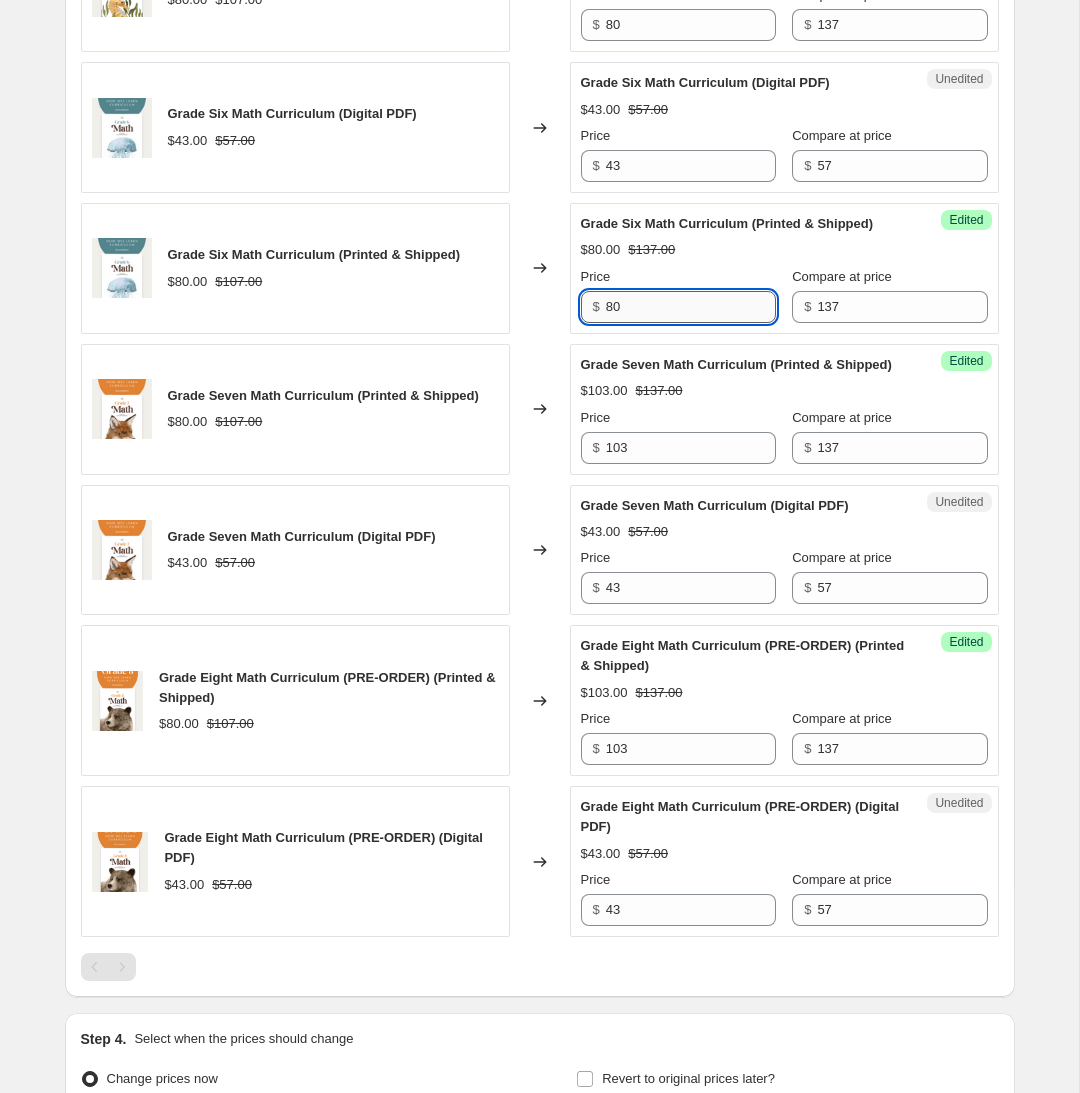 paste on "103" 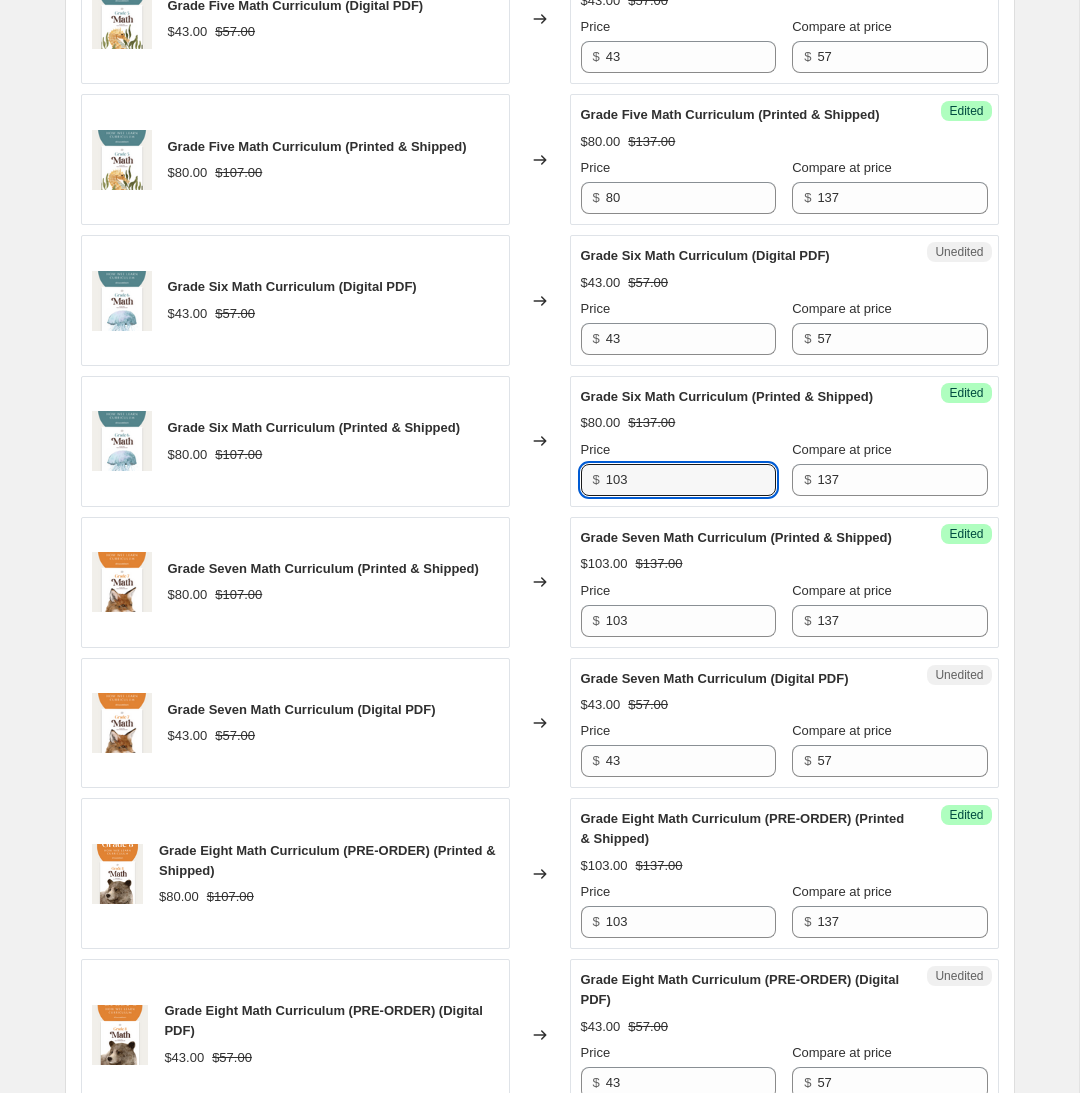 scroll, scrollTop: 1898, scrollLeft: 0, axis: vertical 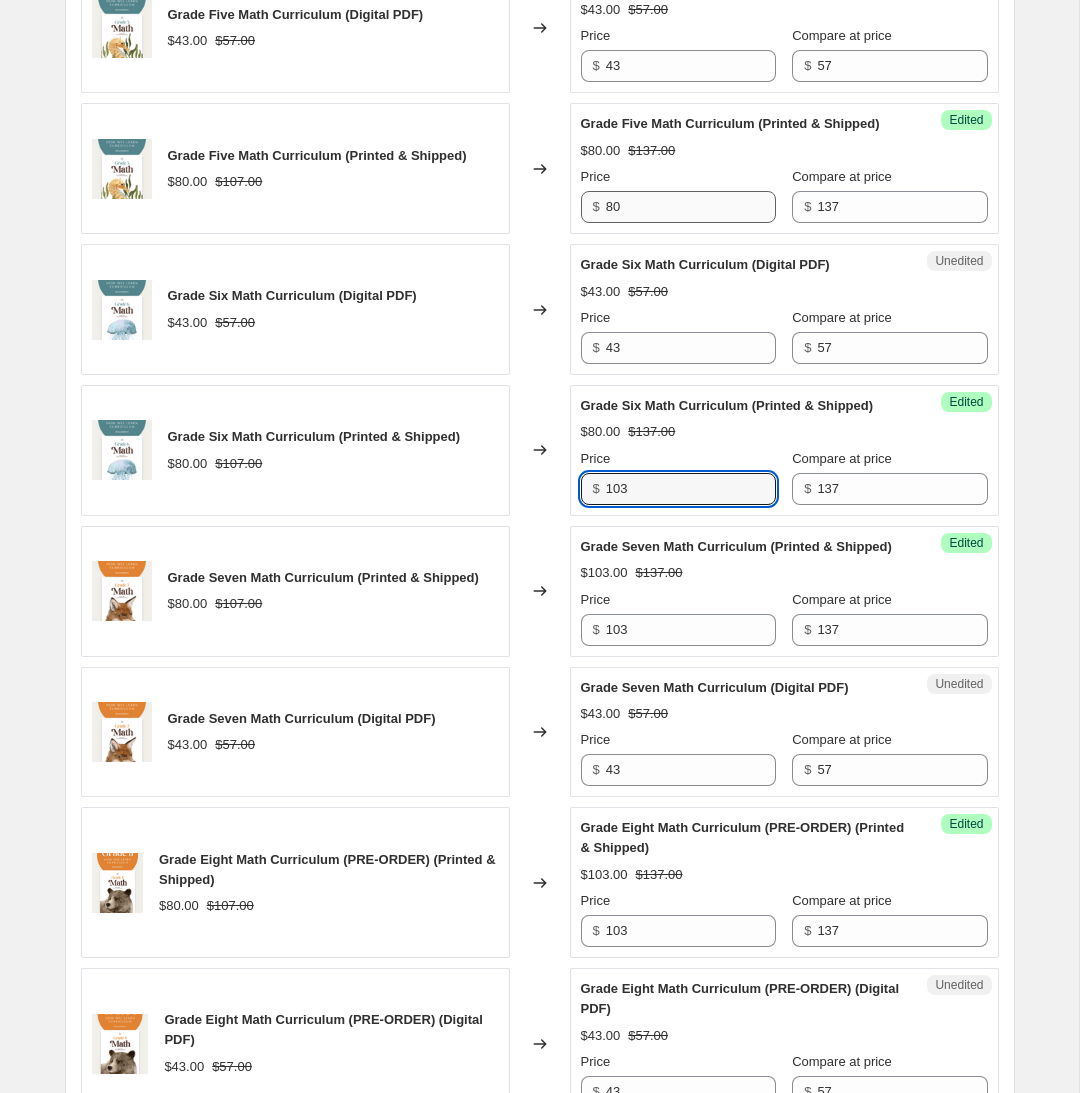 type on "103" 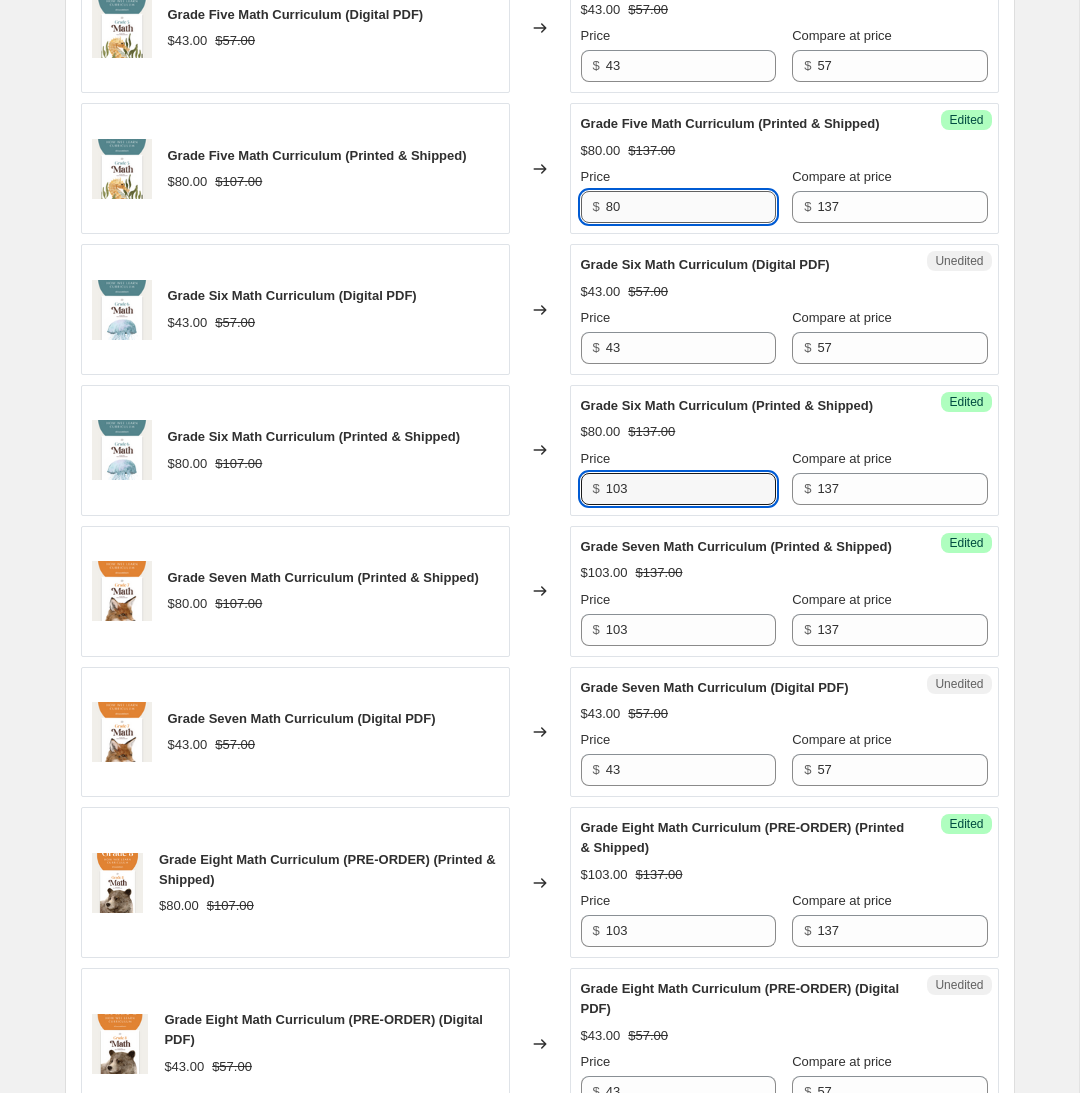click on "80" at bounding box center [691, 207] 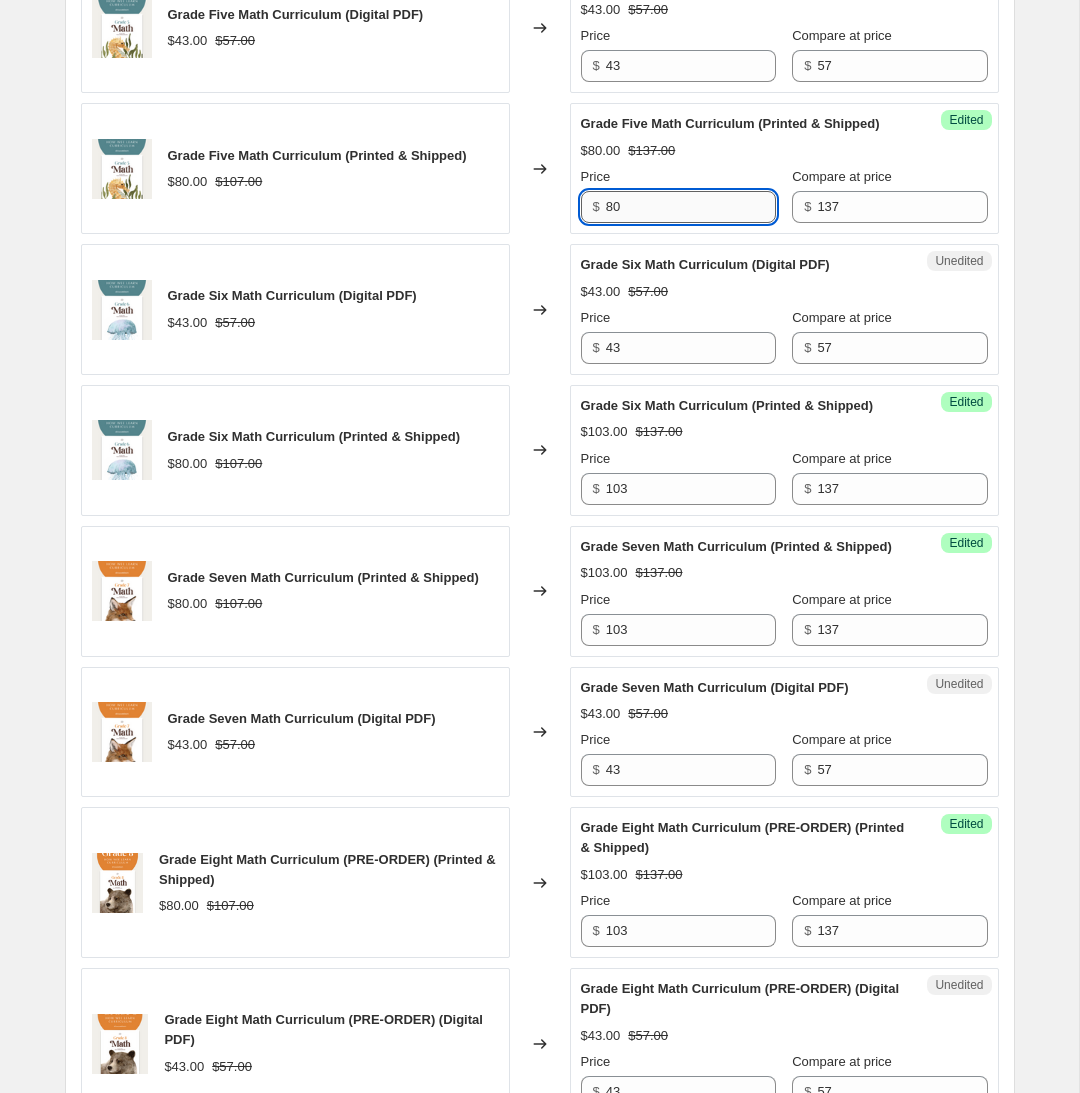 paste on "103" 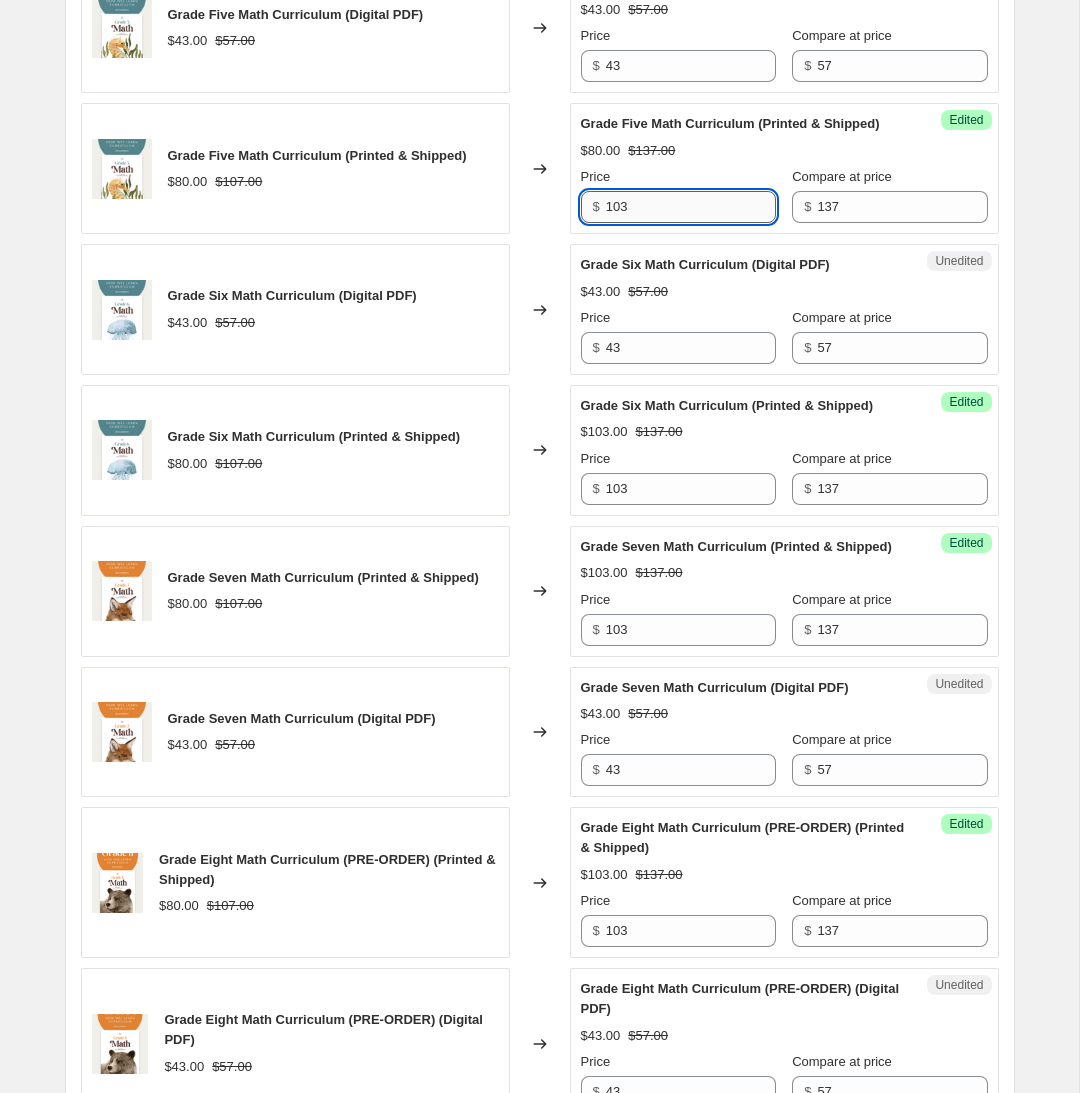 scroll, scrollTop: 1668, scrollLeft: 0, axis: vertical 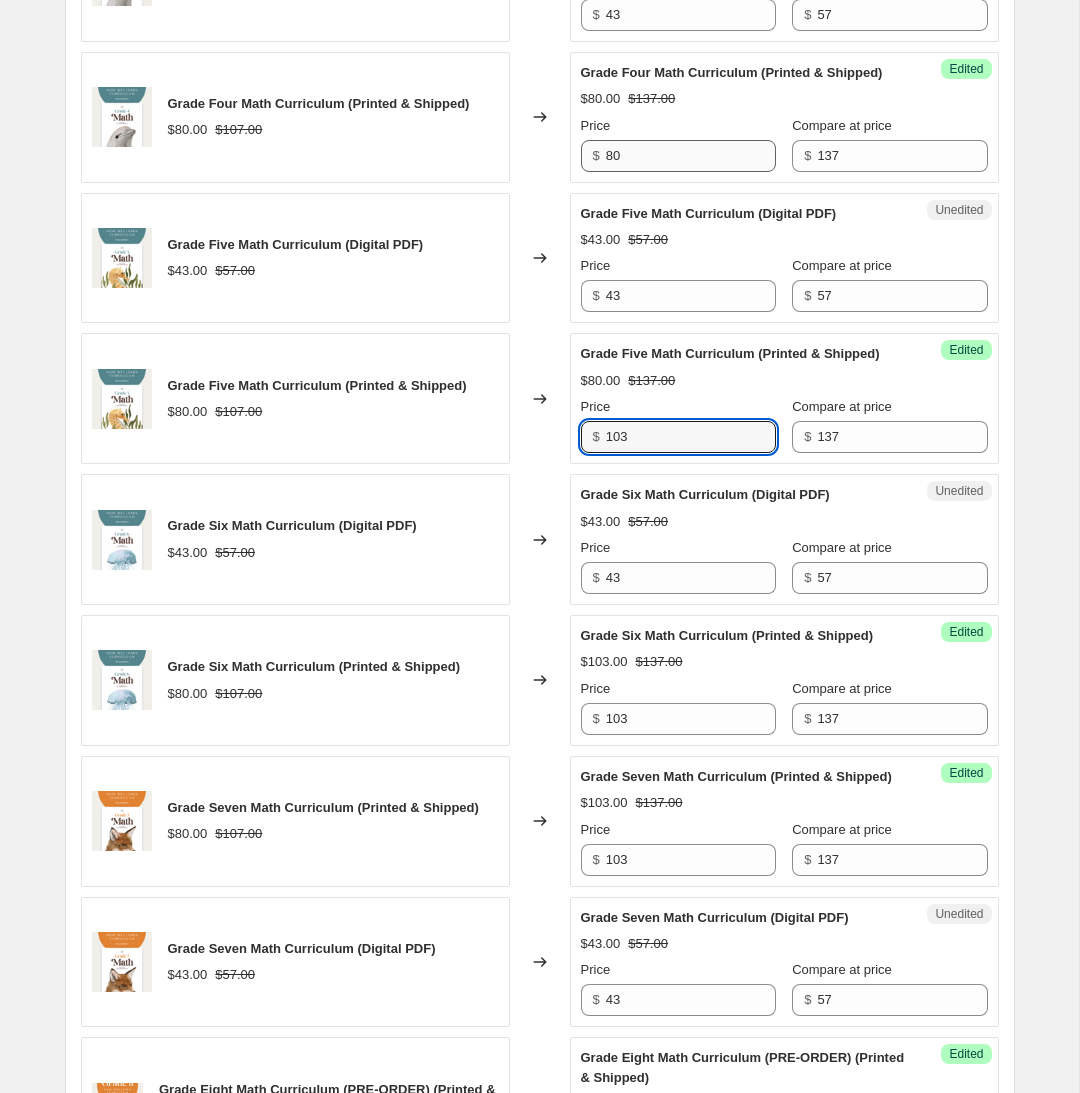 type on "103" 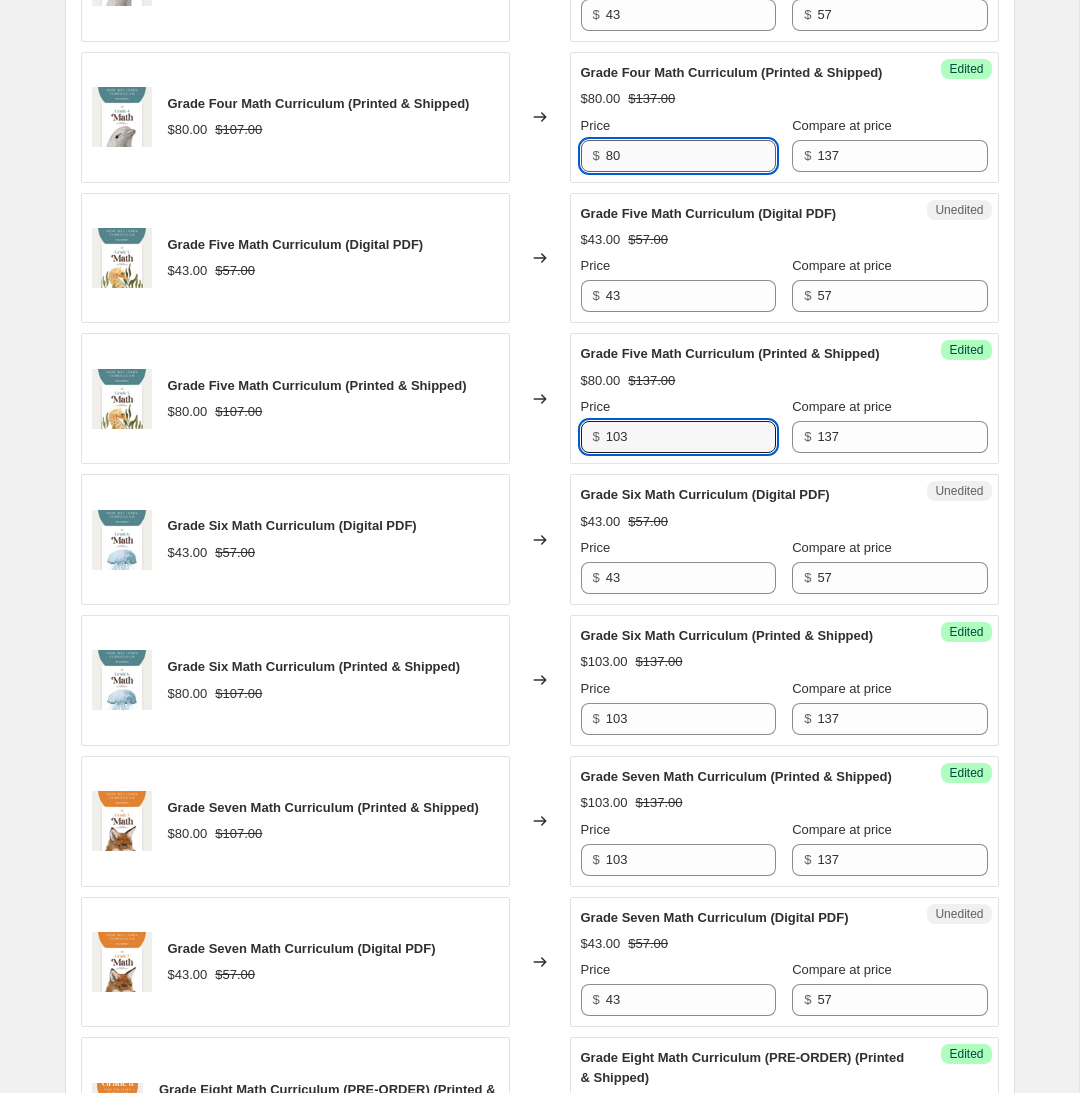 click on "80" at bounding box center [691, 156] 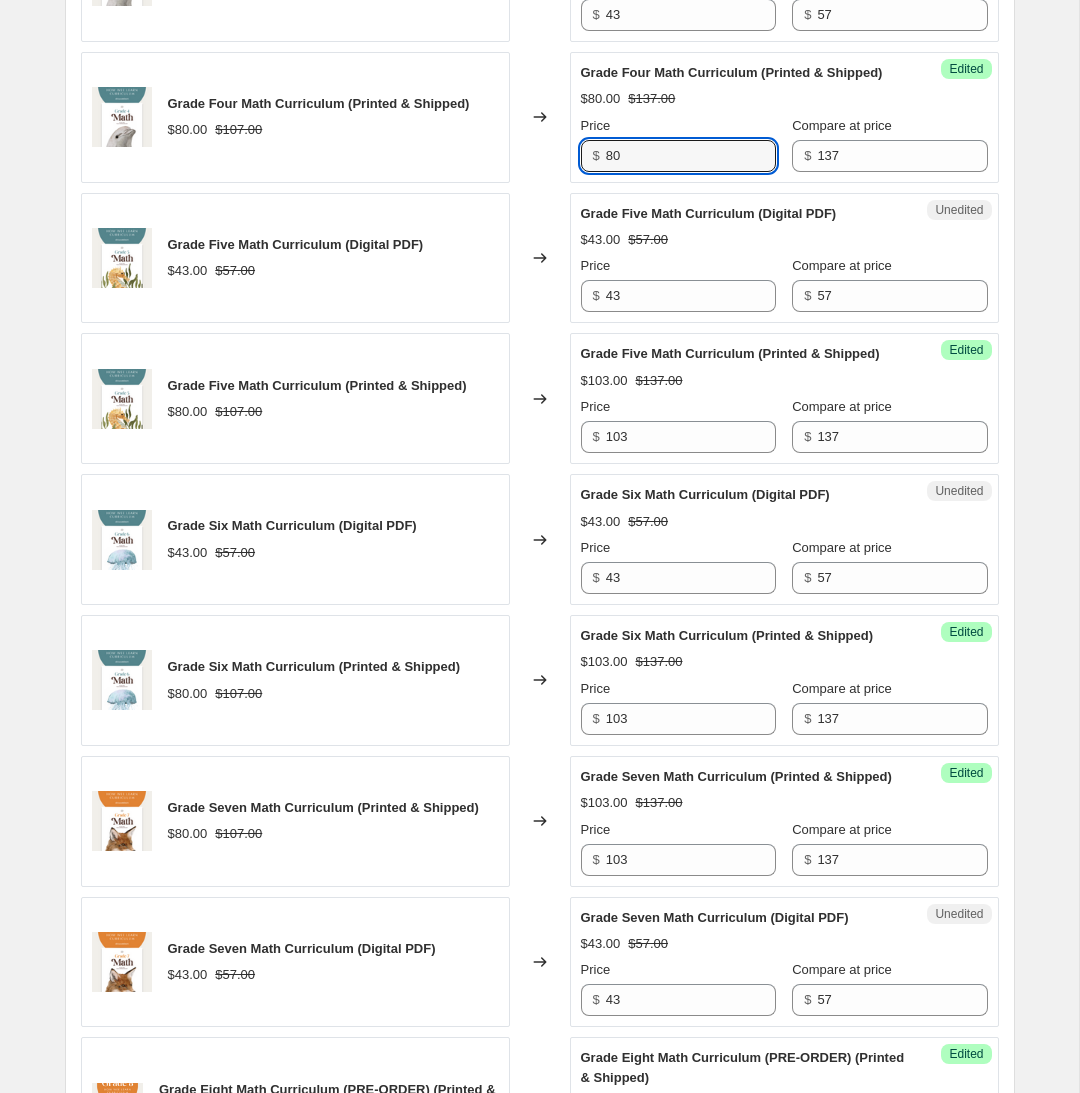 paste on "103" 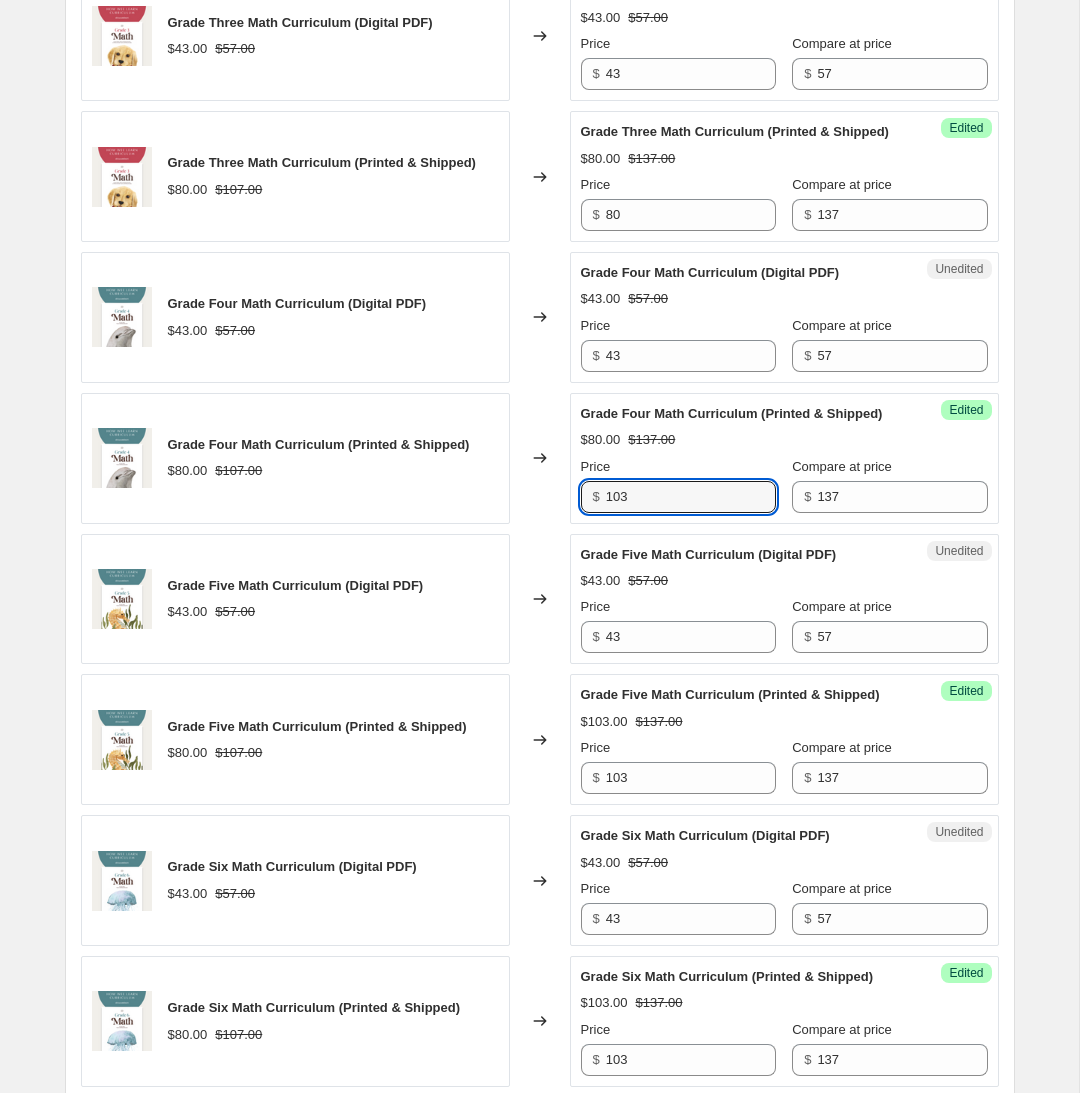 scroll, scrollTop: 1325, scrollLeft: 0, axis: vertical 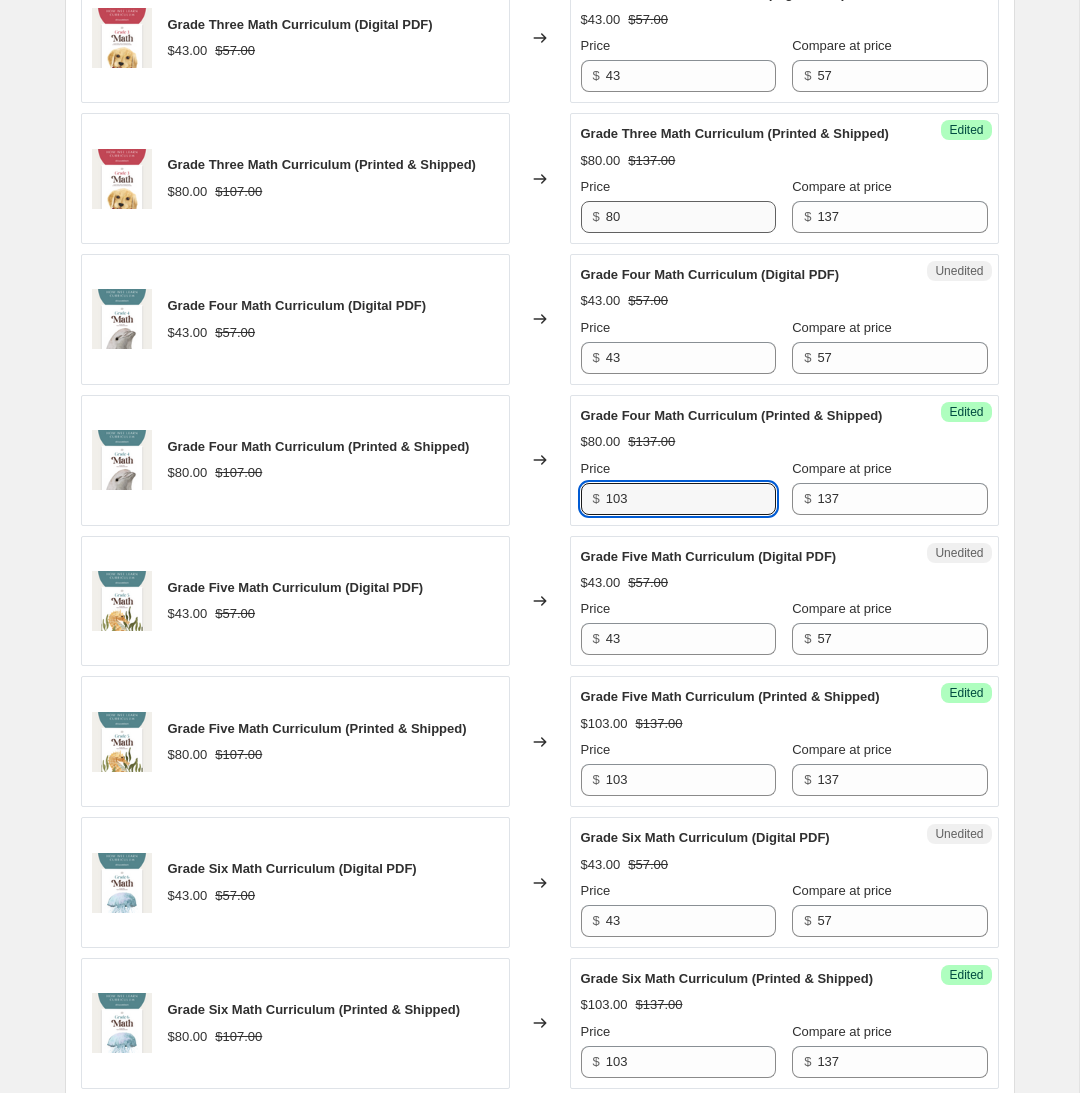 type on "103" 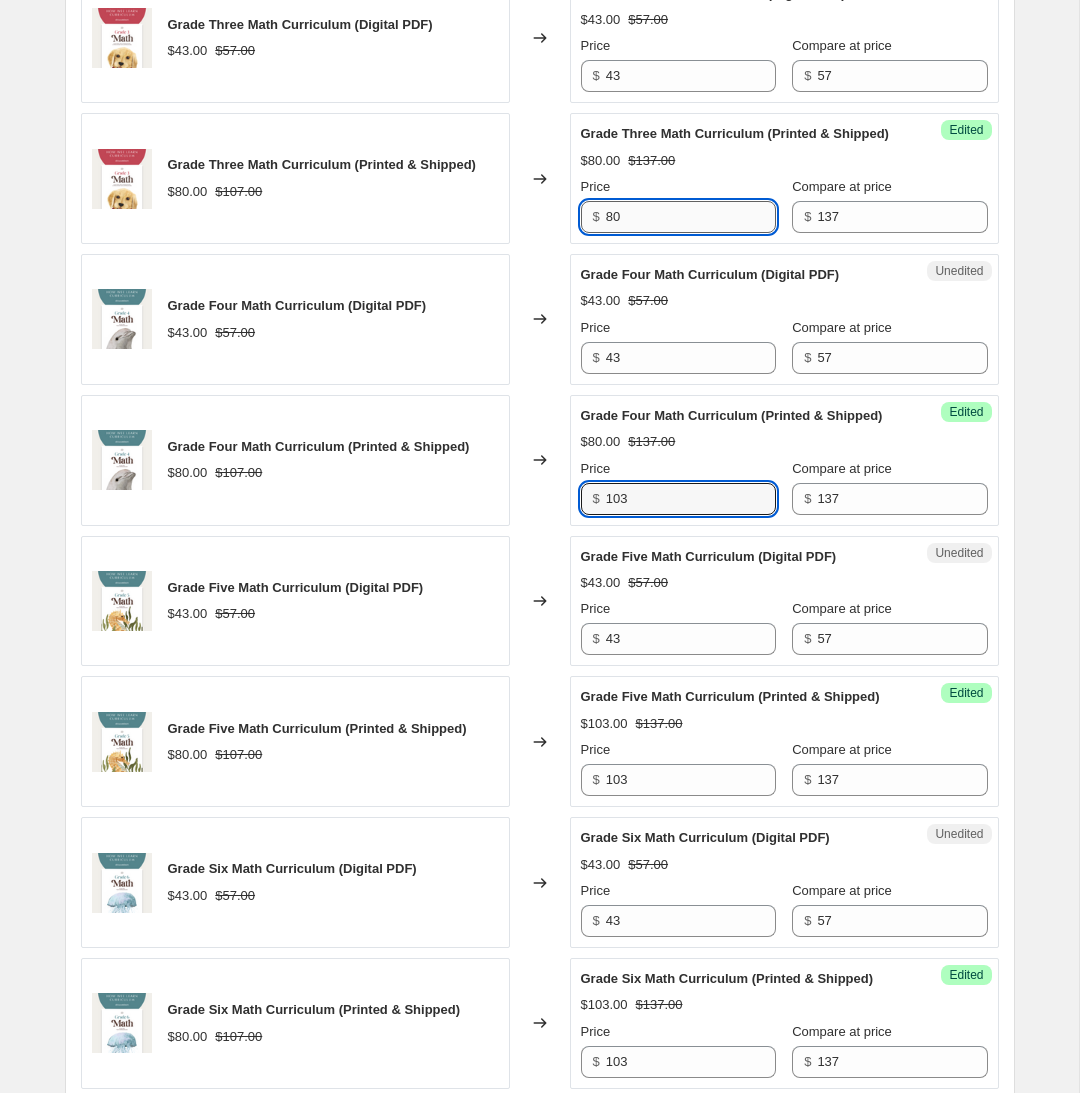 click on "80" at bounding box center (691, 217) 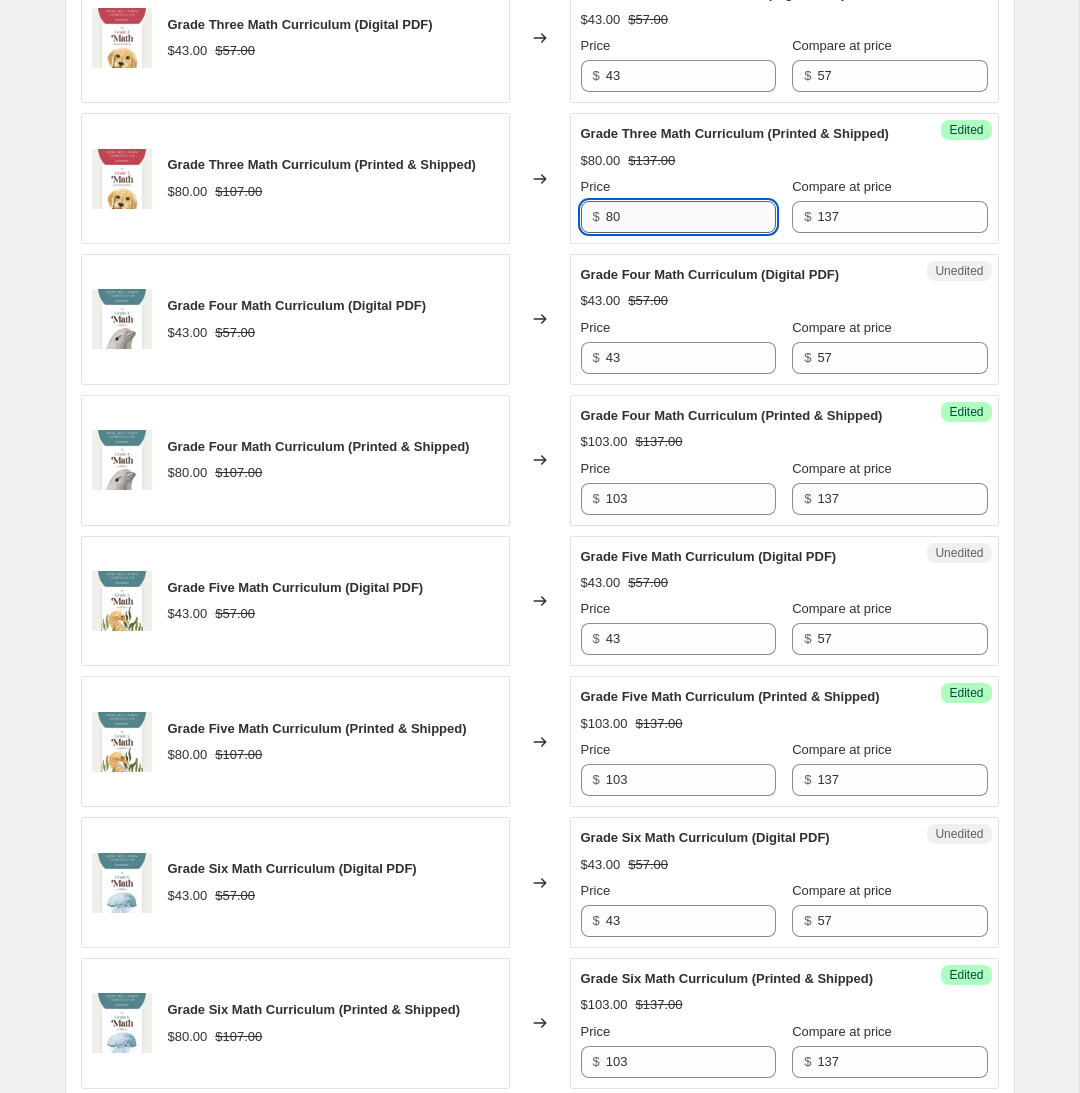 paste on "103" 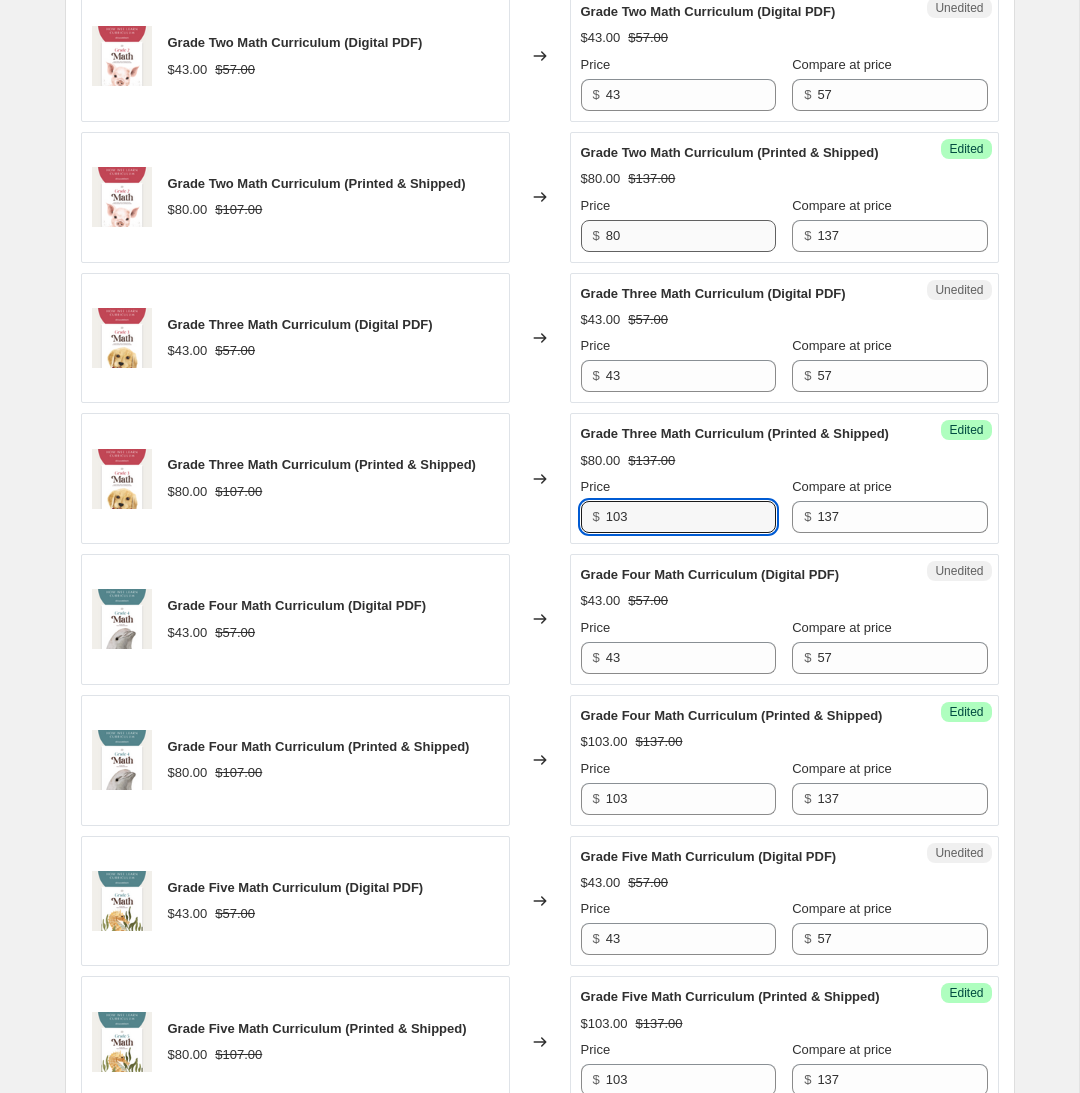 scroll, scrollTop: 1021, scrollLeft: 0, axis: vertical 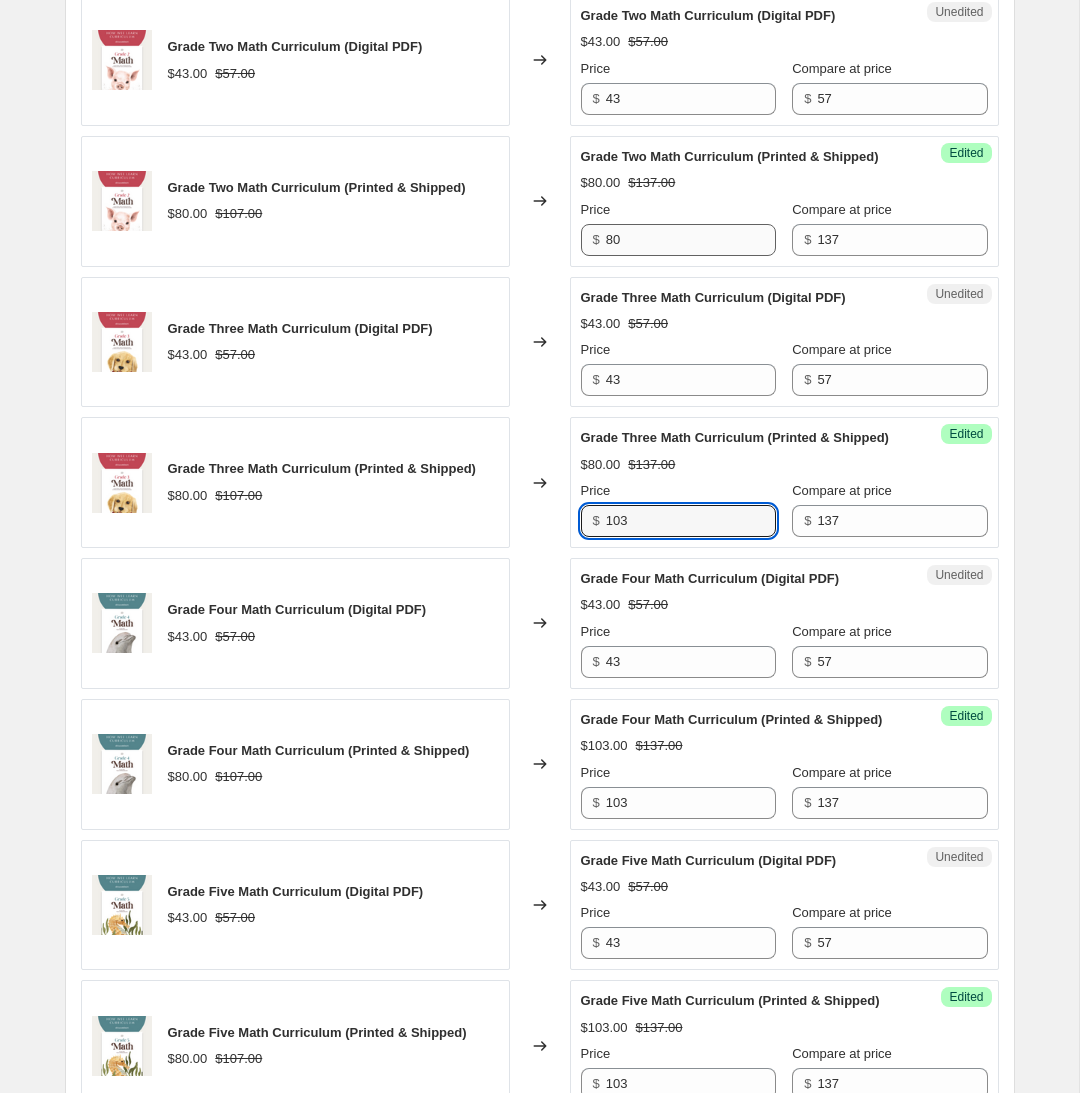 type on "103" 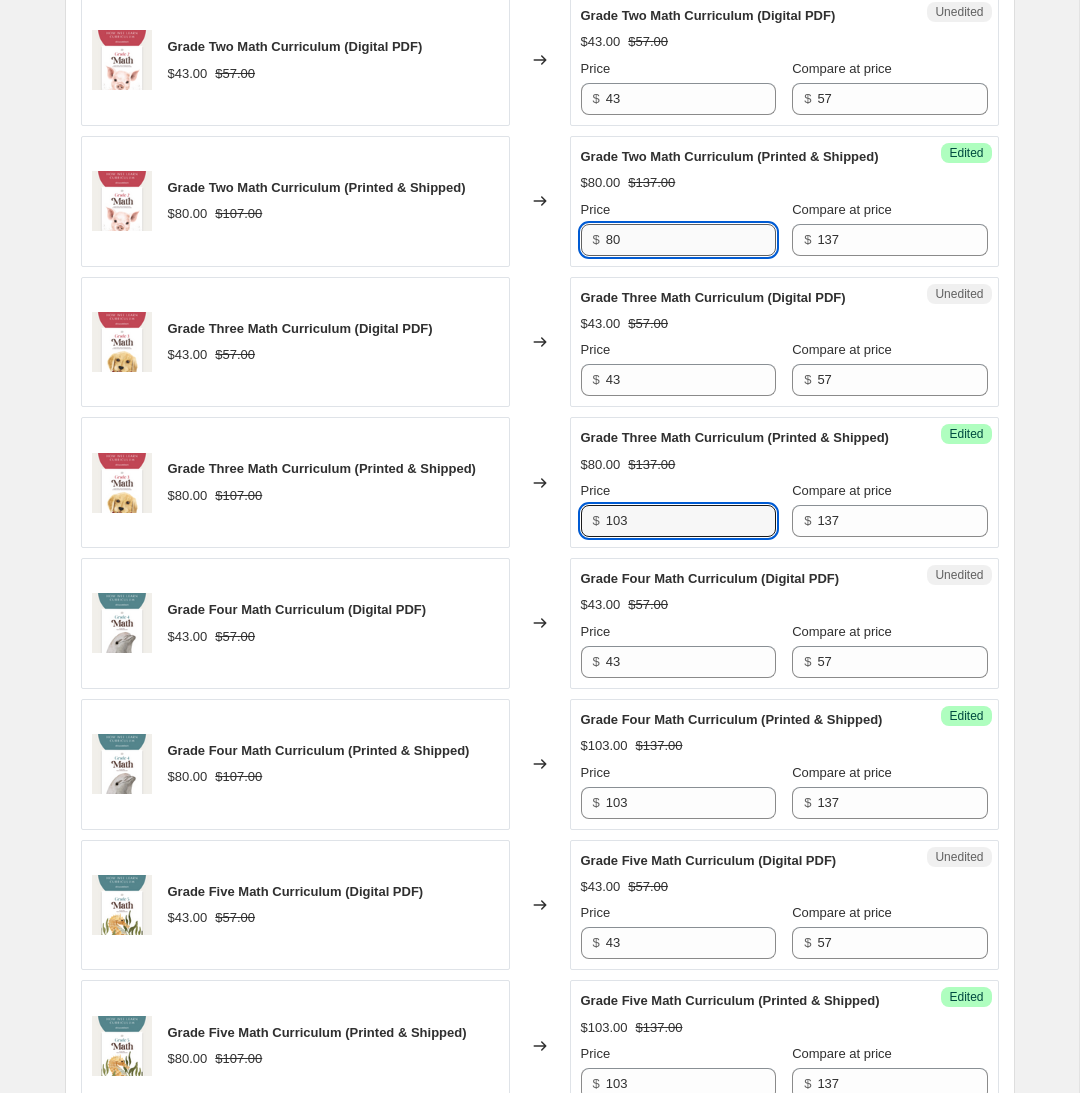 click on "80" at bounding box center (691, 240) 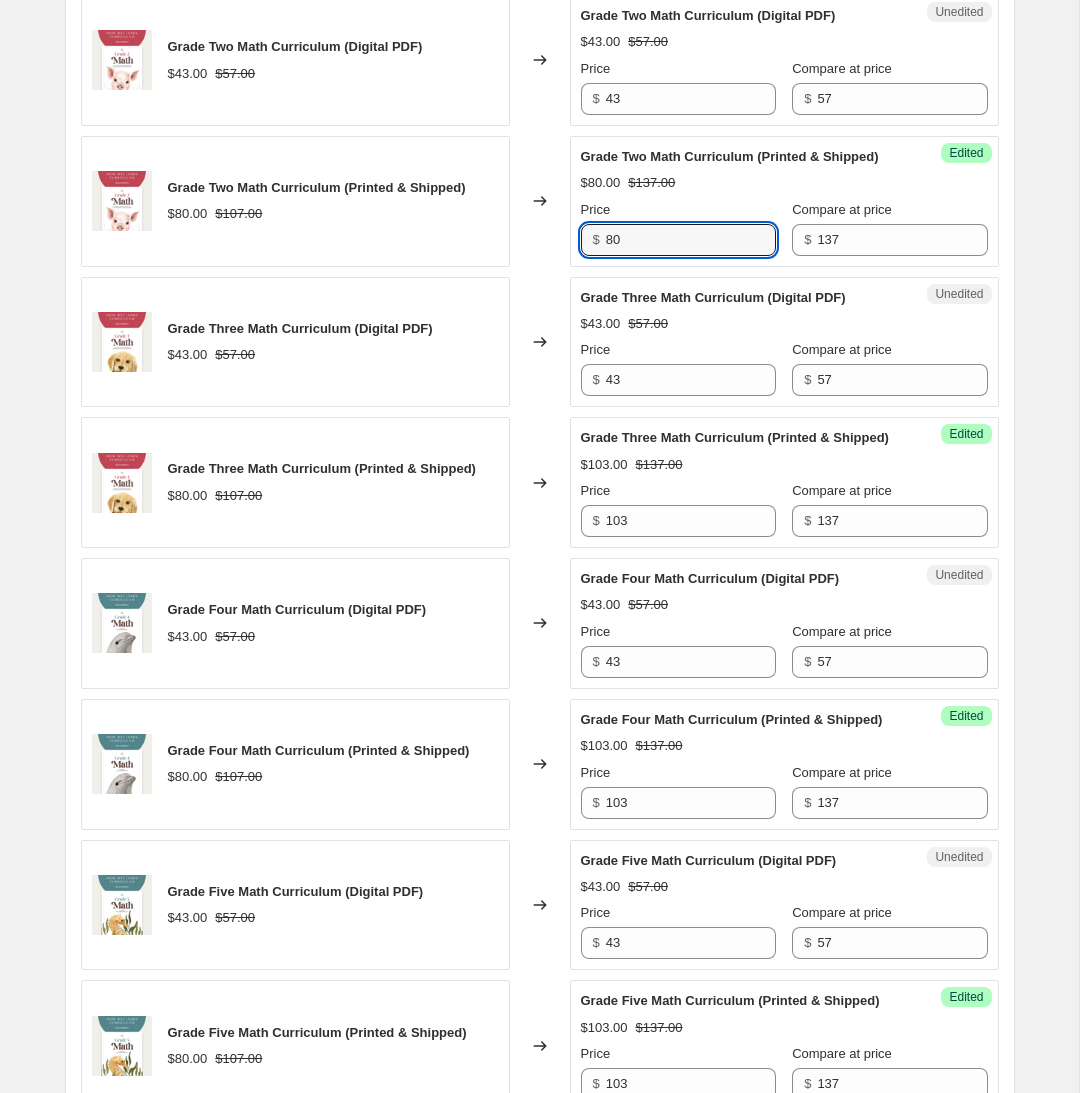 paste on "103" 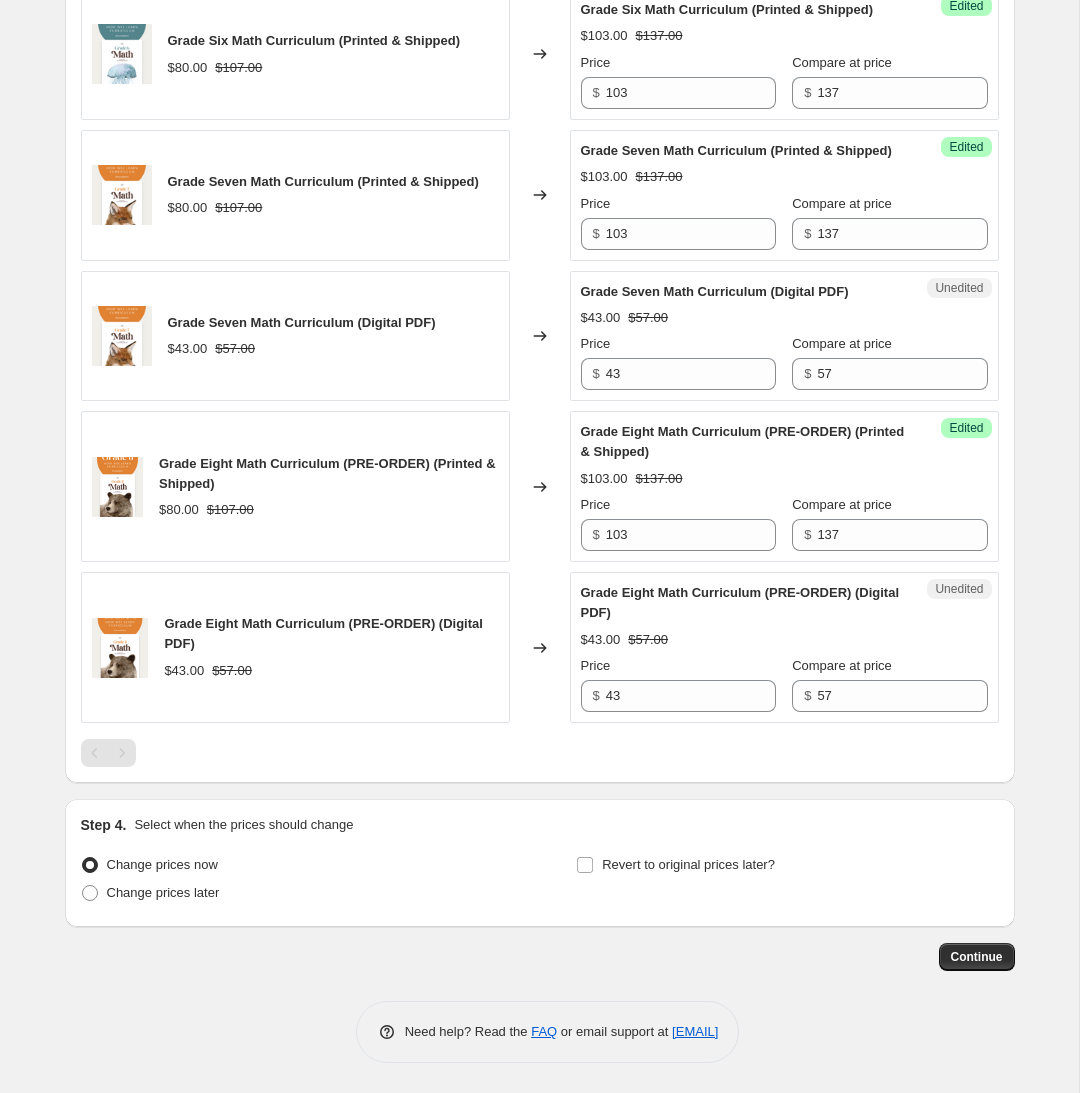 scroll, scrollTop: 2434, scrollLeft: 0, axis: vertical 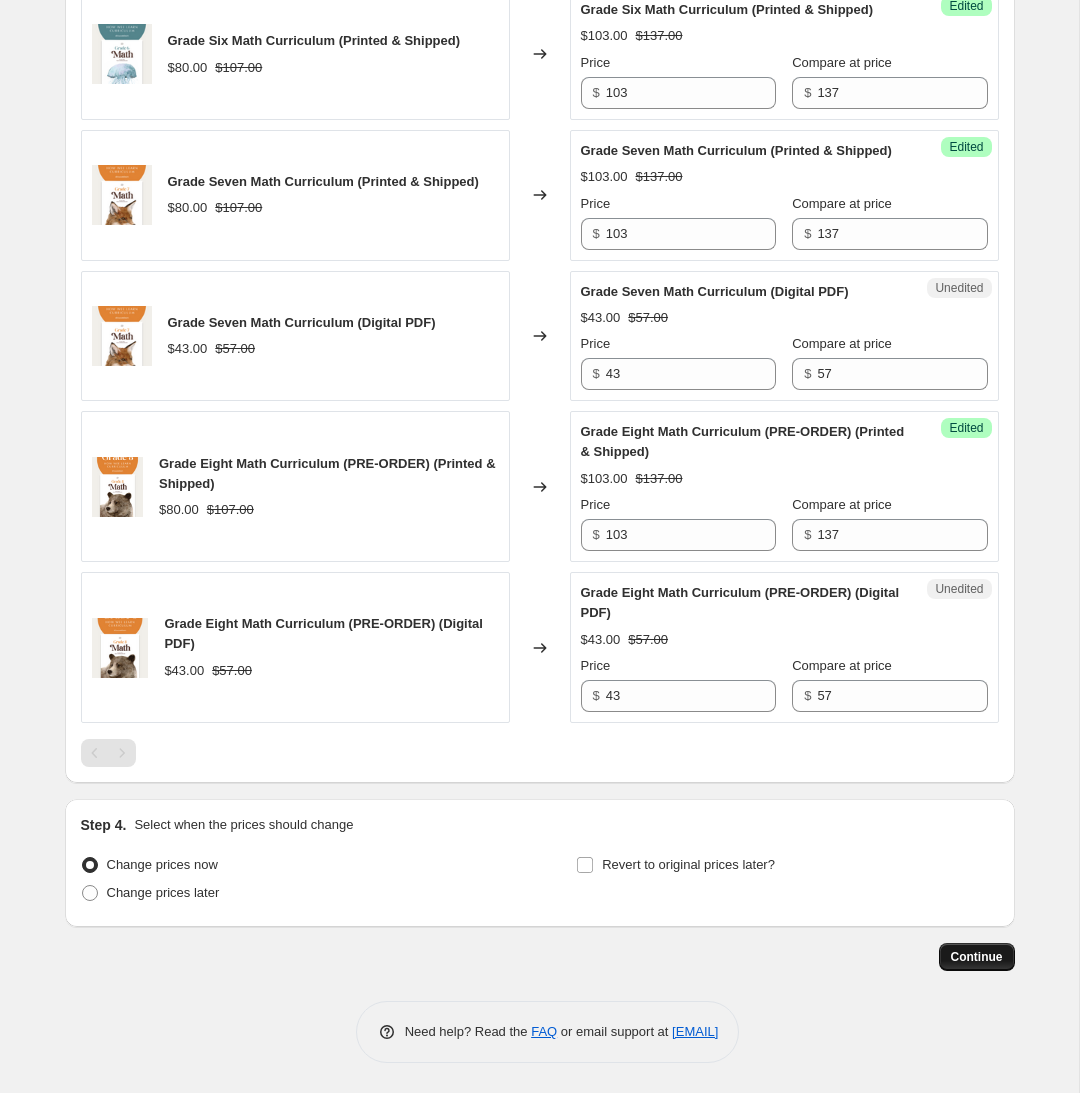 type on "103" 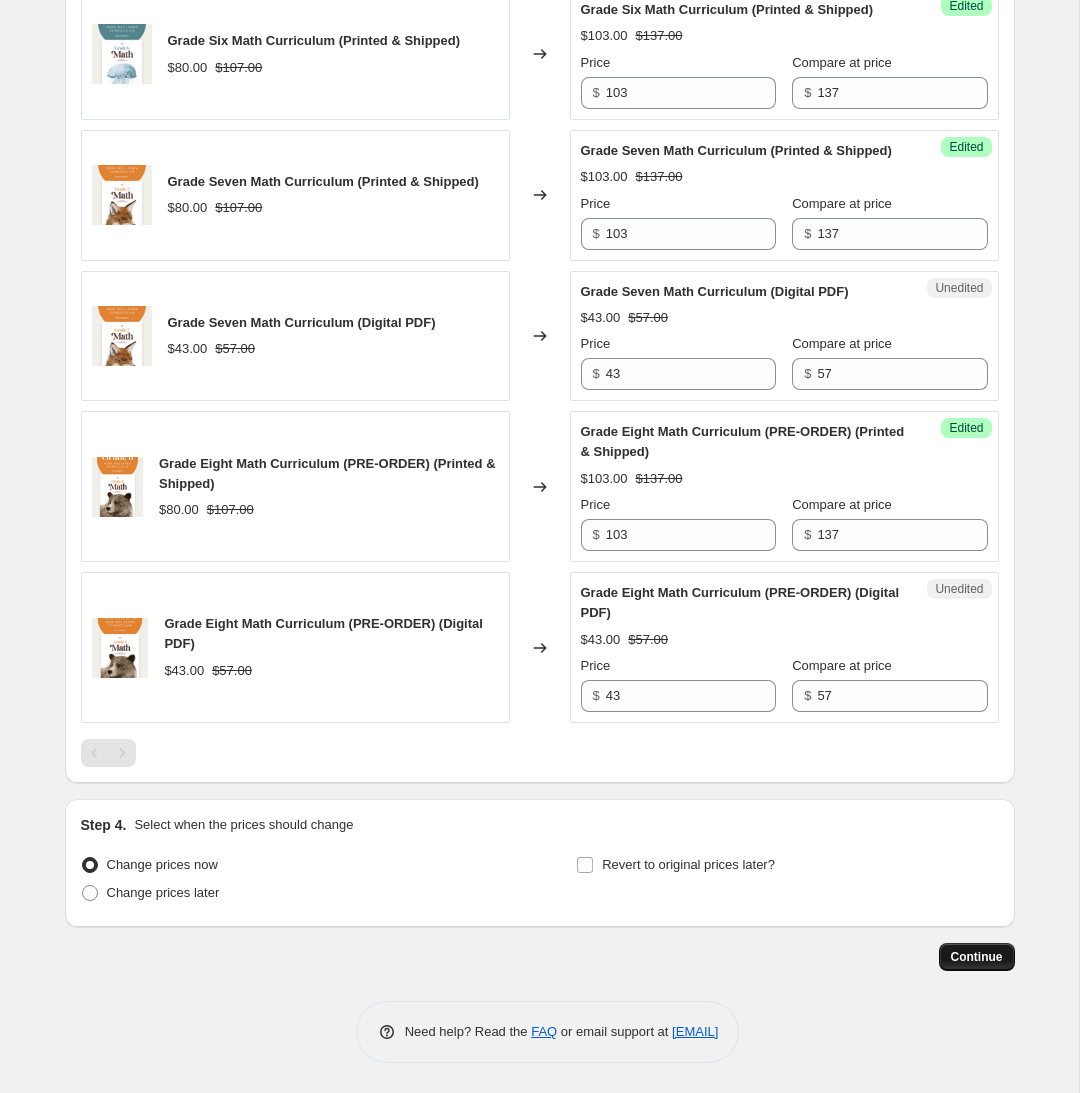 click on "Continue" at bounding box center [977, 957] 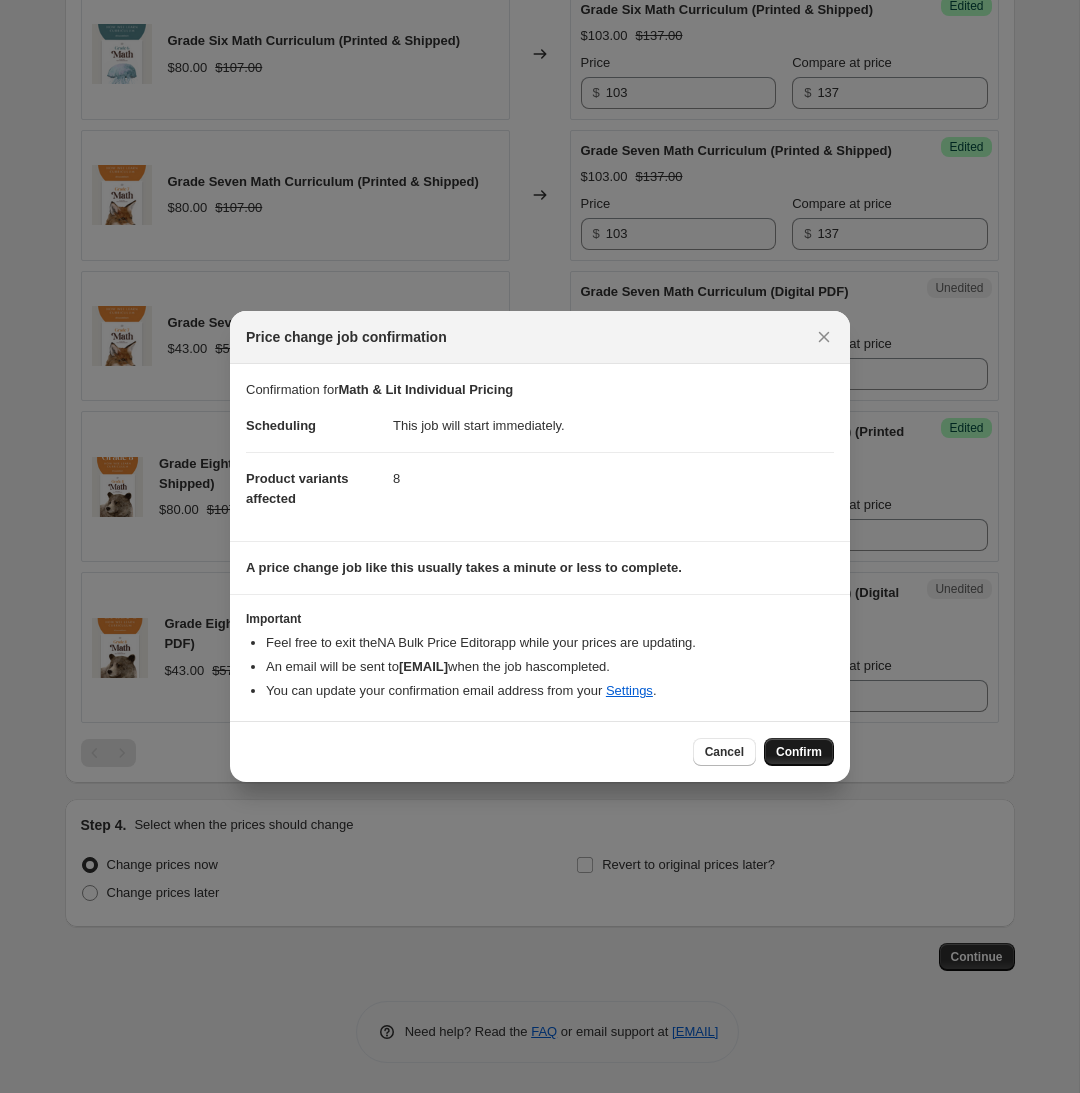 click on "Confirm" at bounding box center (799, 752) 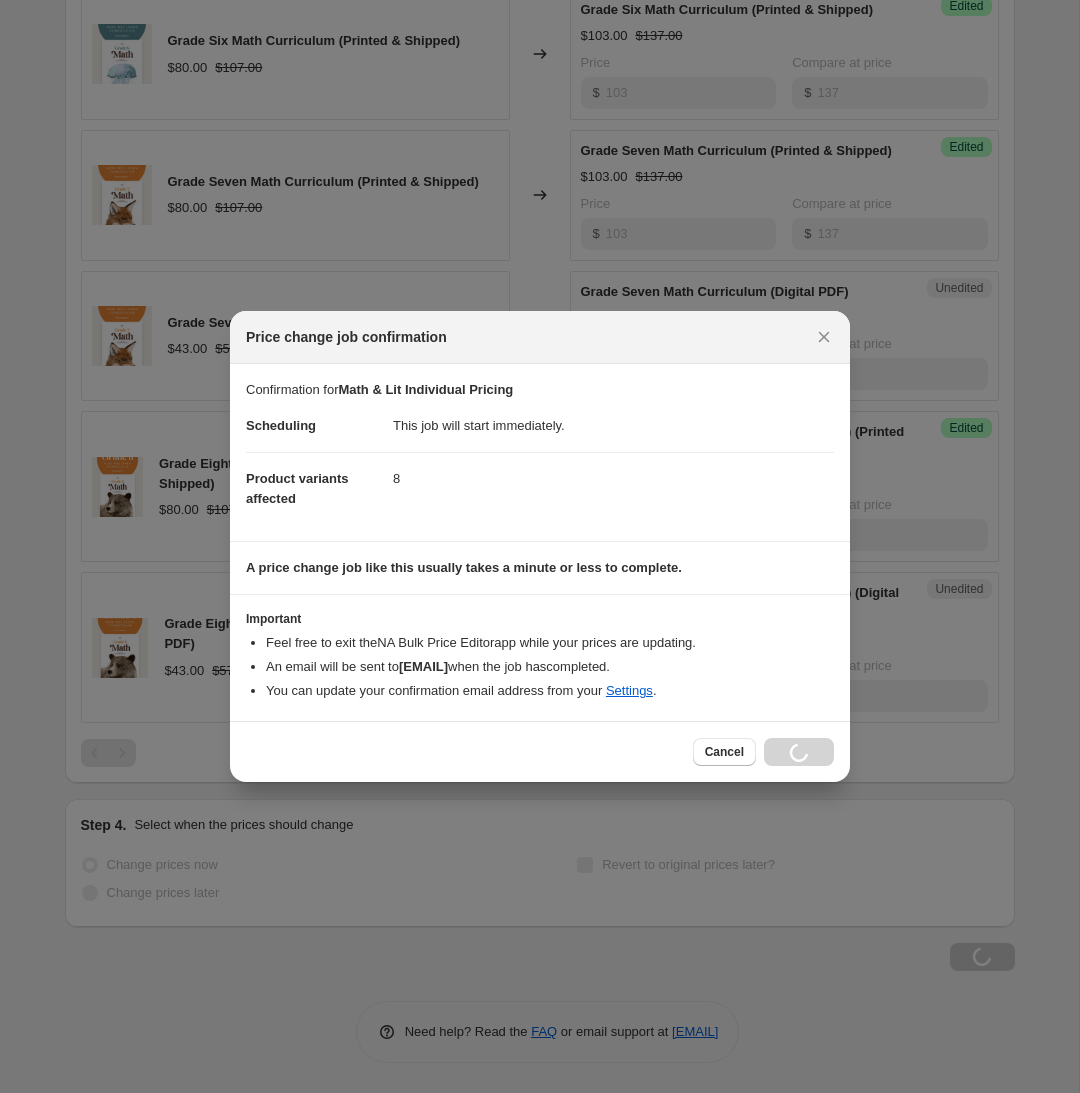 scroll, scrollTop: 2502, scrollLeft: 0, axis: vertical 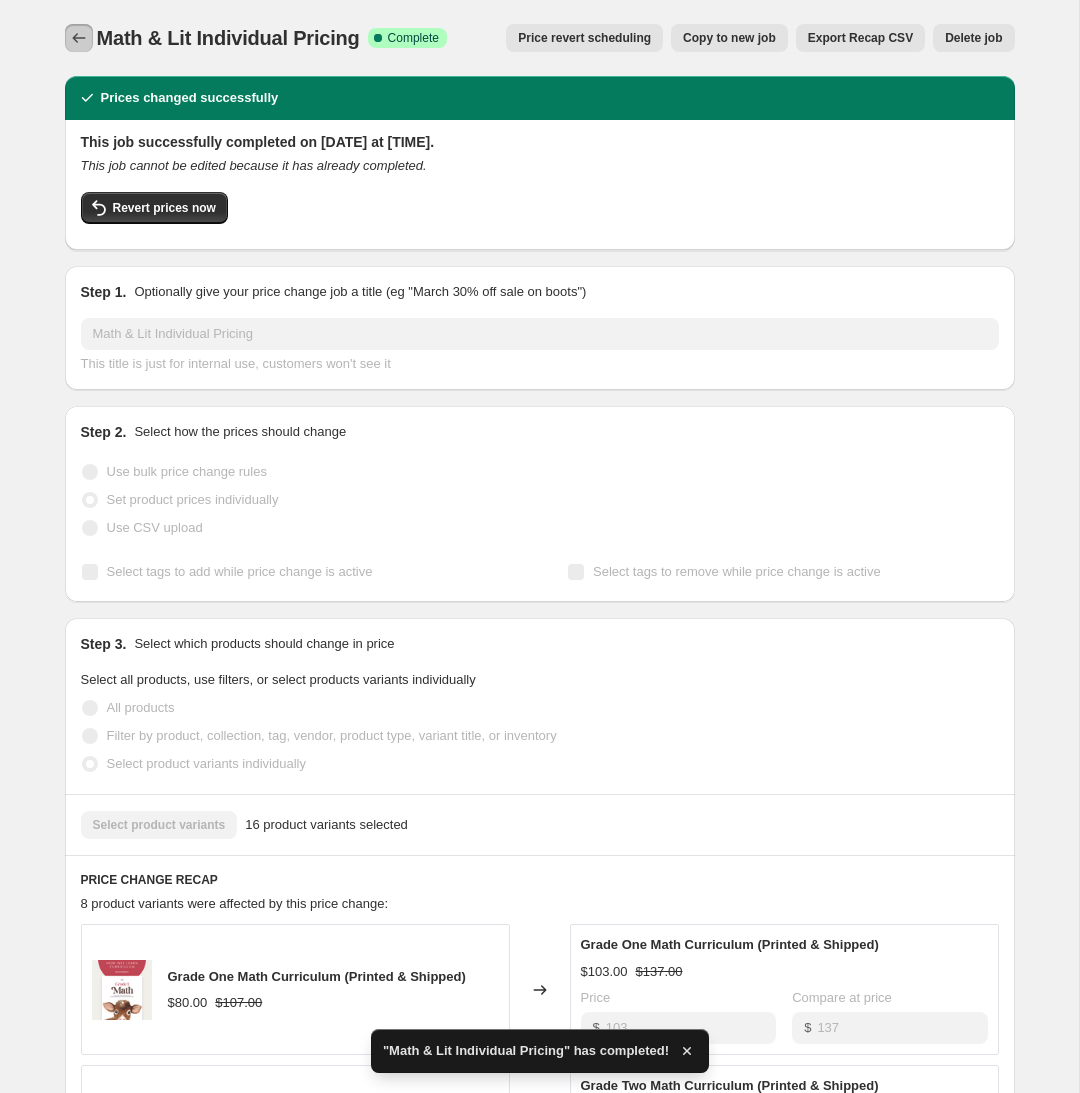 click 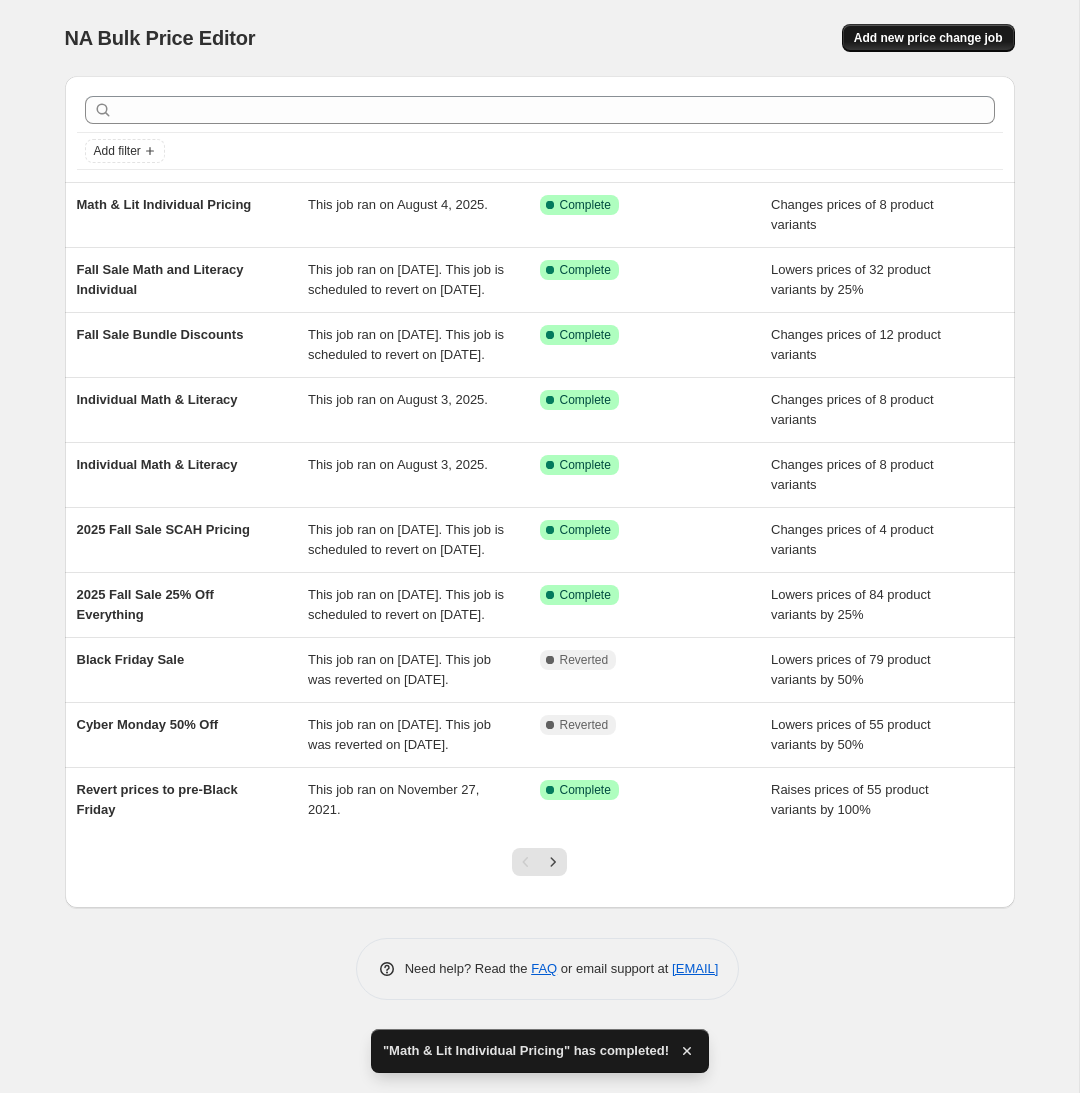 click on "Add new price change job" at bounding box center (928, 38) 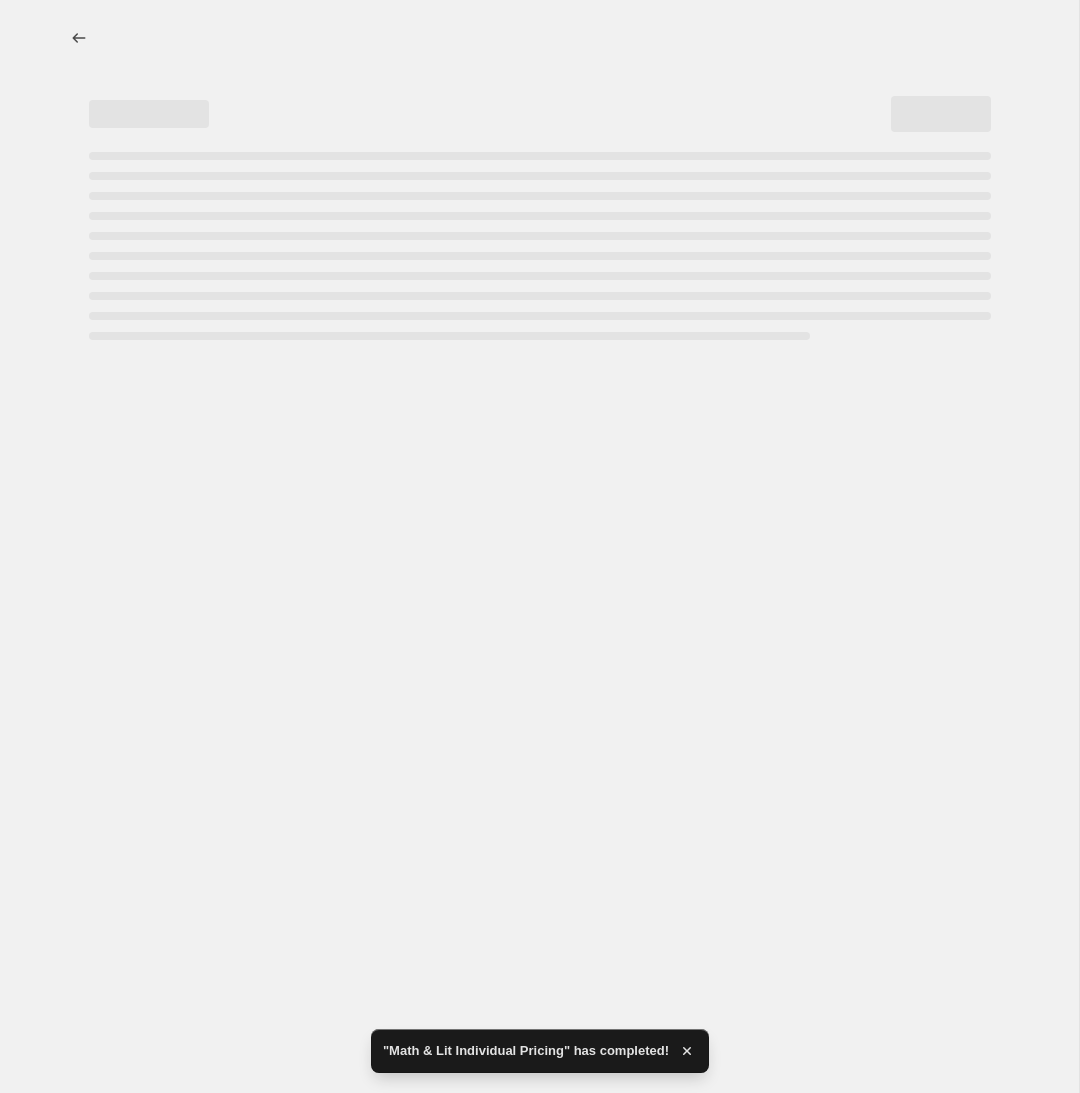 select on "percentage" 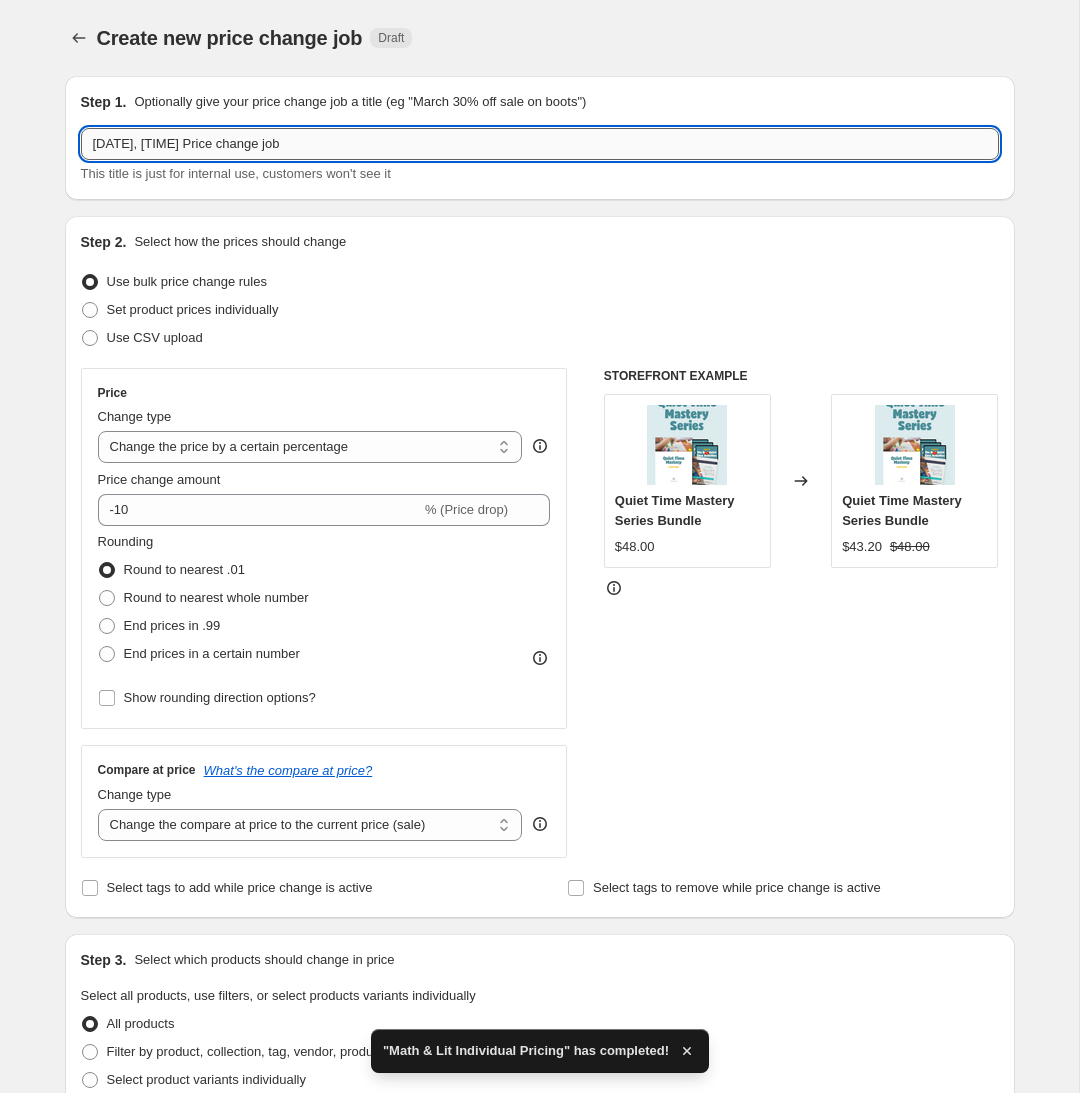 click on "Aug 4, 2025, 10:58:45 AM Price change job" at bounding box center [540, 144] 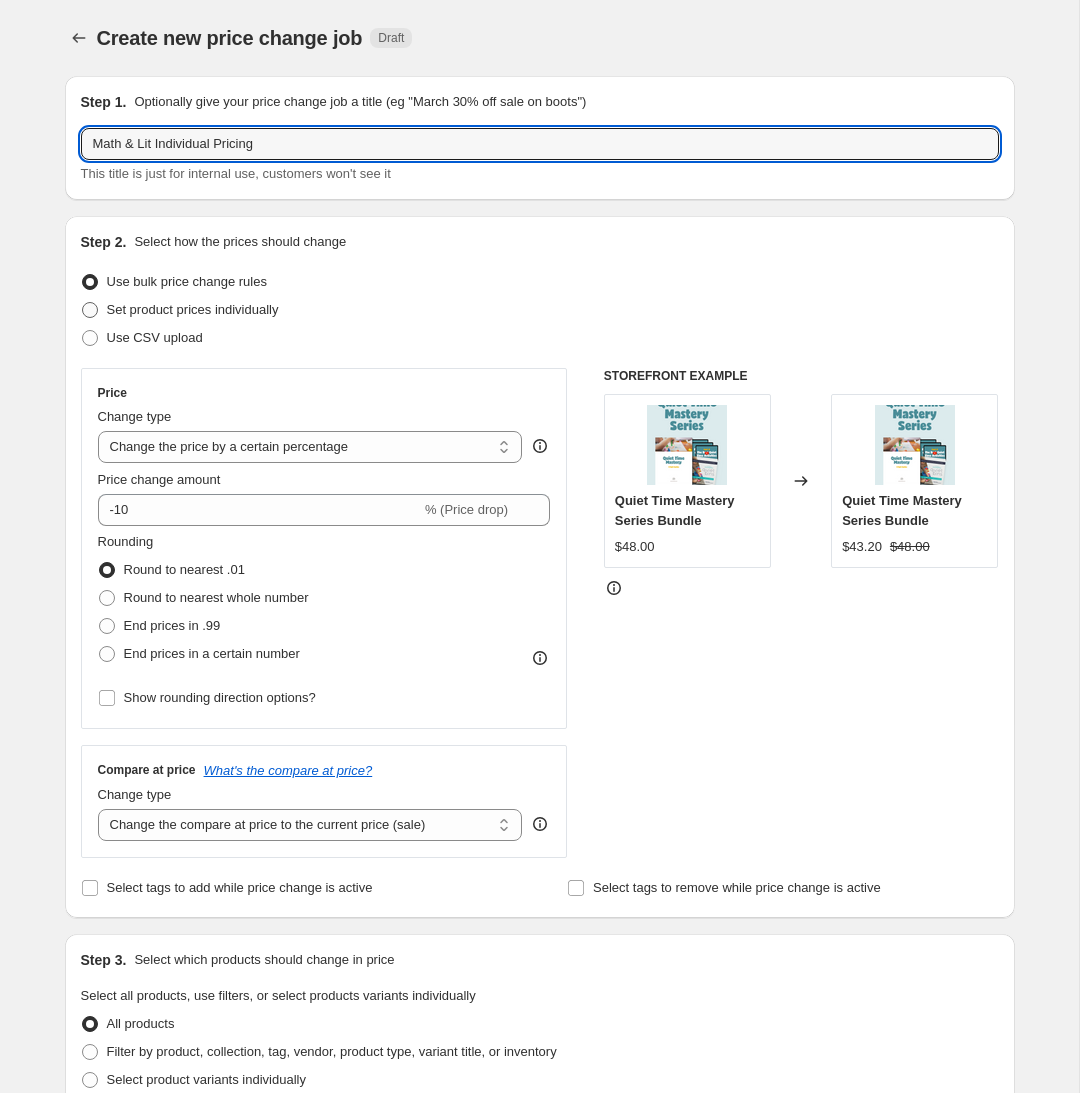 type on "Math & Lit Individual Pricing" 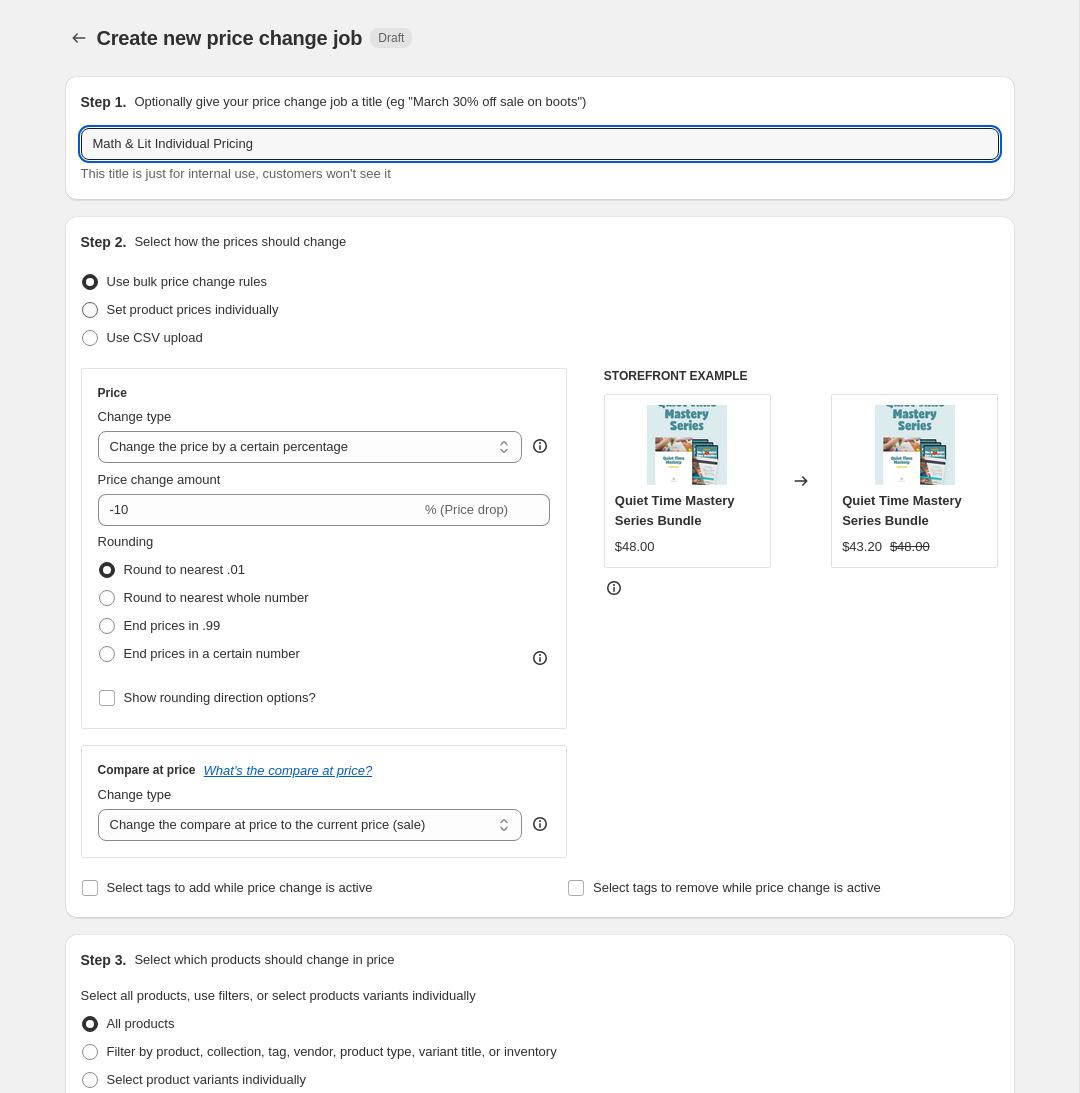 radio on "true" 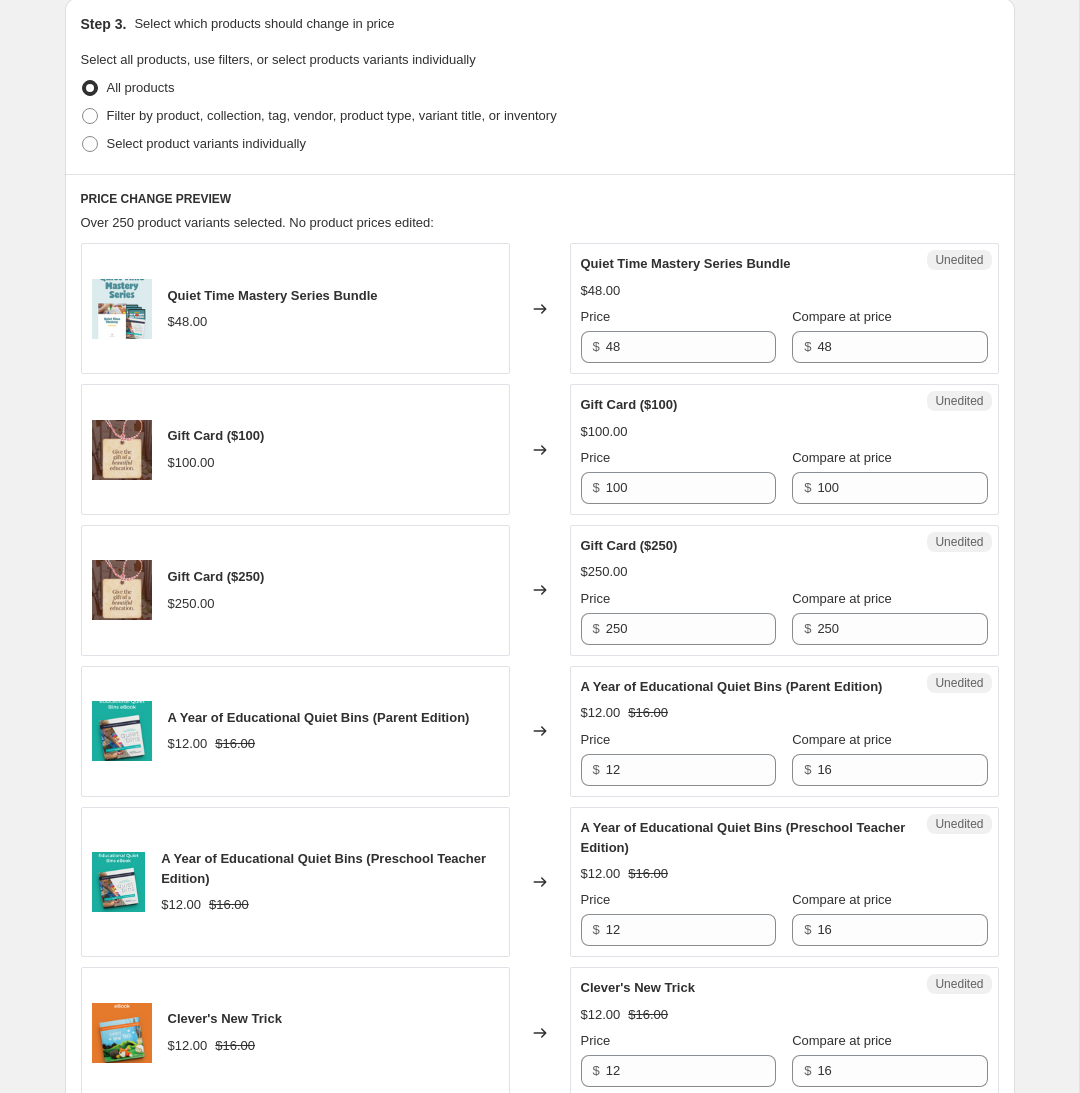 scroll, scrollTop: 502, scrollLeft: 0, axis: vertical 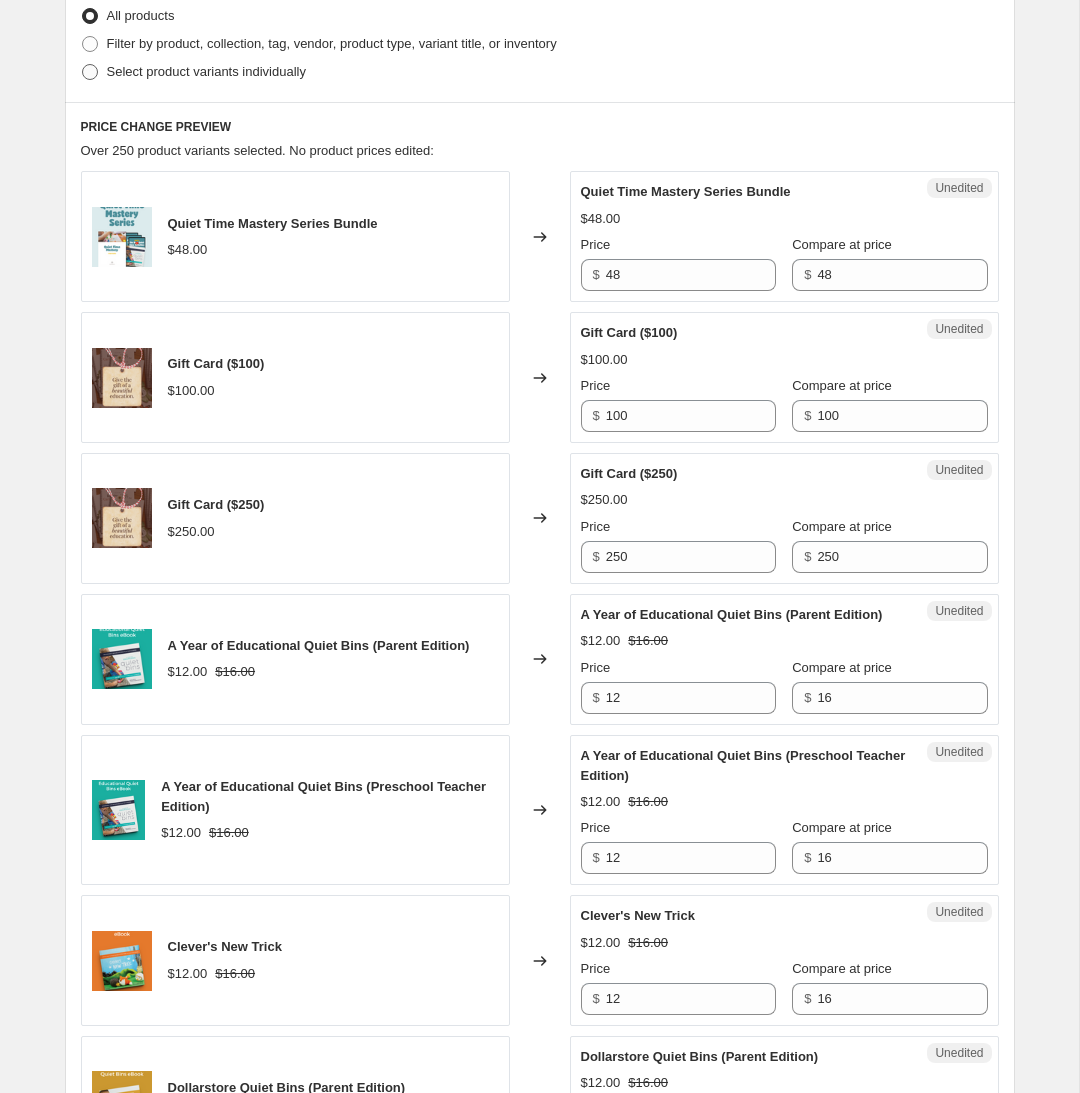 click on "Select product variants individually" at bounding box center (206, 71) 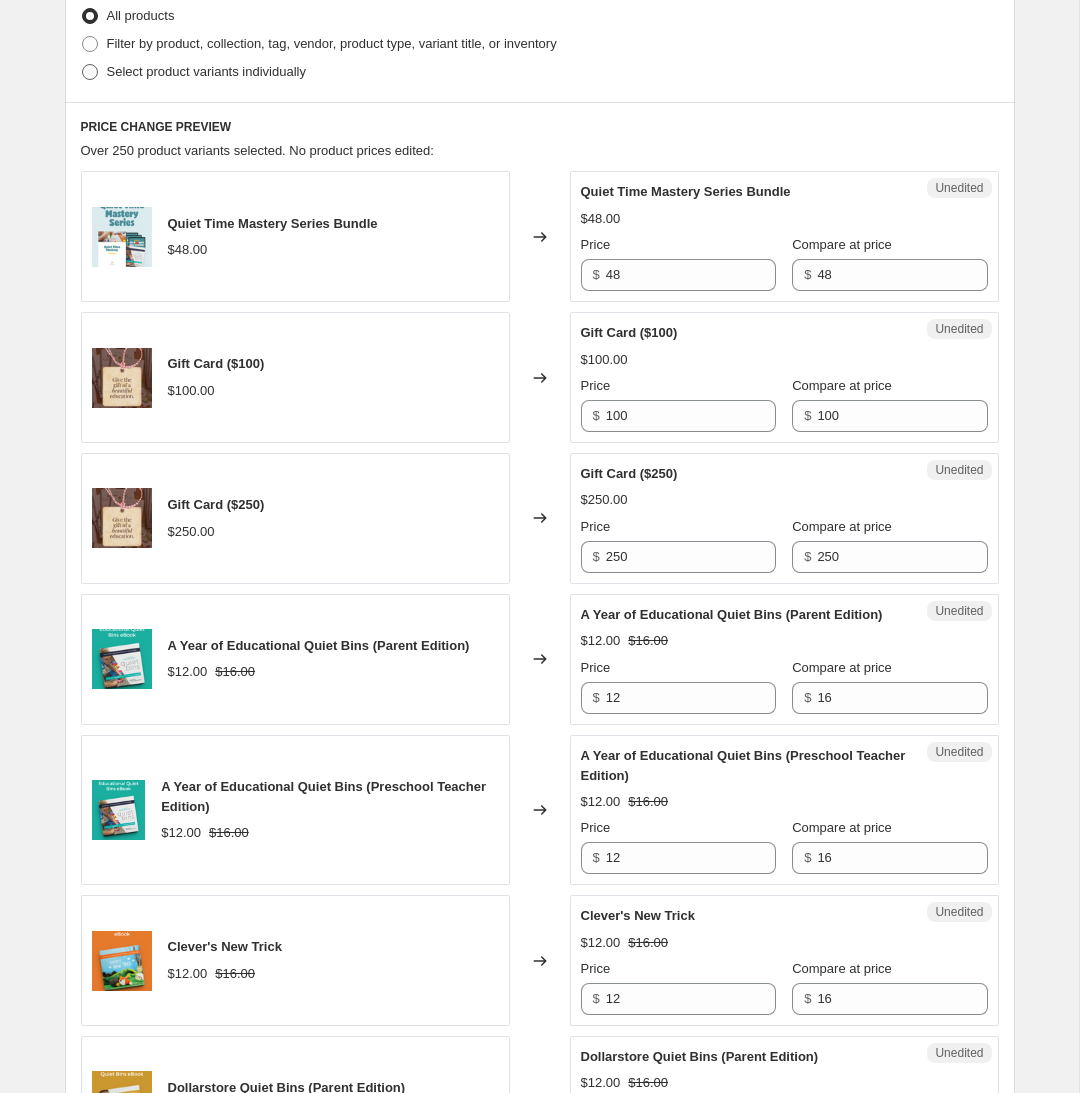 radio on "true" 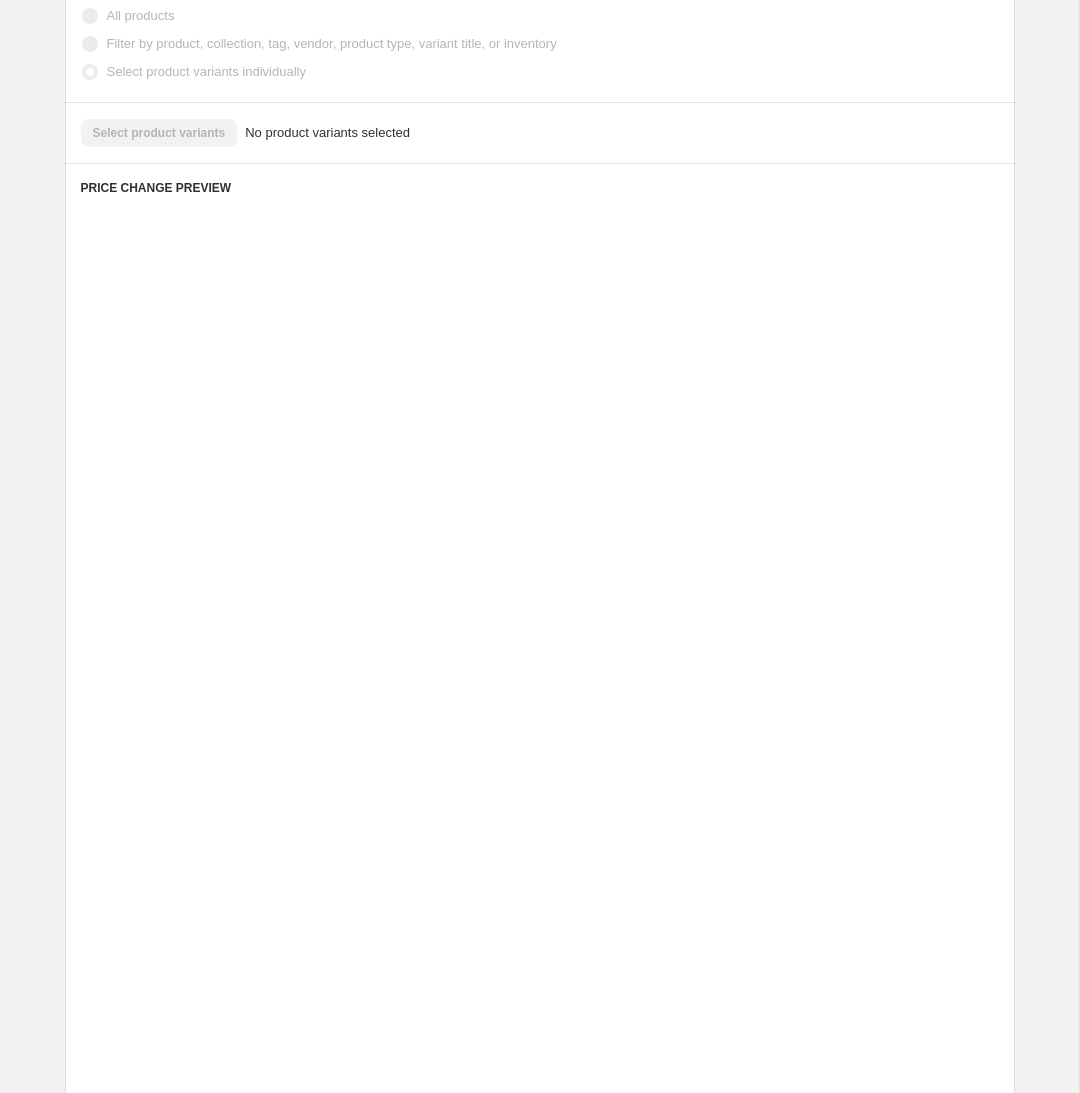 scroll, scrollTop: 0, scrollLeft: 0, axis: both 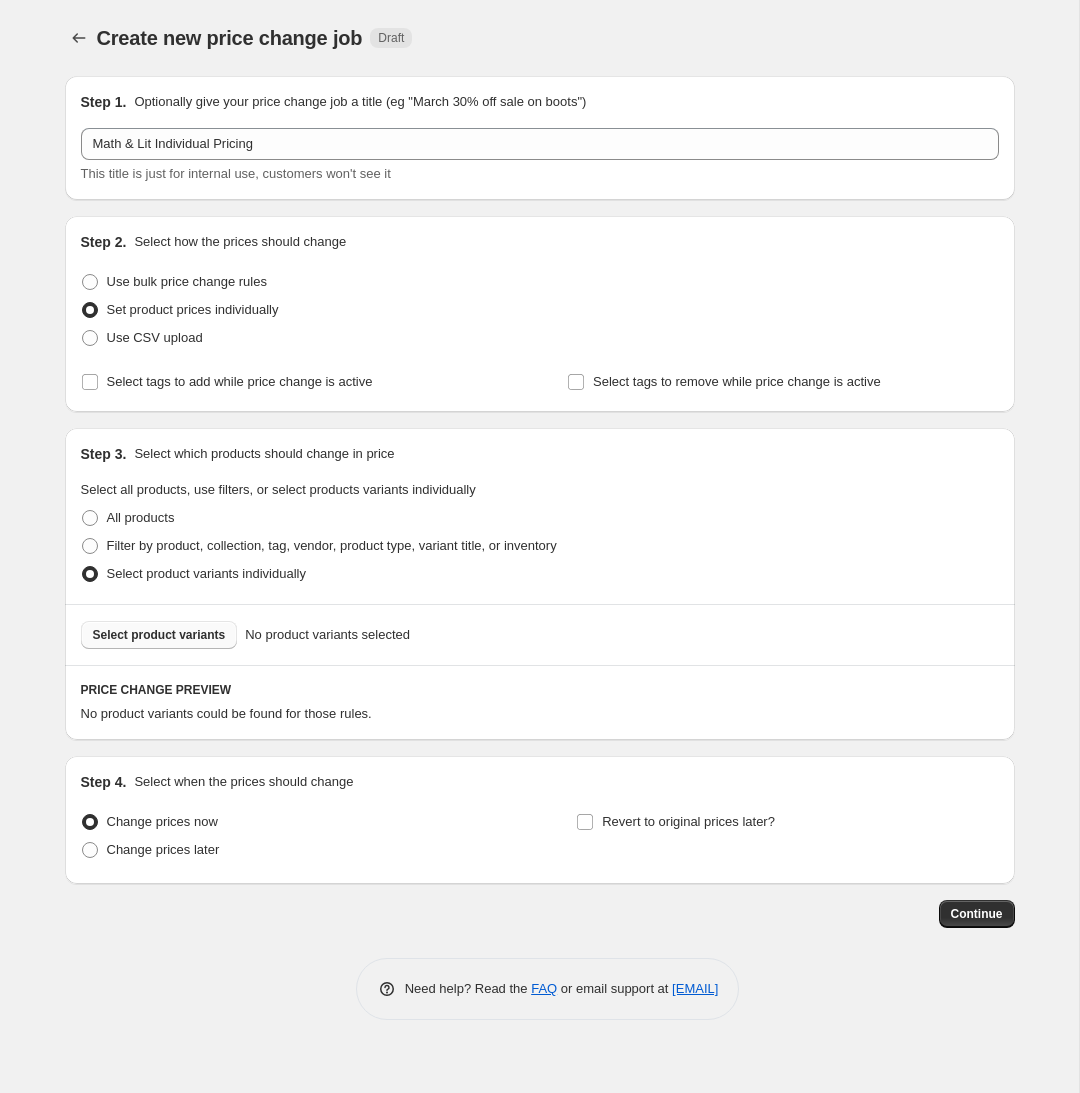 click on "Select product variants" at bounding box center [159, 635] 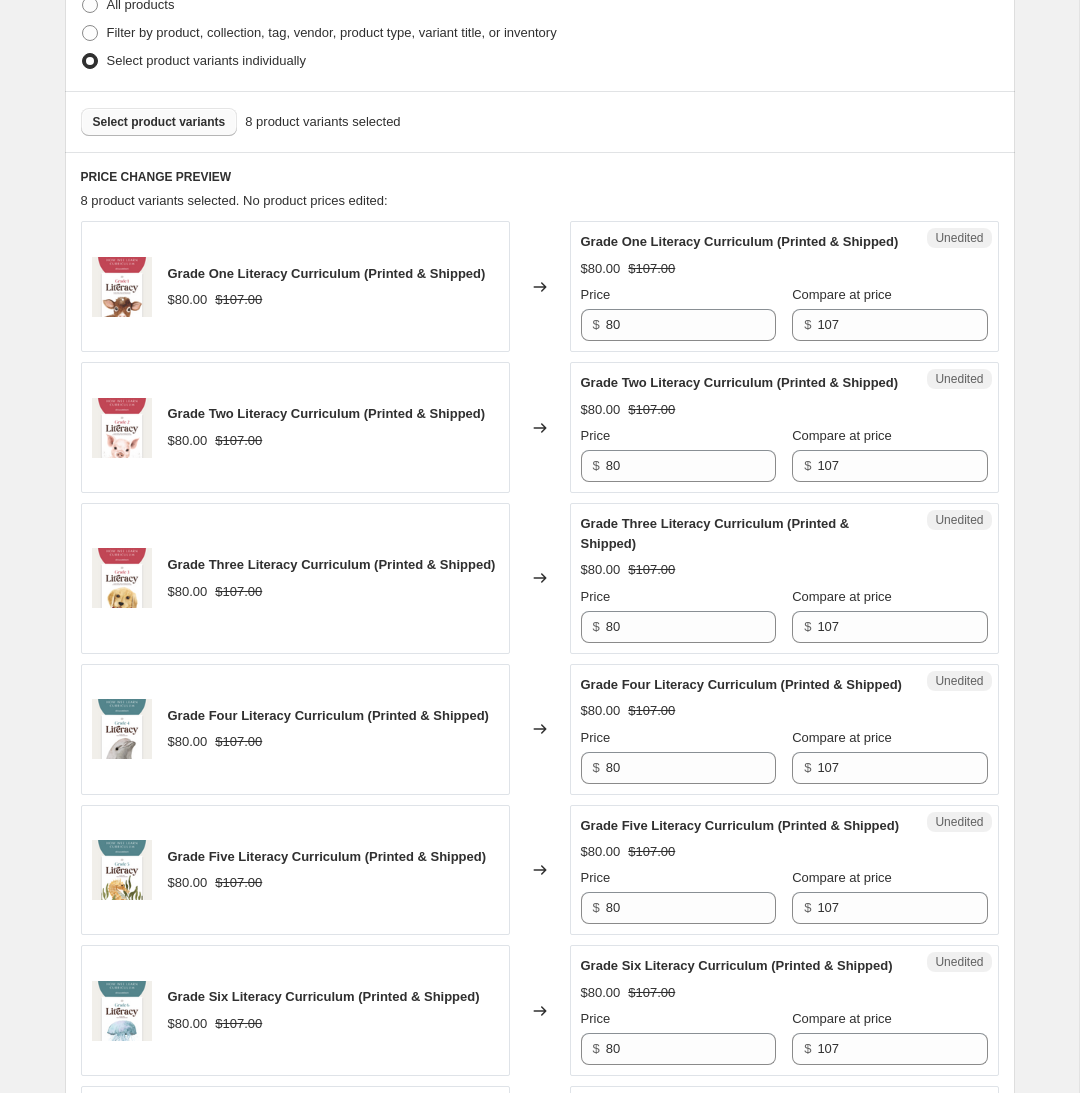 scroll, scrollTop: 548, scrollLeft: 0, axis: vertical 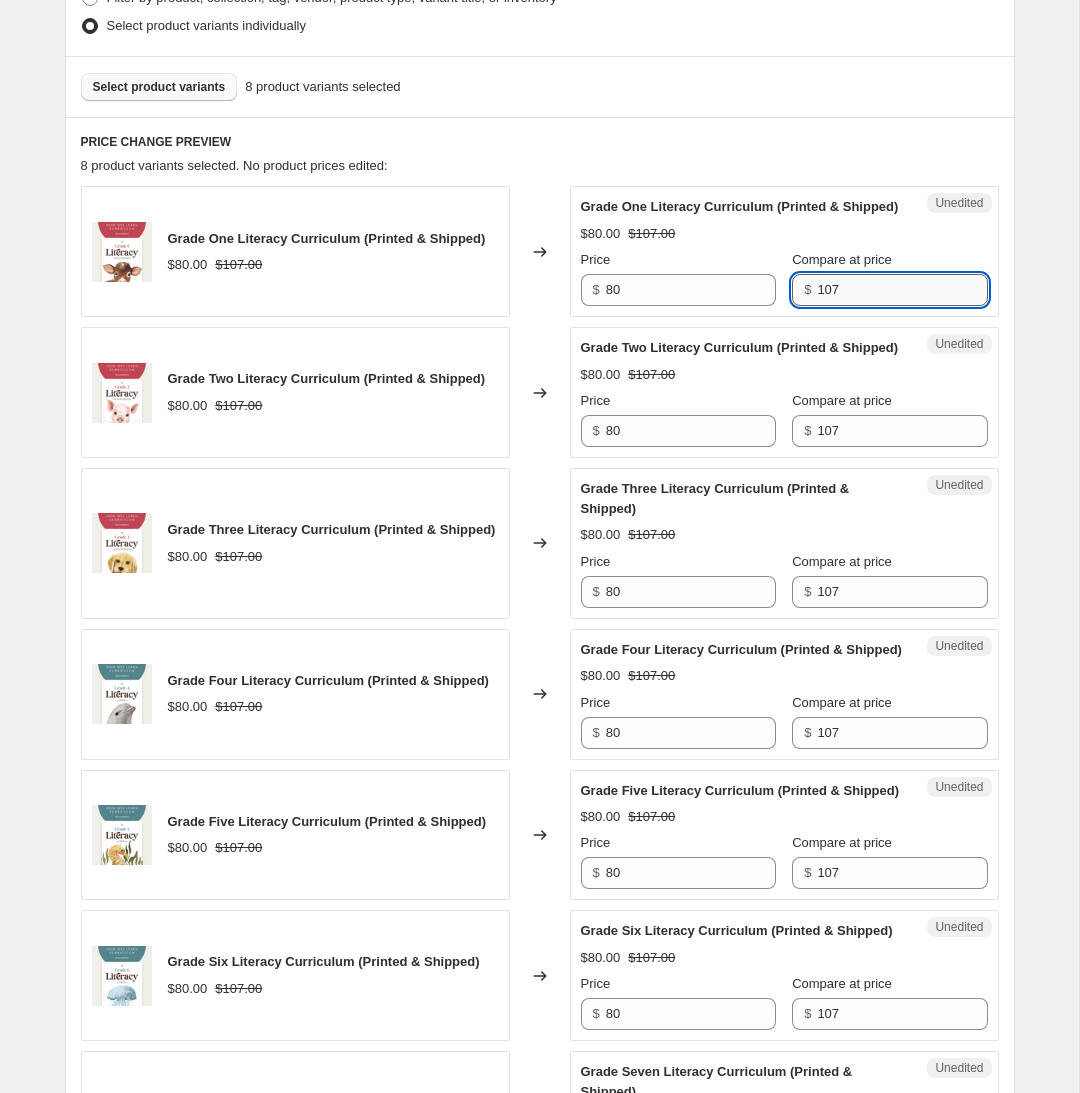 click on "107" at bounding box center [902, 290] 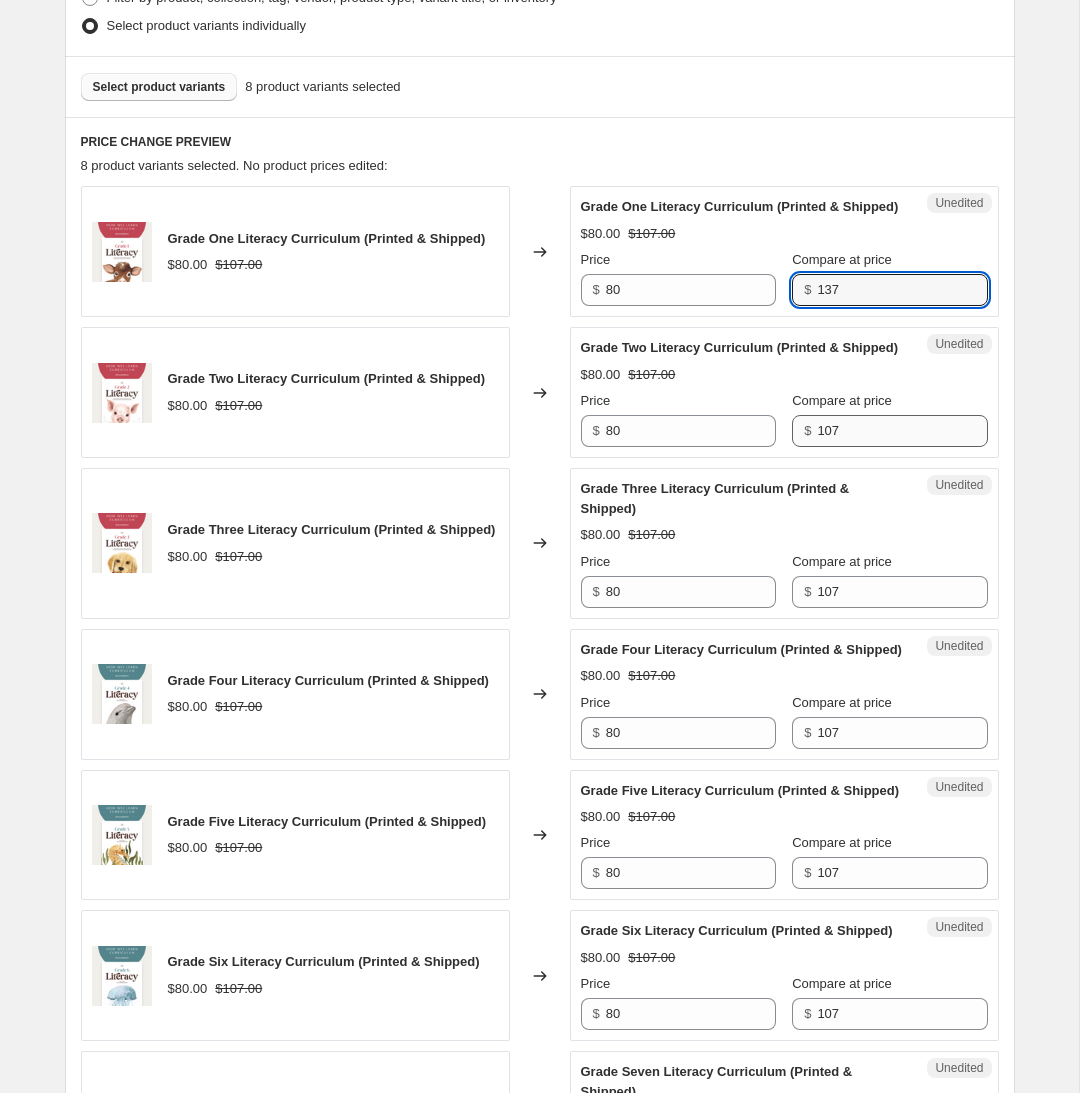 type on "137" 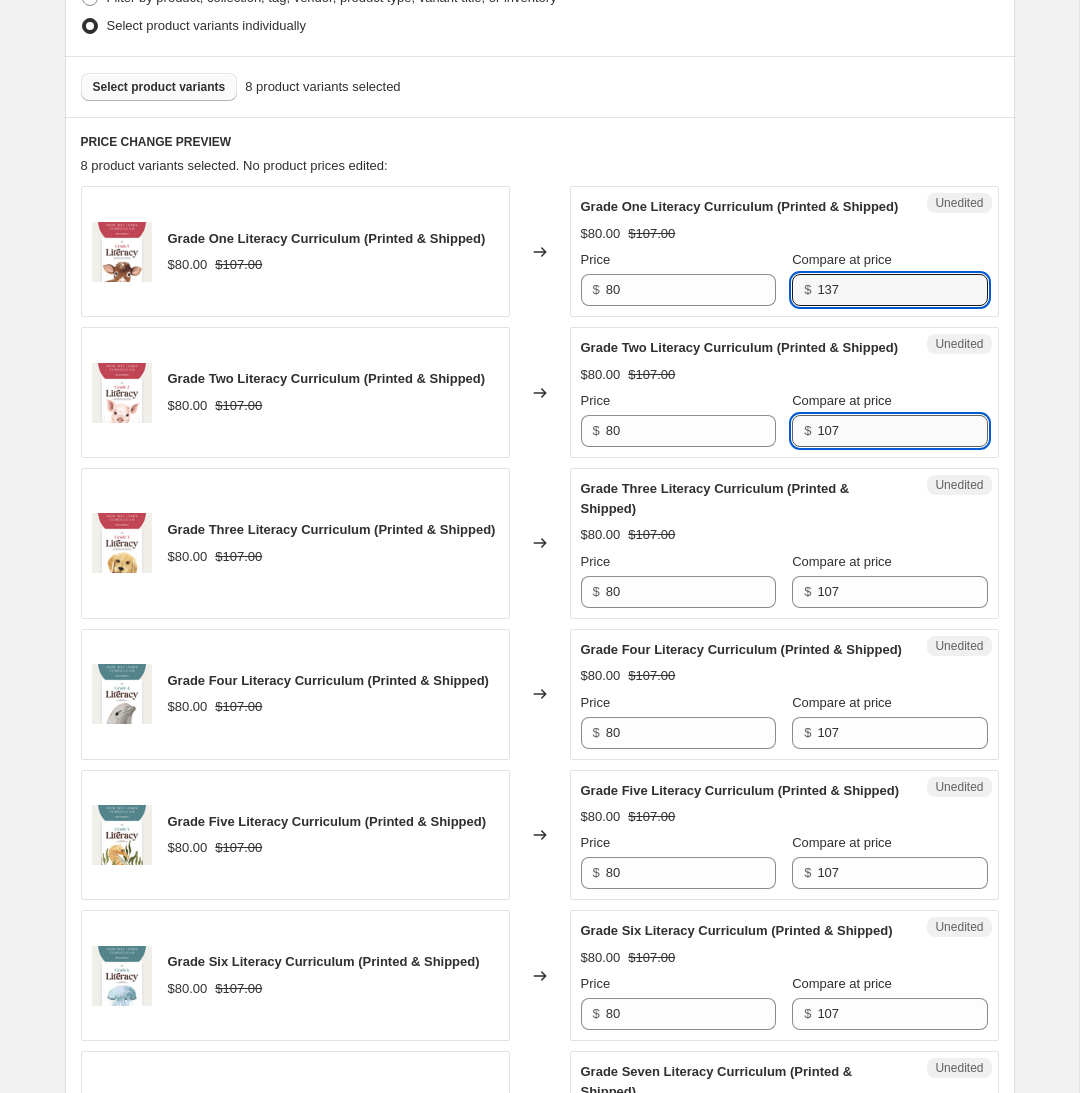 click on "107" at bounding box center [902, 431] 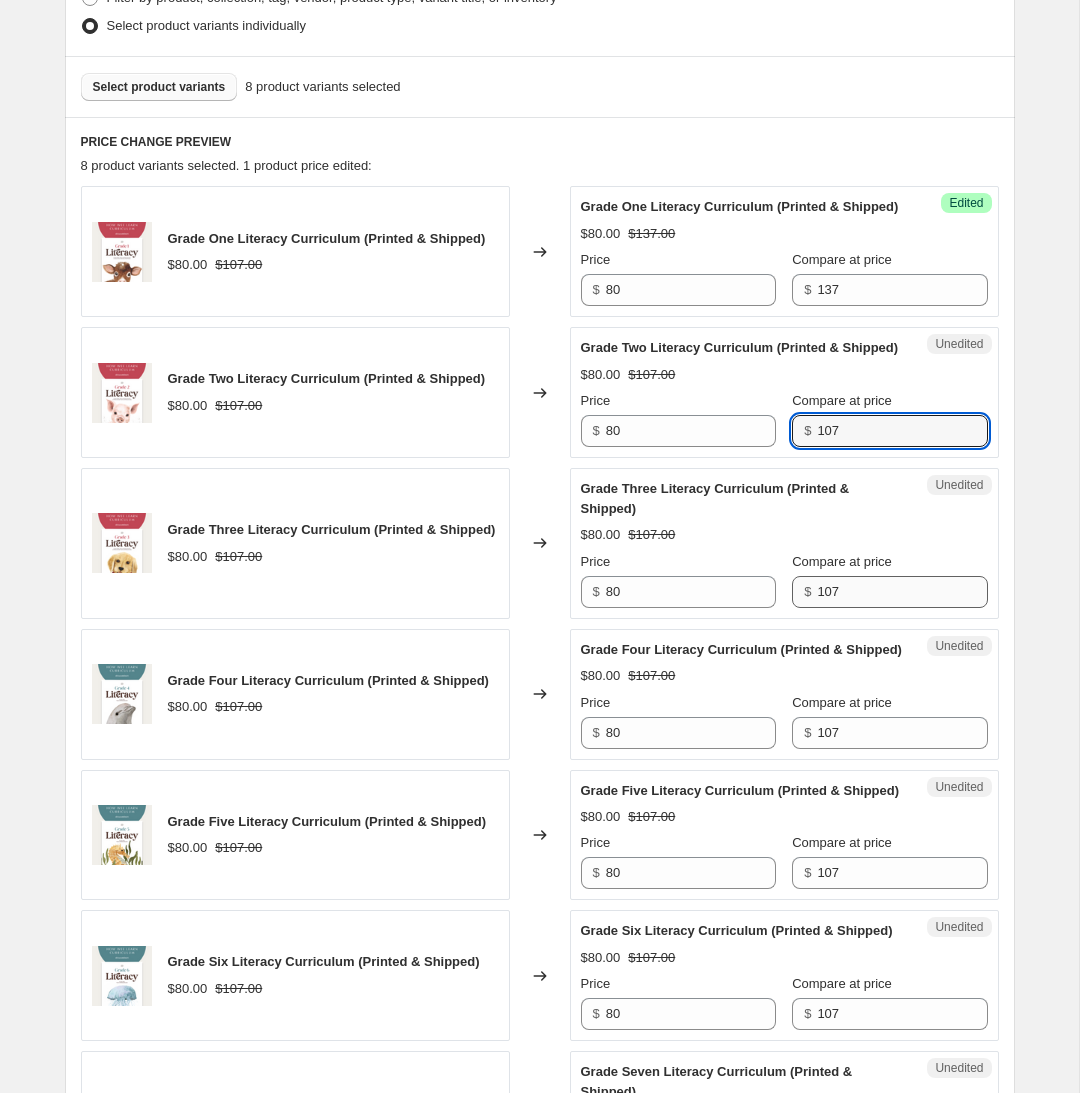 paste on "3" 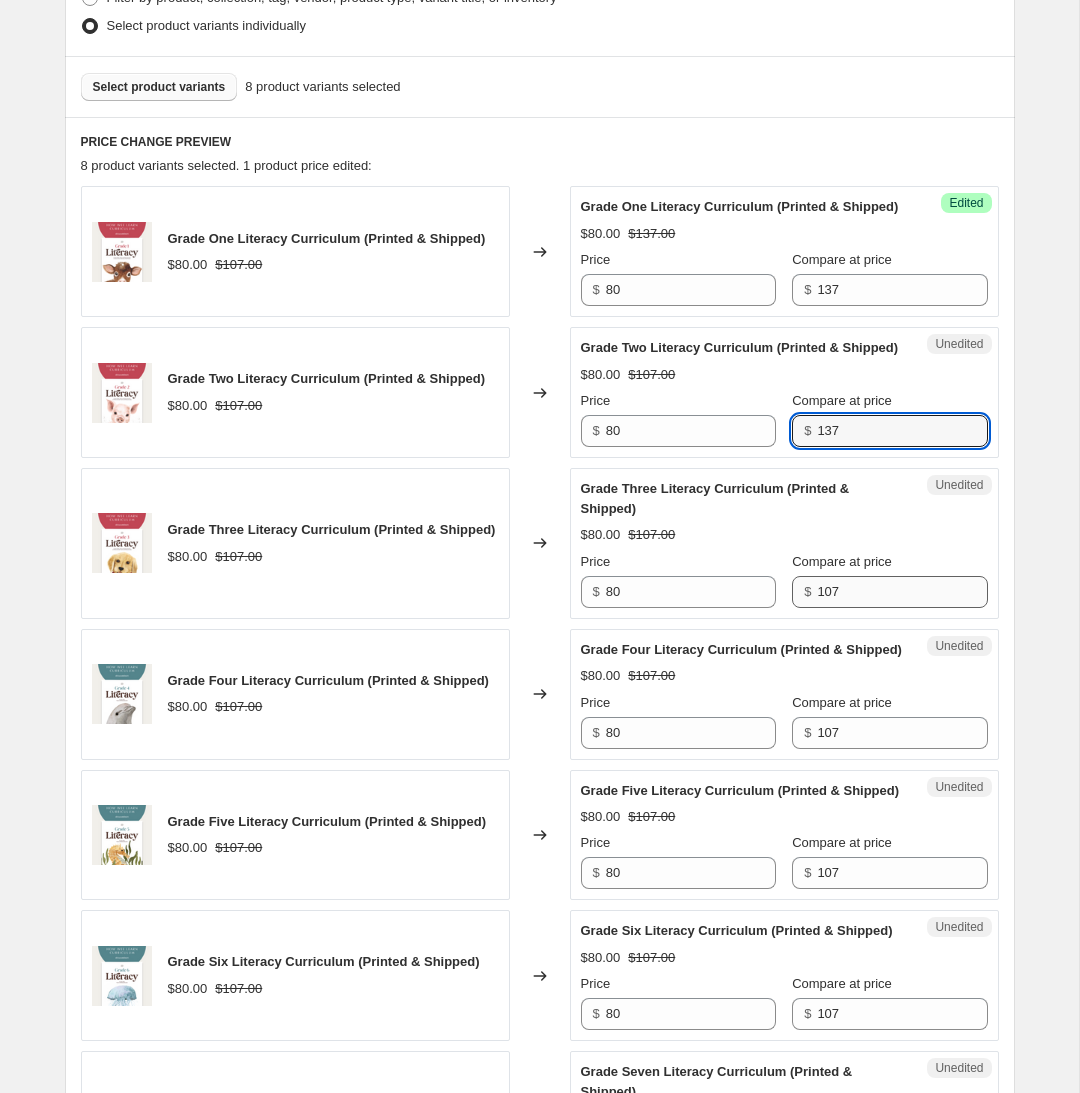 type on "137" 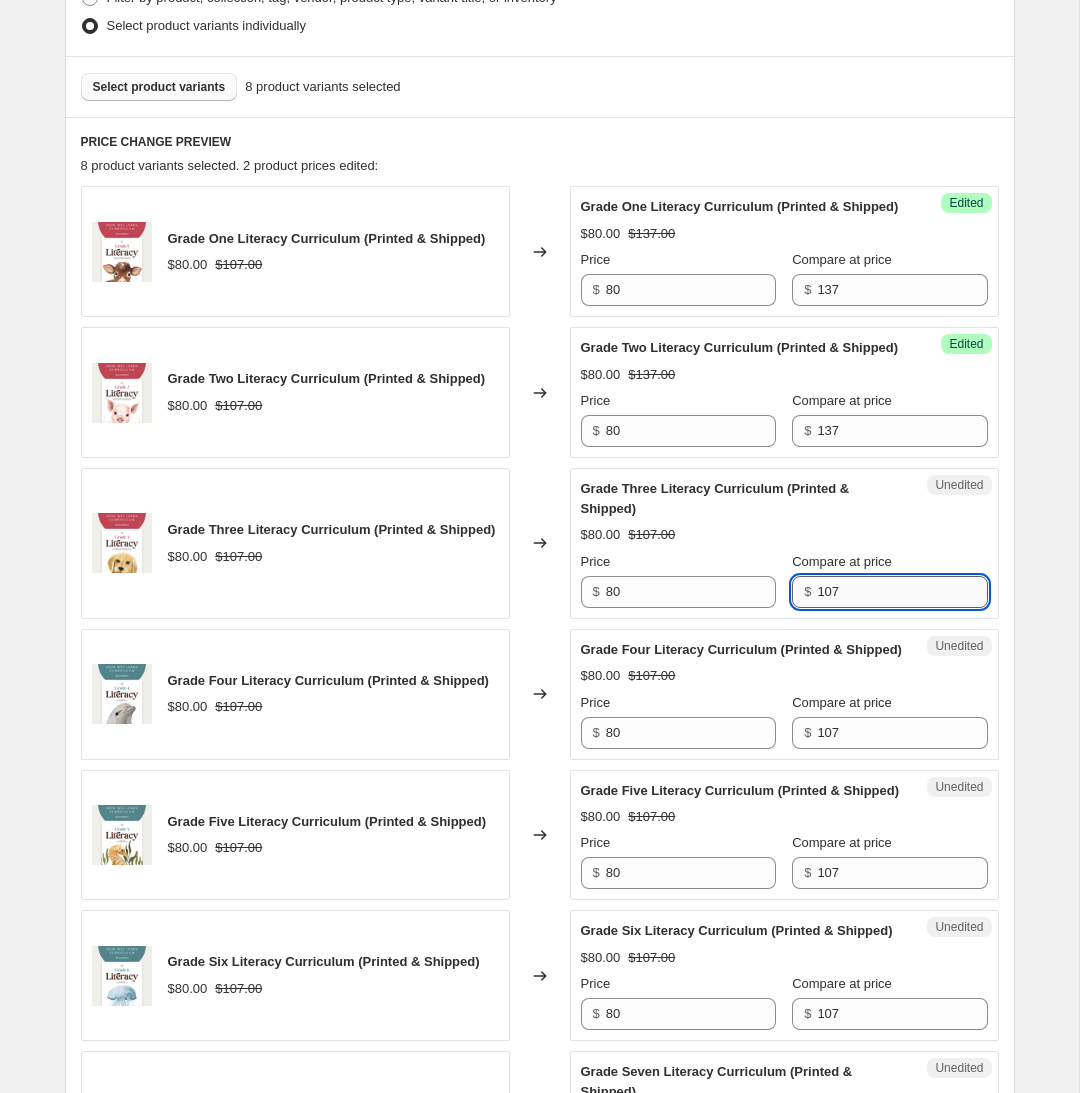 drag, startPoint x: 851, startPoint y: 632, endPoint x: 862, endPoint y: 634, distance: 11.18034 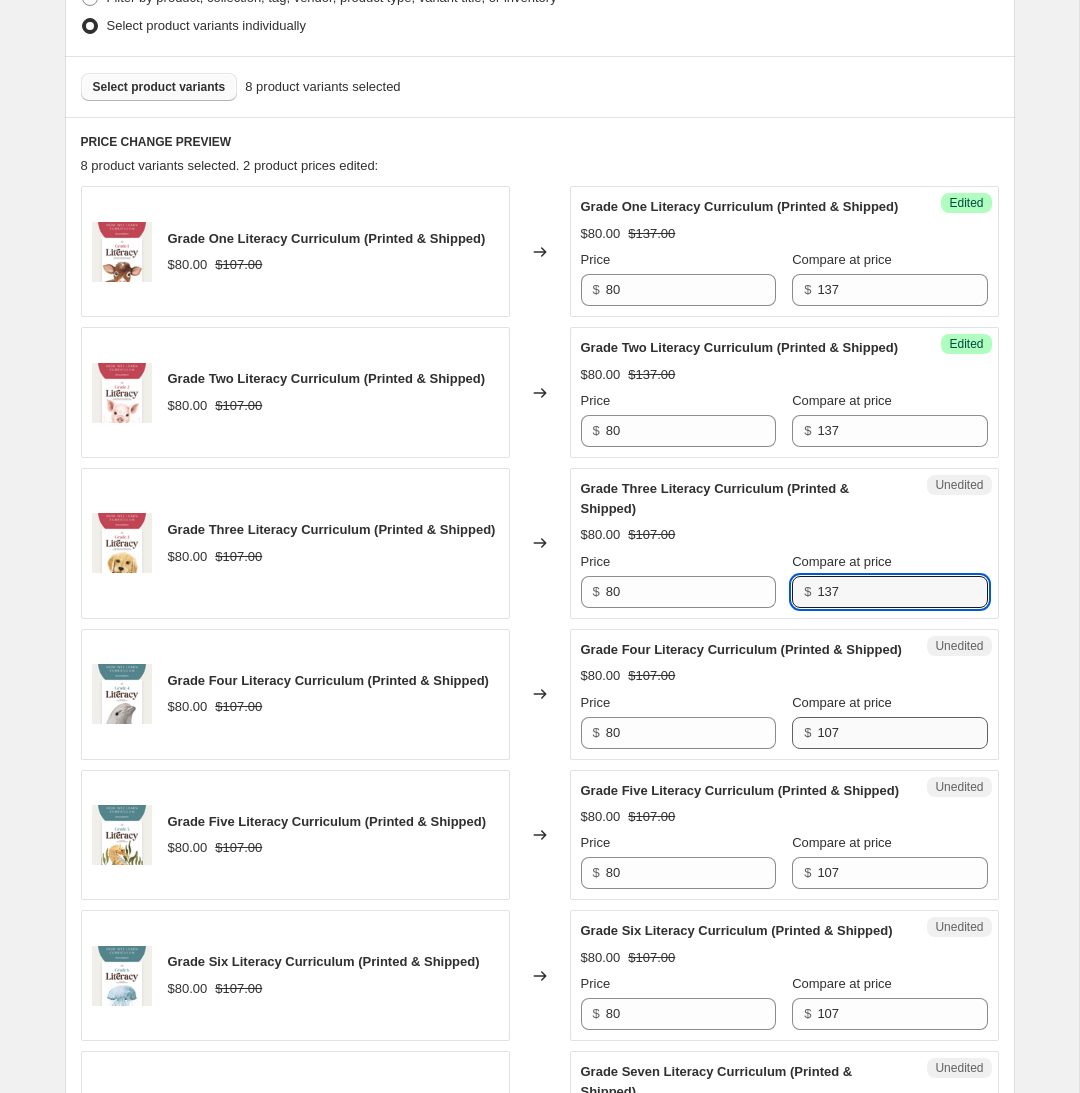 type on "137" 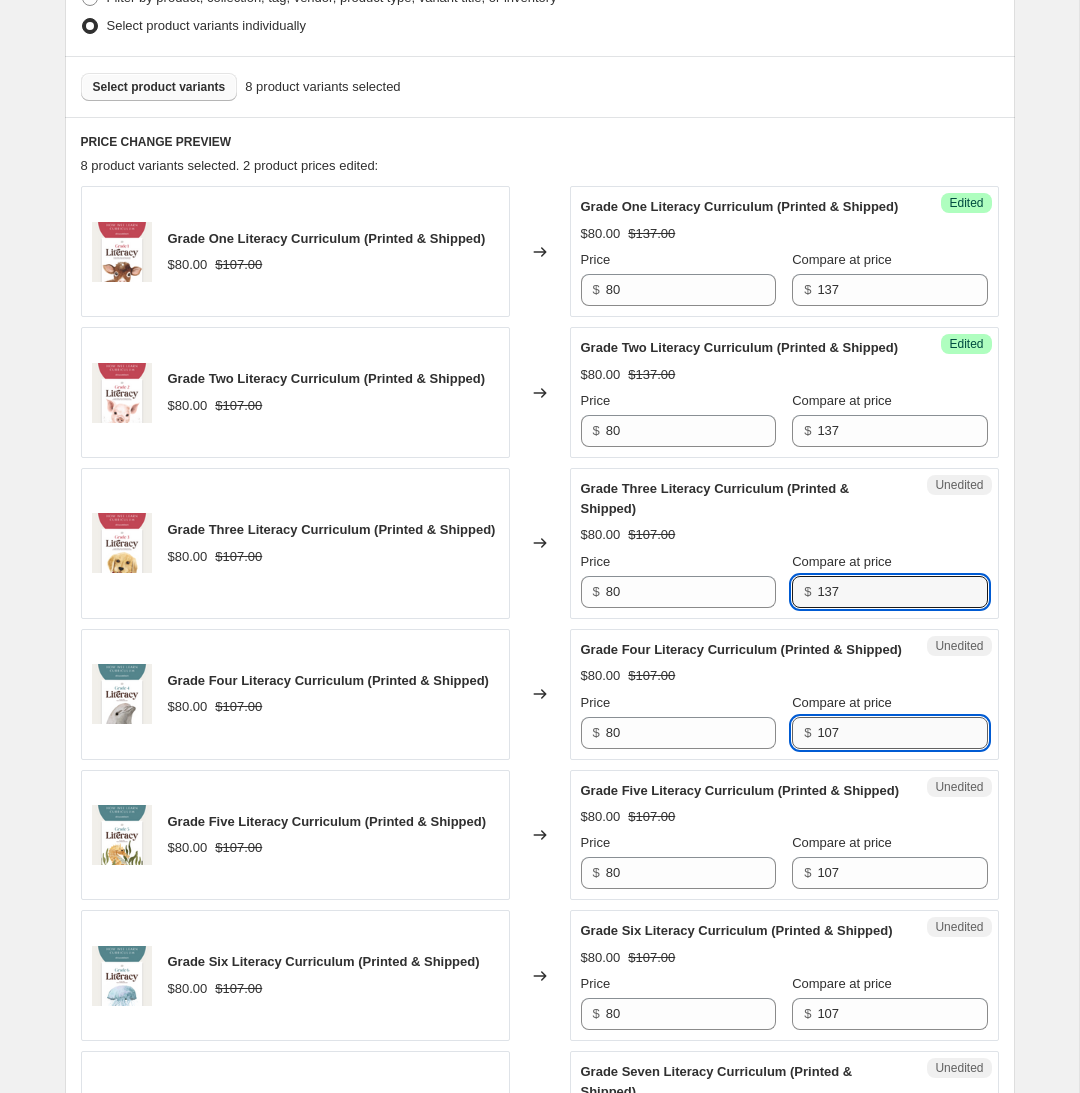 drag, startPoint x: 839, startPoint y: 780, endPoint x: 847, endPoint y: 791, distance: 13.601471 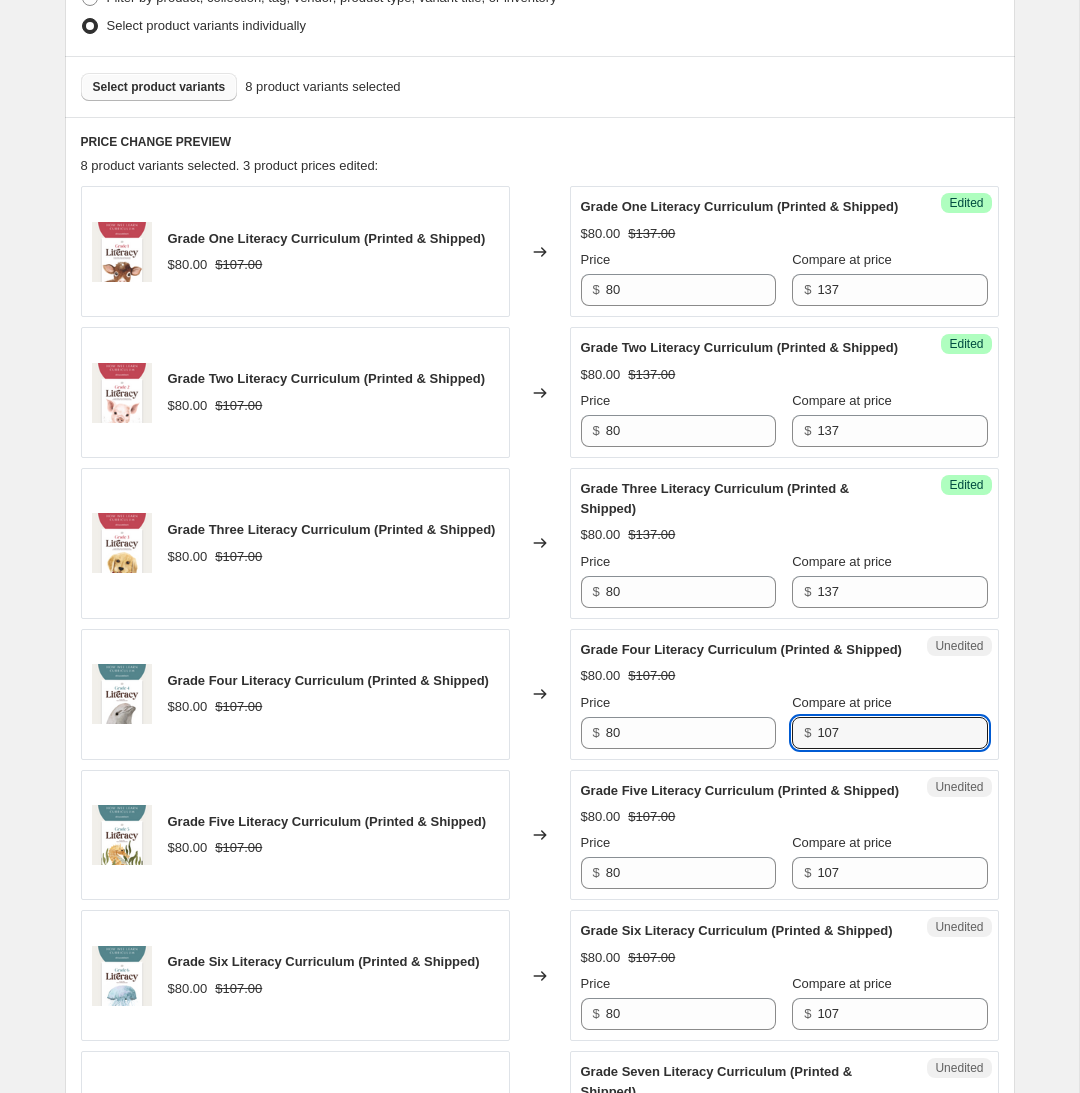 paste on "3" 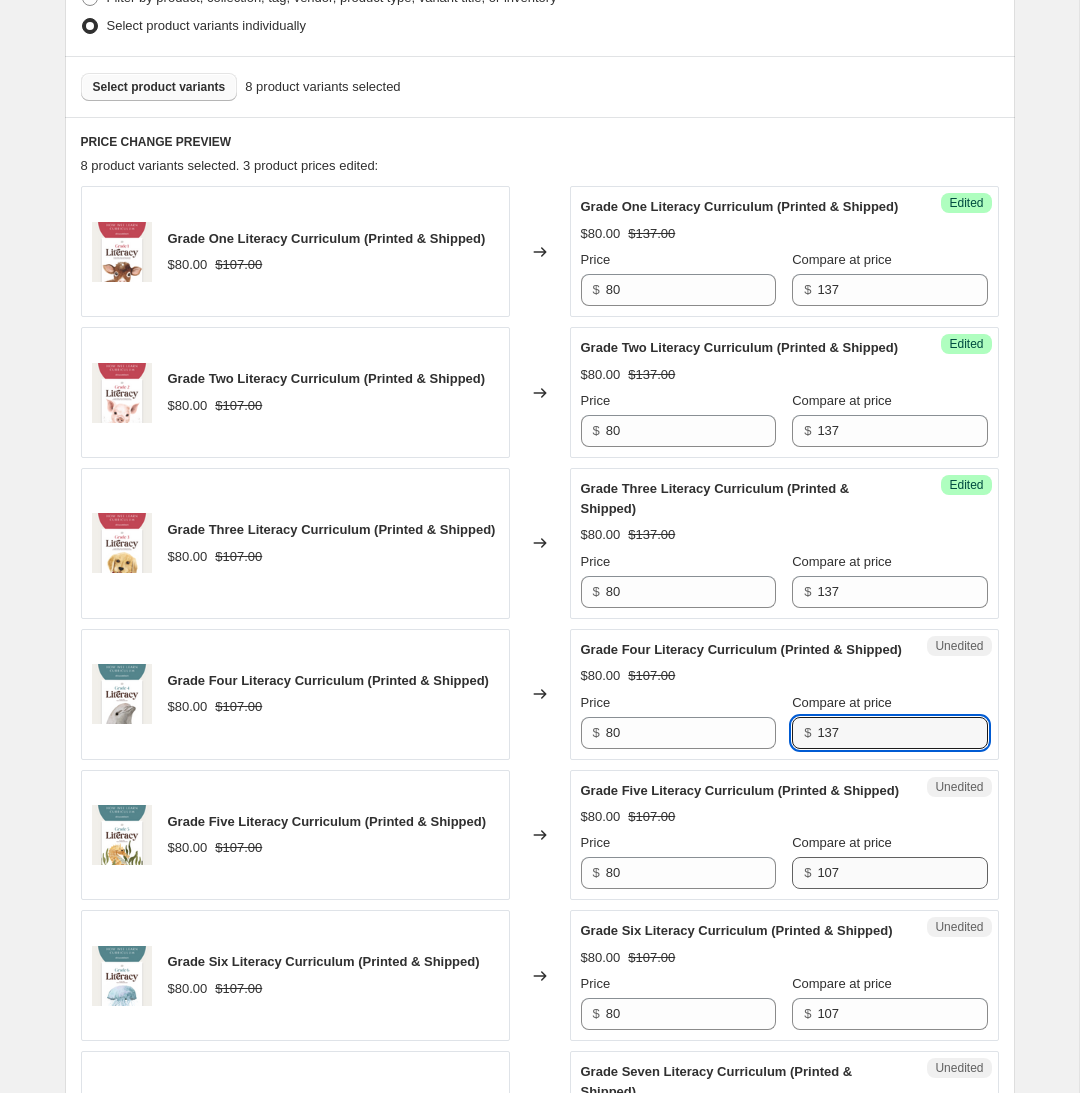 type on "137" 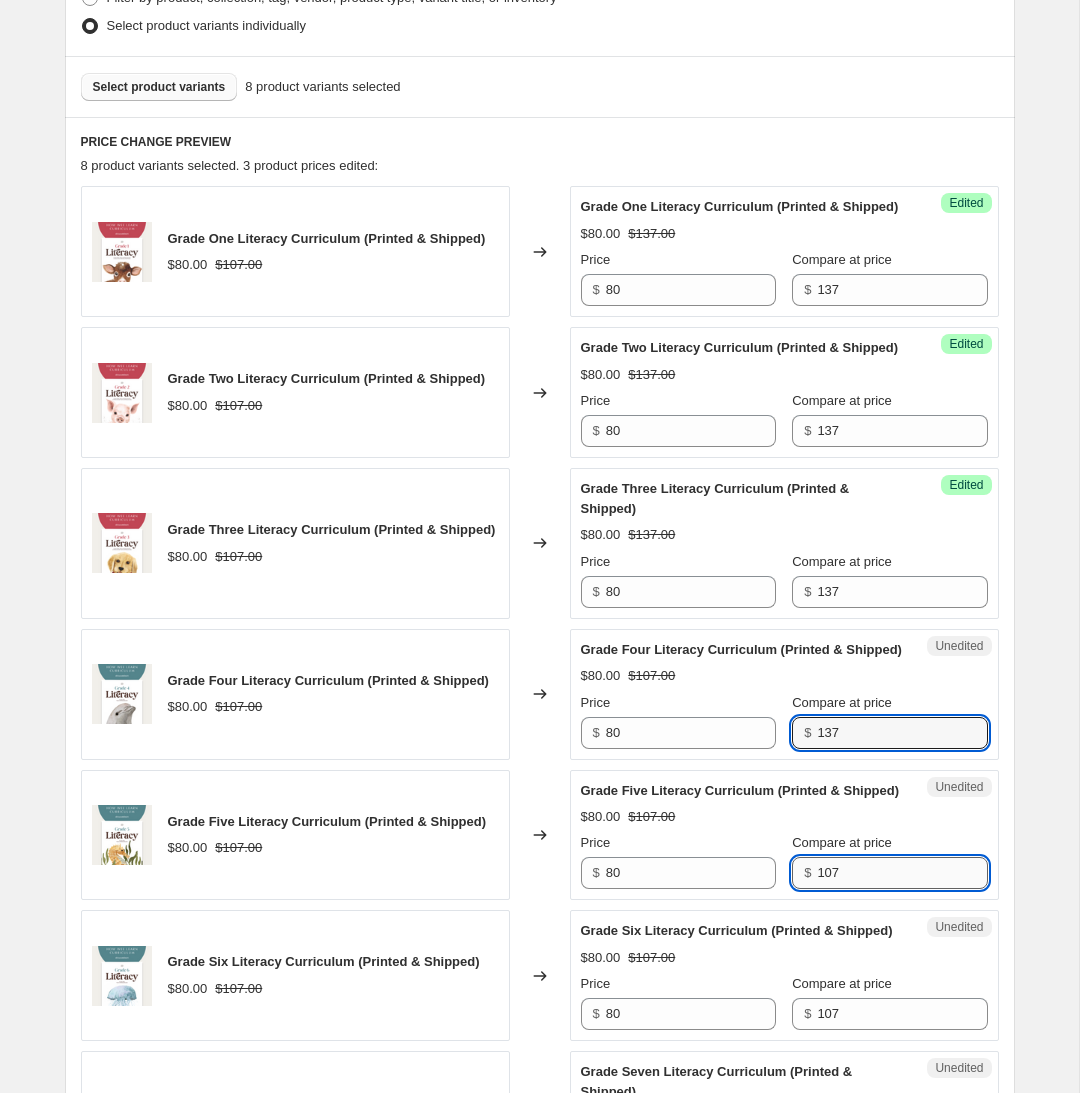 click on "107" at bounding box center [902, 873] 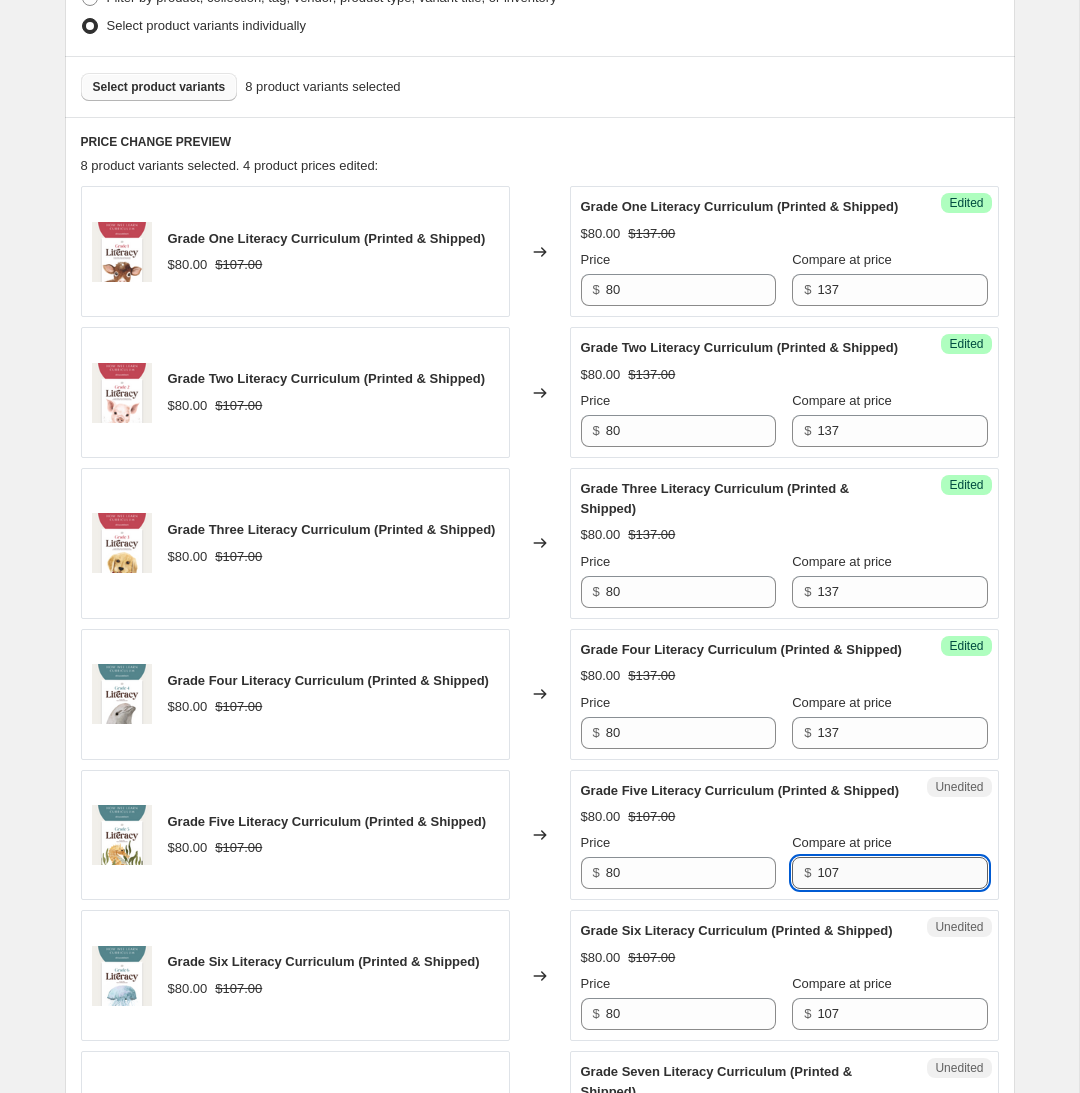 paste on "3" 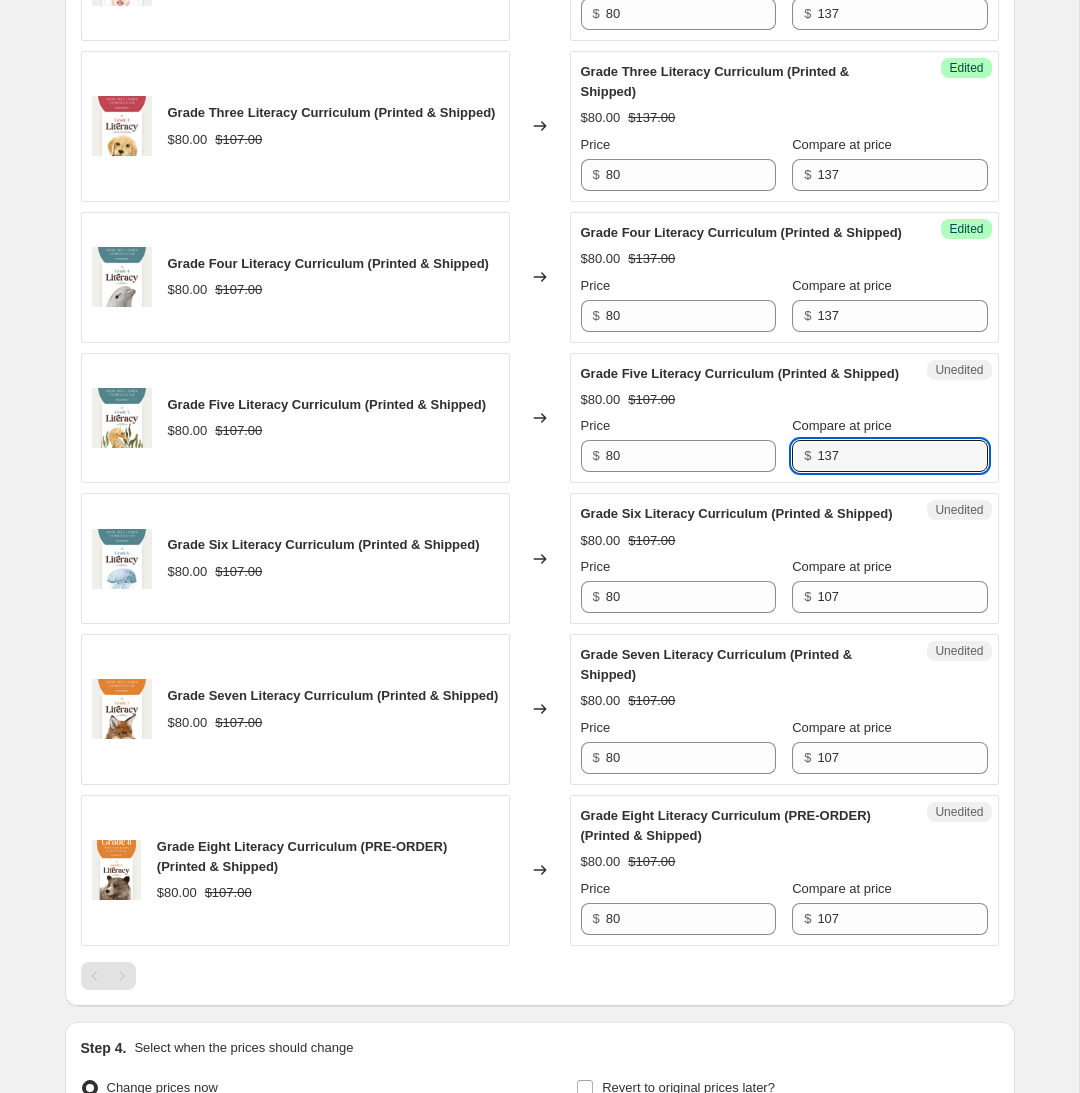 scroll, scrollTop: 966, scrollLeft: 0, axis: vertical 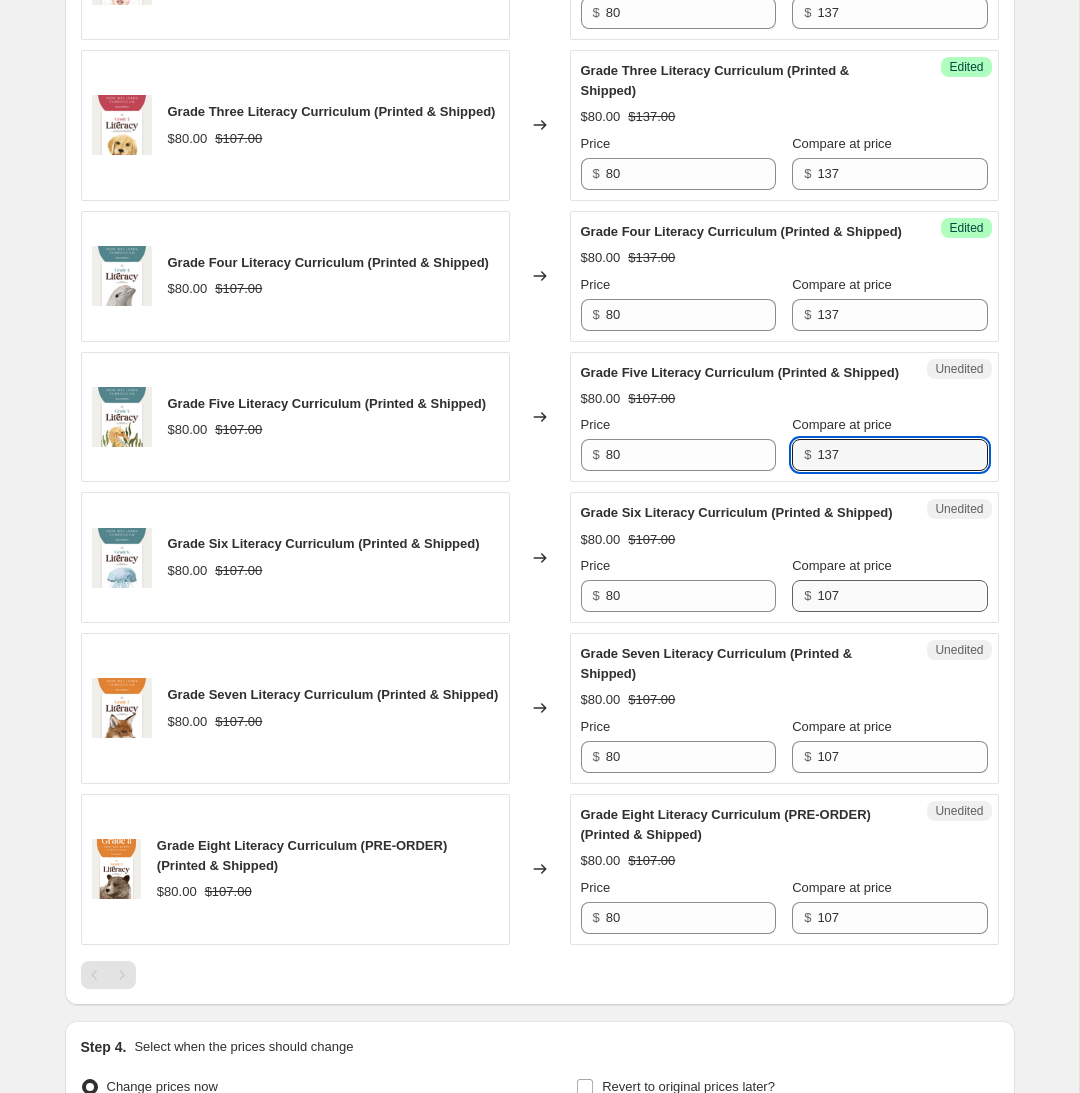 type on "137" 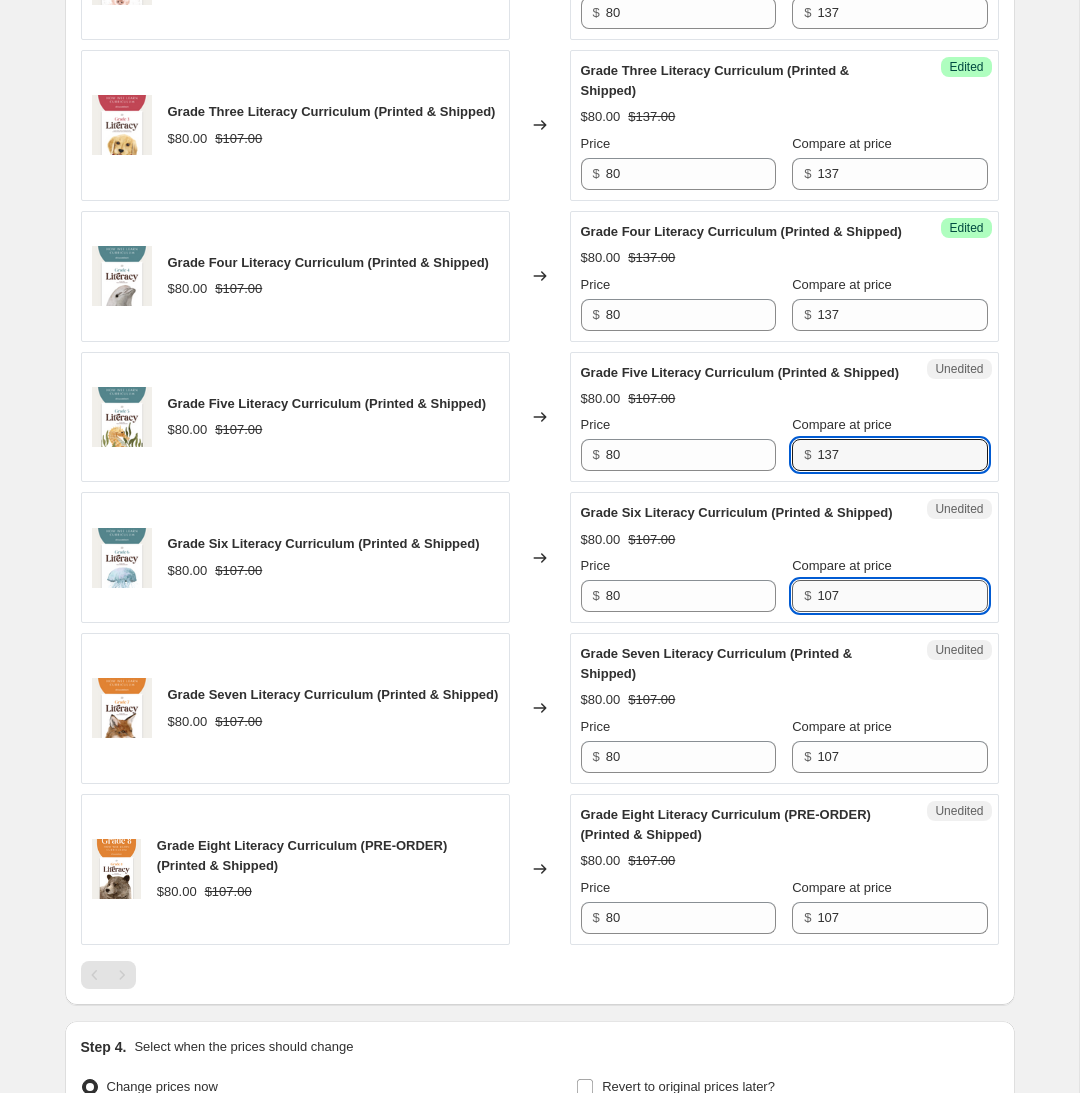 click on "107" at bounding box center (902, 596) 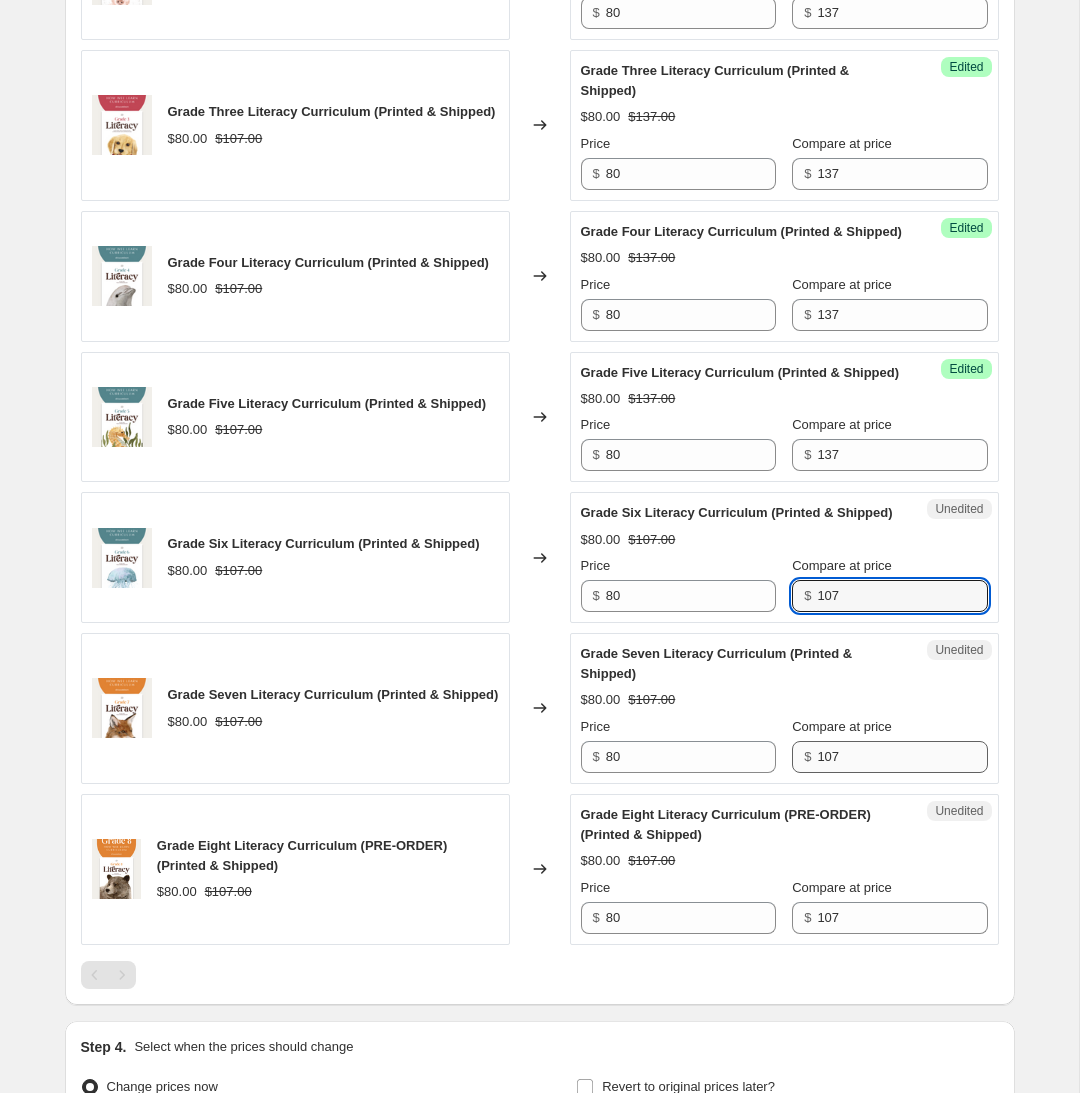 paste on "3" 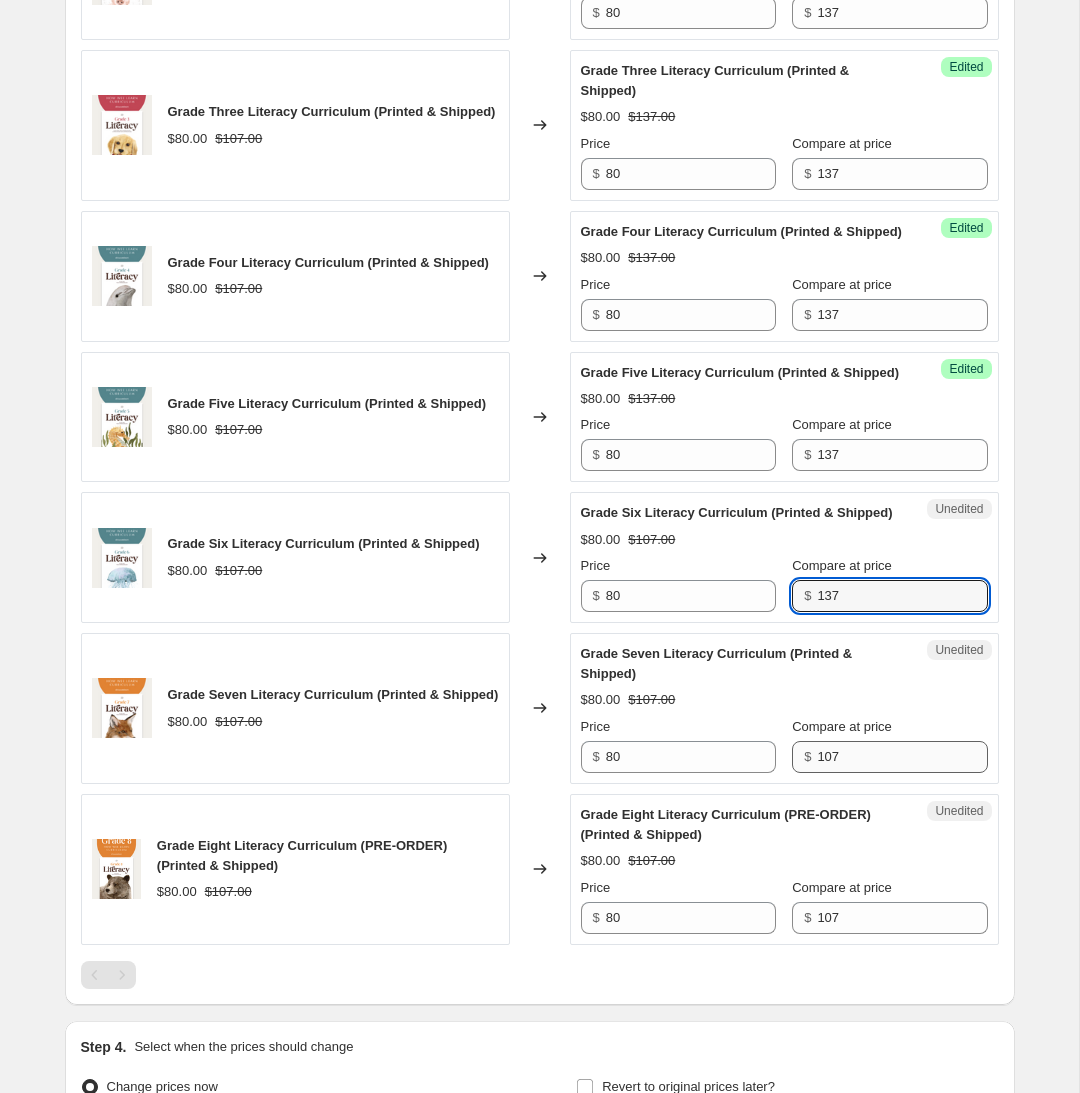 type on "137" 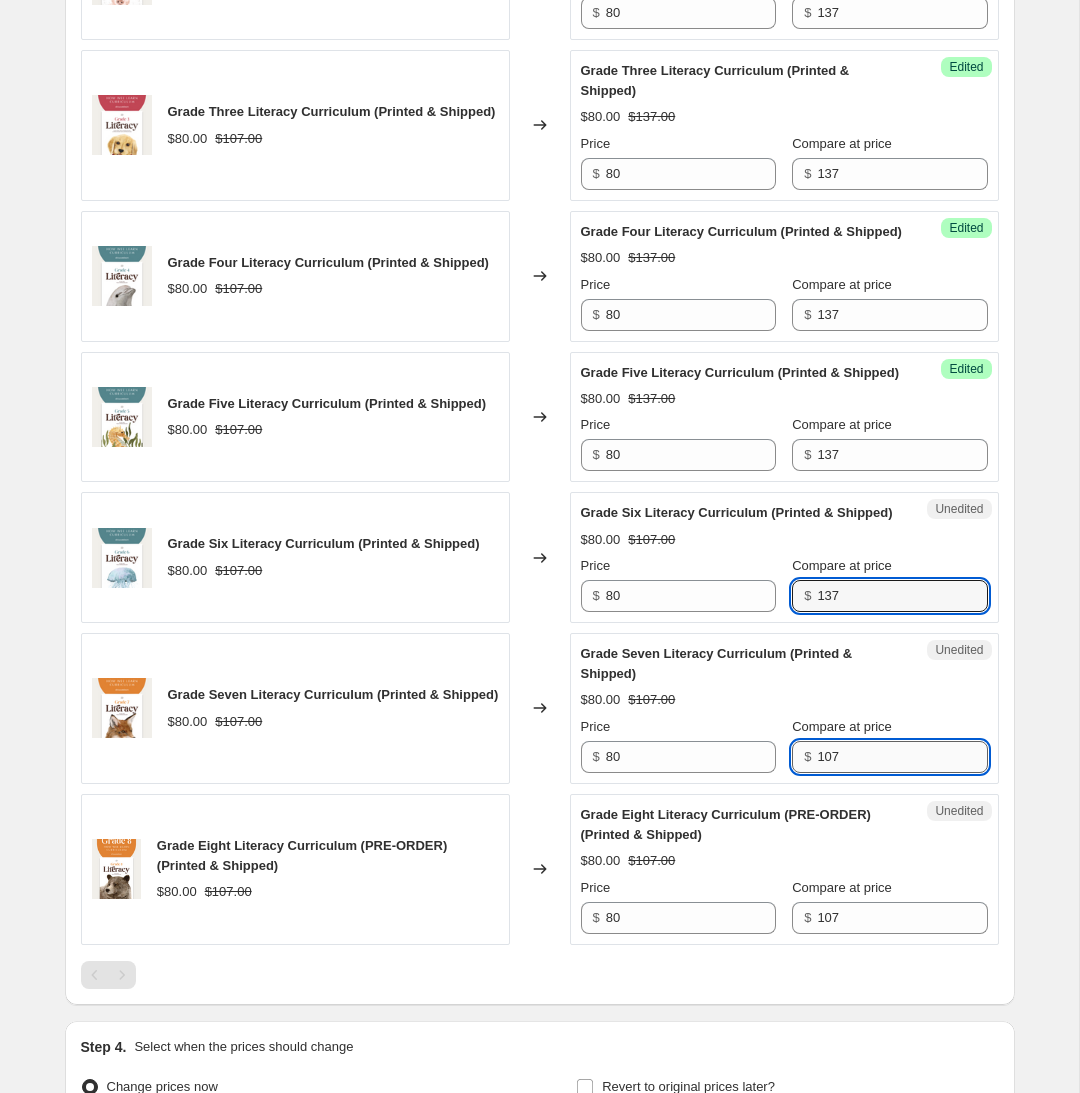 click on "107" at bounding box center (902, 757) 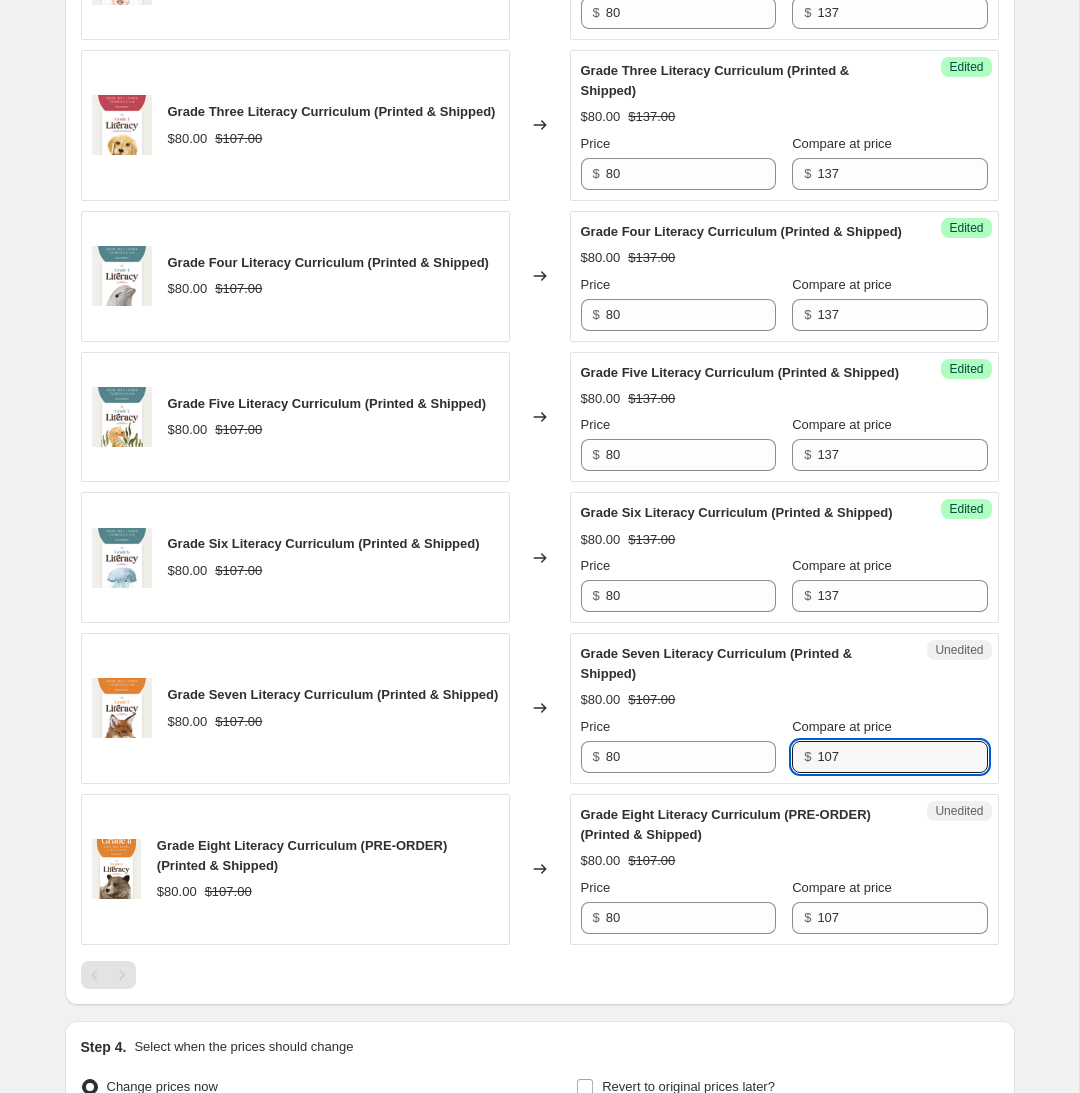 paste on "3" 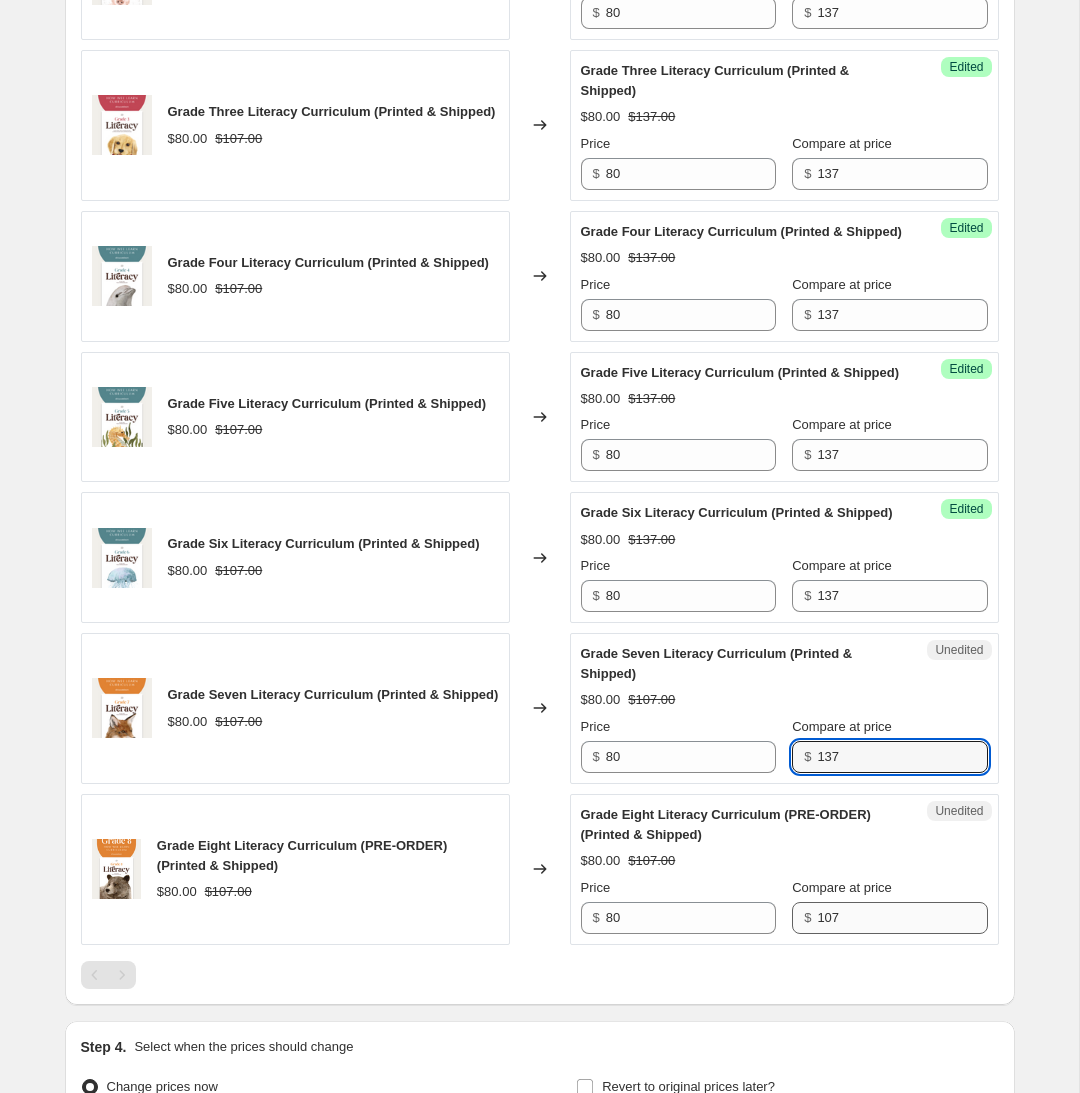 type on "137" 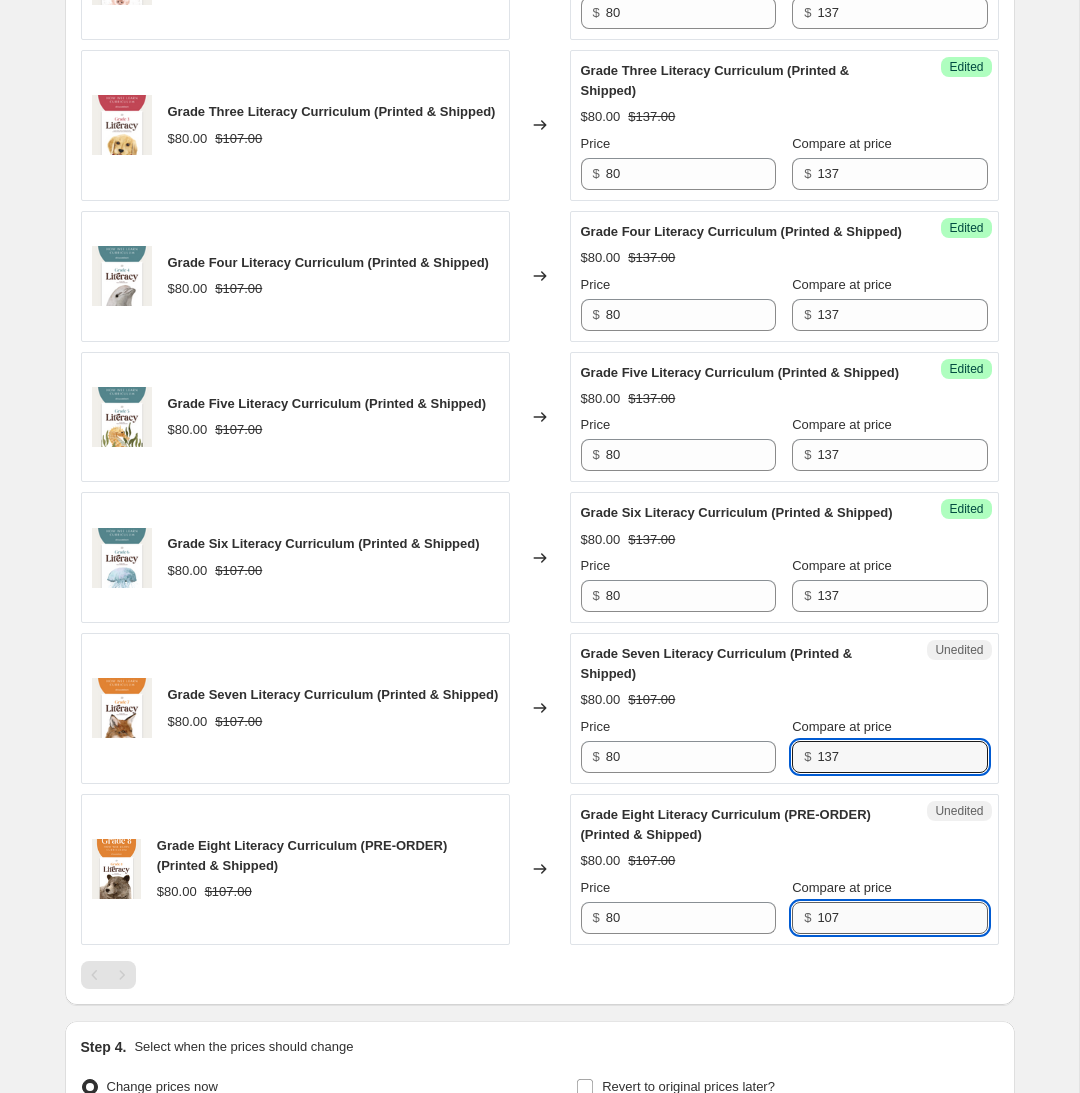 click on "107" at bounding box center [902, 918] 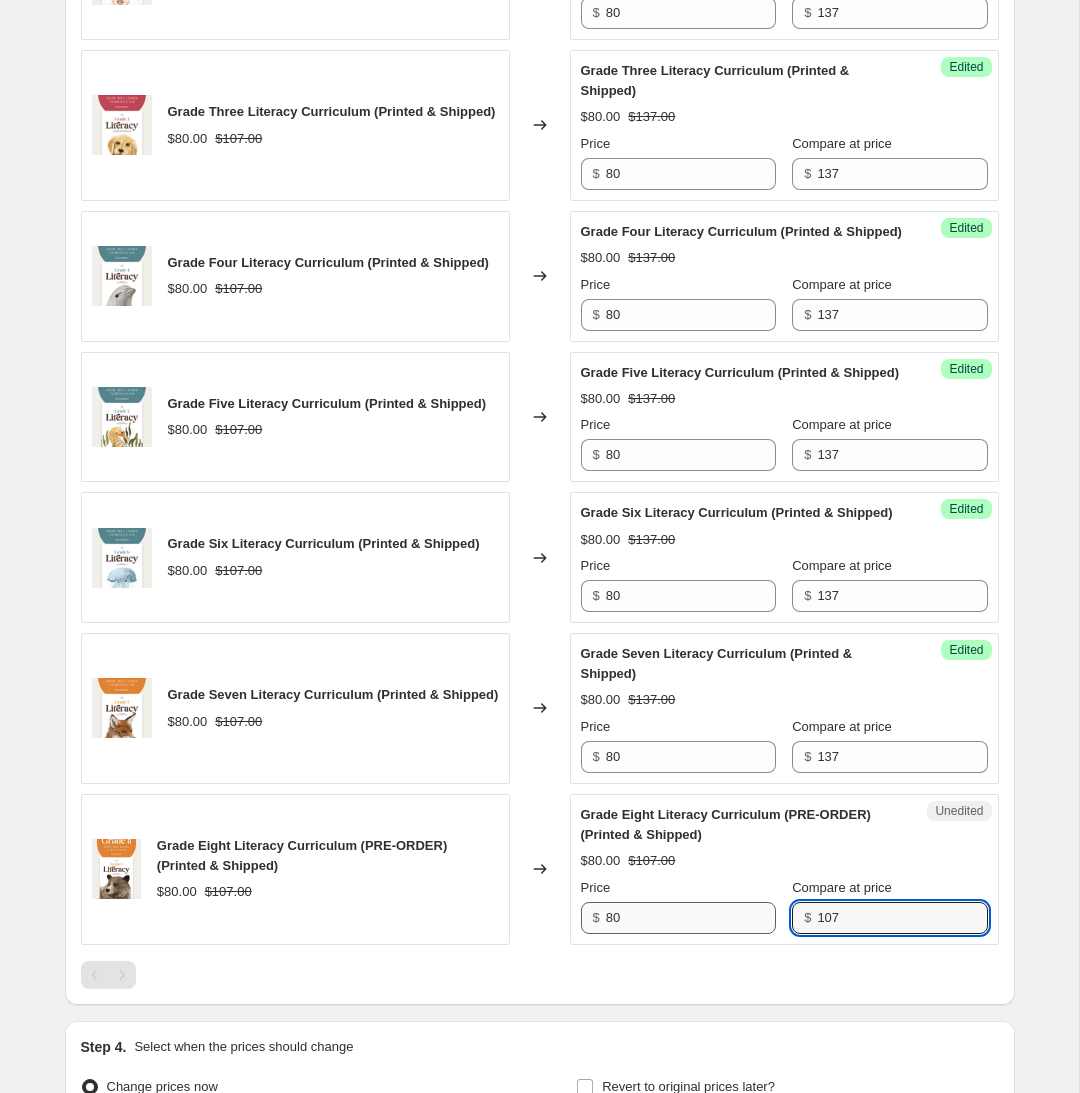 paste on "3" 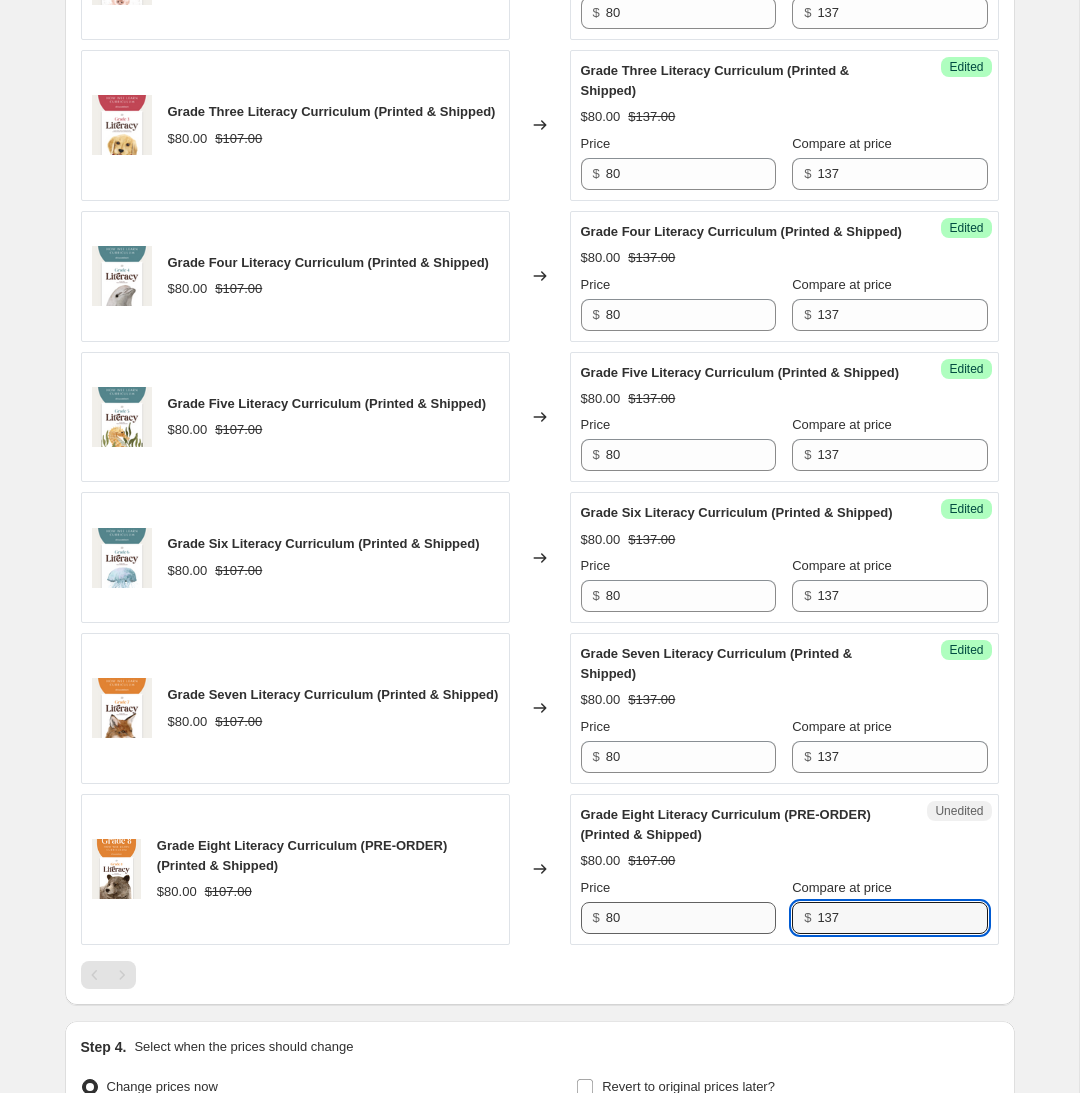 type on "137" 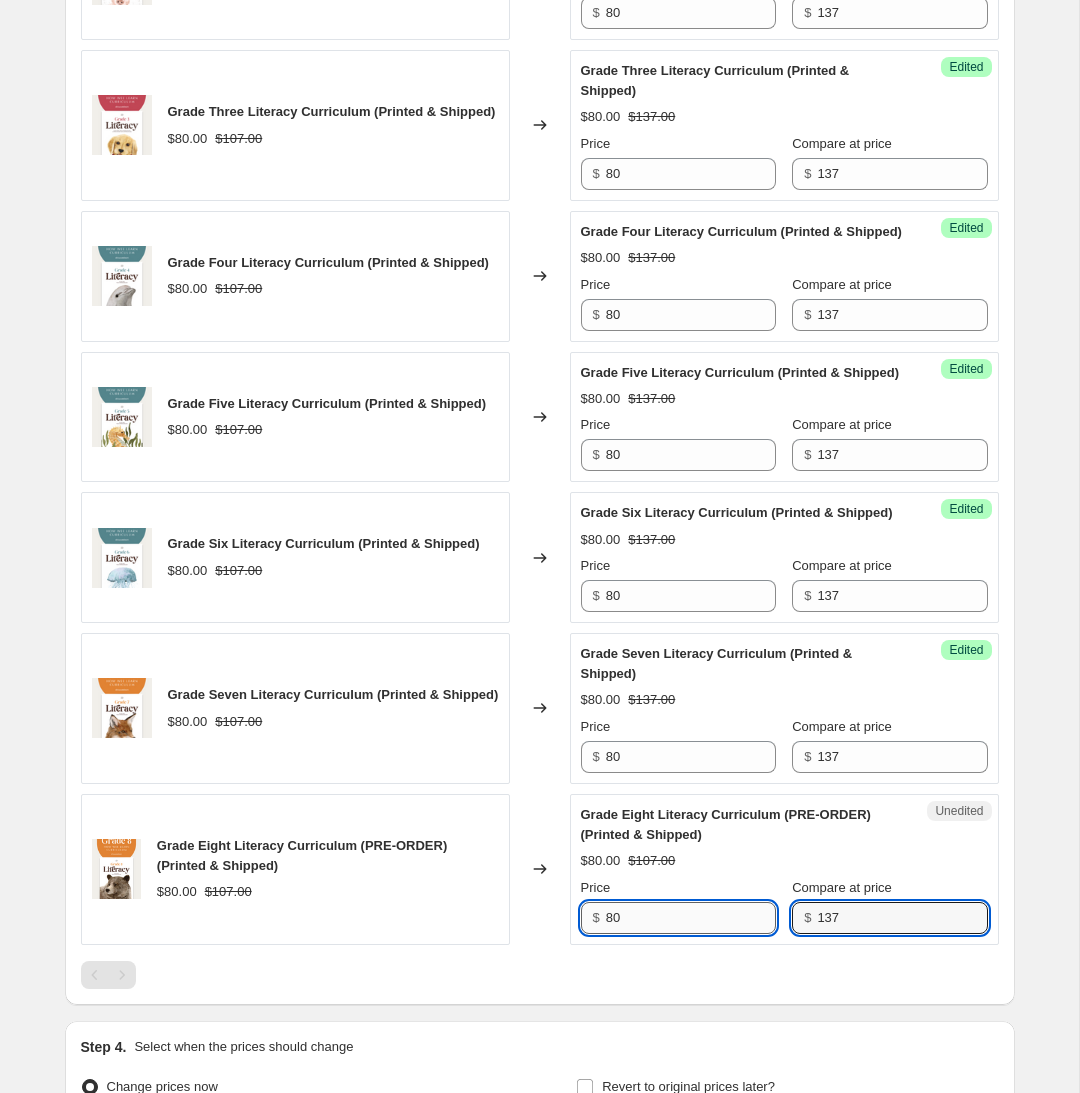drag, startPoint x: 650, startPoint y: 1023, endPoint x: 746, endPoint y: 1015, distance: 96.332756 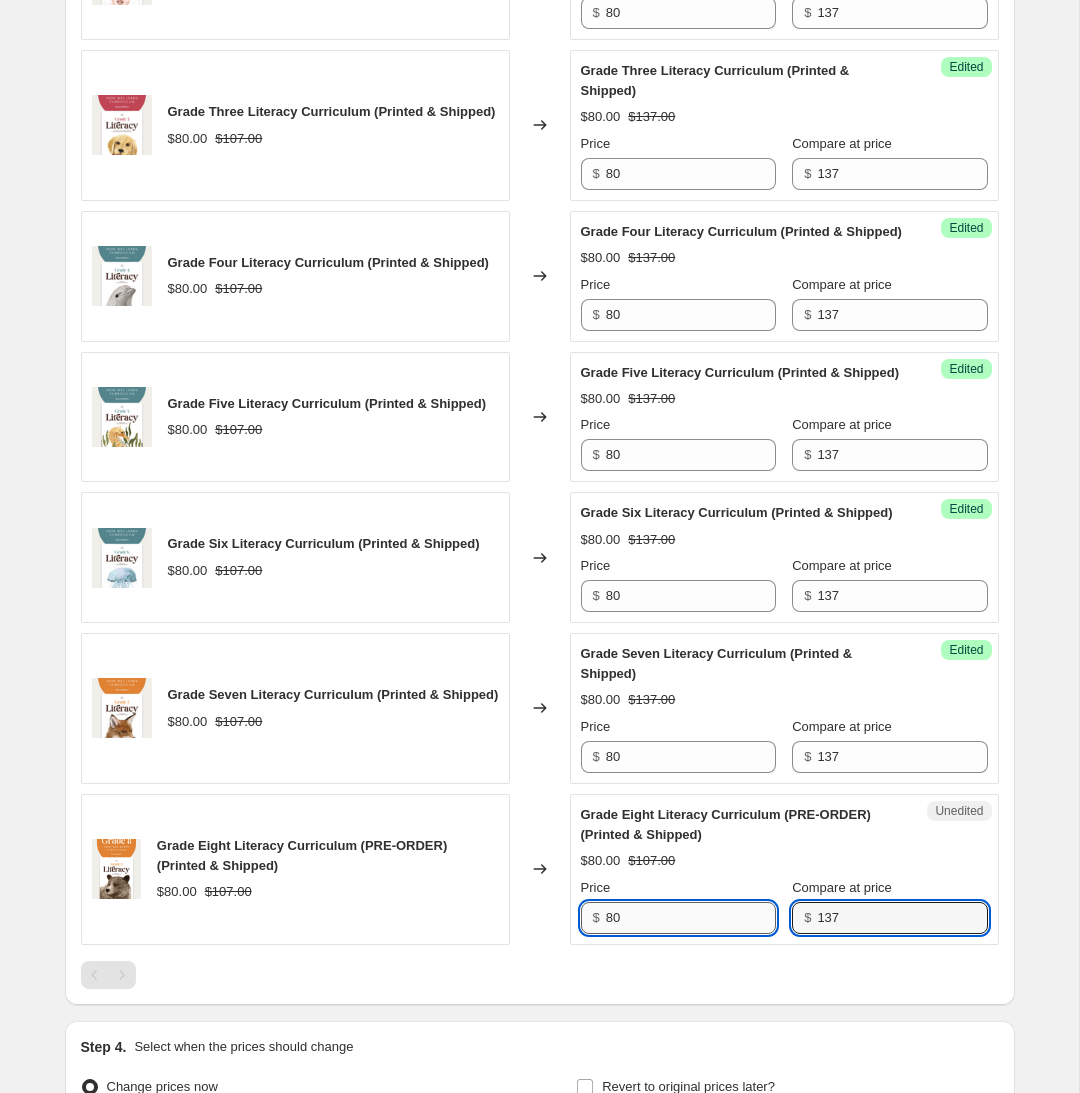click on "80" at bounding box center [691, 918] 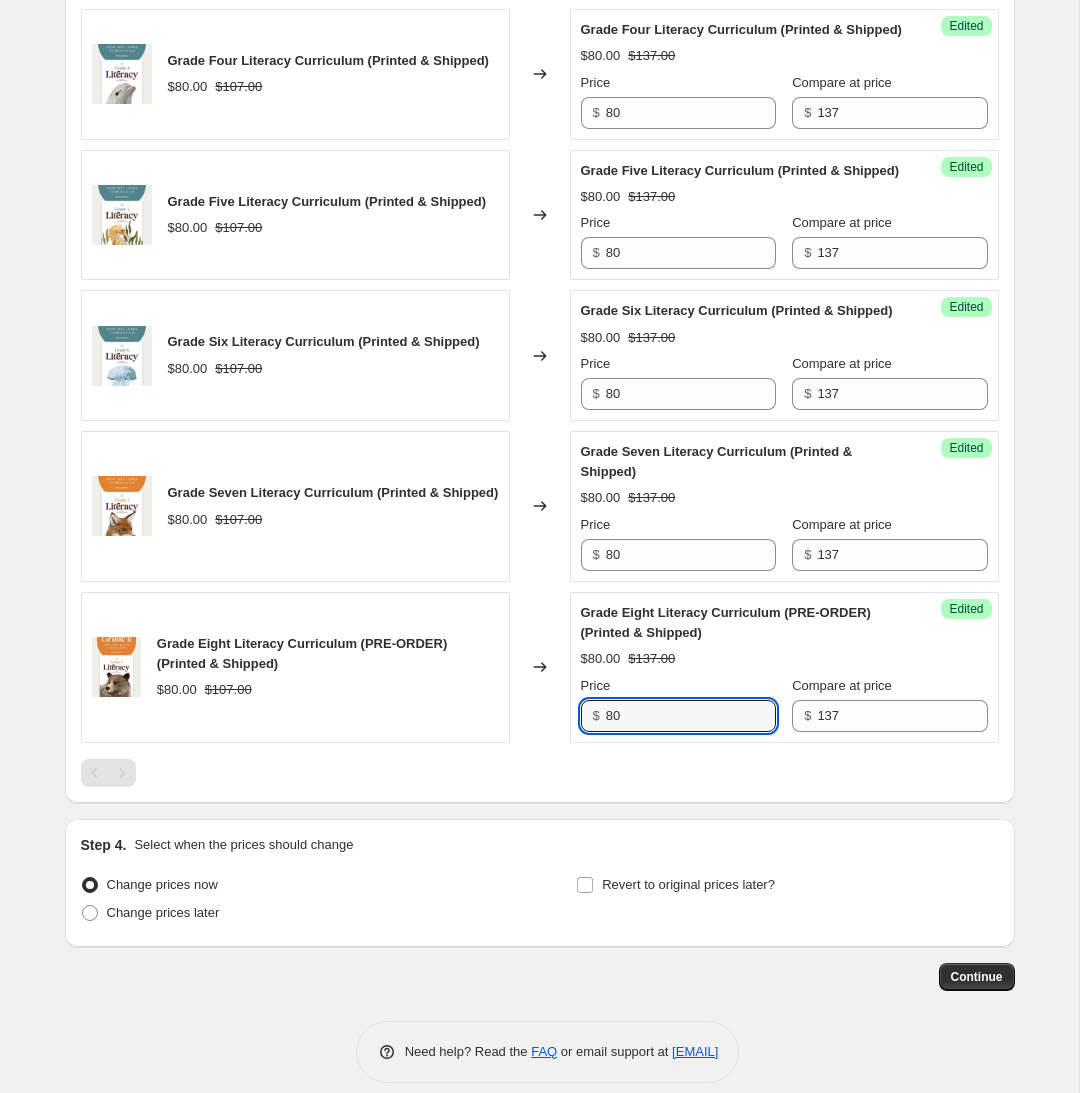 scroll, scrollTop: 1194, scrollLeft: 0, axis: vertical 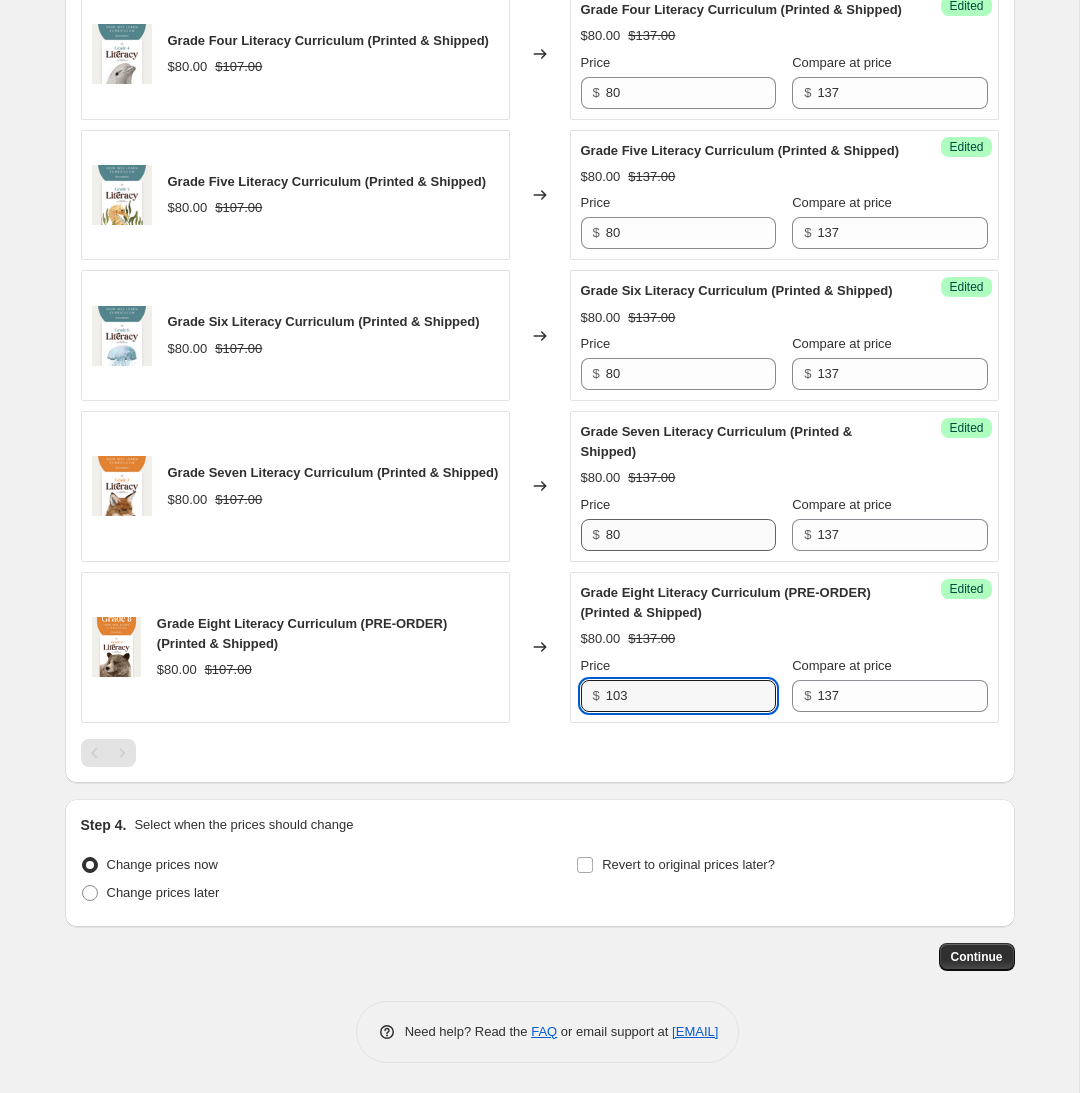 type on "103" 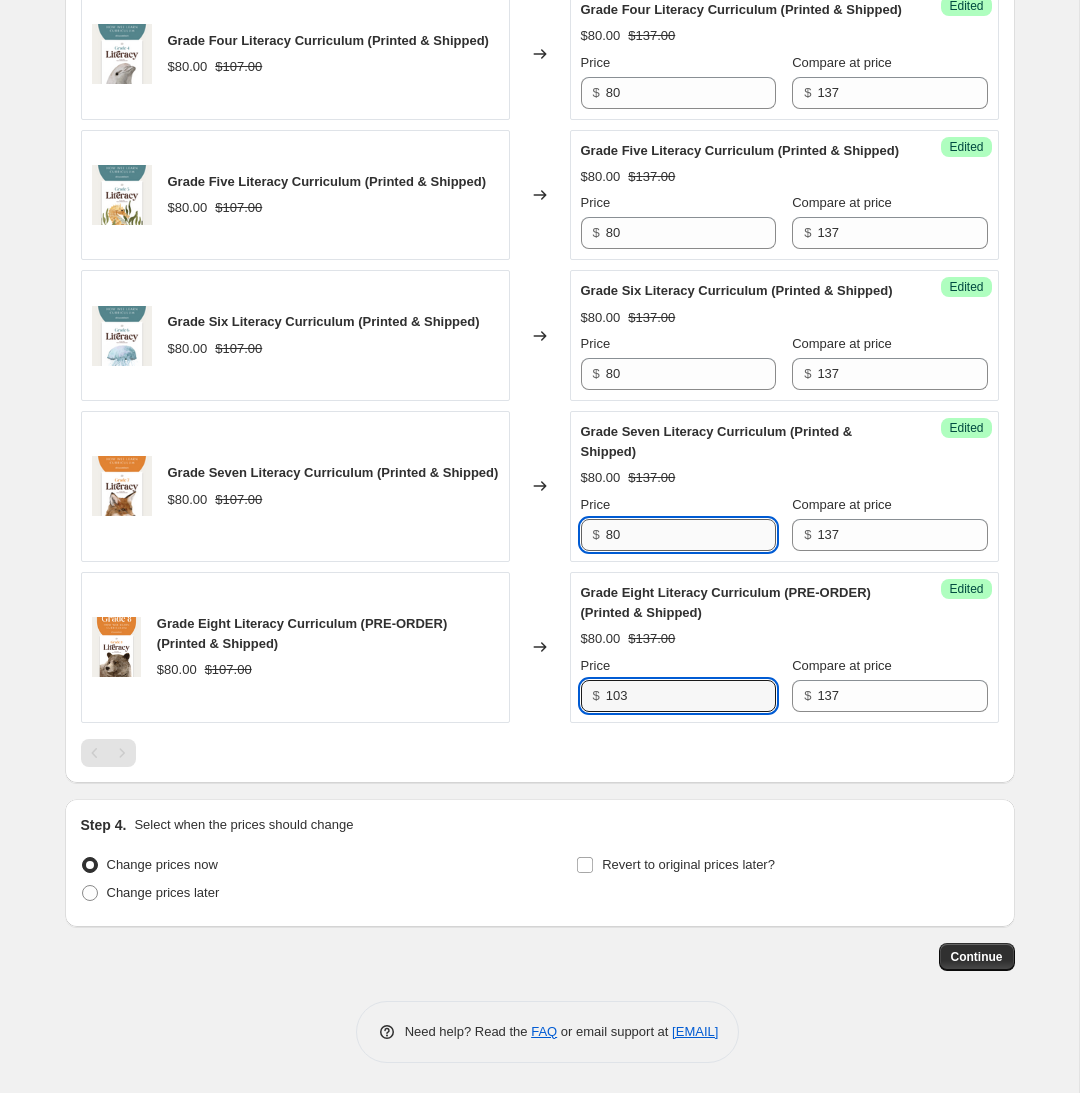 click on "80" at bounding box center [691, 535] 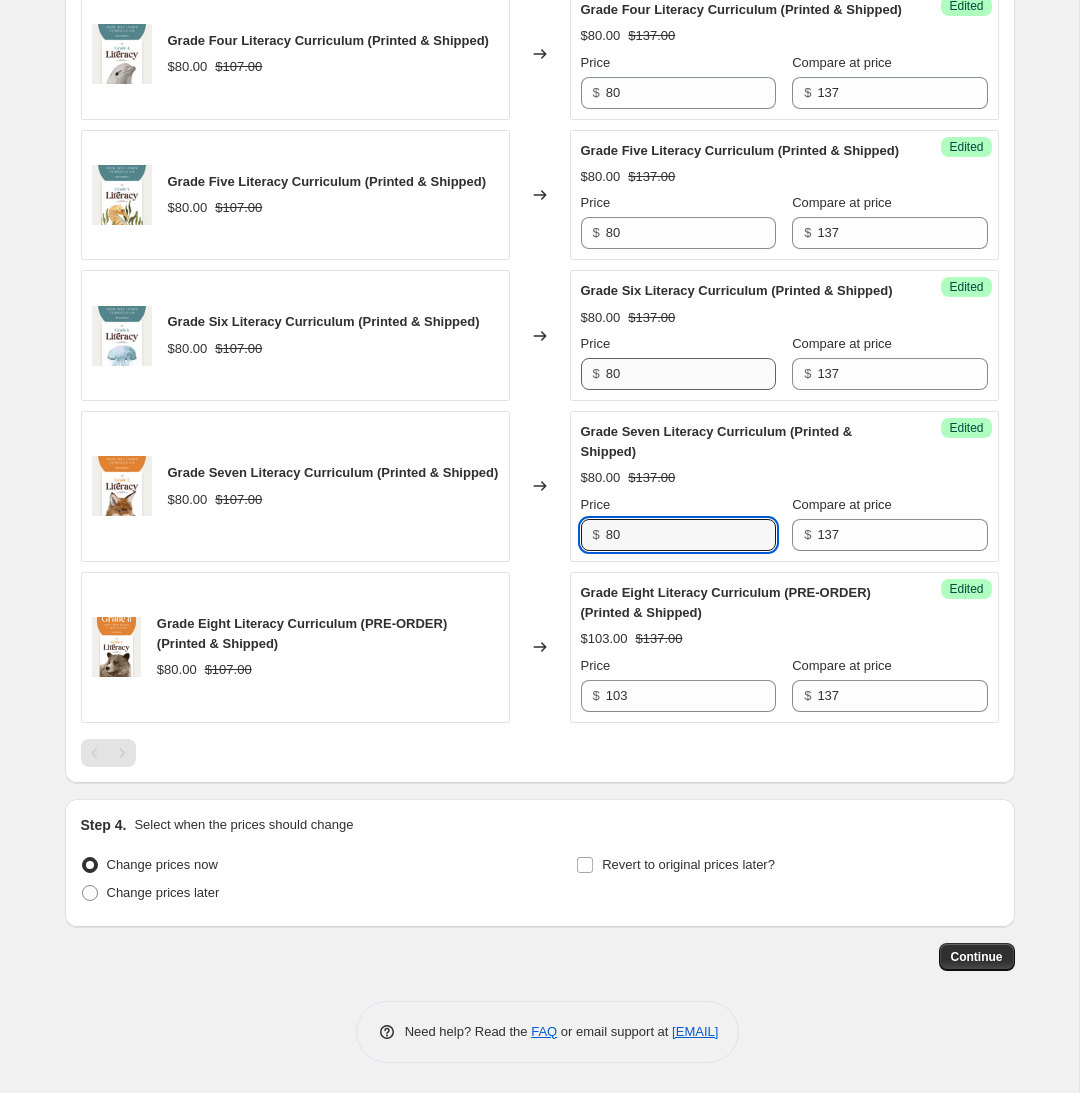 paste on "103" 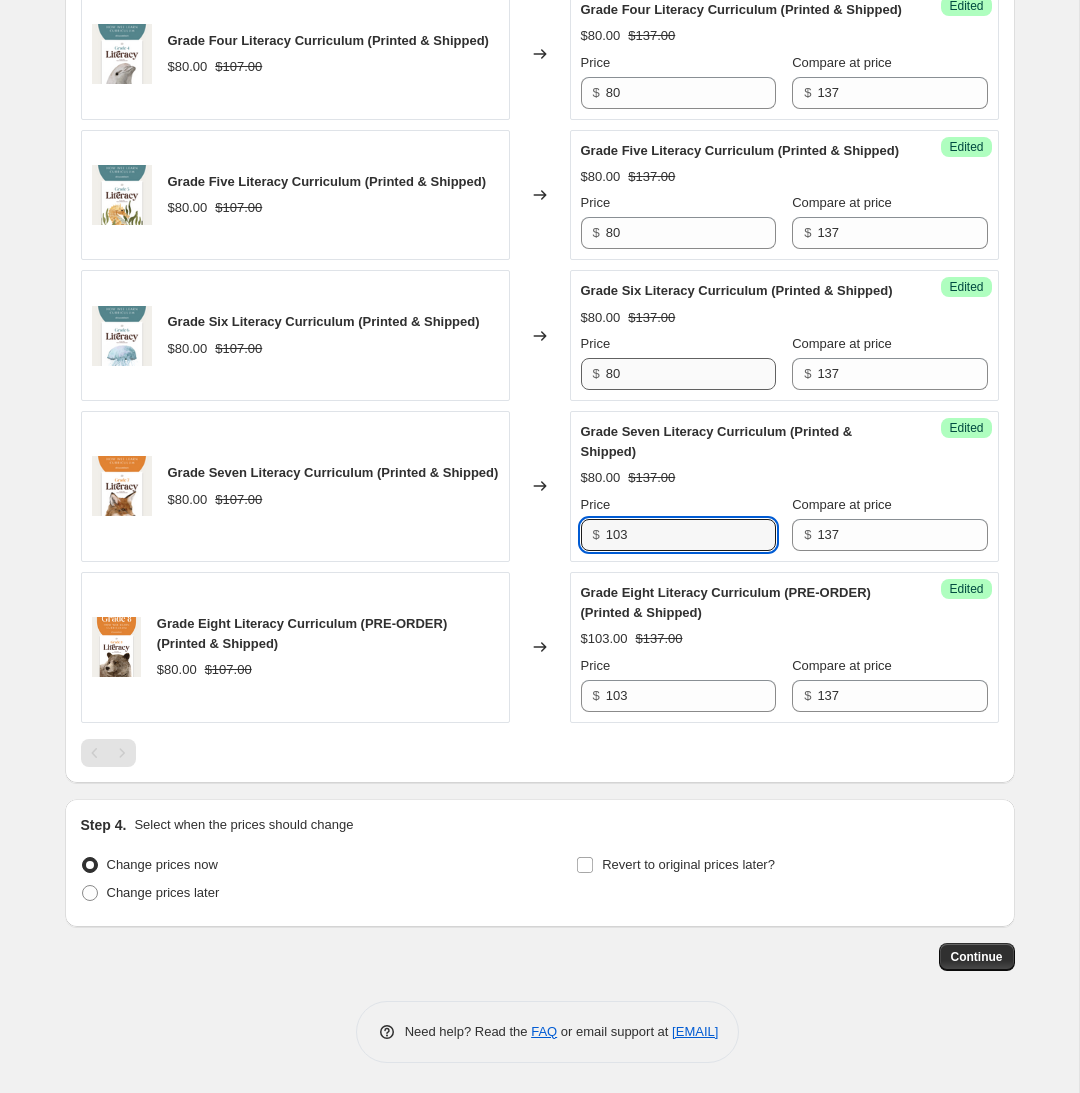 type on "103" 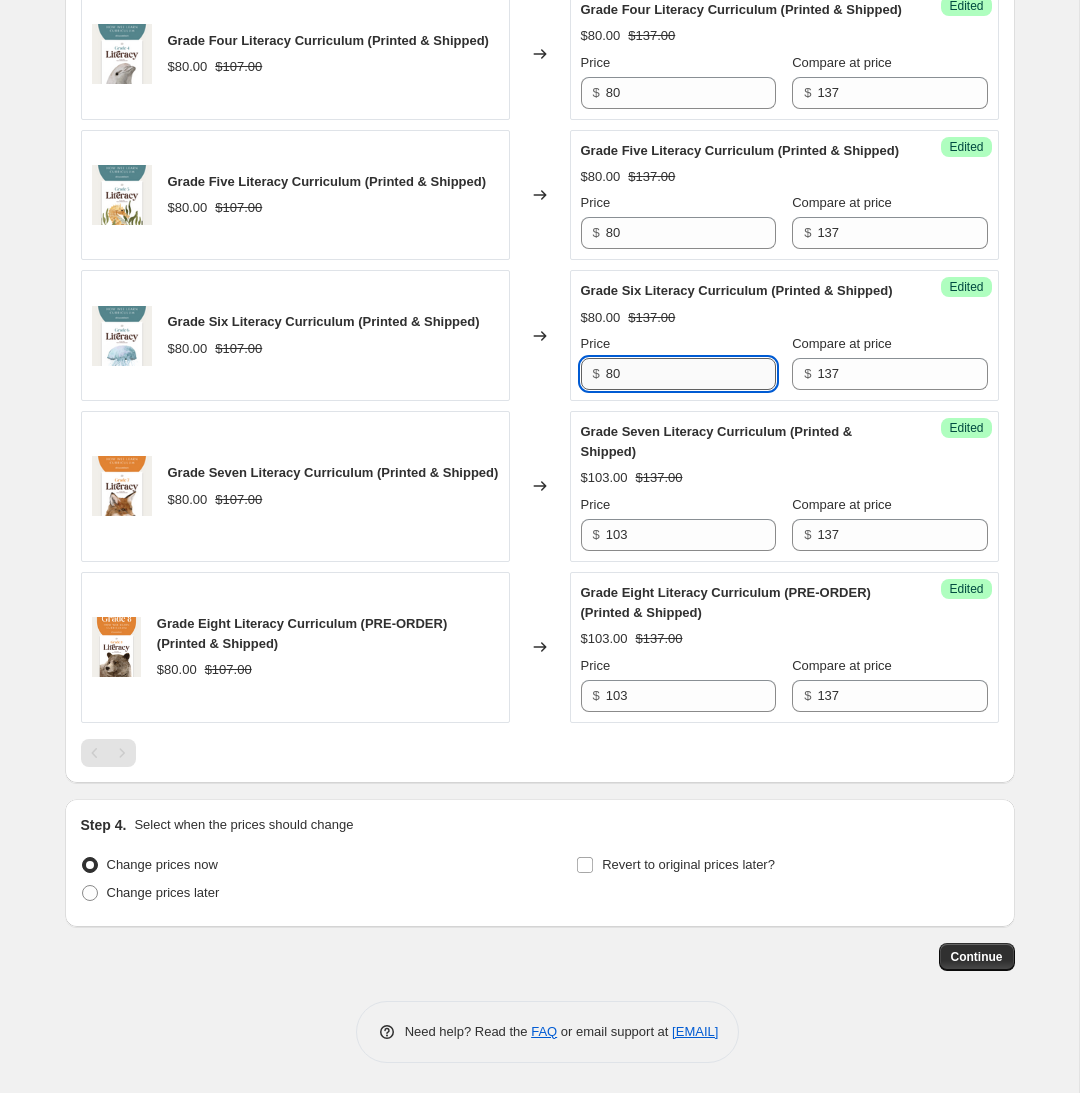 click on "80" at bounding box center (691, 374) 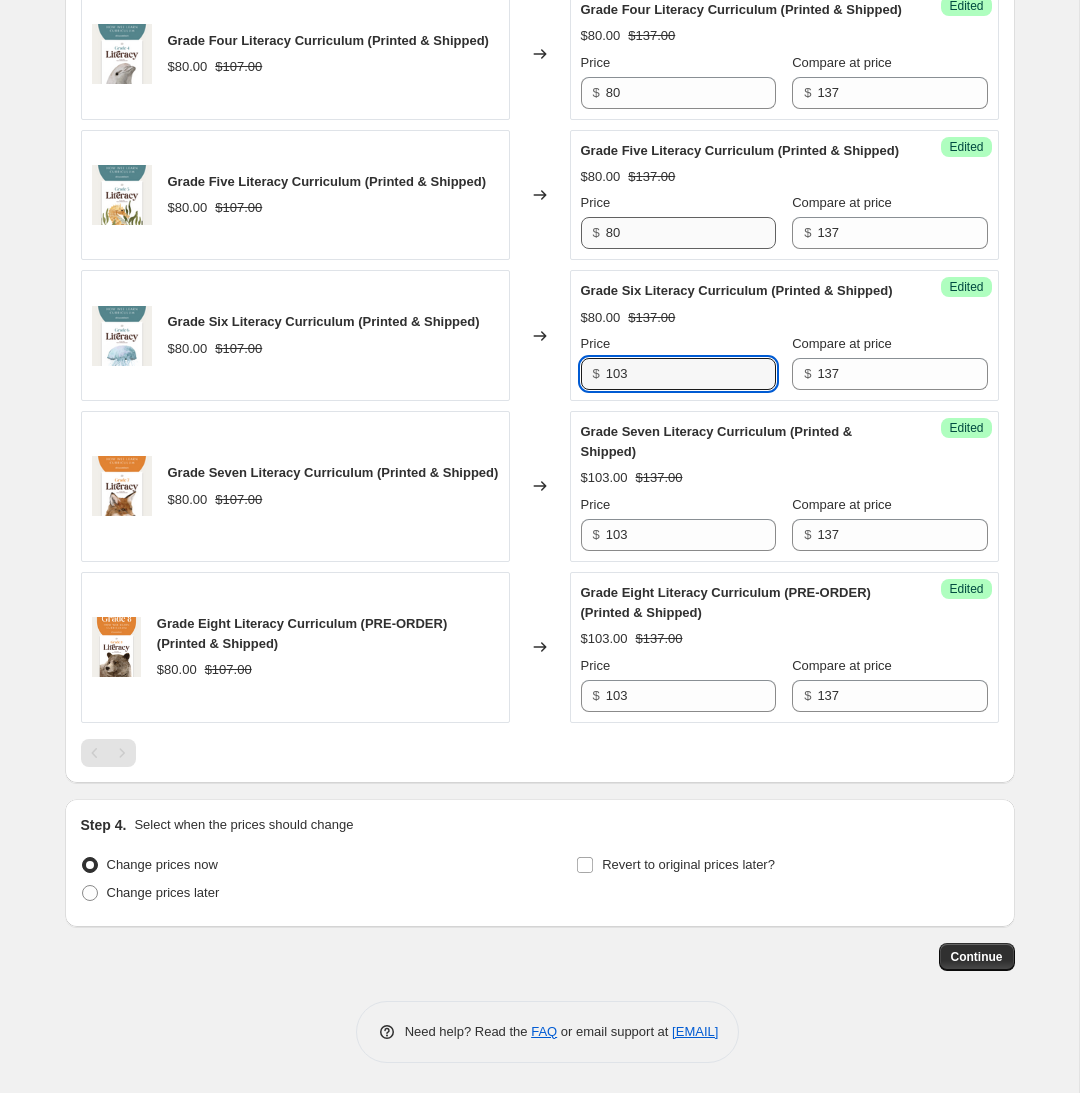type on "103" 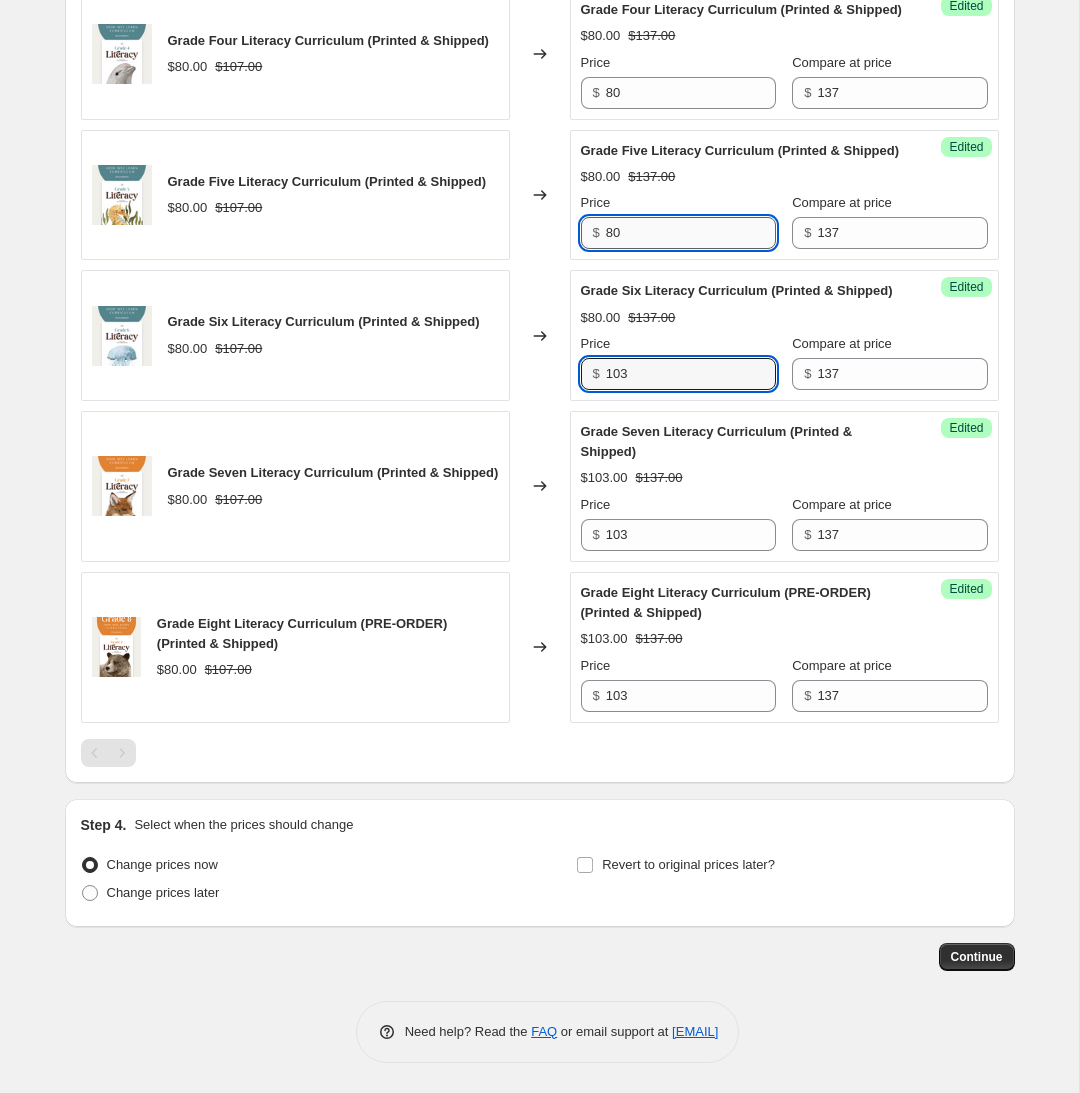 click on "80" at bounding box center [691, 233] 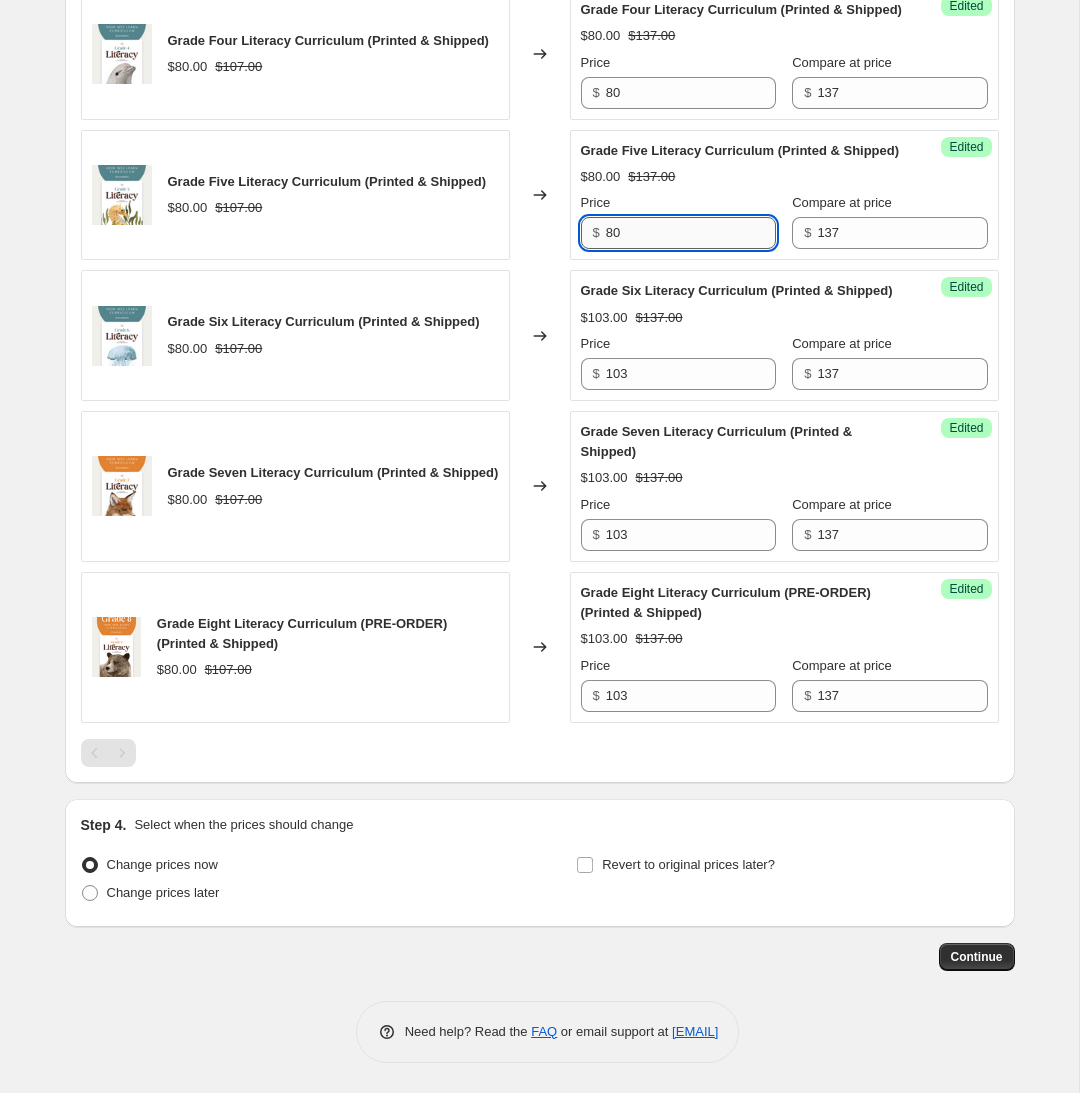 paste on "103" 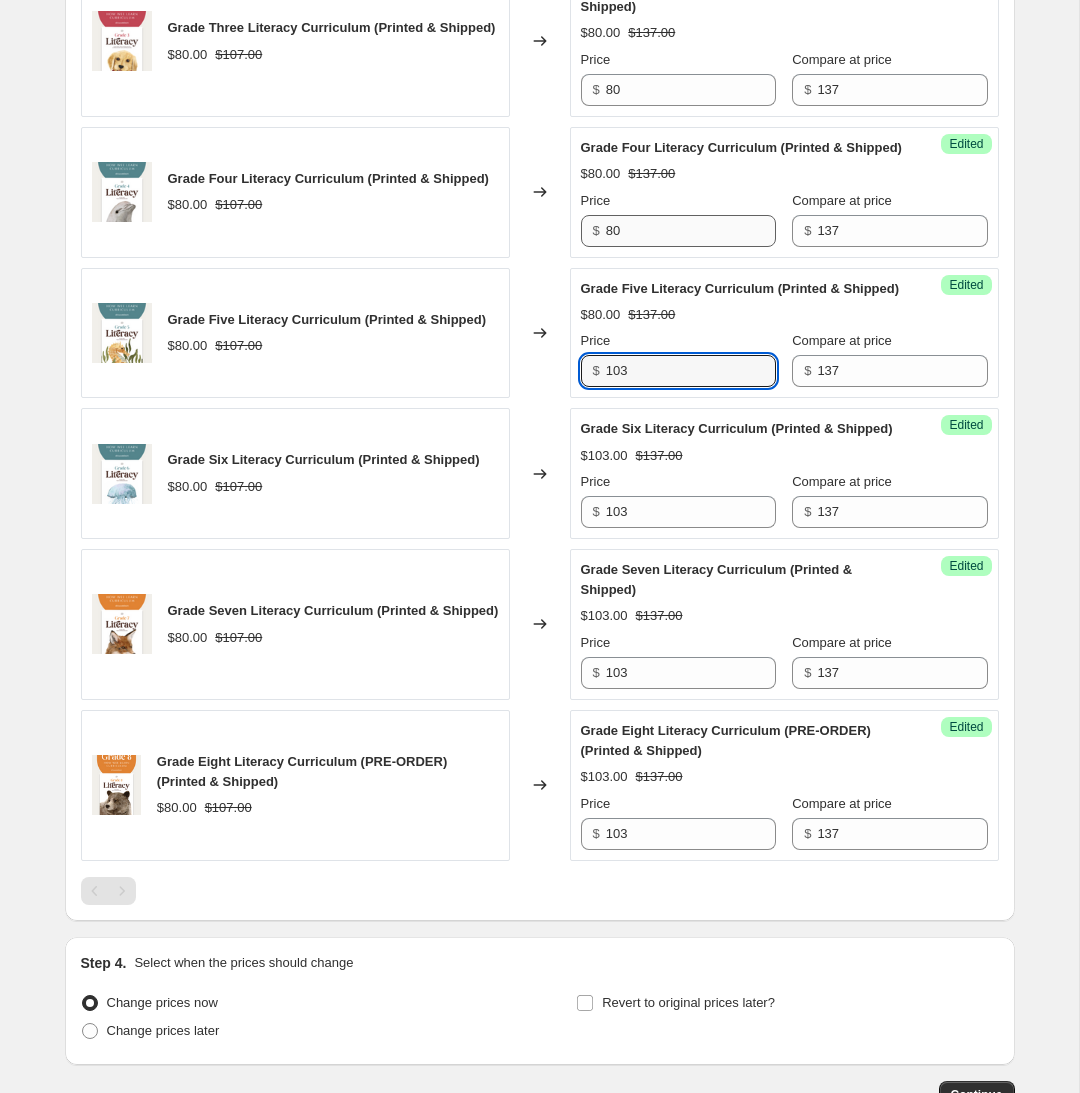 type on "103" 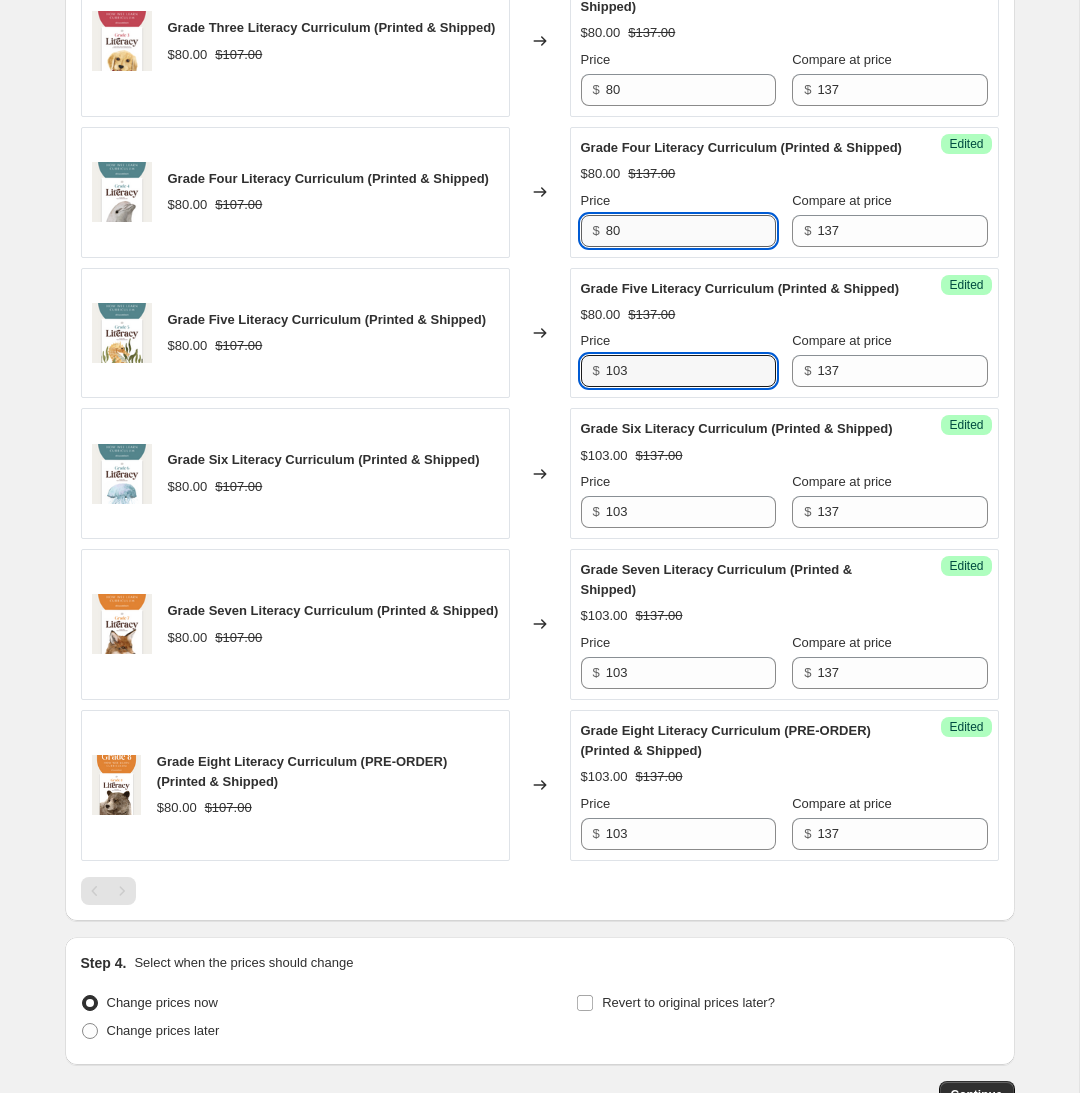 click on "80" at bounding box center (691, 231) 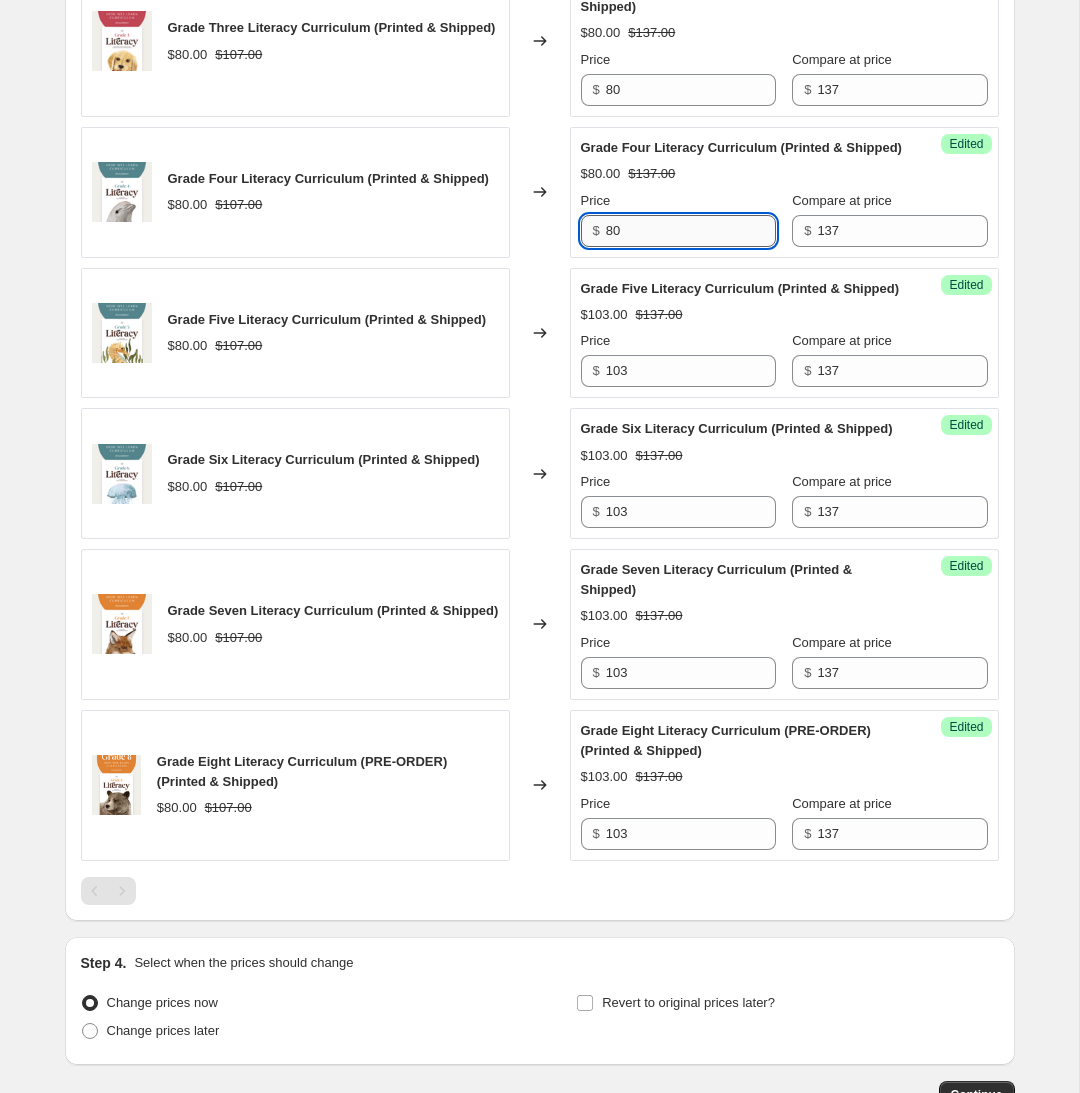 paste on "103" 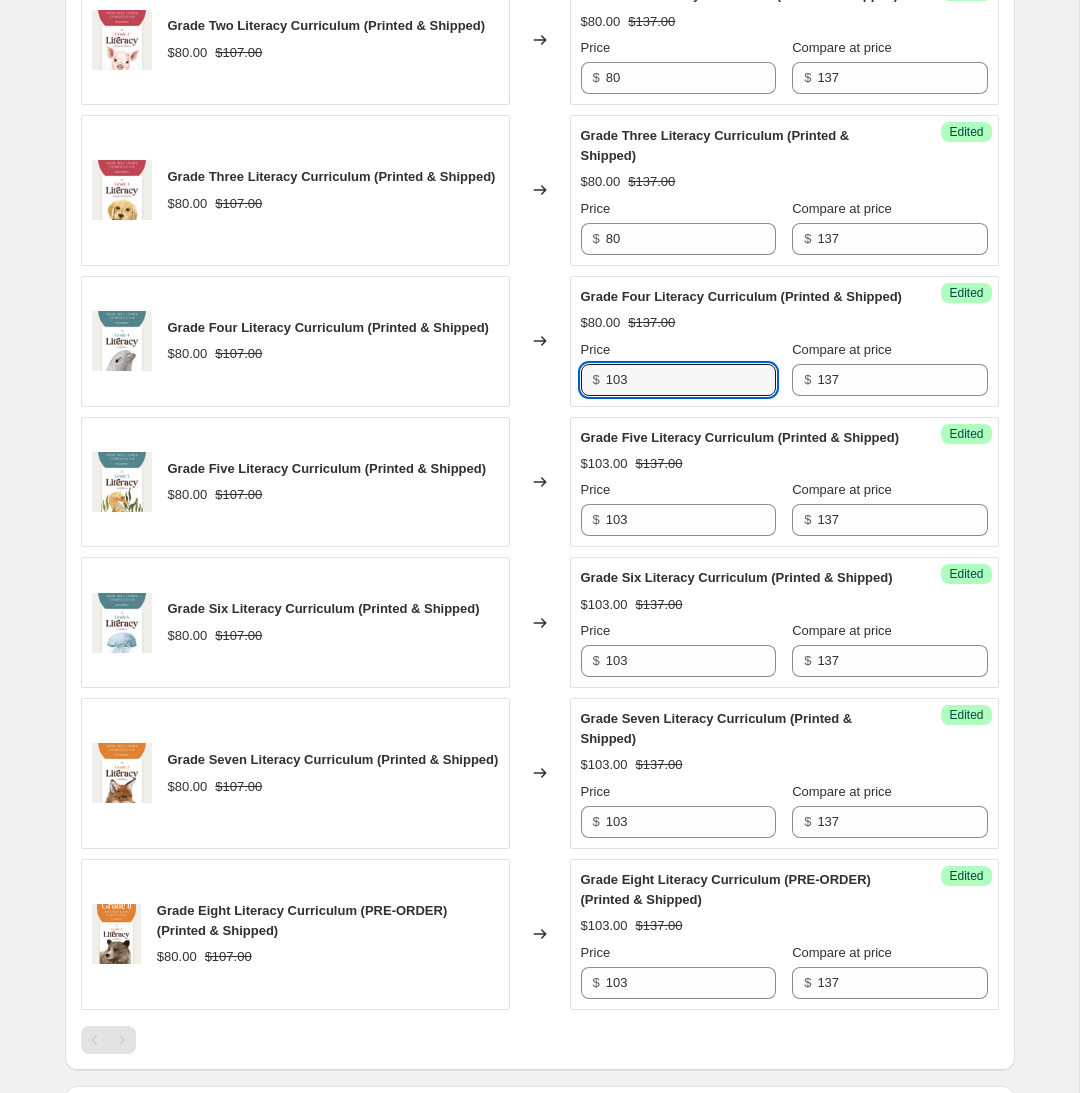 scroll, scrollTop: 883, scrollLeft: 0, axis: vertical 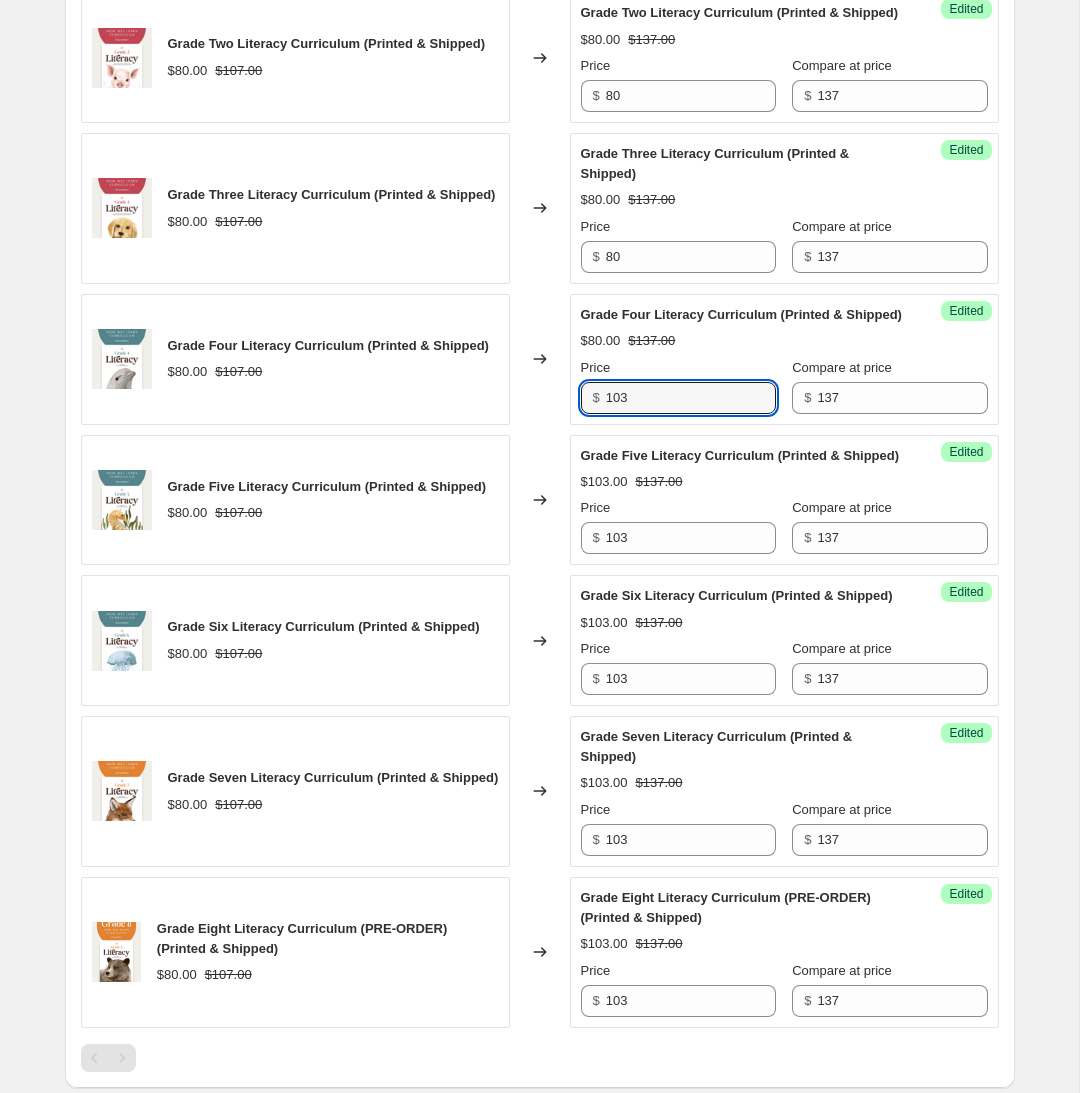 type on "103" 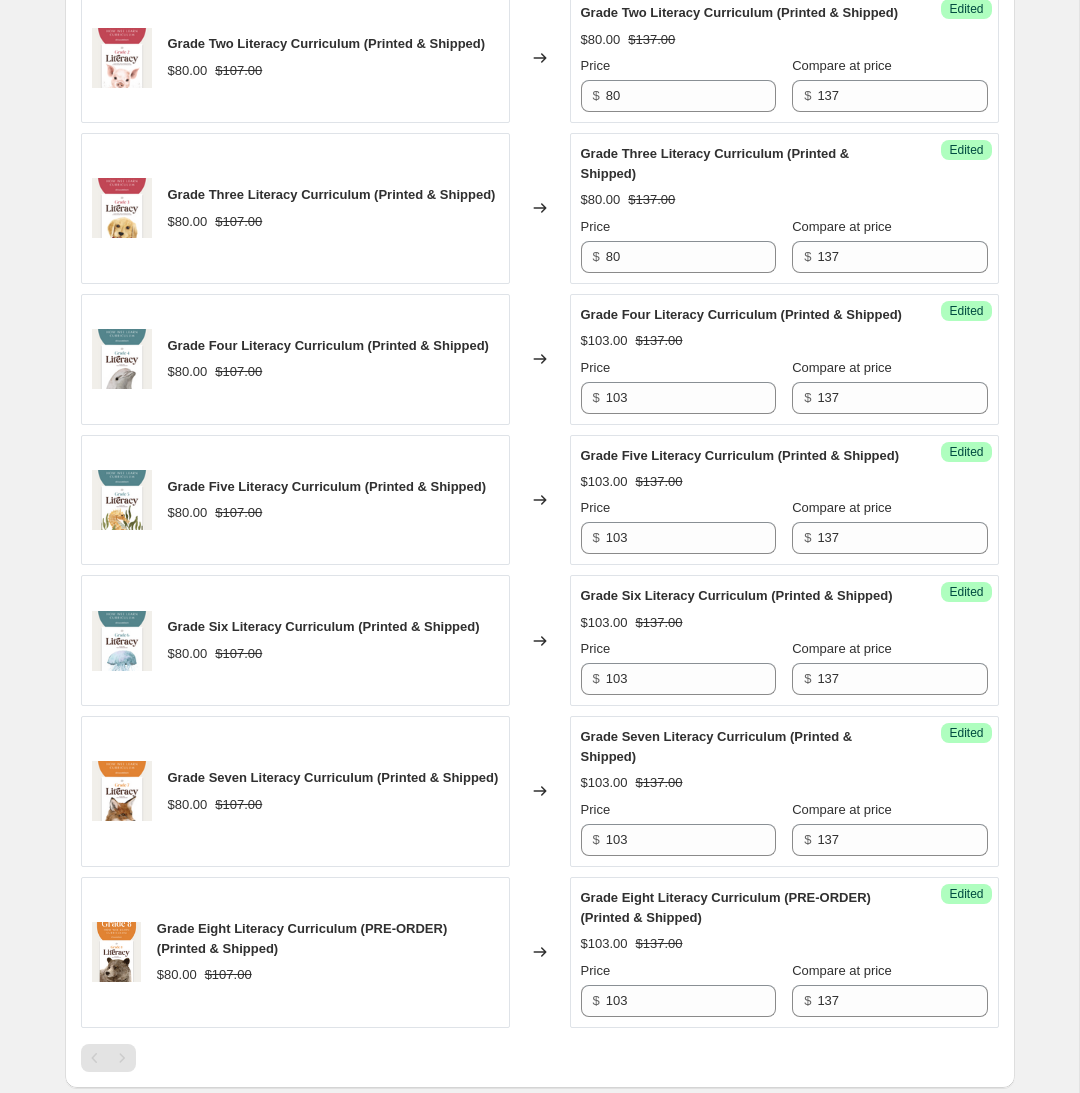 click on "Price" at bounding box center [678, 227] 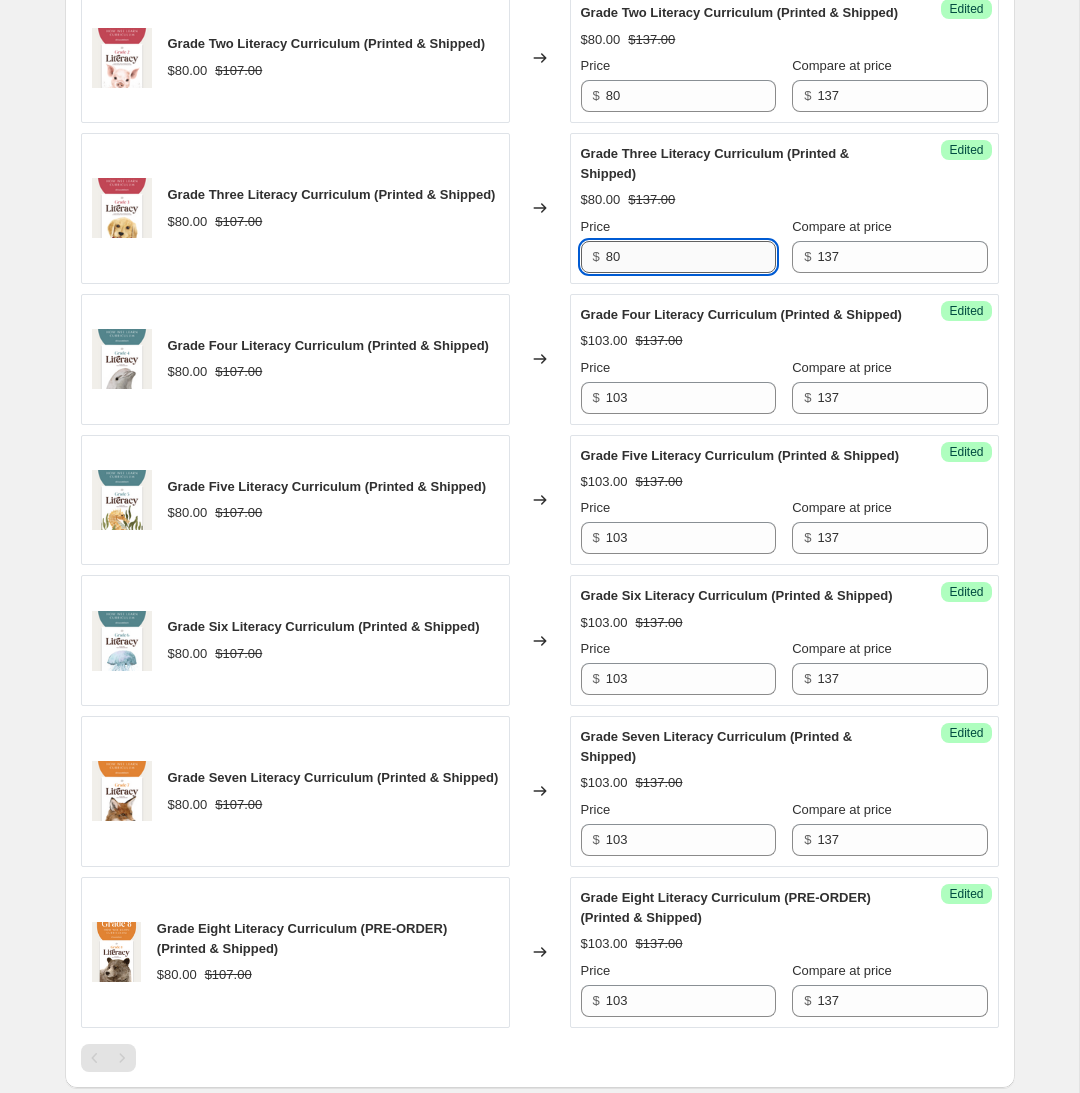click on "80" at bounding box center [691, 257] 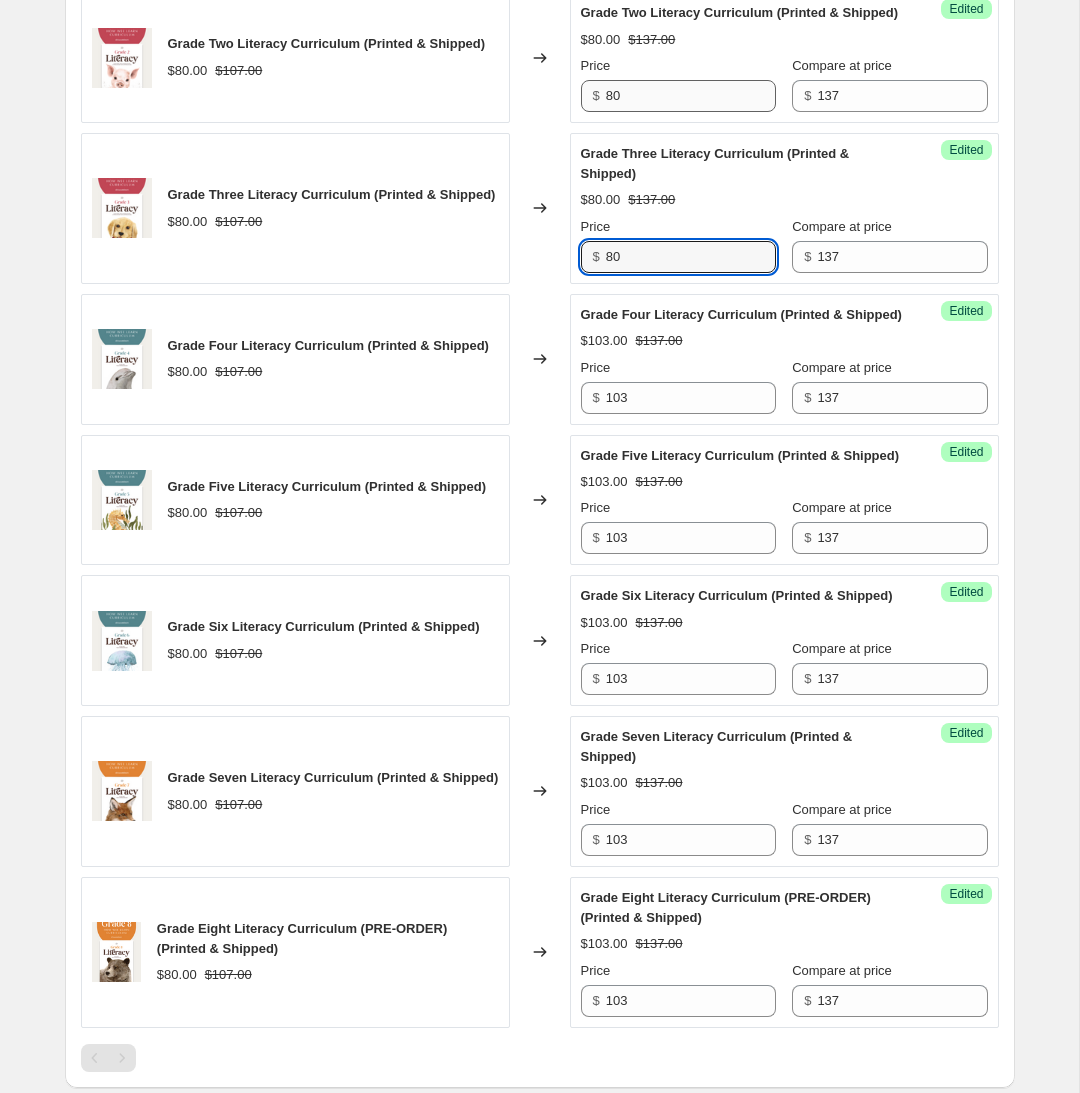 paste on "103" 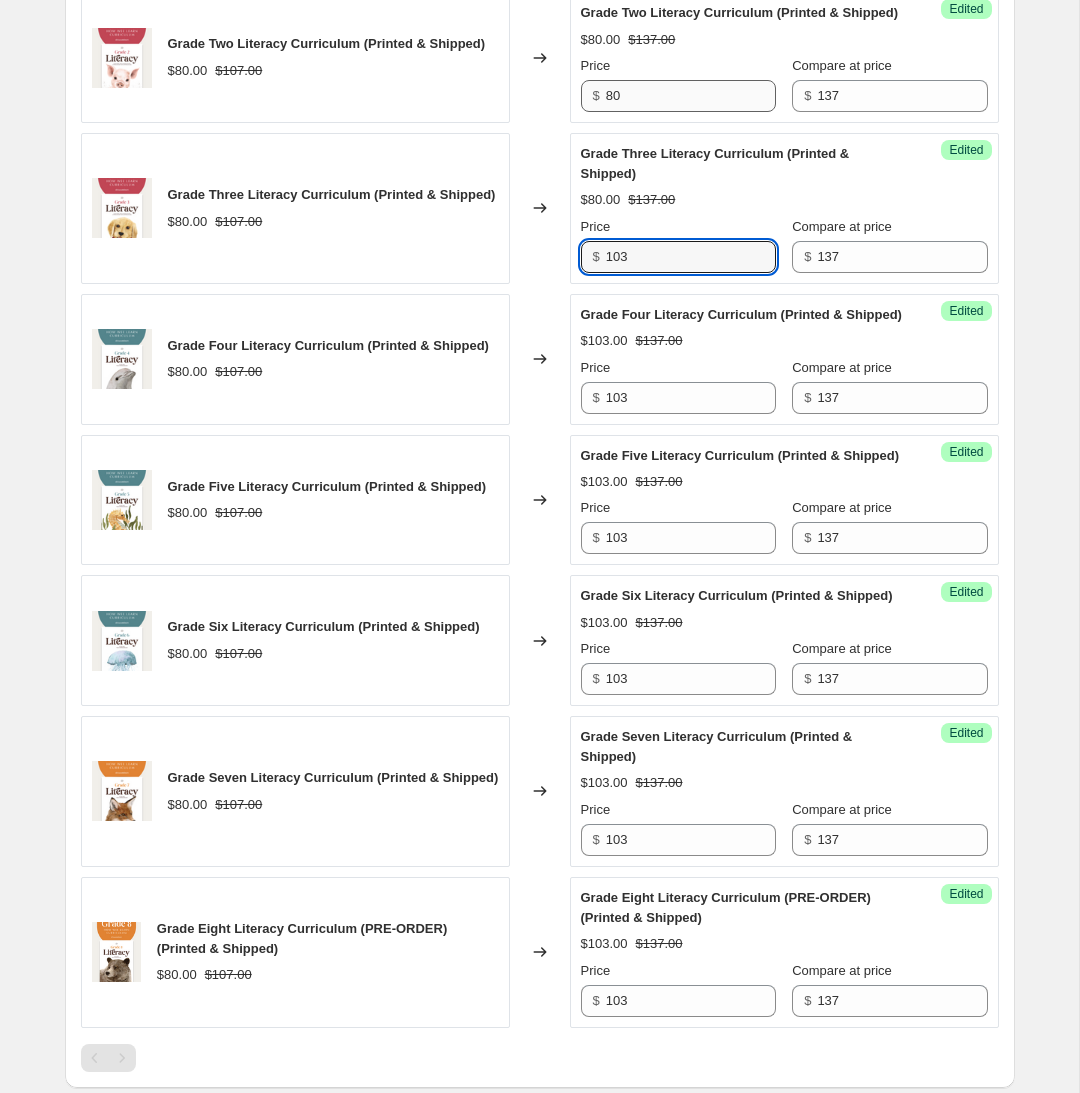 type on "103" 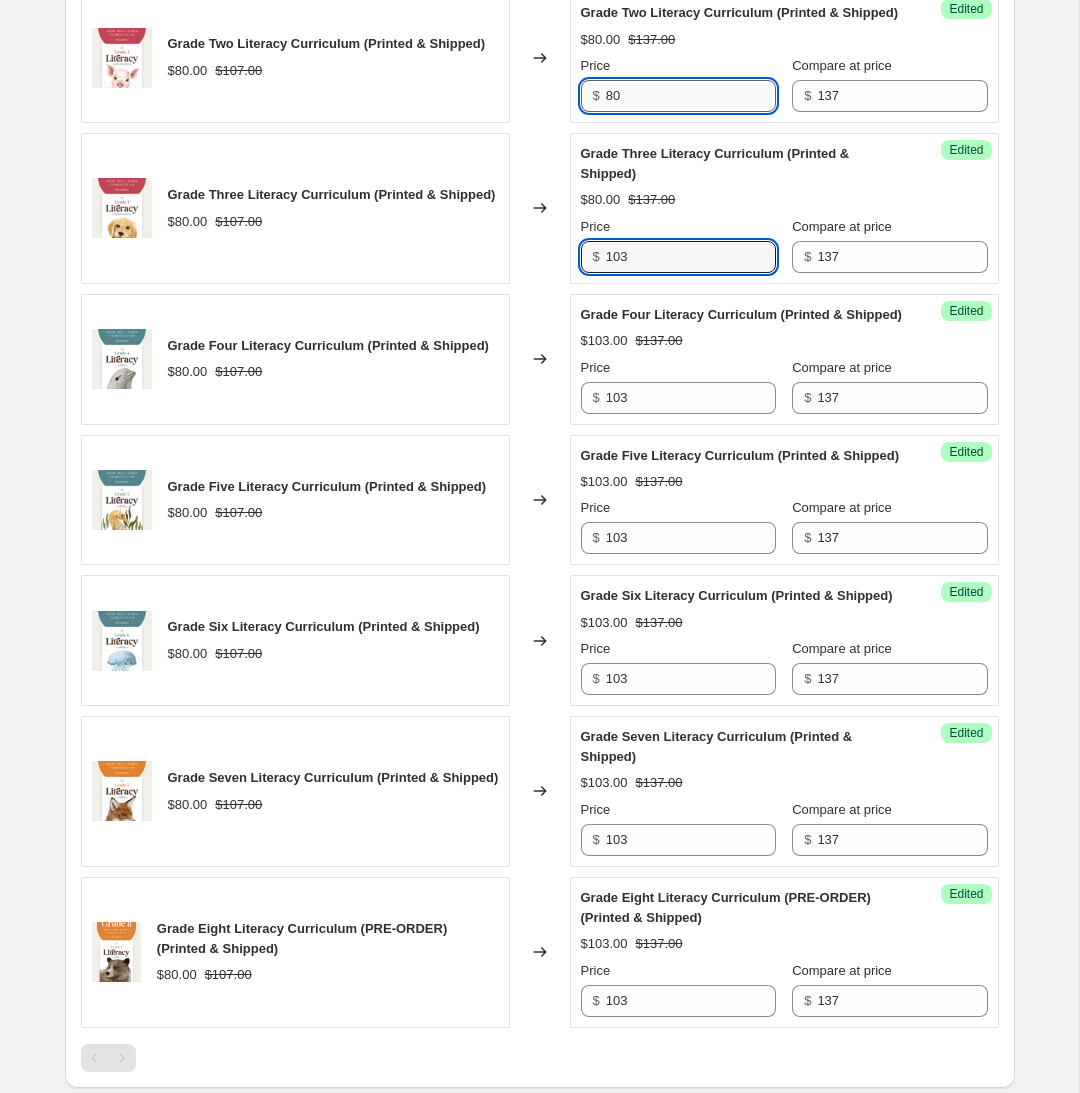 click on "80" at bounding box center (691, 96) 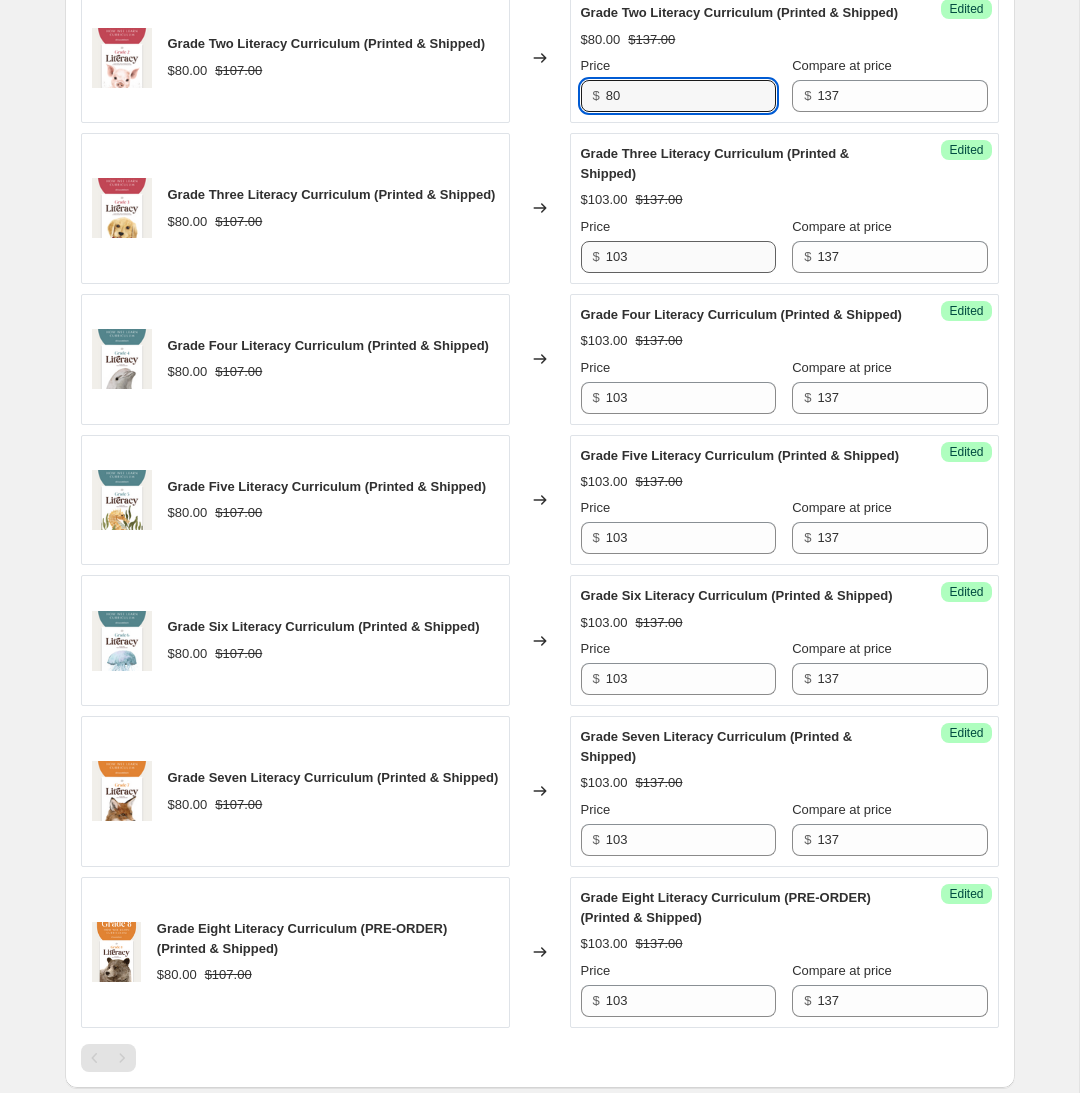 paste on "103" 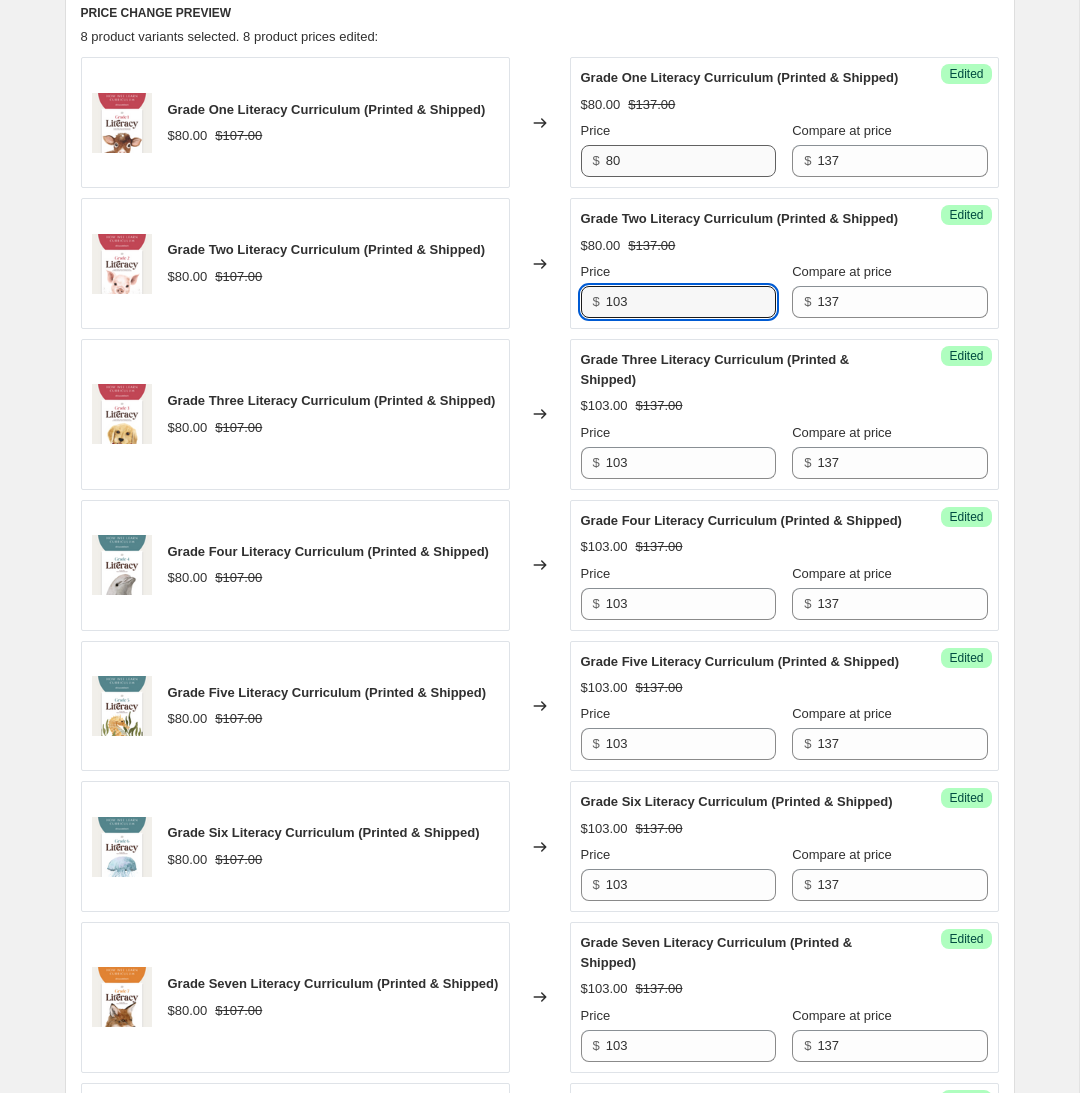 scroll, scrollTop: 675, scrollLeft: 0, axis: vertical 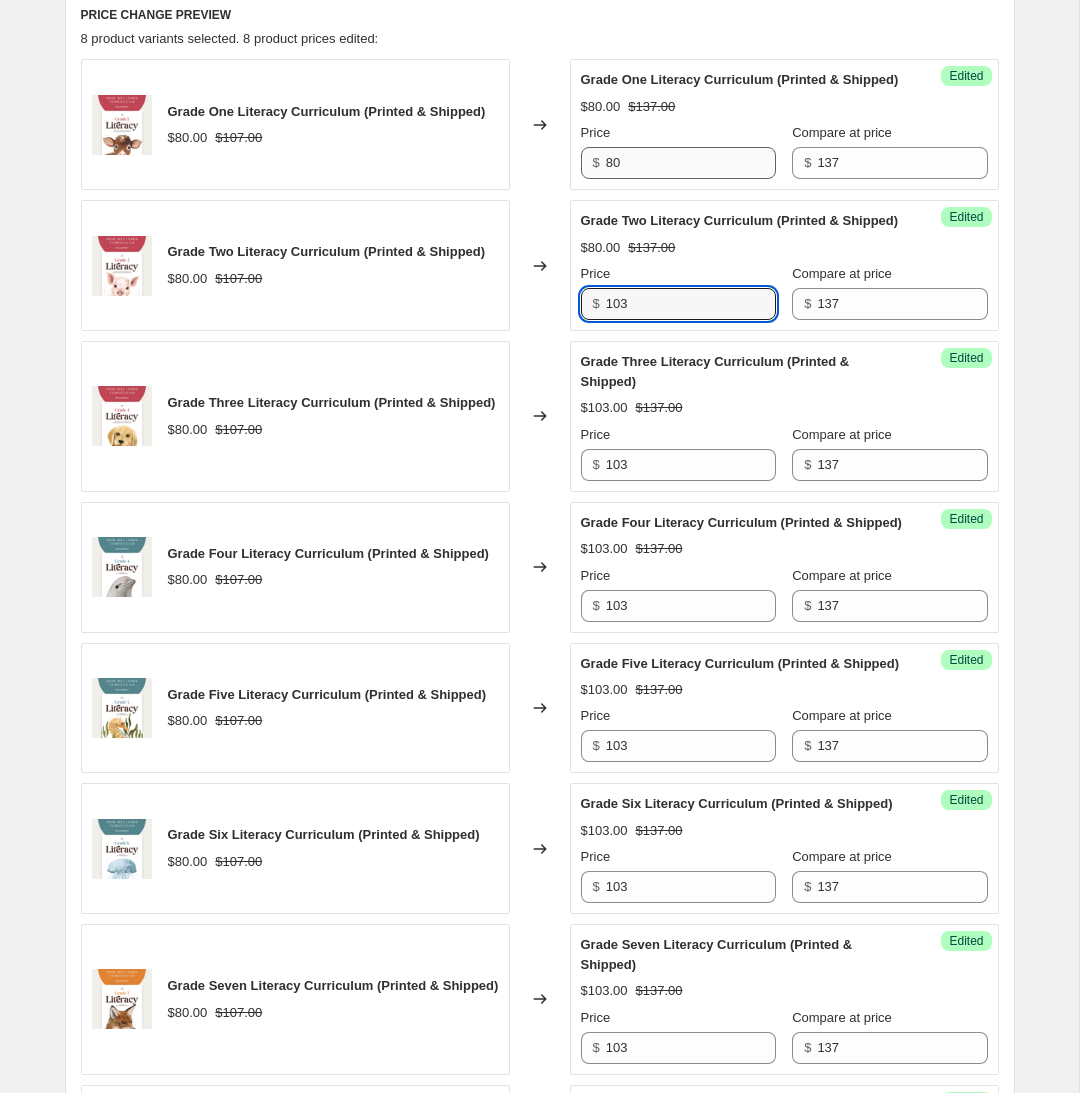 type on "103" 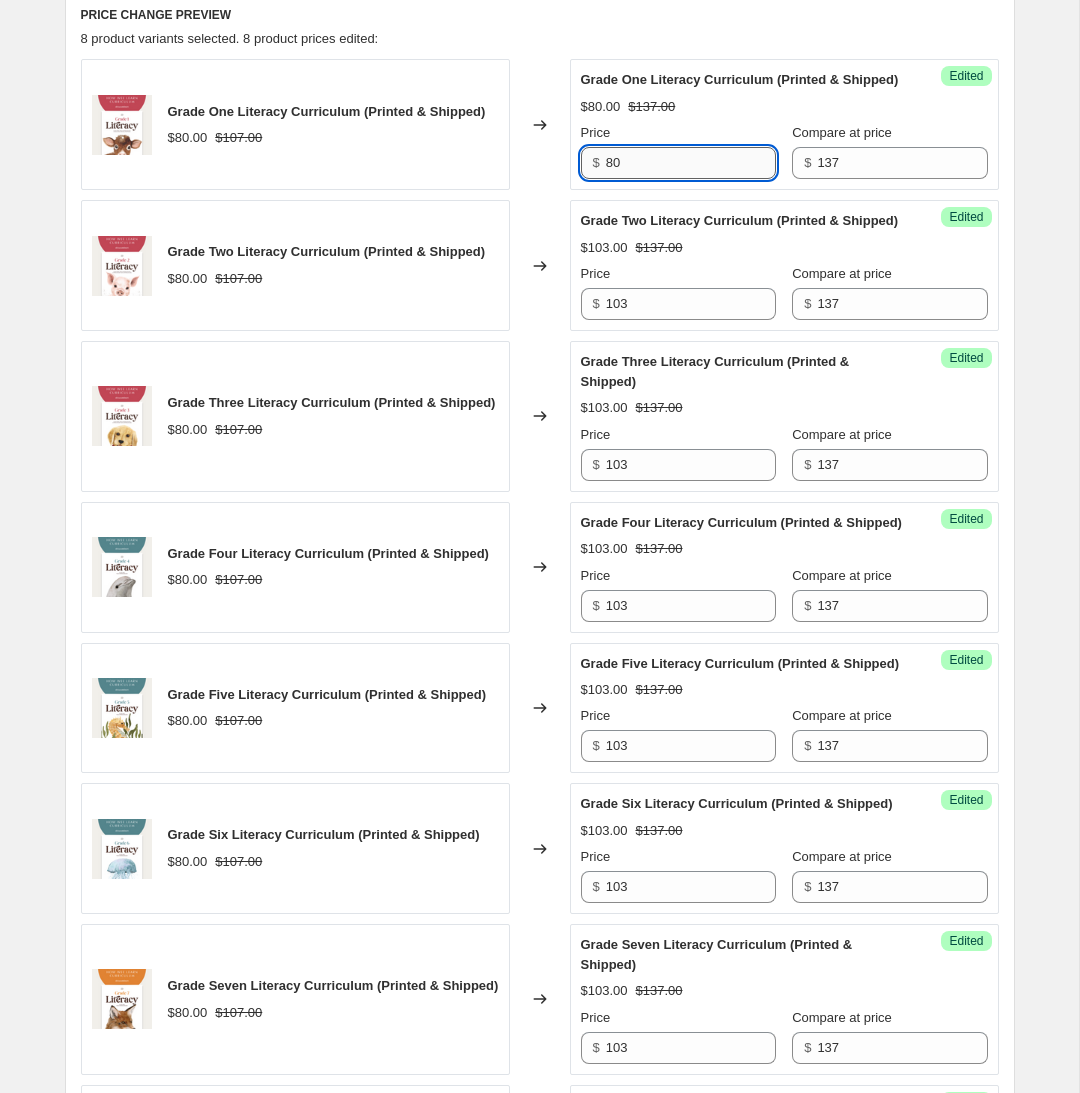click on "80" at bounding box center [691, 163] 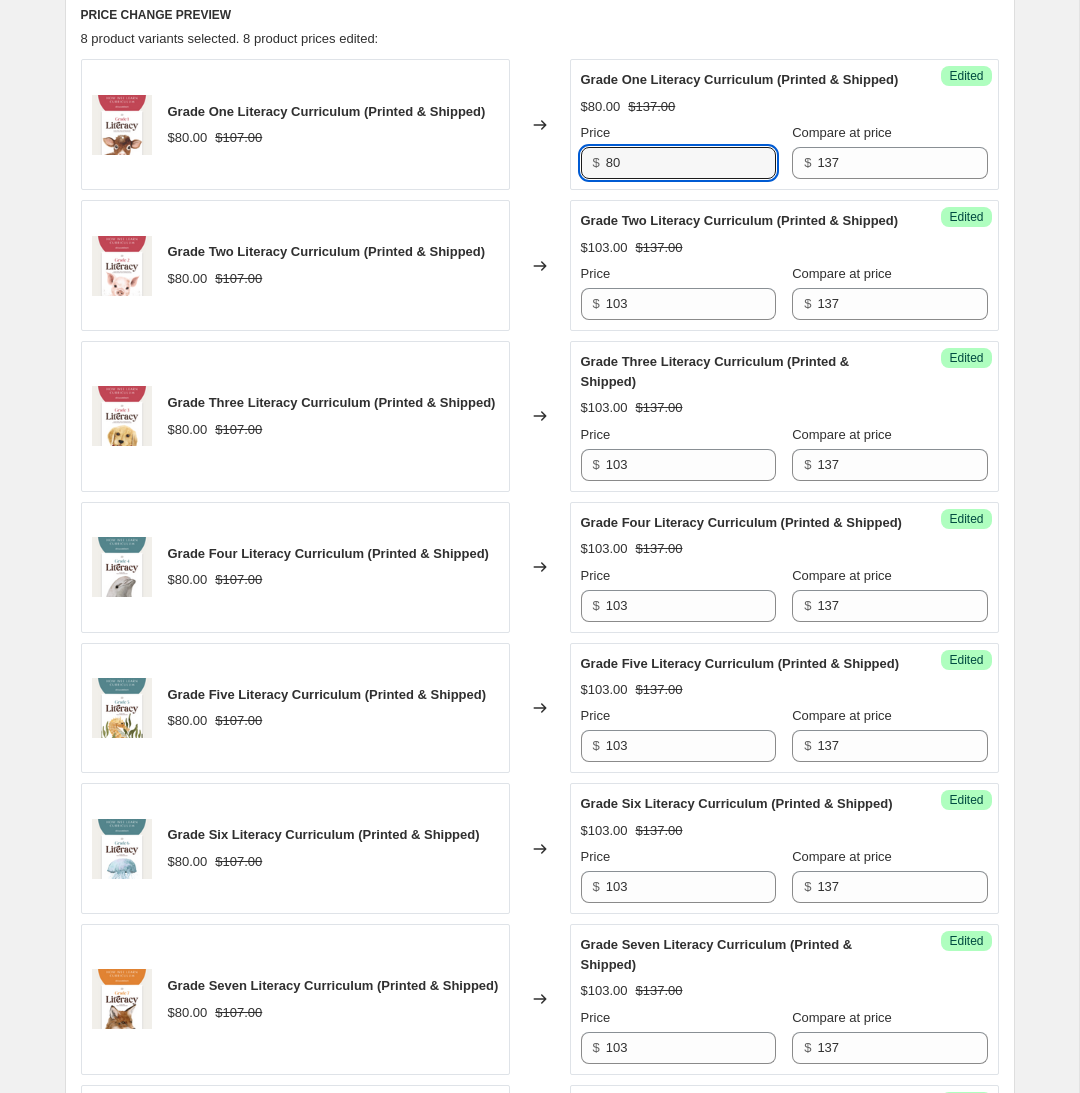paste on "103" 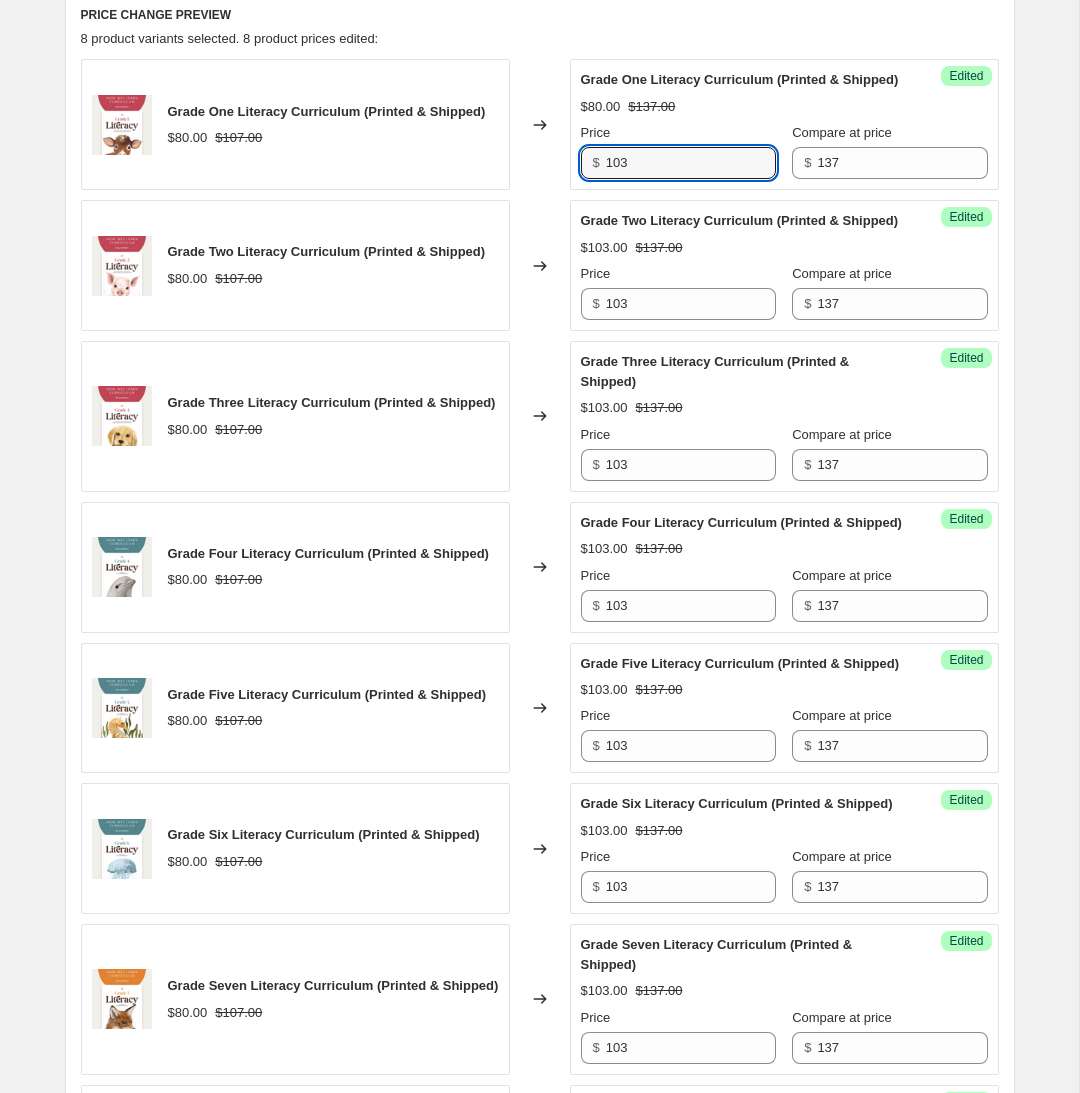 type on "103" 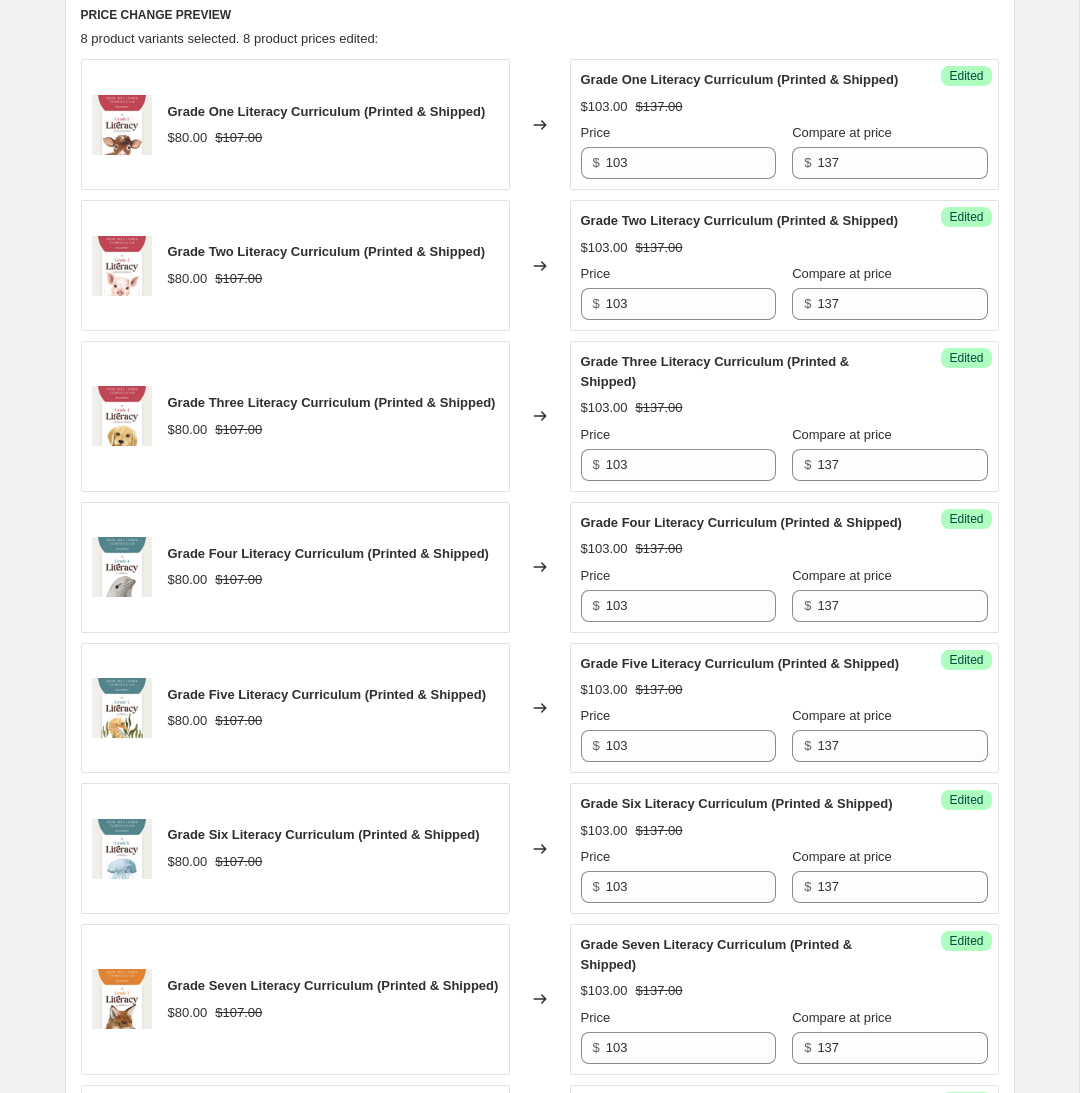 click on "Create new price change job. This page is ready Create new price change job Draft Step 1. Optionally give your price change job a title (eg "March 30% off sale on boots") Math & Lit Individual Pricing This title is just for internal use, customers won't see it Step 2. Select how the prices should change Use bulk price change rules Set product prices individually Use CSV upload Select tags to add while price change is active Select tags to remove while price change is active Step 3. Select which products should change in price Select all products, use filters, or select products variants individually All products Filter by product, collection, tag, vendor, product type, variant title, or inventory Select product variants individually Select product variants 8   product variants selected PRICE CHANGE PREVIEW 8 product variants selected. 8 product prices edited: Grade One Literacy Curriculum (Printed & Shipped) $80.00 $107.00 Changed to Success Edited Grade One Literacy Curriculum (Printed & Shipped) $103.00 $ $" at bounding box center [540, 465] 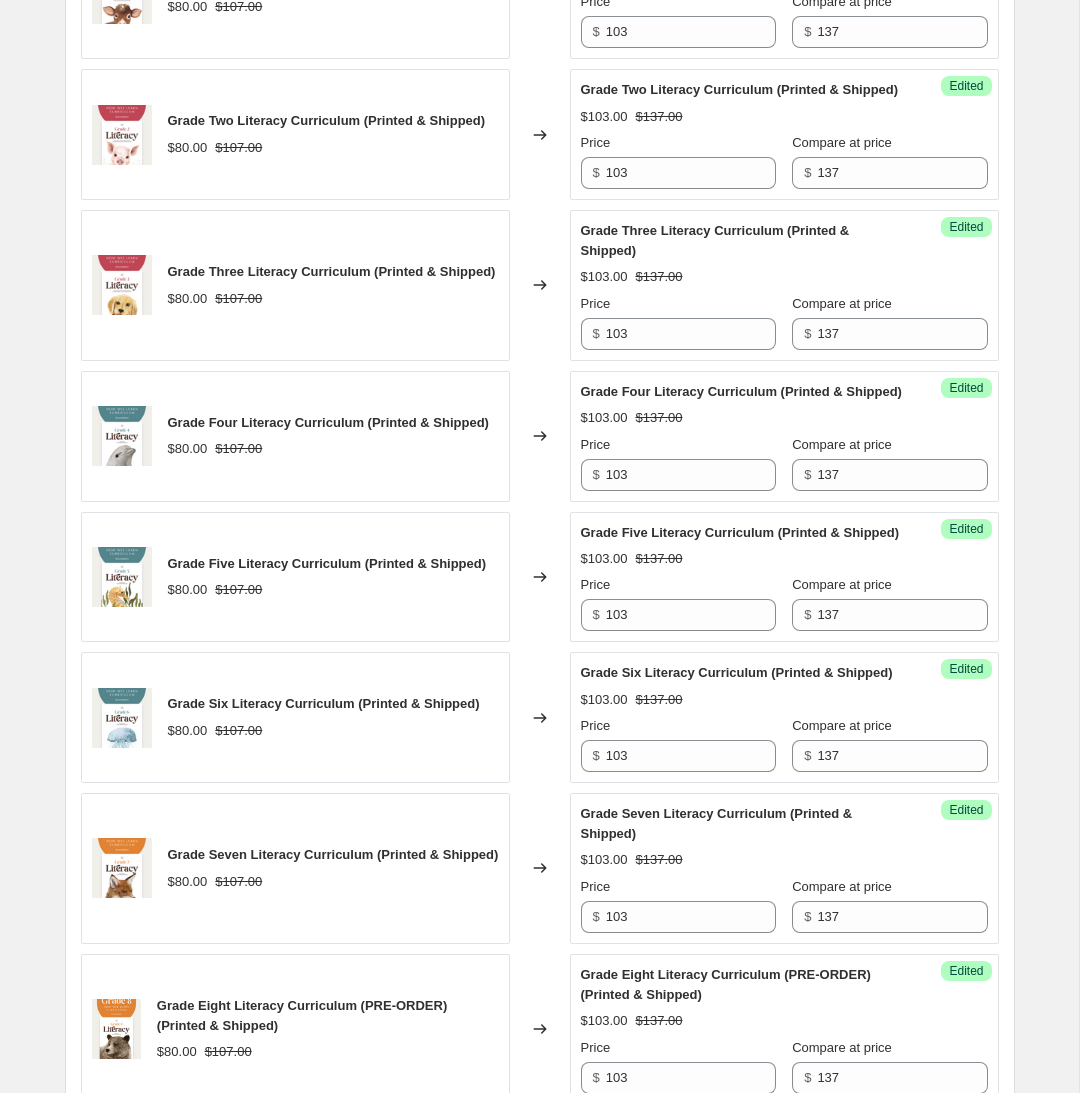 scroll, scrollTop: 1288, scrollLeft: 0, axis: vertical 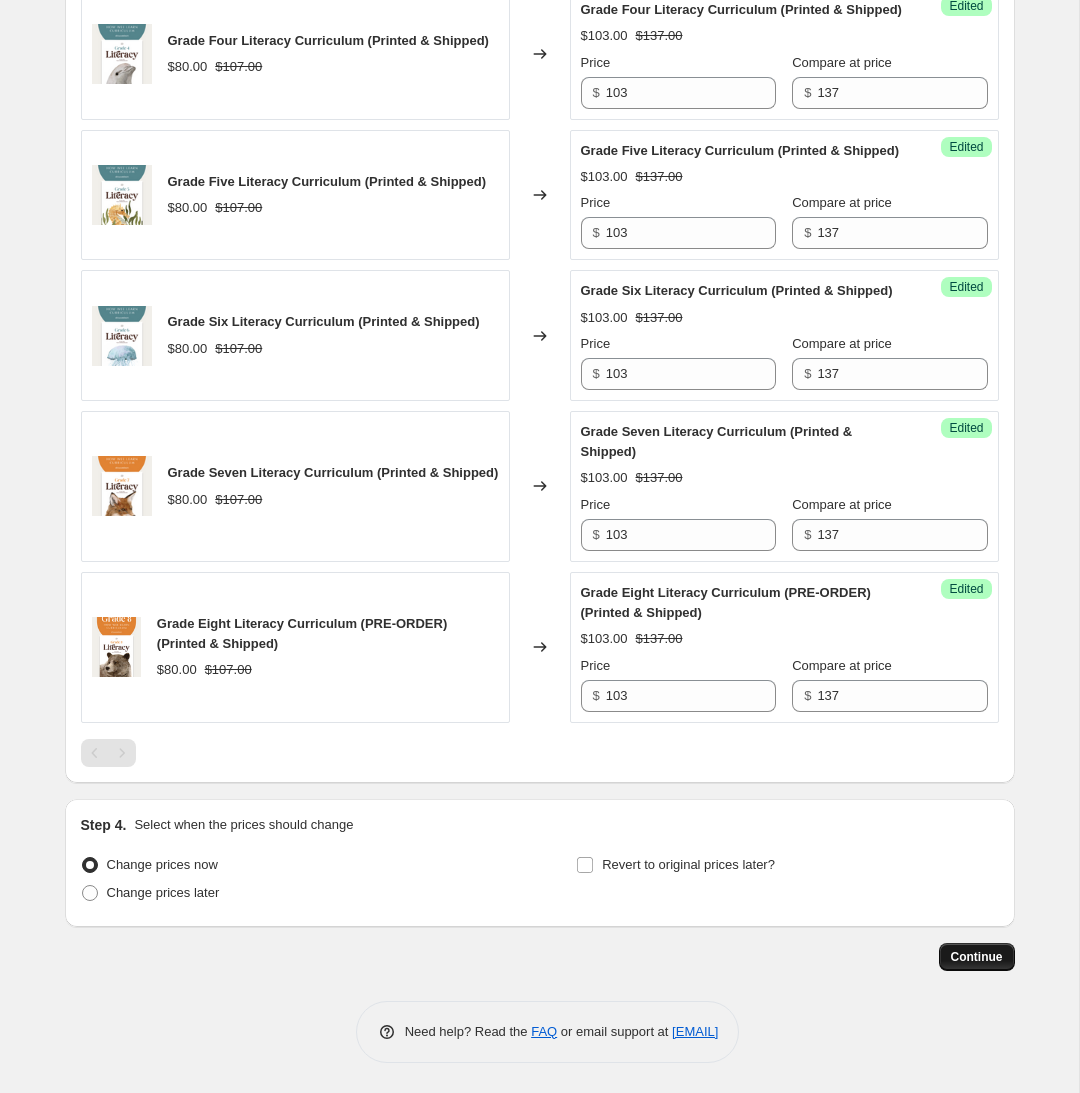 click on "Continue" at bounding box center [977, 957] 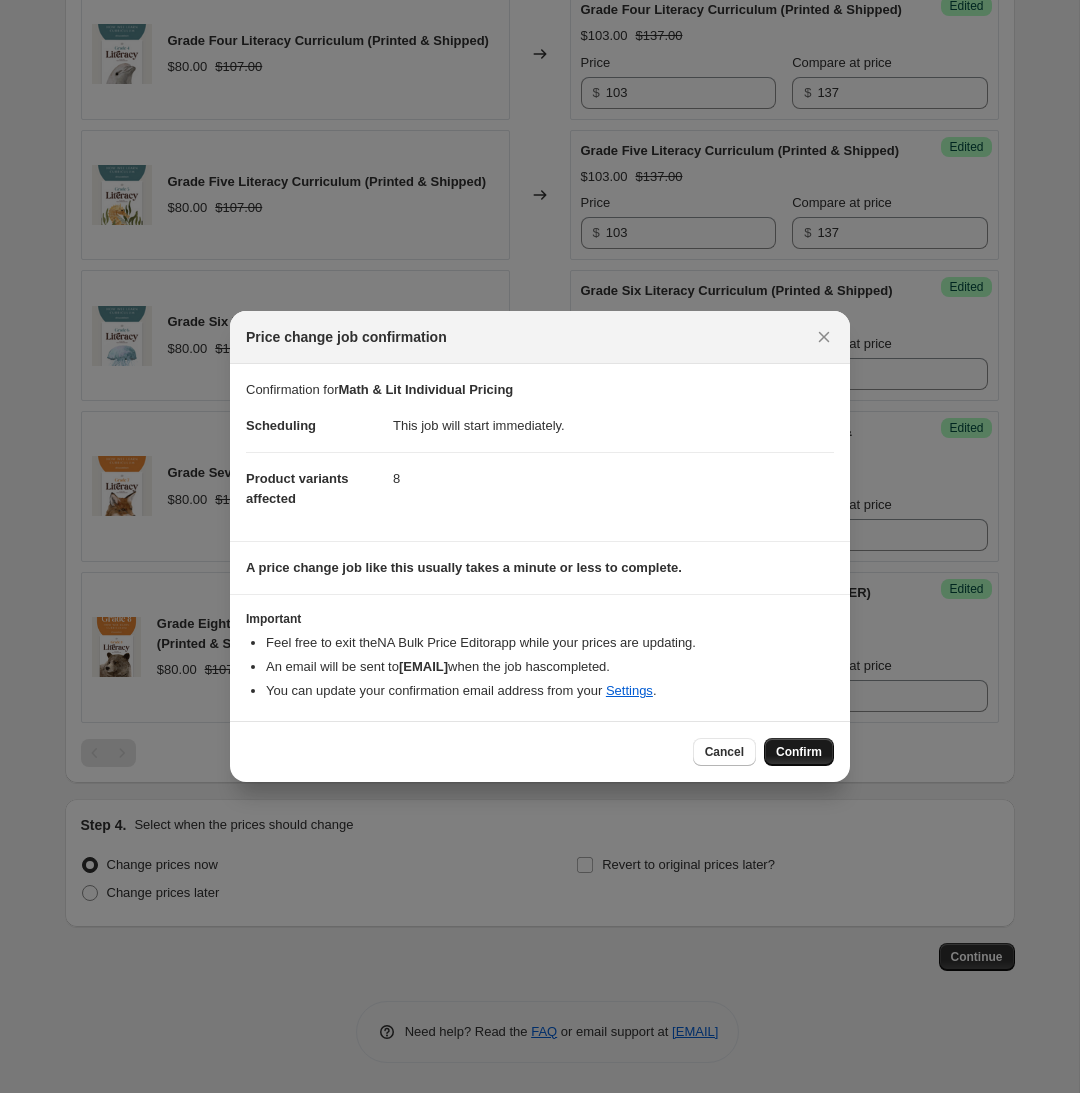 click on "Confirm" at bounding box center (799, 752) 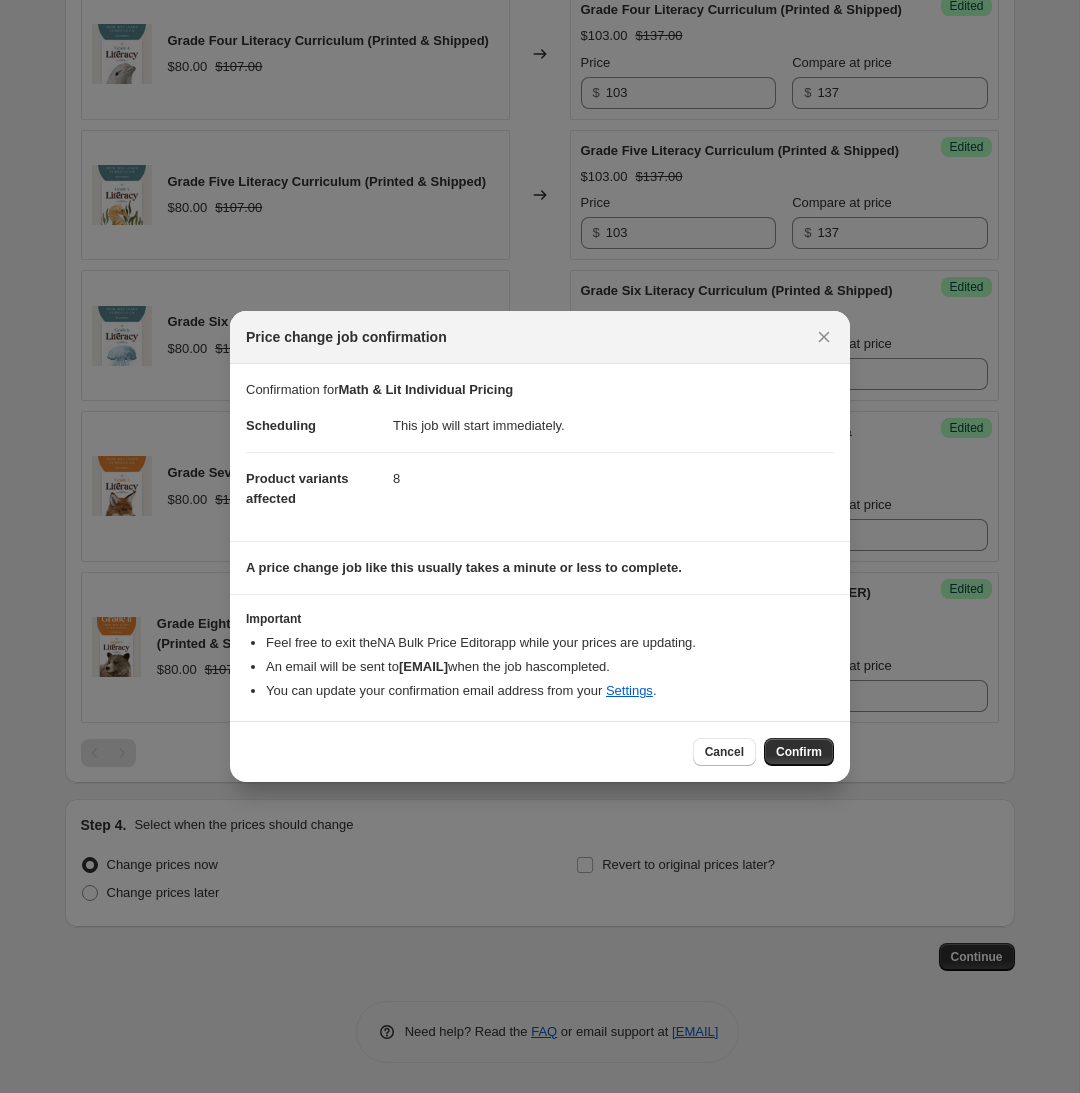 scroll, scrollTop: 0, scrollLeft: 0, axis: both 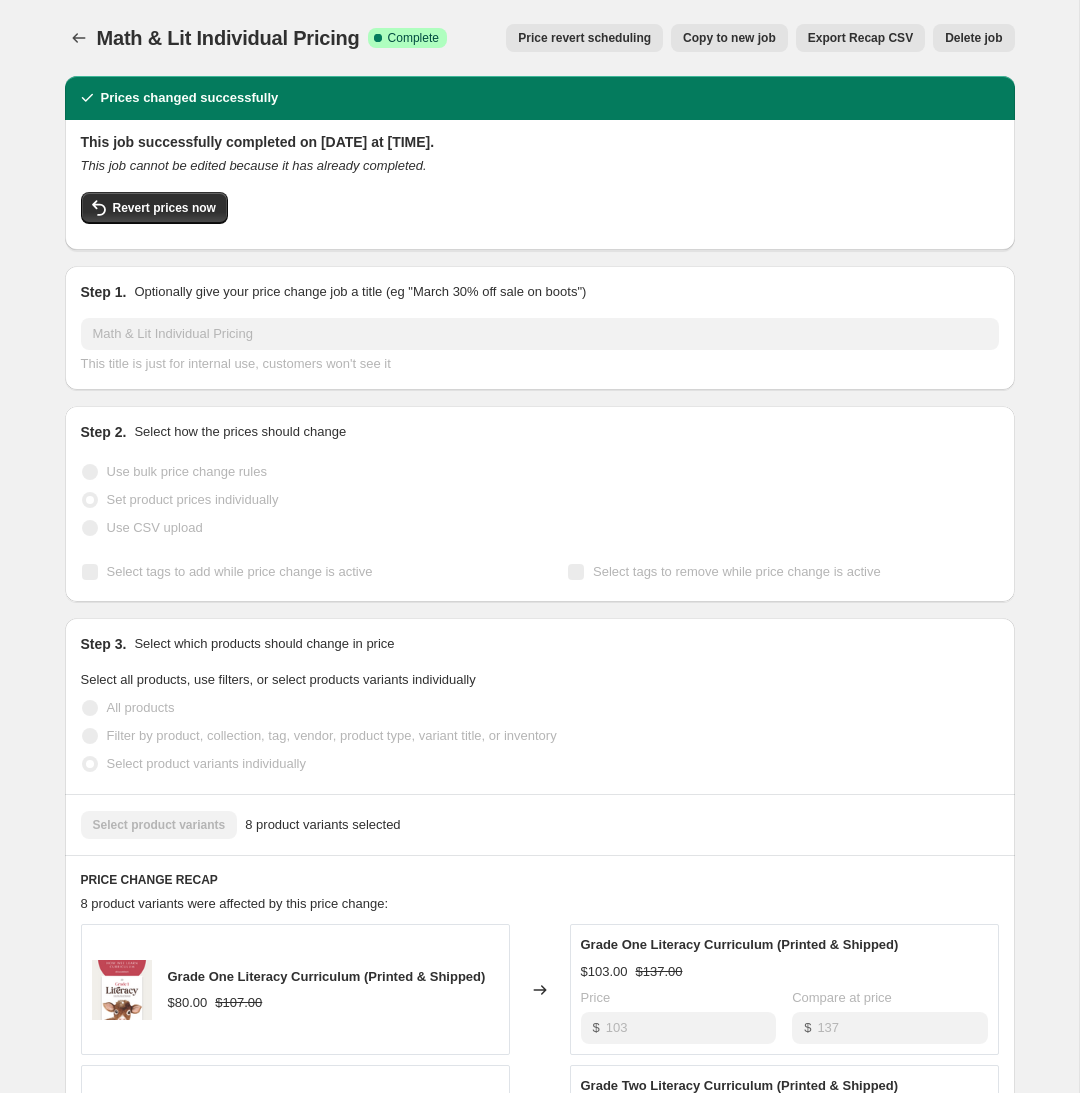 click on "Math & Lit Individual Pricing. This page is ready Math & Lit Individual Pricing Success Complete Complete Price revert scheduling Copy to new job Export Recap CSV Delete job More actions Price revert scheduling Copy to new job Export Recap CSV Delete job Prices changed successfully This job successfully completed on August 4, 2025 at 11:06 AM. This job cannot be edited because it has already completed. Revert prices now Step 1. Optionally give your price change job a title (eg "March 30% off sale on boots") Math & Lit Individual Pricing This title is just for internal use, customers won't see it Step 2. Select how the prices should change Use bulk price change rules Set product prices individually Use CSV upload Select tags to add while price change is active Select tags to remove while price change is active Step 3. Select which products should change in price Select all products, use filters, or select products variants individually All products Select product variants individually Select product variants 8" at bounding box center [540, 972] 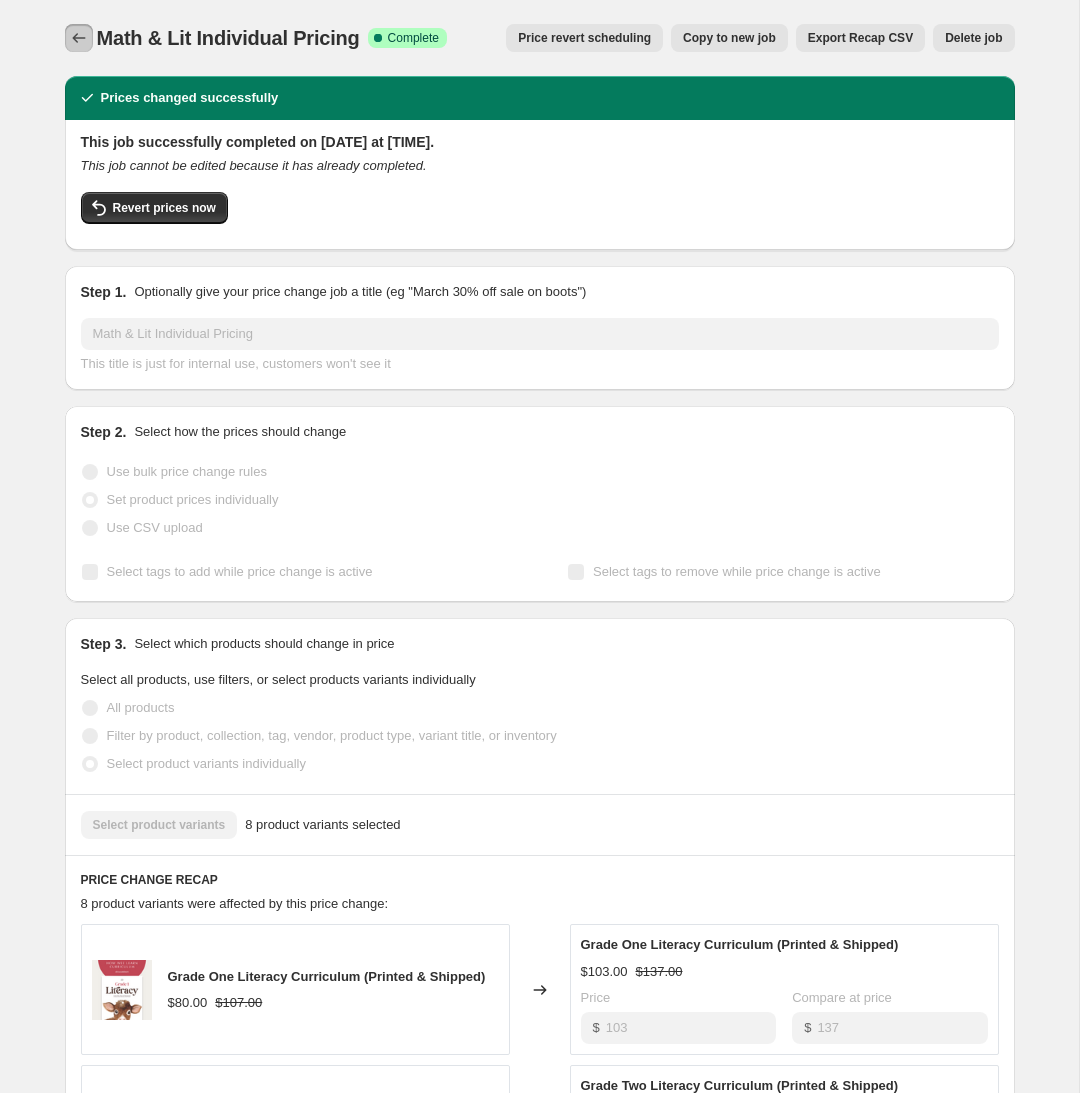 click 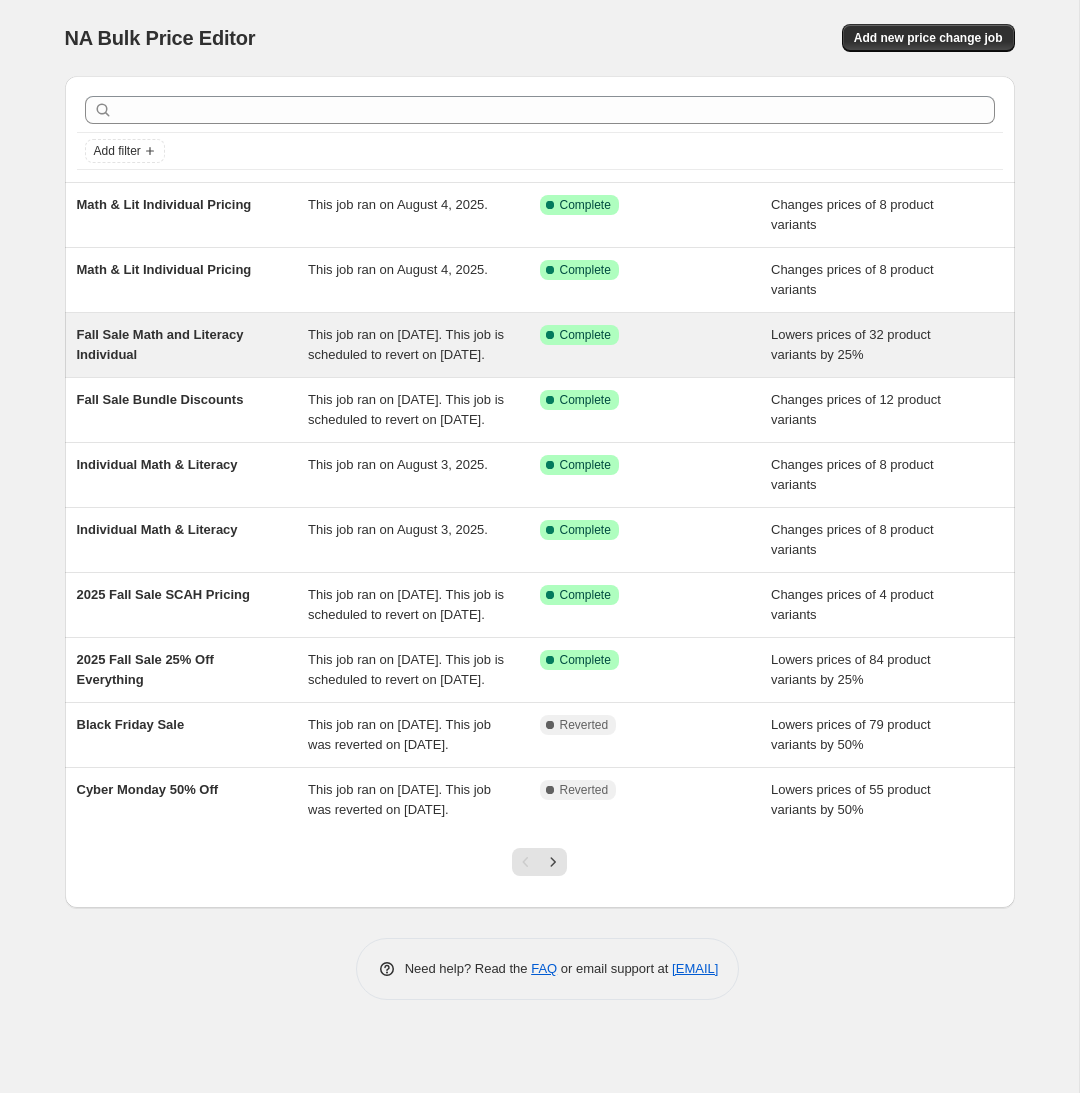 click on "Fall Sale Math and Literacy Individual" at bounding box center (193, 345) 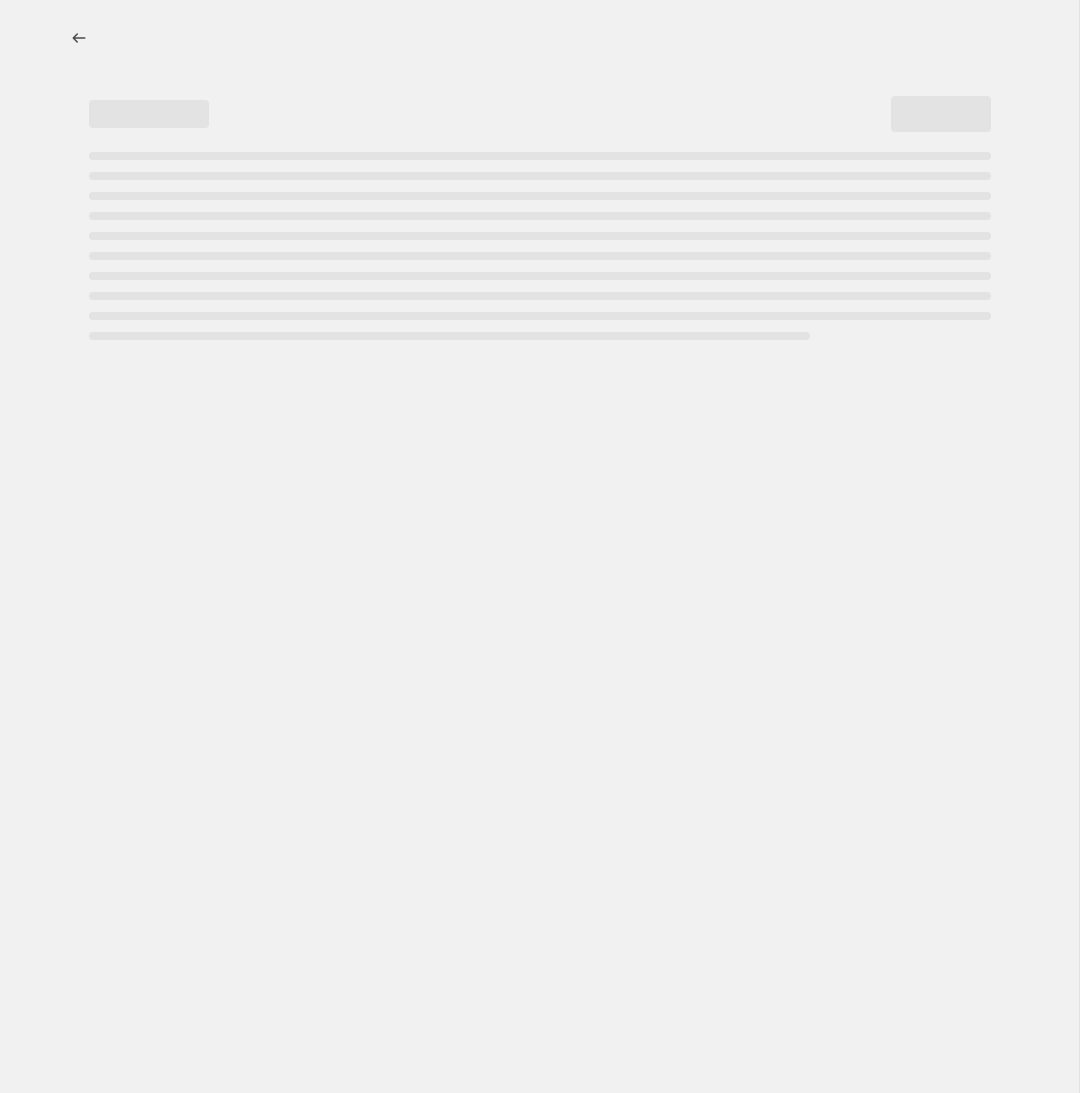 select on "percentage" 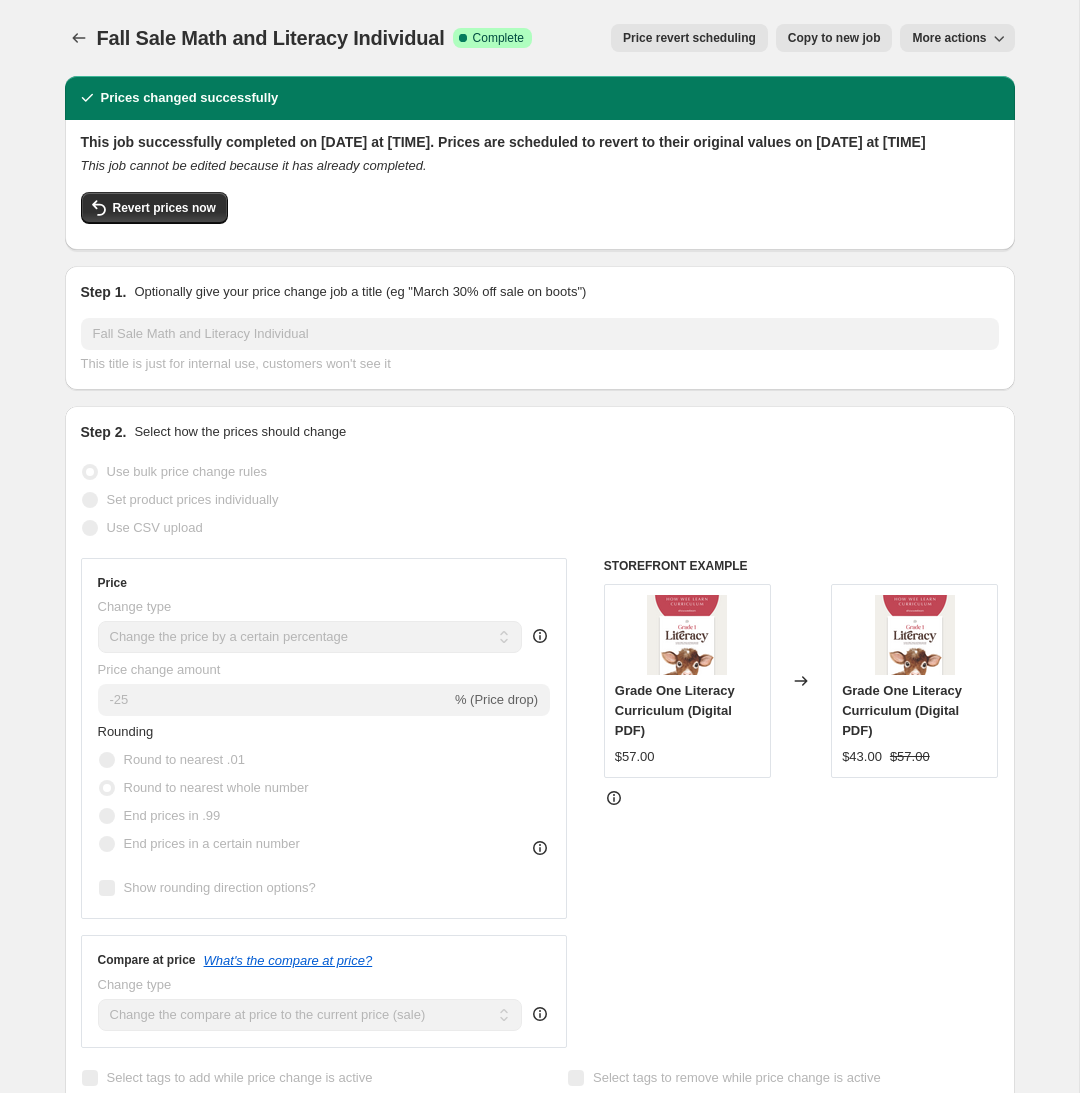click on "More actions" at bounding box center [949, 38] 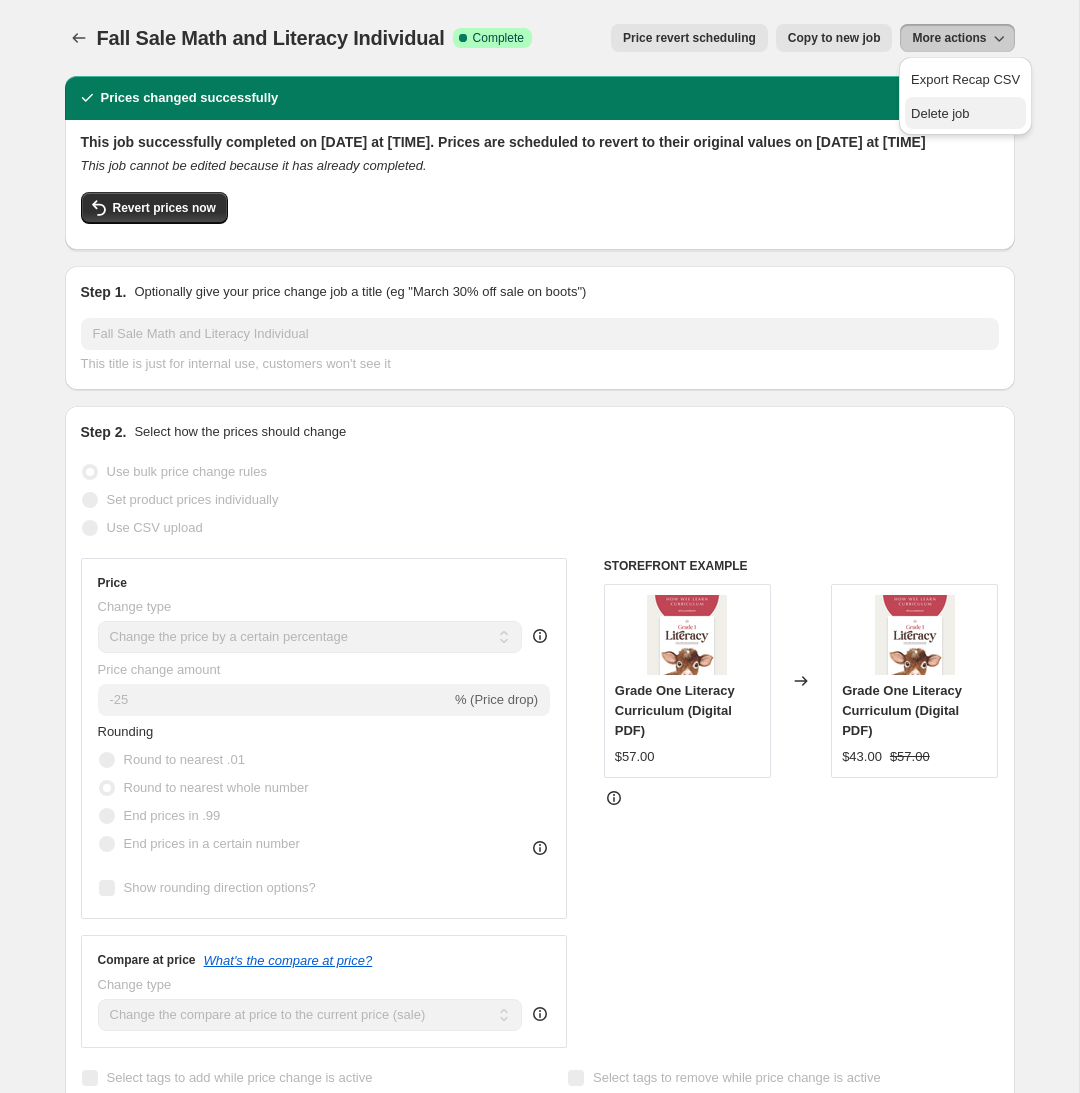 click on "Delete job" at bounding box center [940, 113] 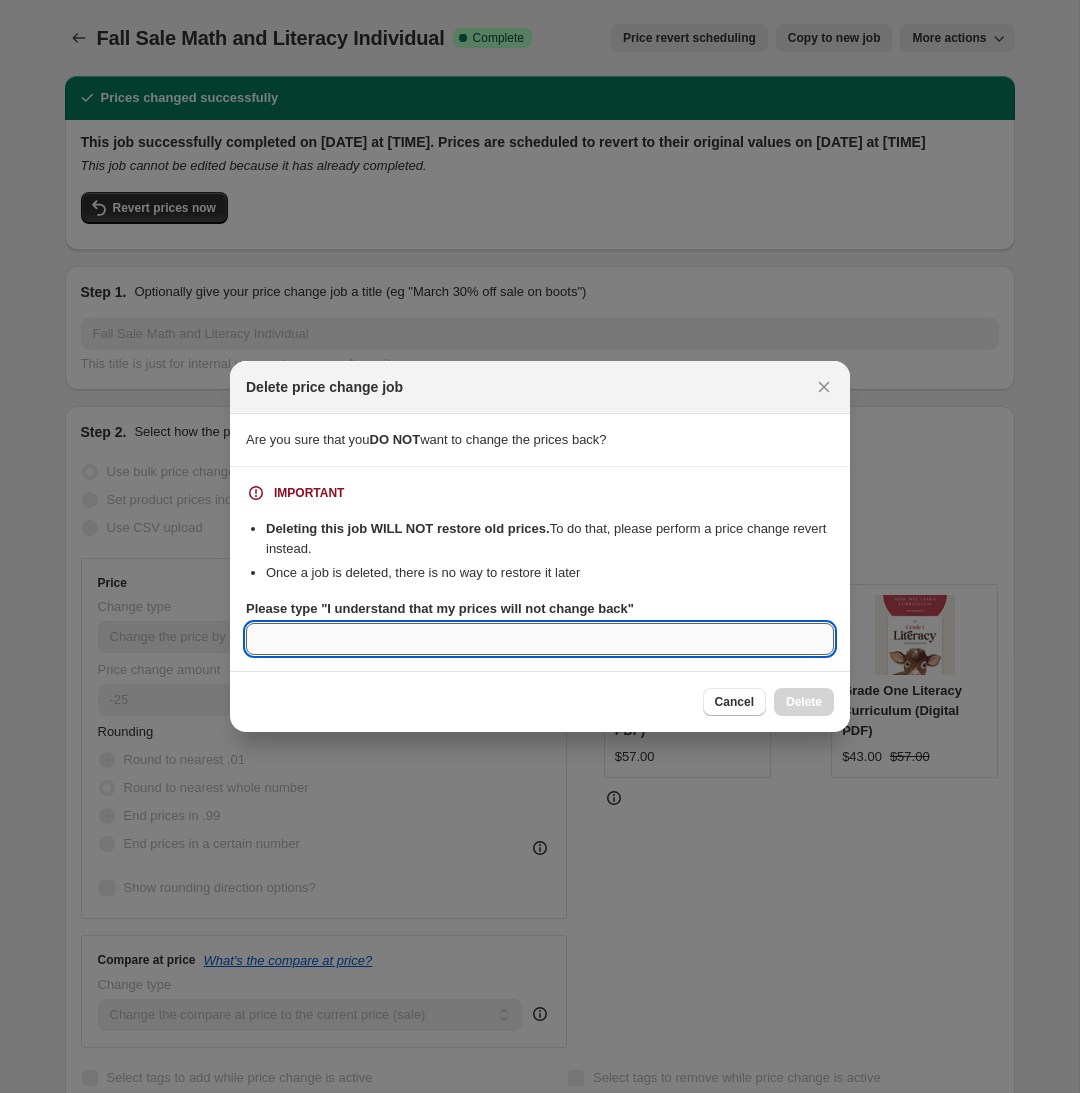 click on "Please type "I understand that my prices will not change back"" at bounding box center [540, 639] 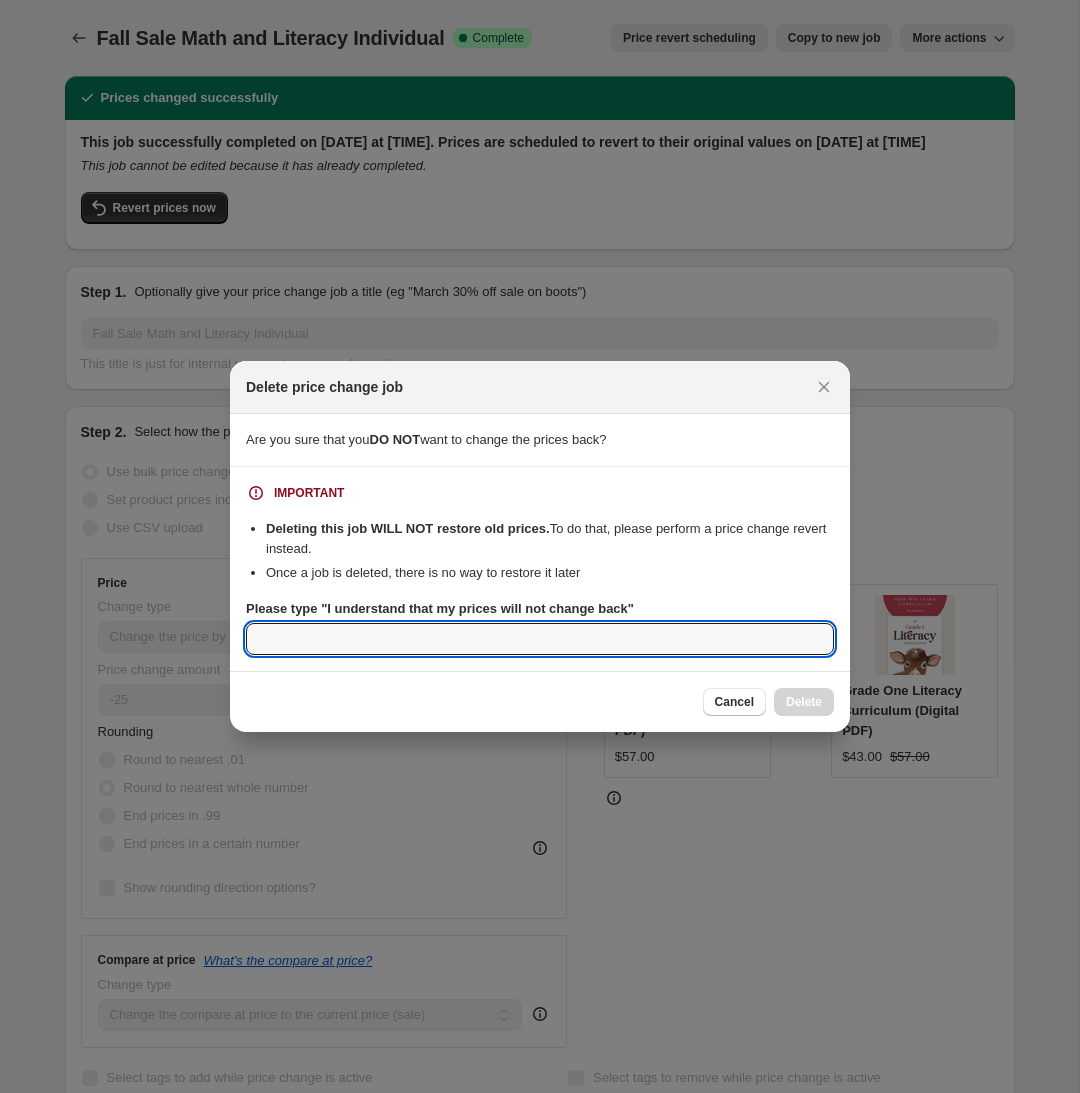 click on "Please type "I understand that my prices will not change back"" at bounding box center (440, 608) 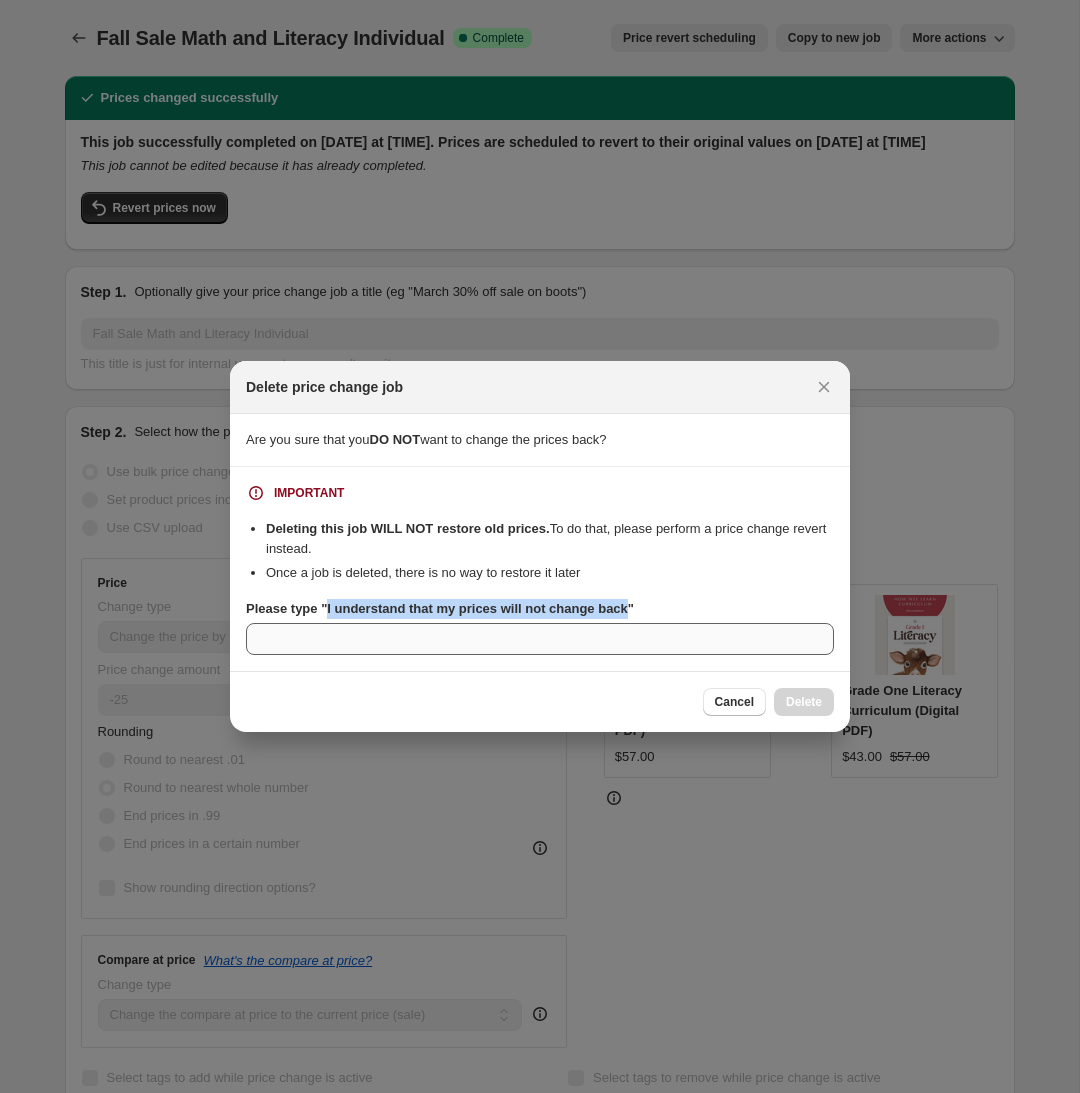 drag, startPoint x: 627, startPoint y: 609, endPoint x: 319, endPoint y: 639, distance: 309.45758 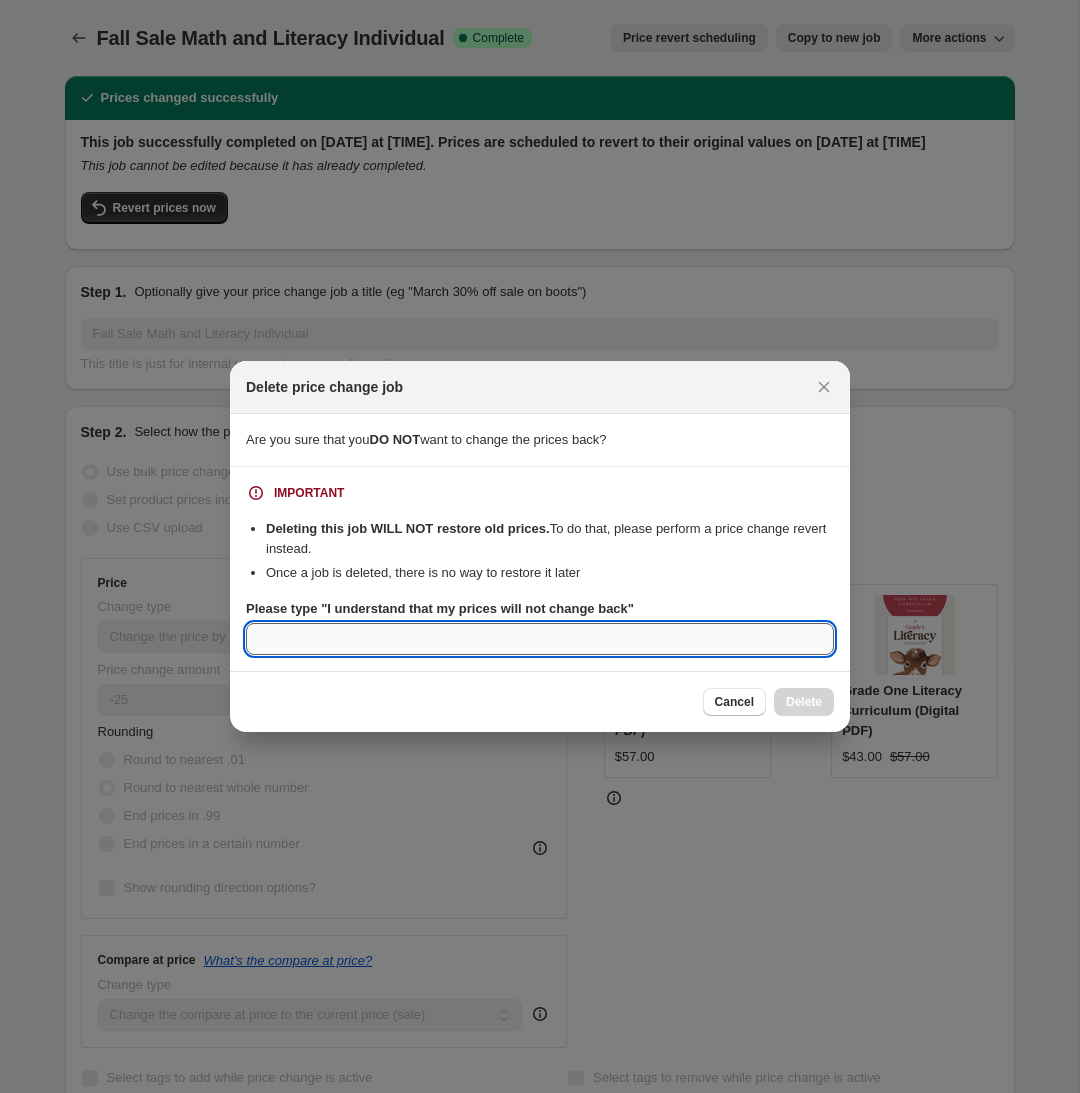 click on "Please type "I understand that my prices will not change back"" at bounding box center (540, 639) 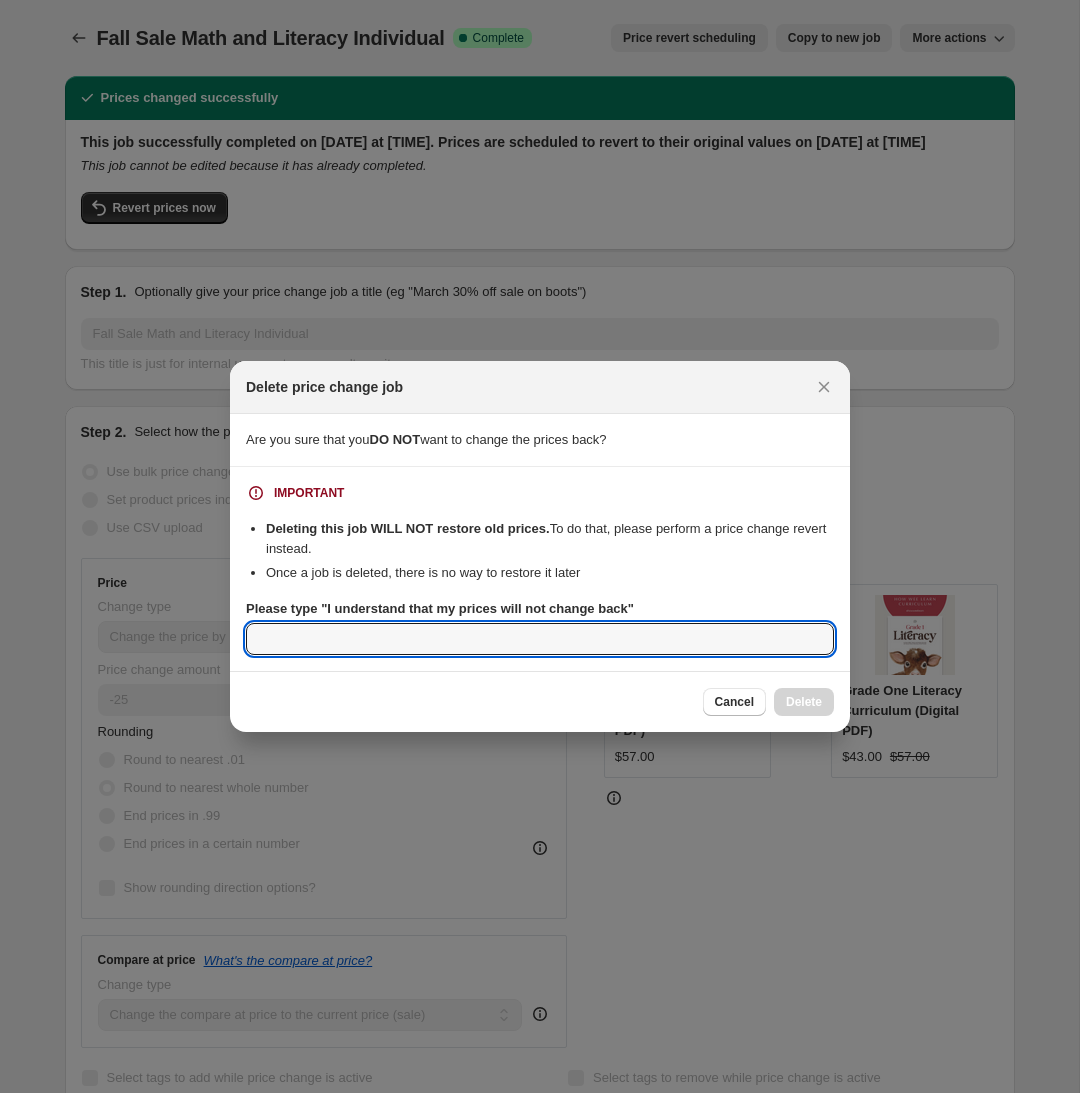 paste on "I understand that my prices will not change back" 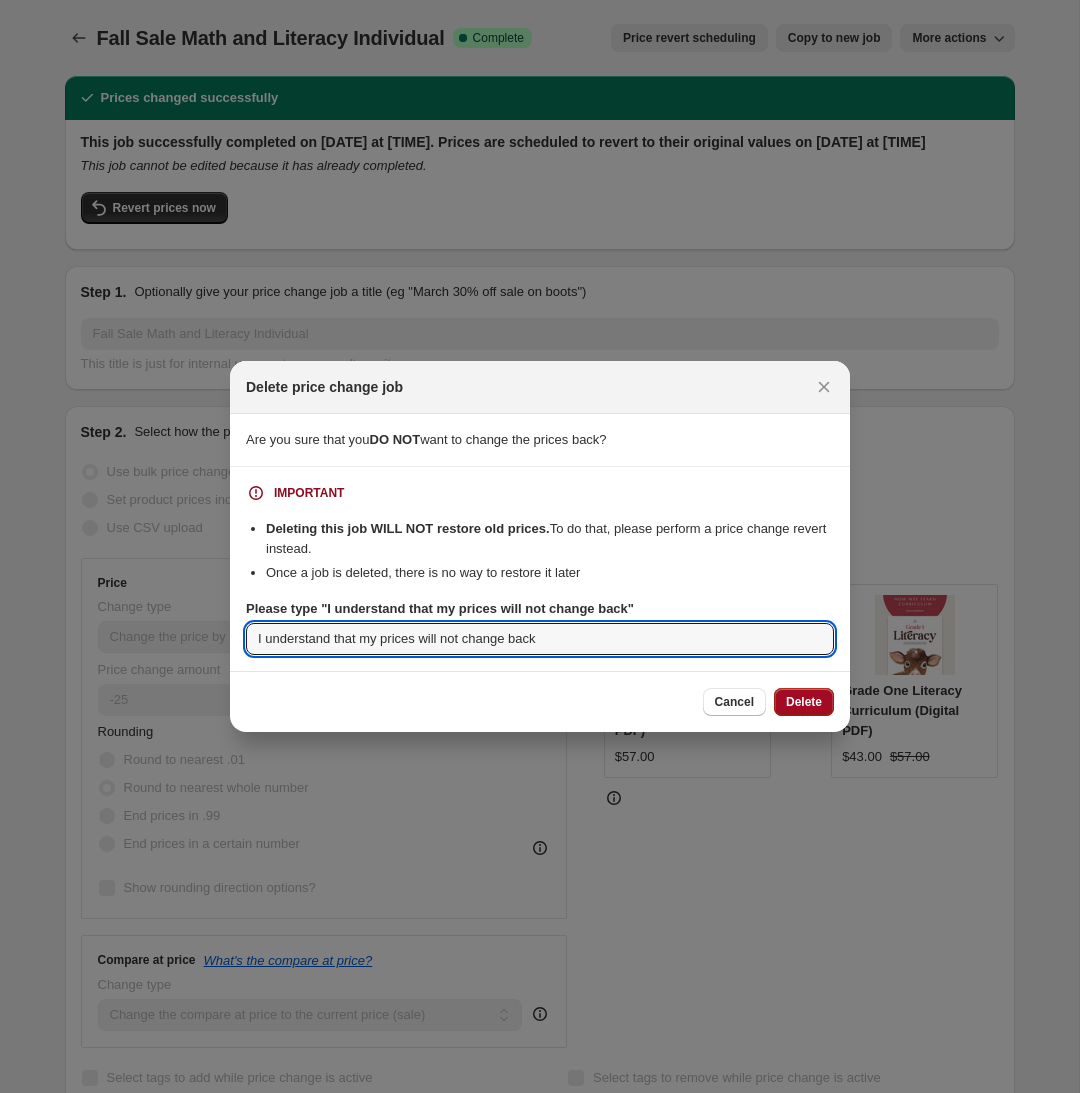 type on "I understand that my prices will not change back" 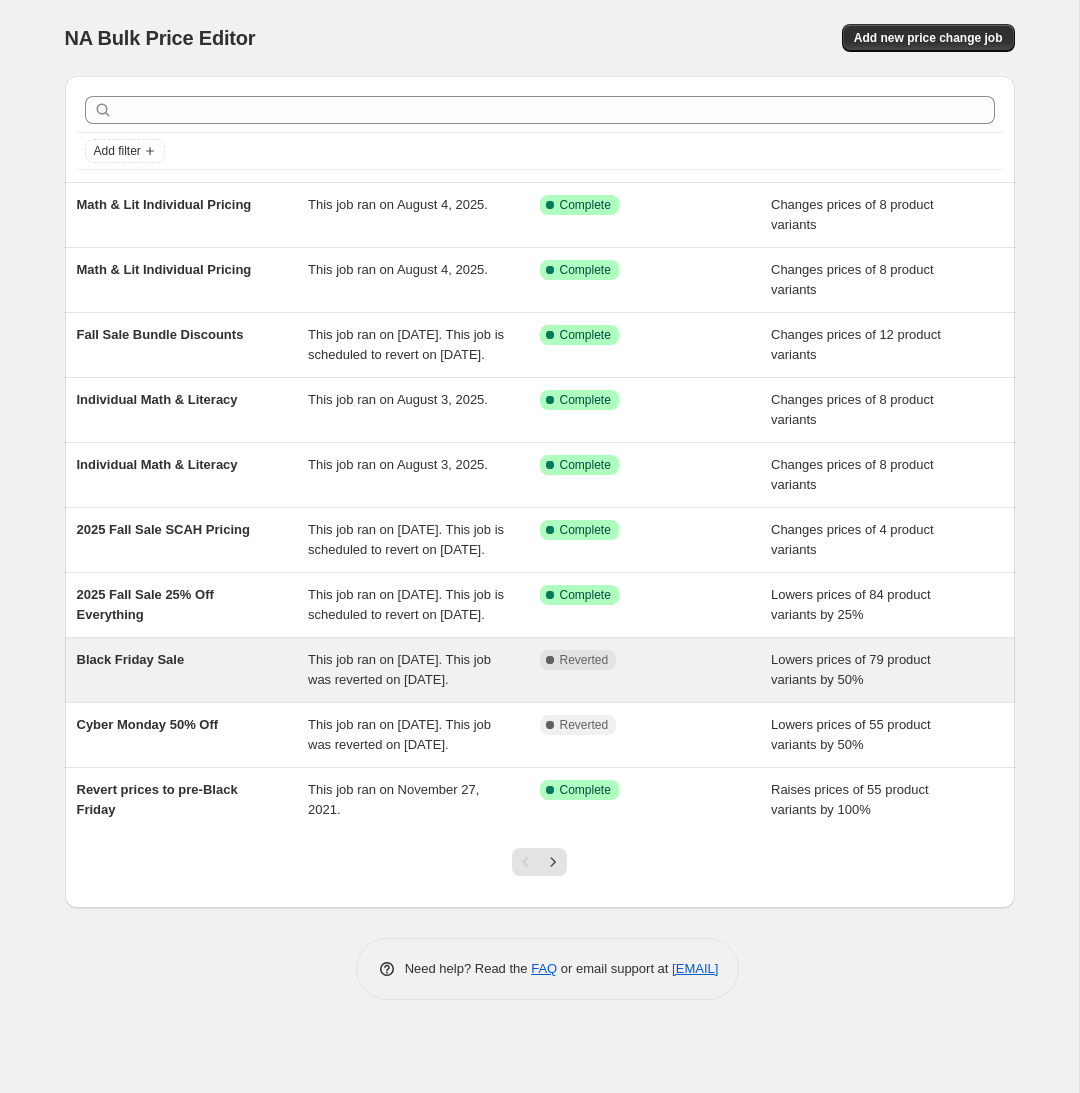 click on "Black Friday Sale" at bounding box center (193, 670) 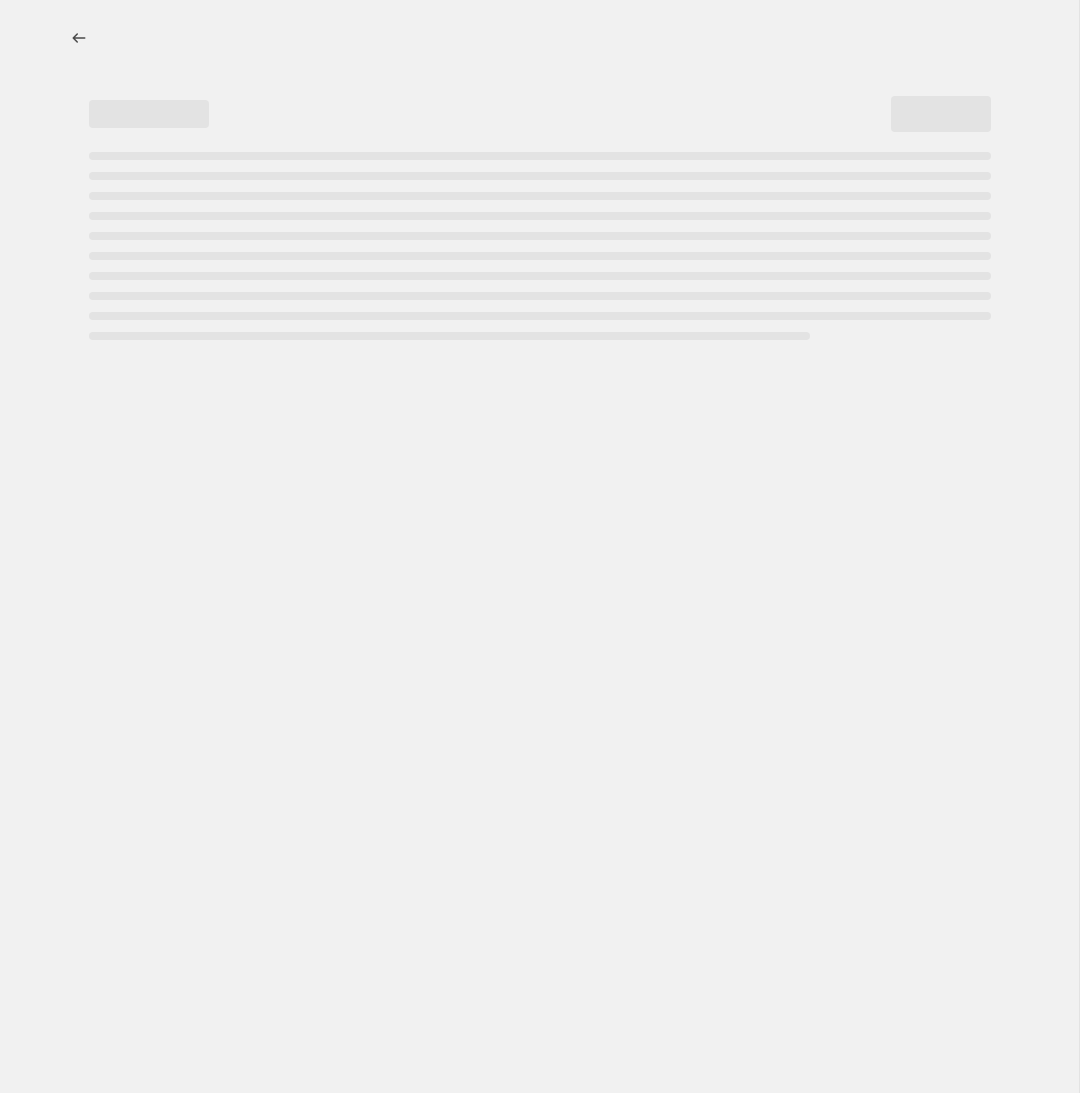 select on "percentage" 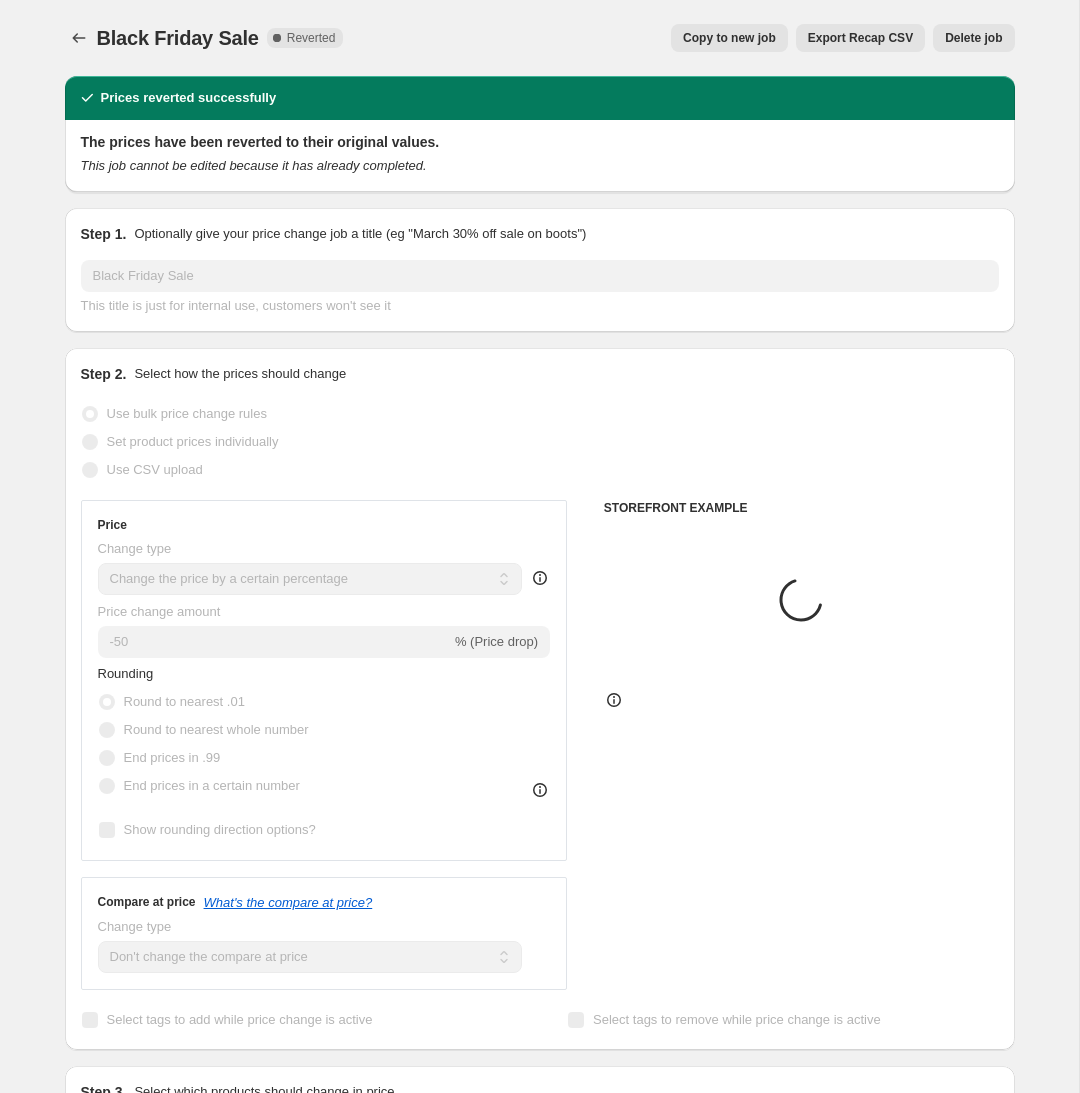 click on "Delete job" at bounding box center [973, 38] 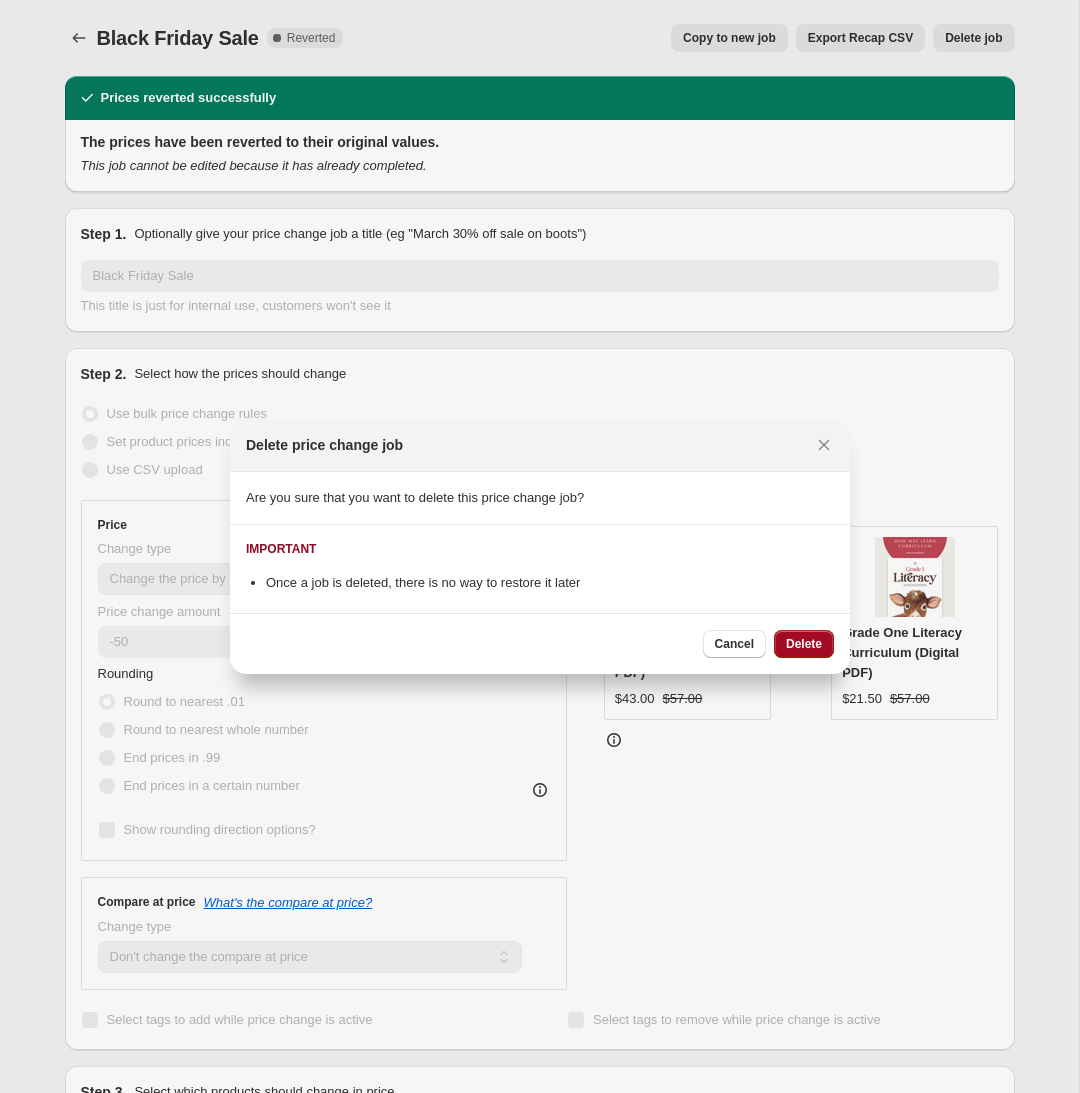 click on "Delete" at bounding box center (804, 644) 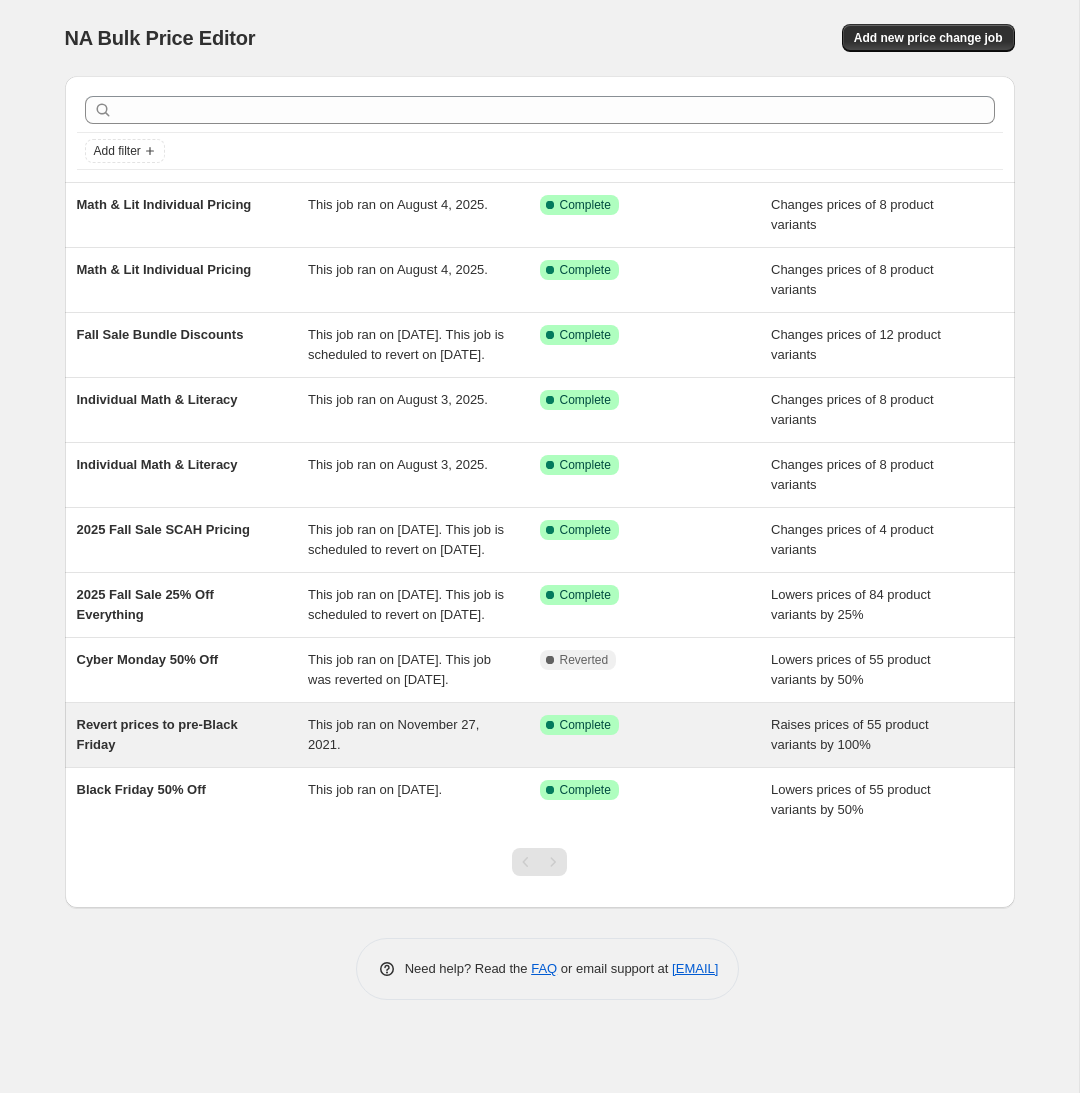 click on "Revert prices to pre-Black Friday" at bounding box center [193, 735] 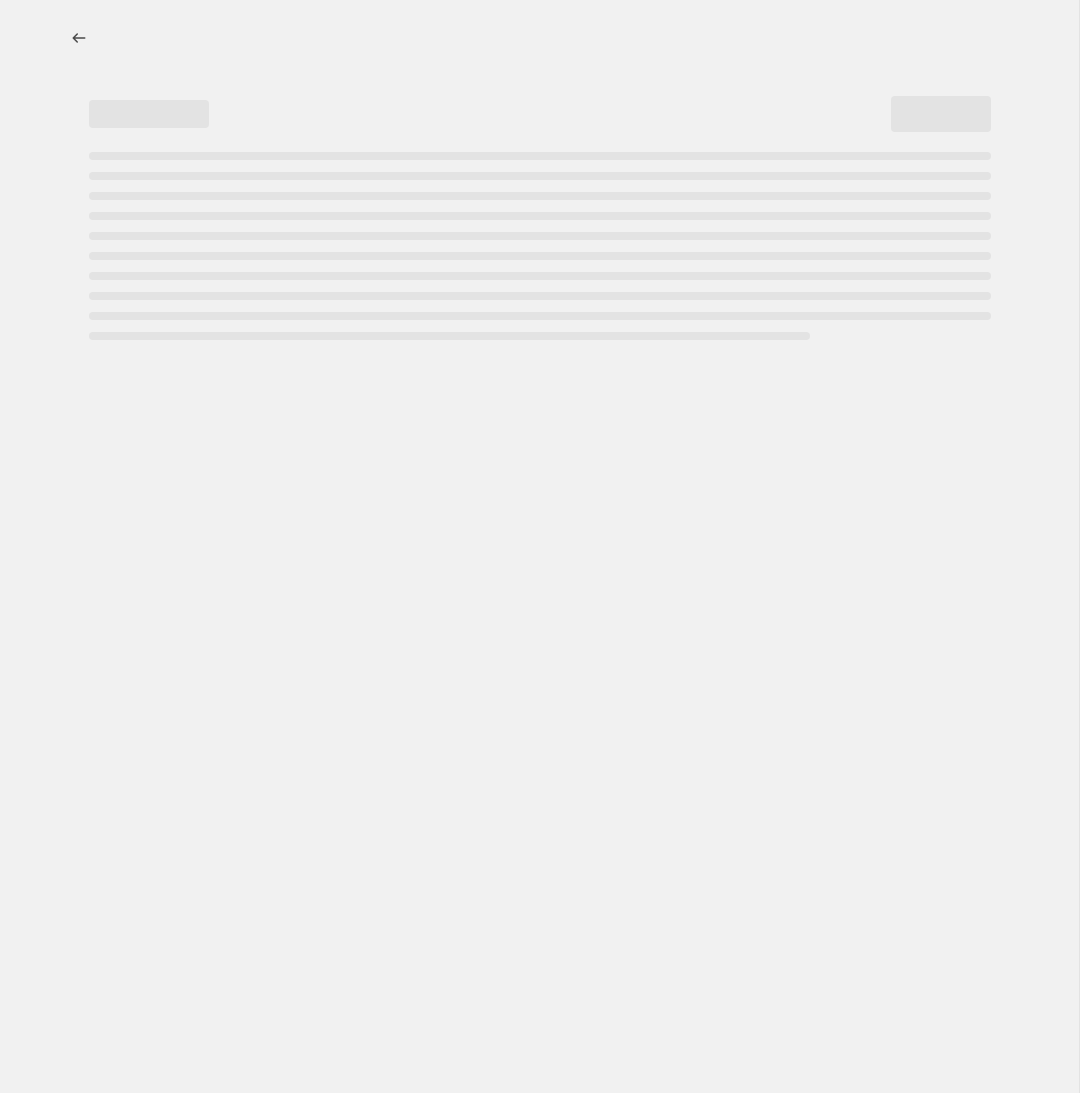 select on "percentage" 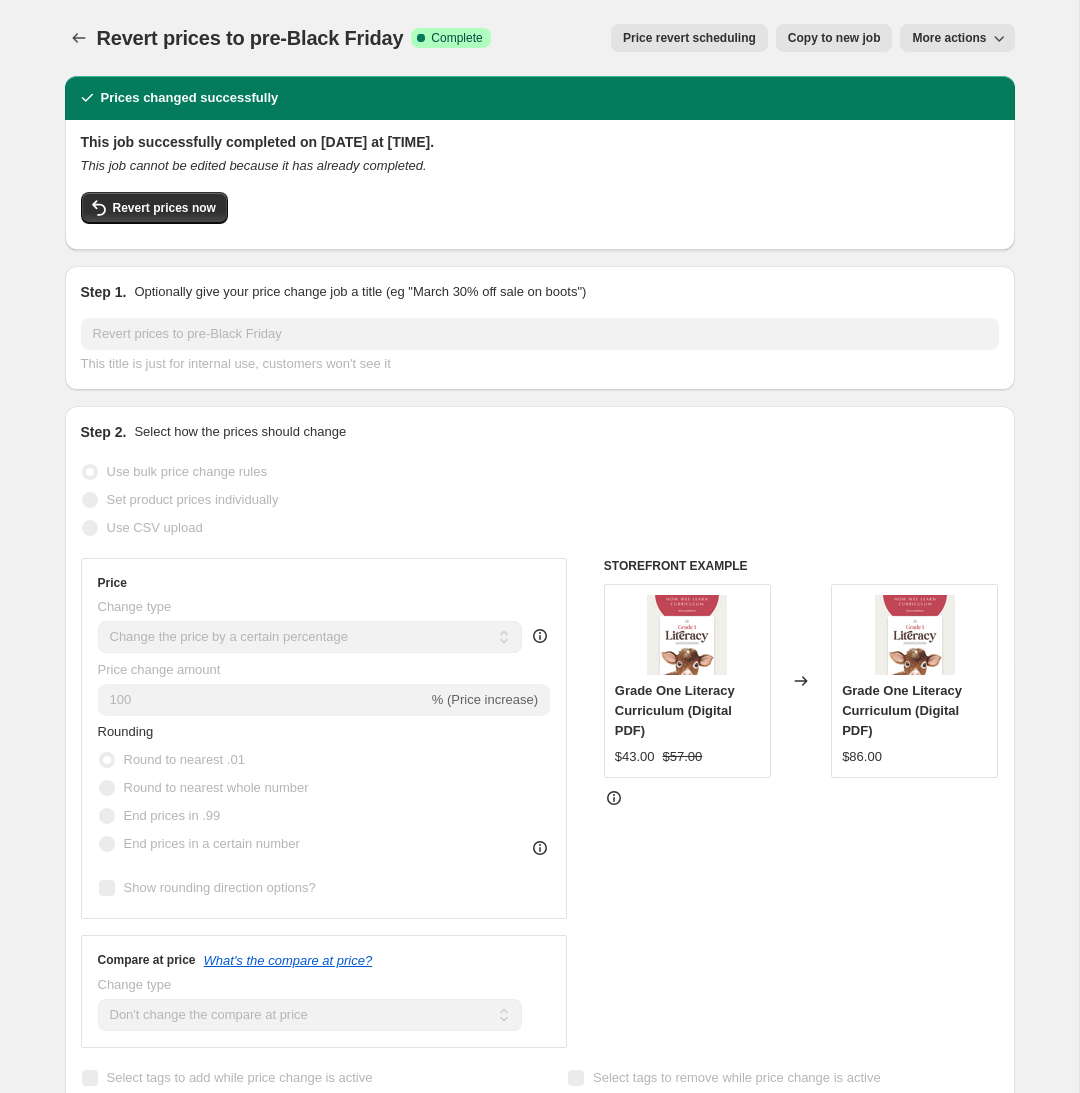 click 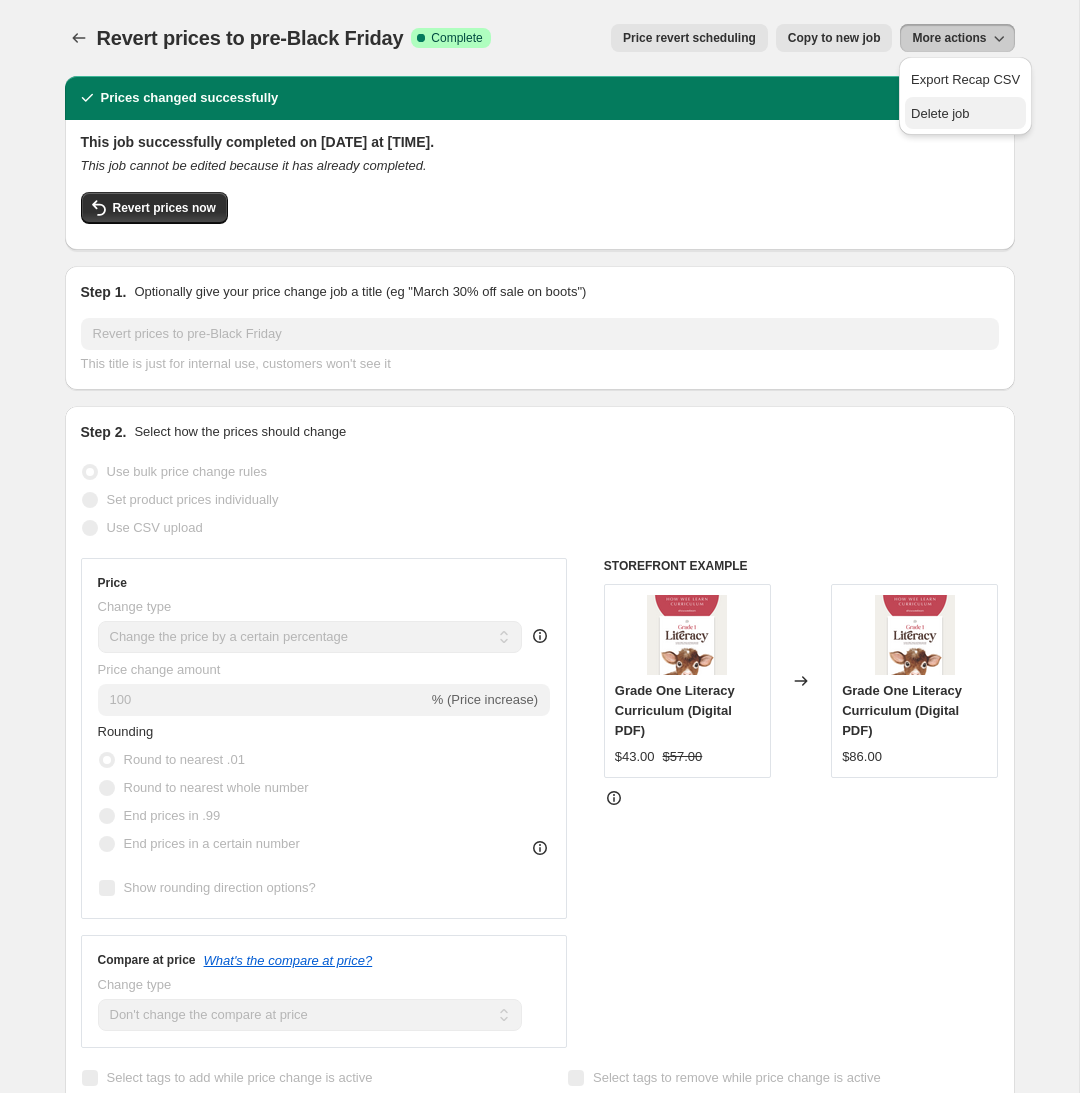 click on "Delete job" at bounding box center [940, 113] 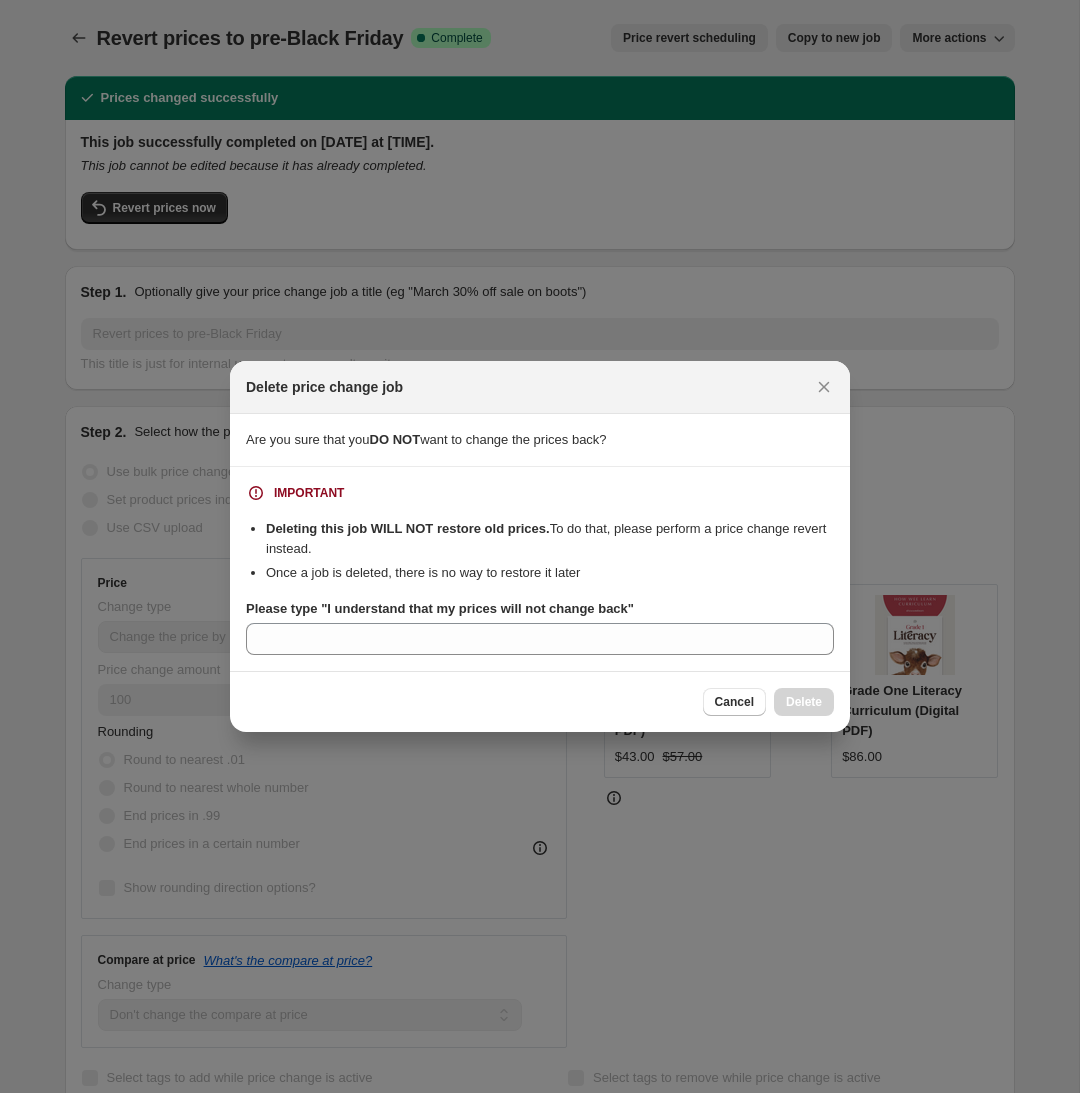 click on "Please type "I understand that my prices will not change back"" at bounding box center (440, 608) 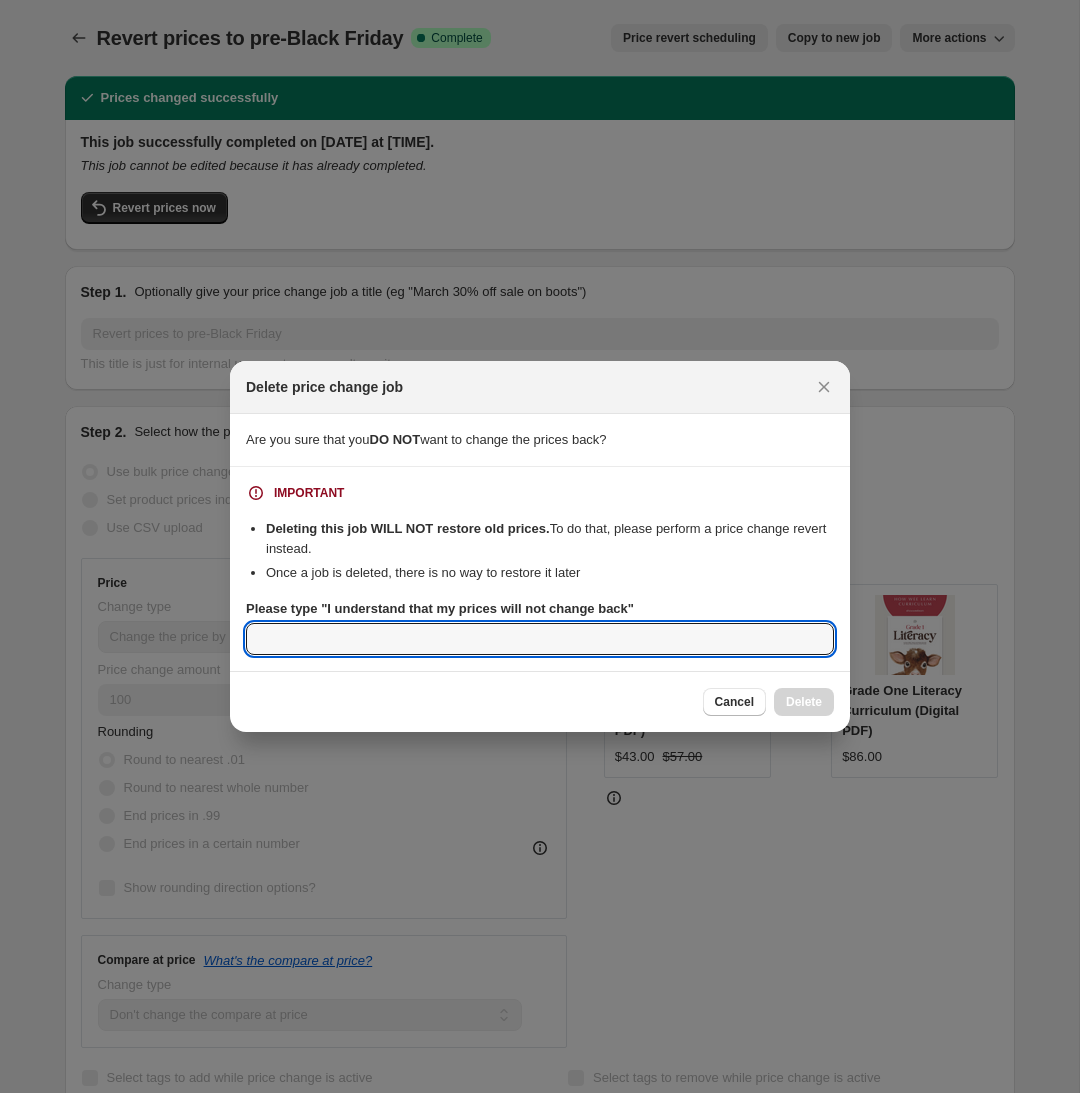click on "Please type "I understand that my prices will not change back"" at bounding box center (540, 639) 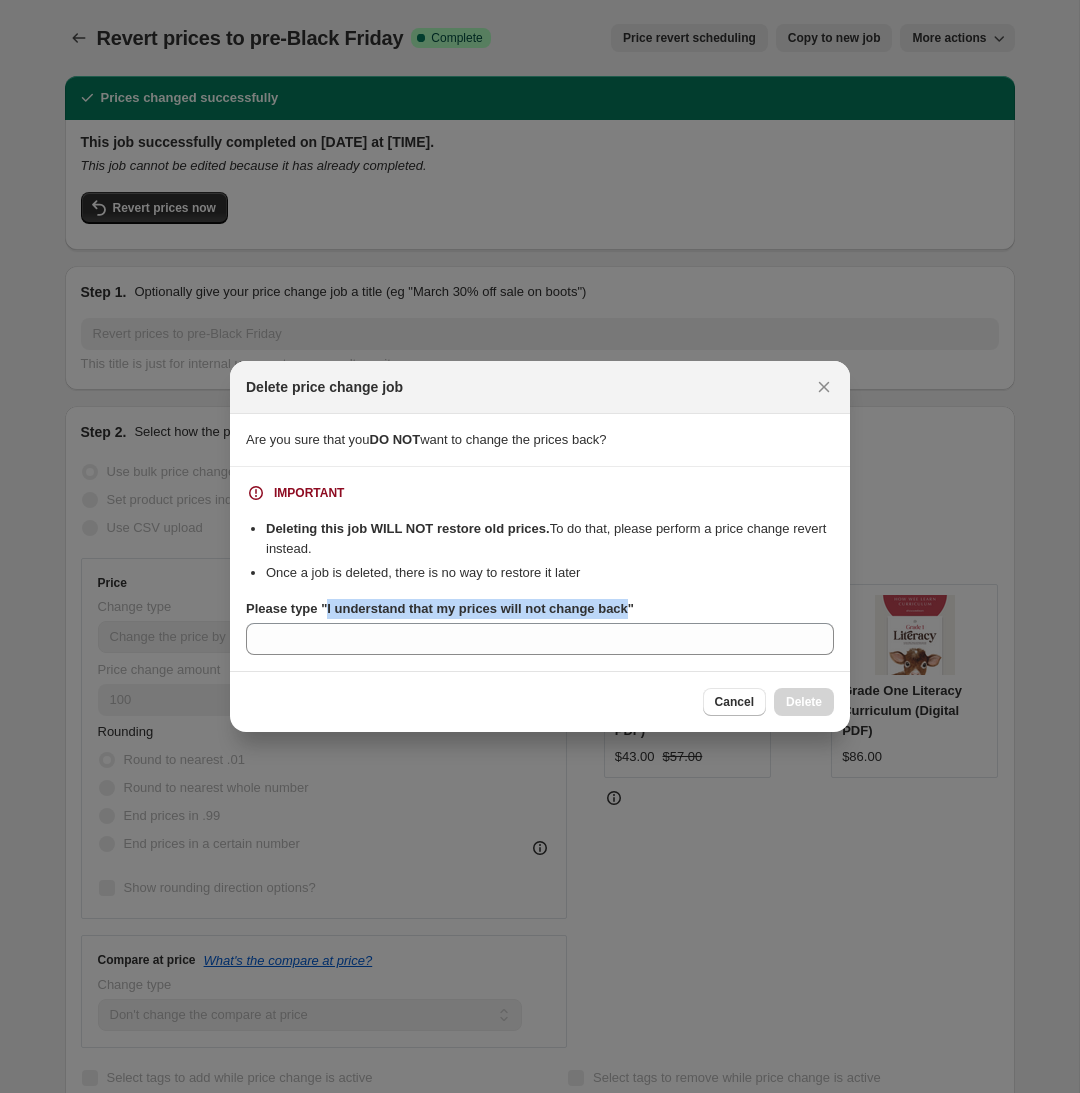 drag, startPoint x: 622, startPoint y: 614, endPoint x: 327, endPoint y: 615, distance: 295.0017 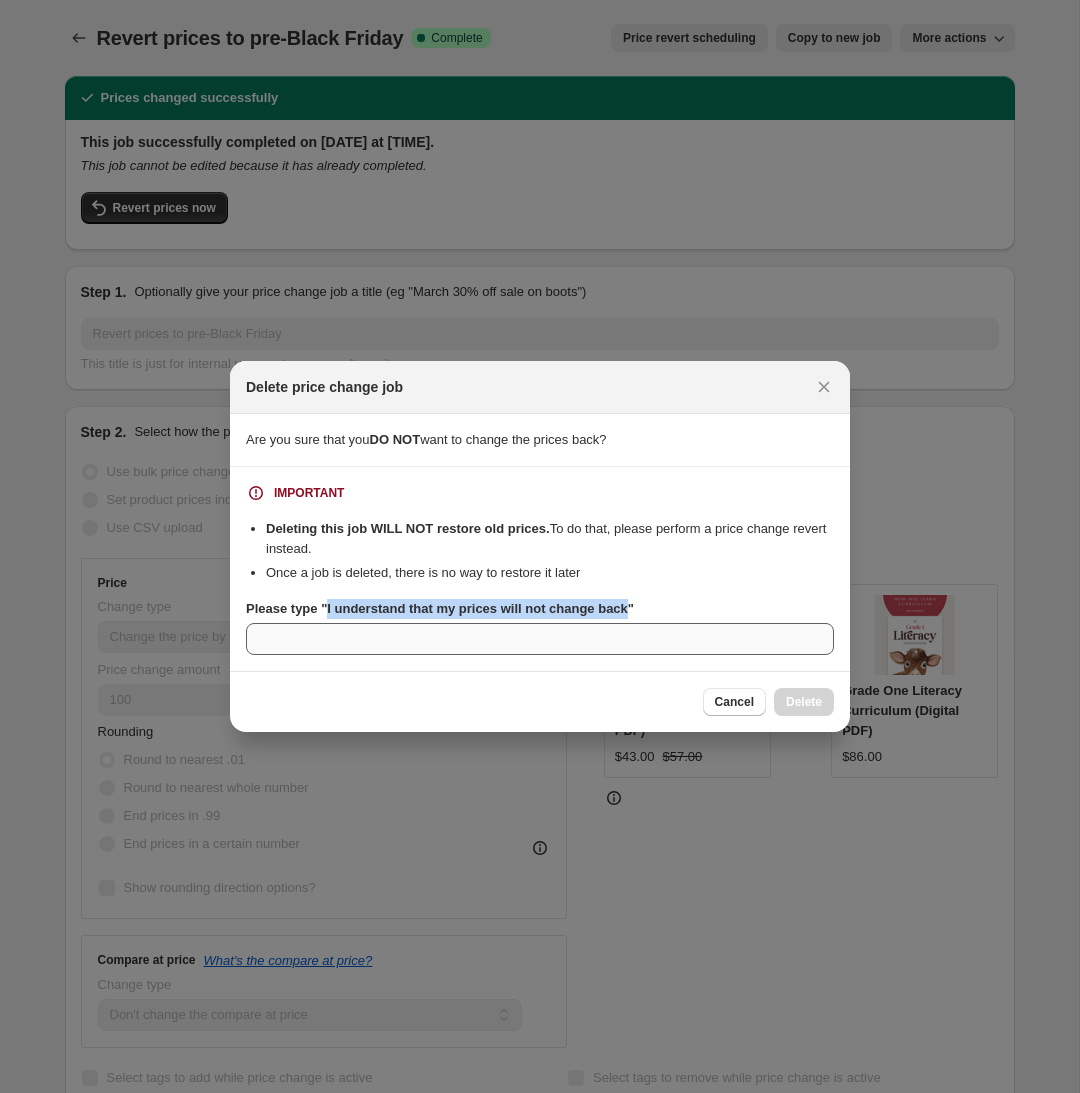 copy on "I understand that my prices will not change back" 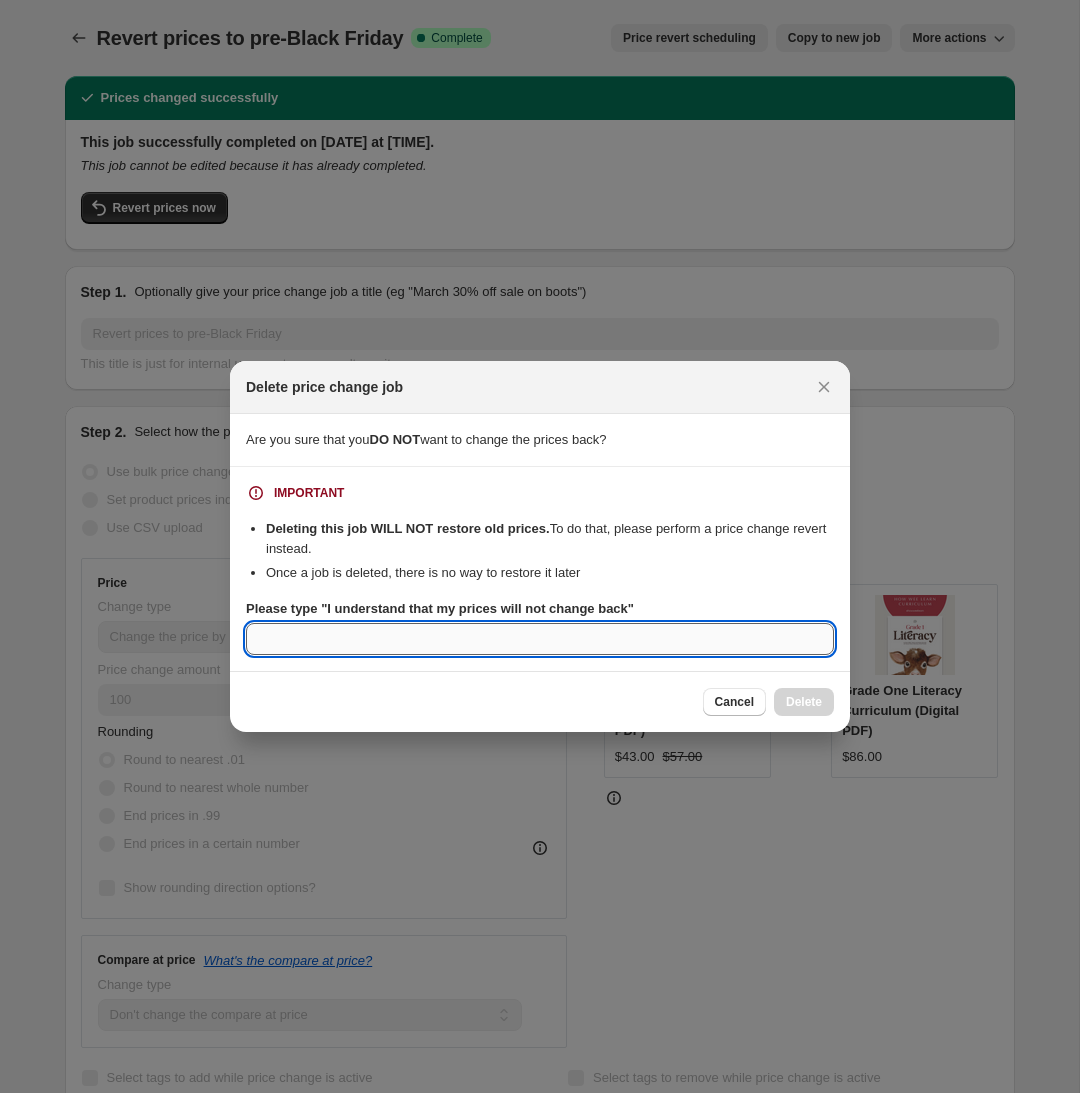 click on "Please type "I understand that my prices will not change back"" at bounding box center [540, 639] 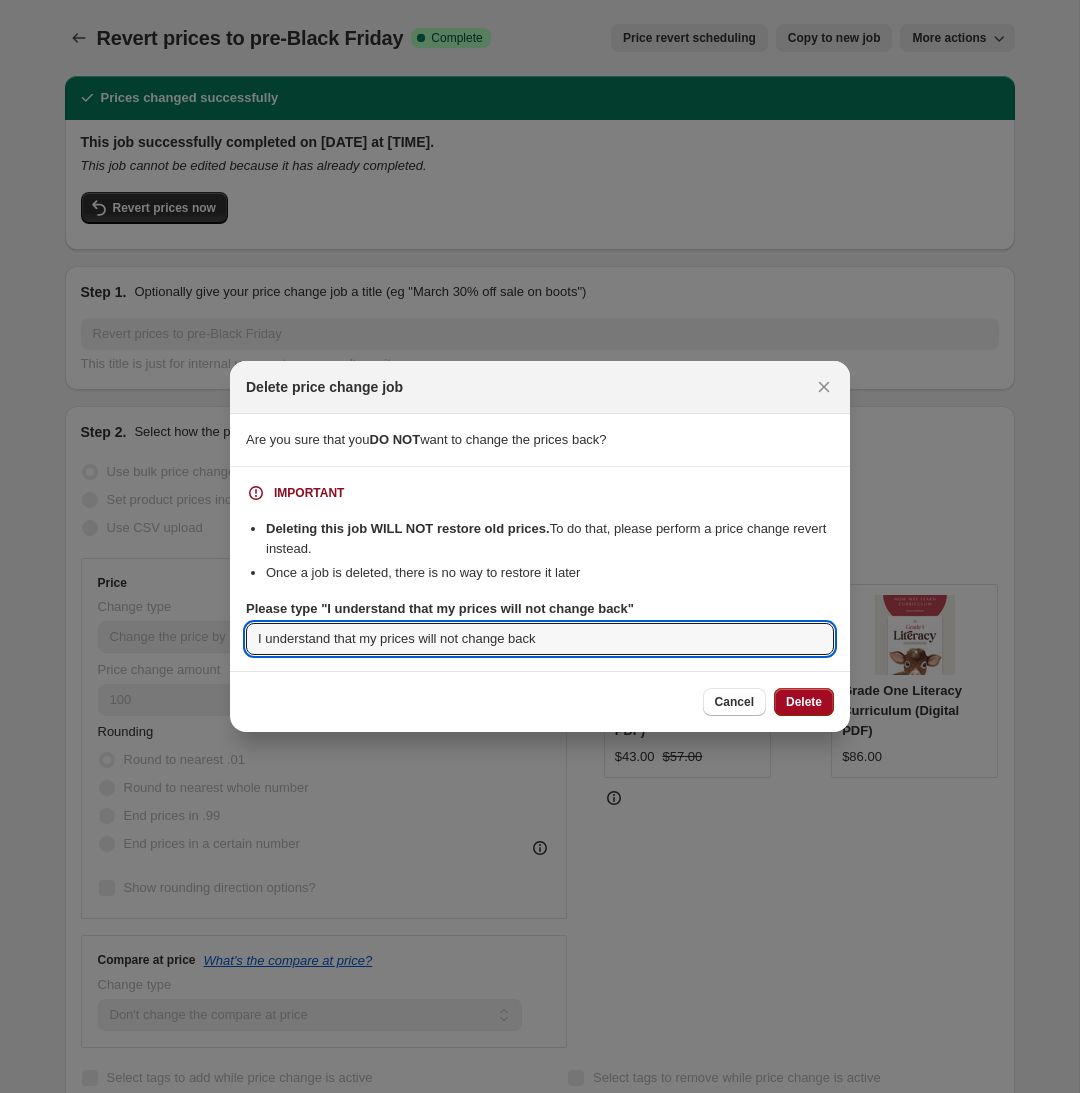 type on "I understand that my prices will not change back" 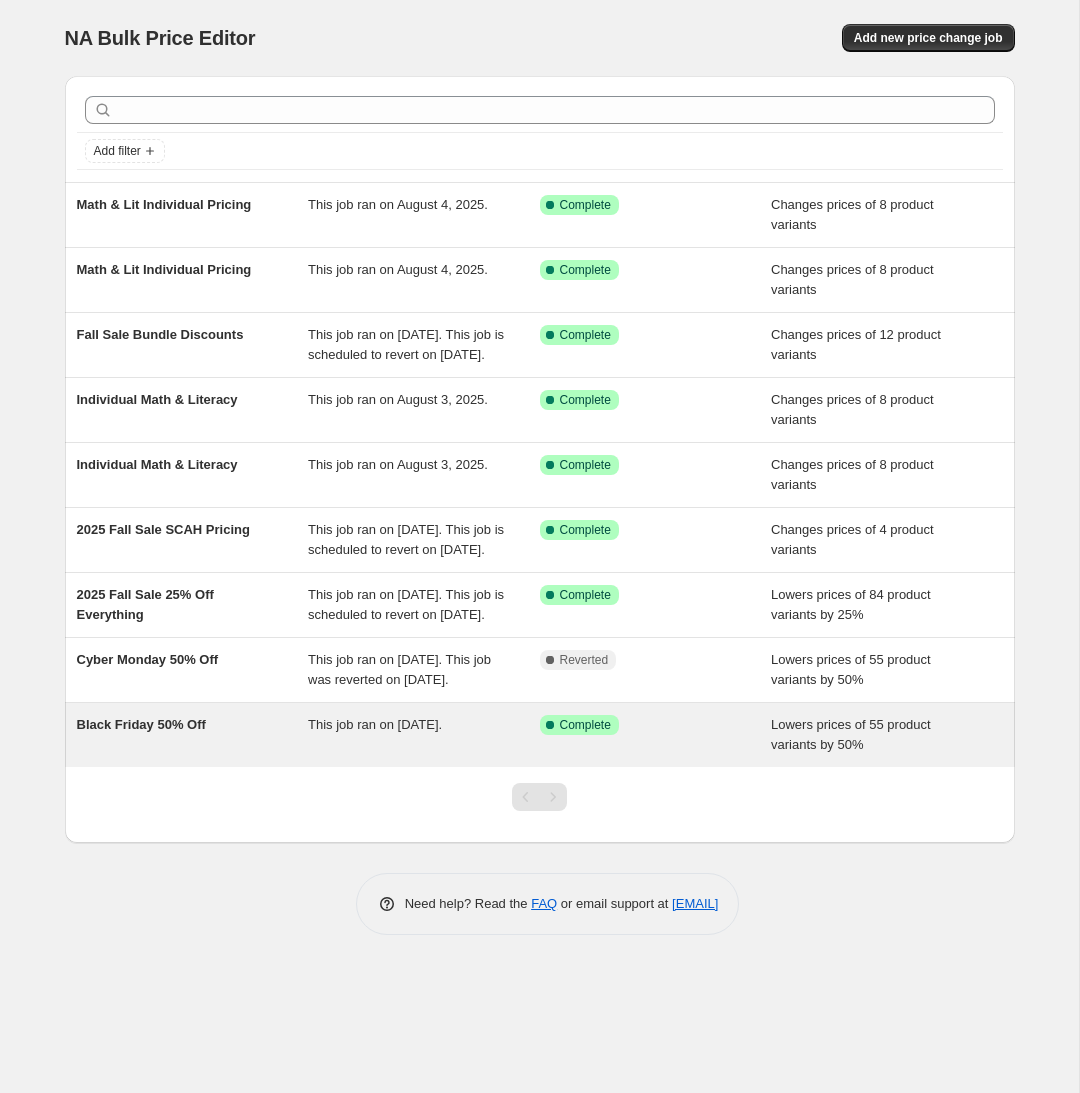 click on "Black Friday 50% Off This job ran on November 26, 2021. Success Complete Complete Lowers prices of 55 product variants by 50%" at bounding box center (540, 735) 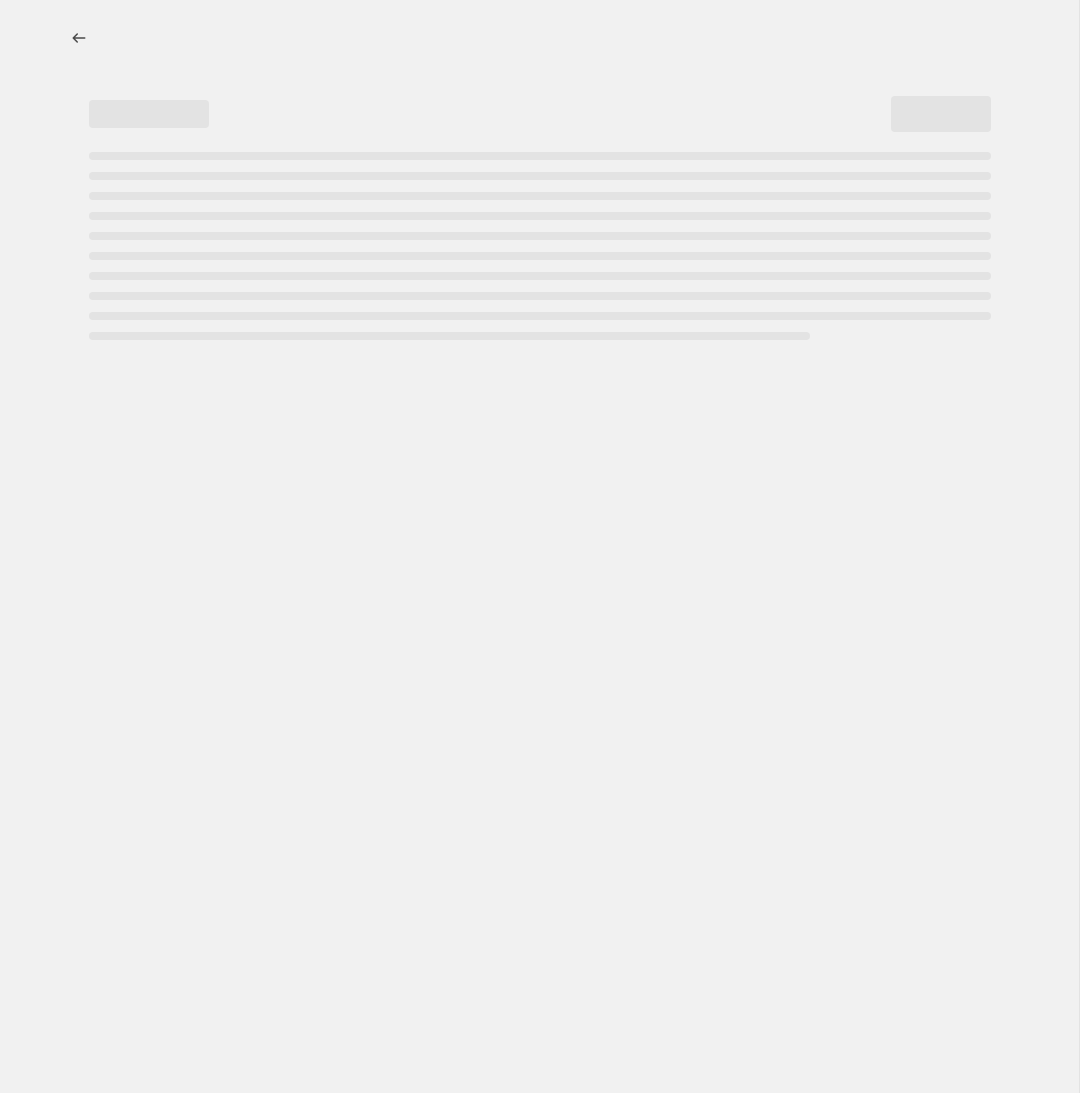 select on "percentage" 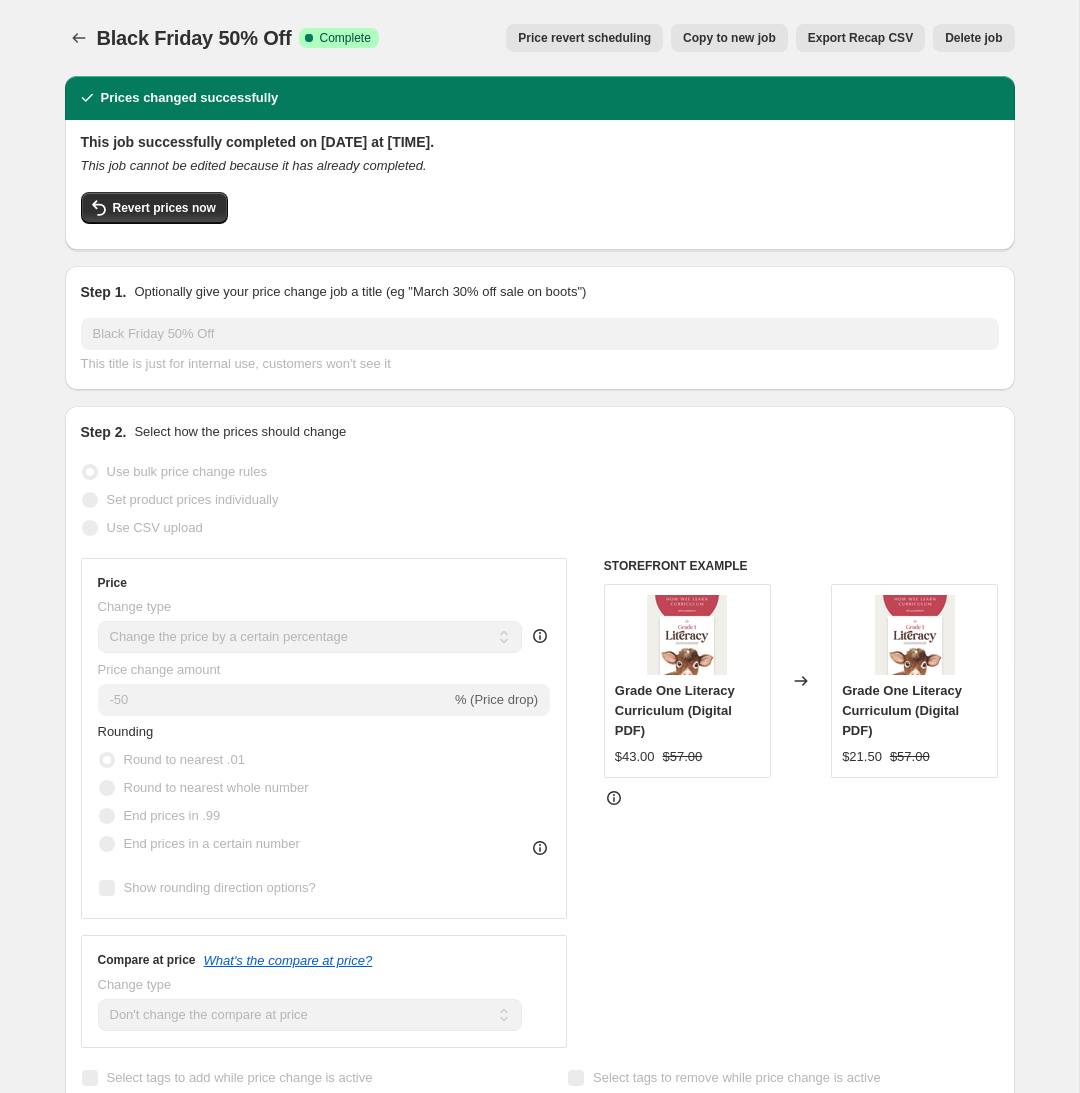 click on "Delete job" at bounding box center (973, 38) 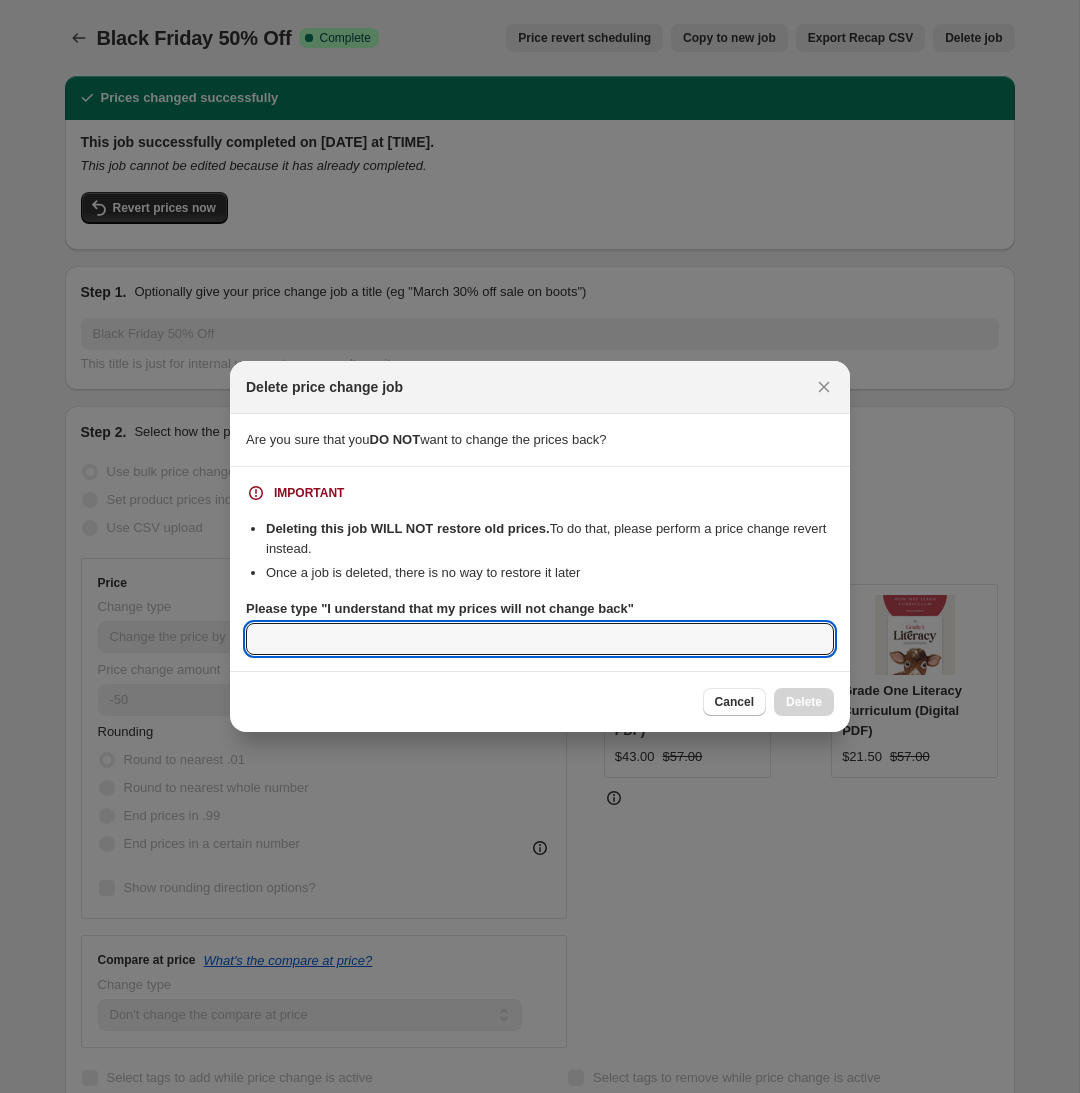 drag, startPoint x: 420, startPoint y: 645, endPoint x: 561, endPoint y: 671, distance: 143.37712 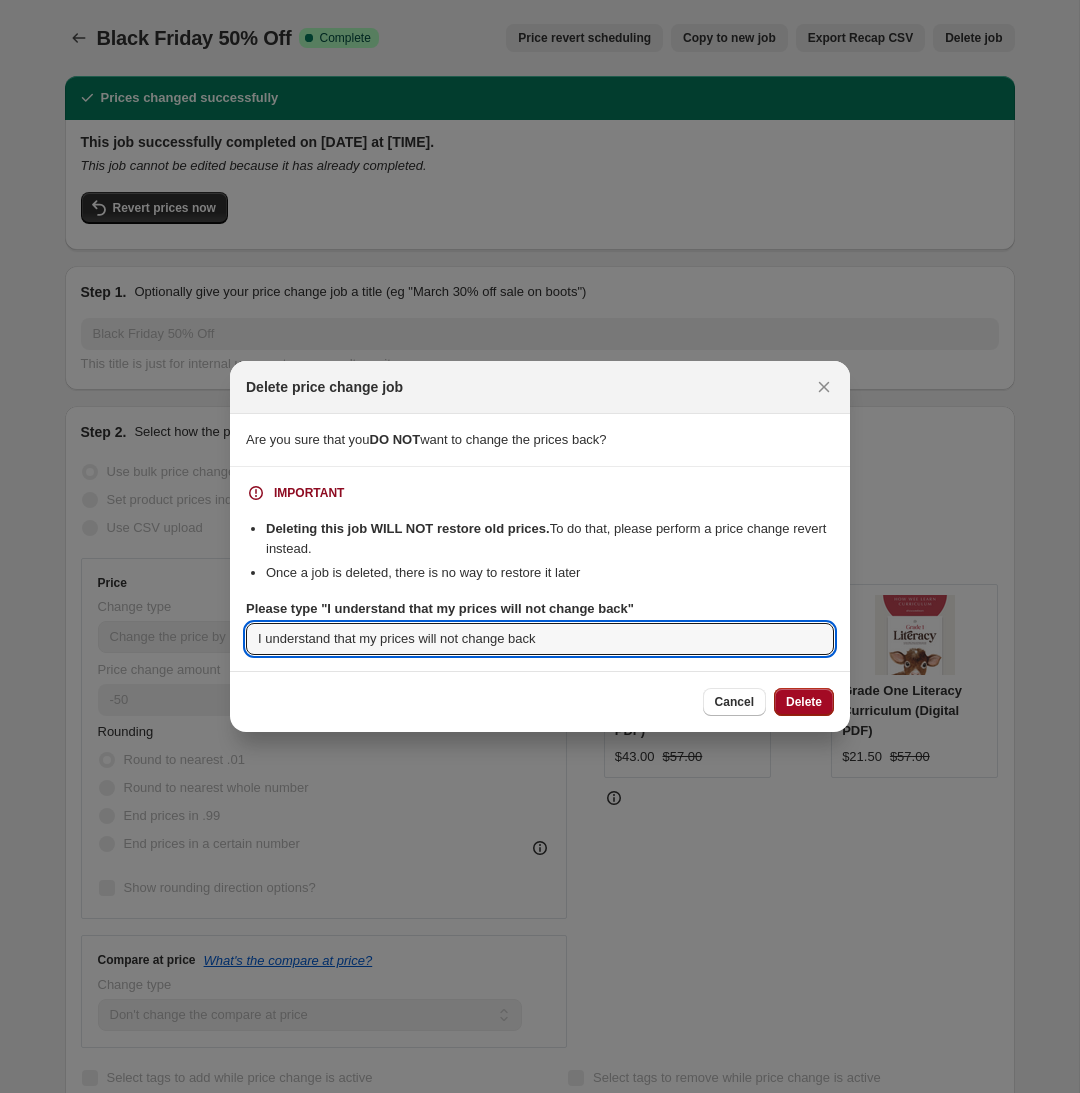 type on "I understand that my prices will not change back" 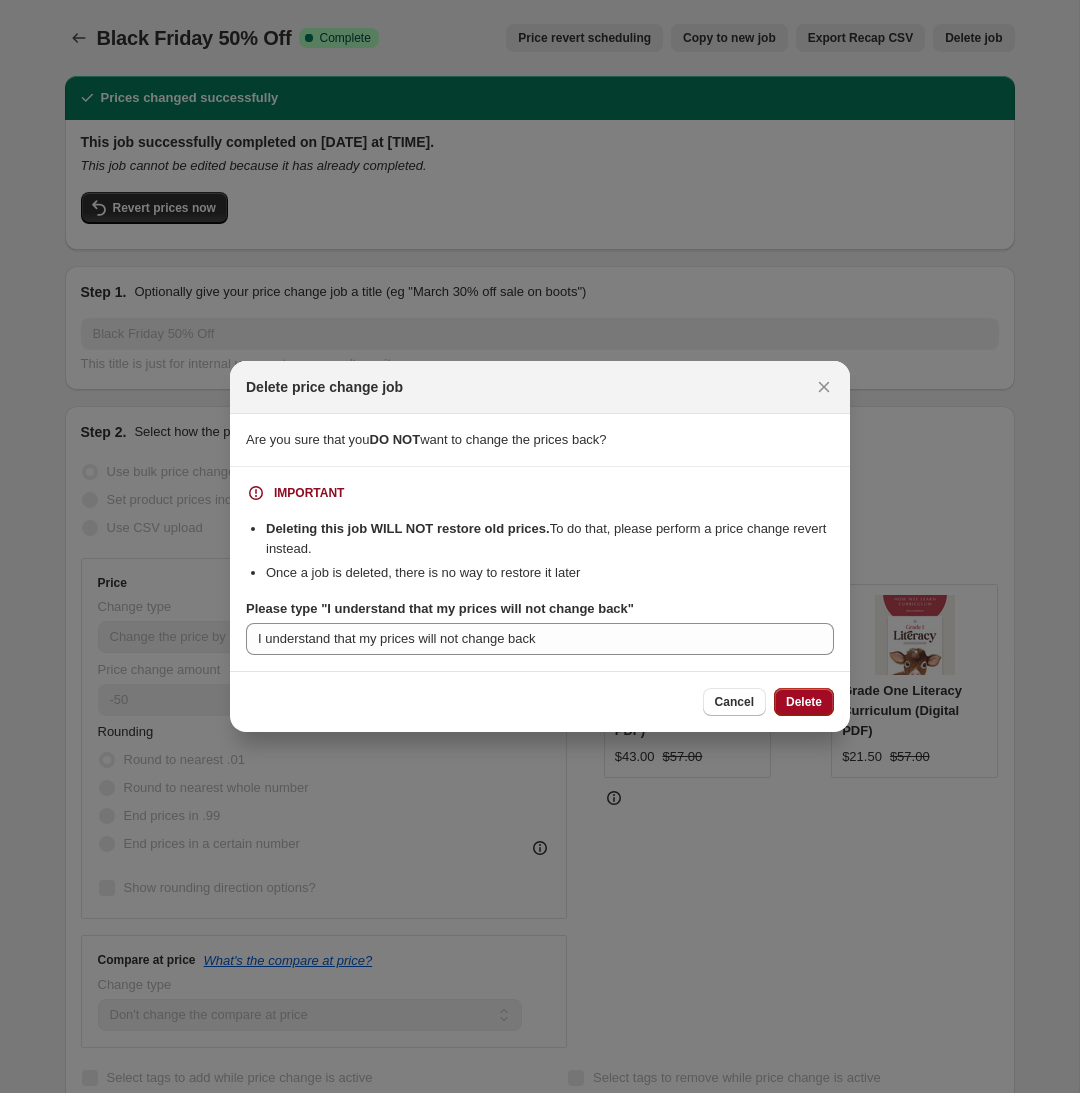 click on "Delete" at bounding box center (804, 702) 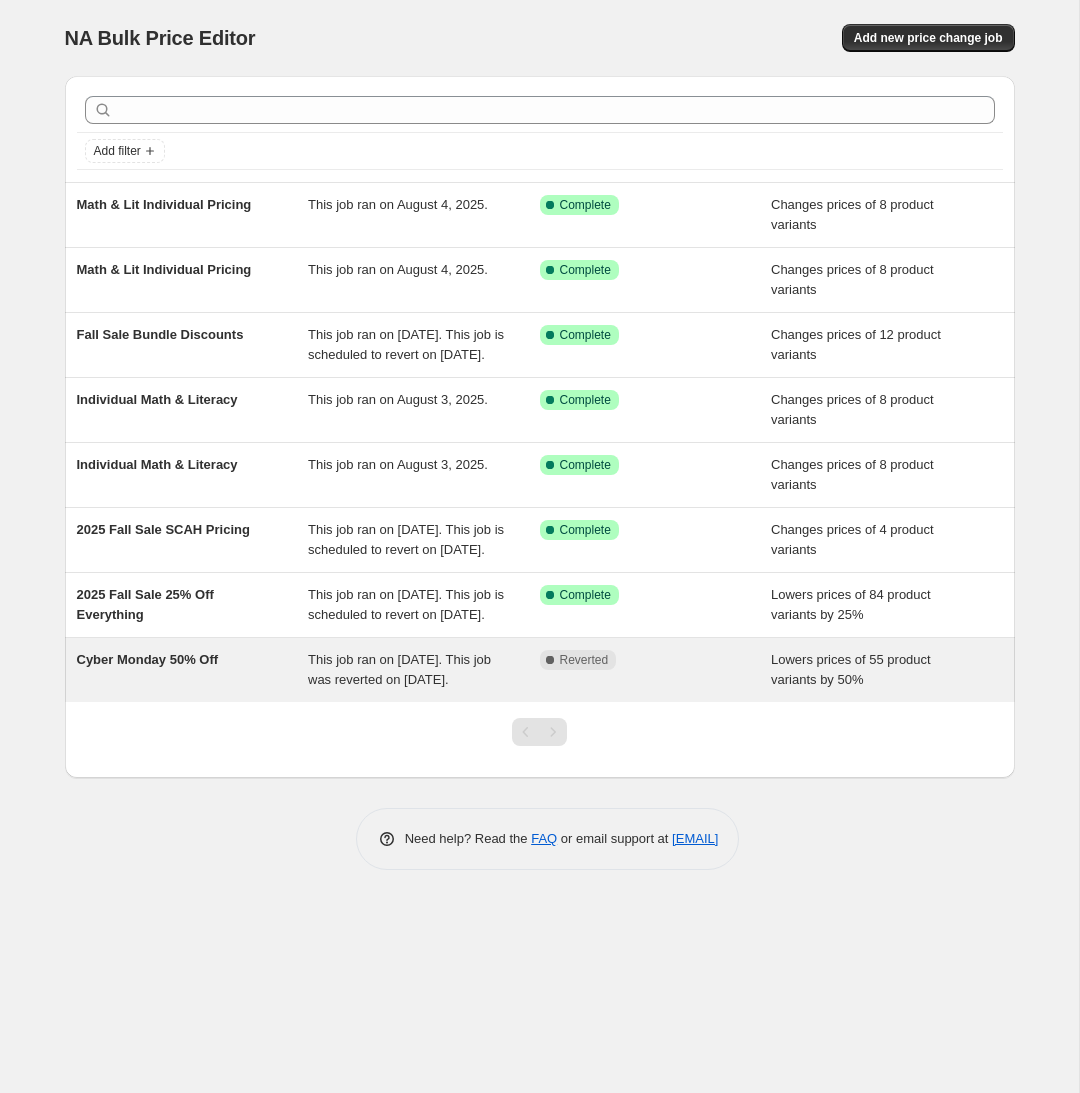 click on "Cyber Monday 50% Off" at bounding box center [193, 670] 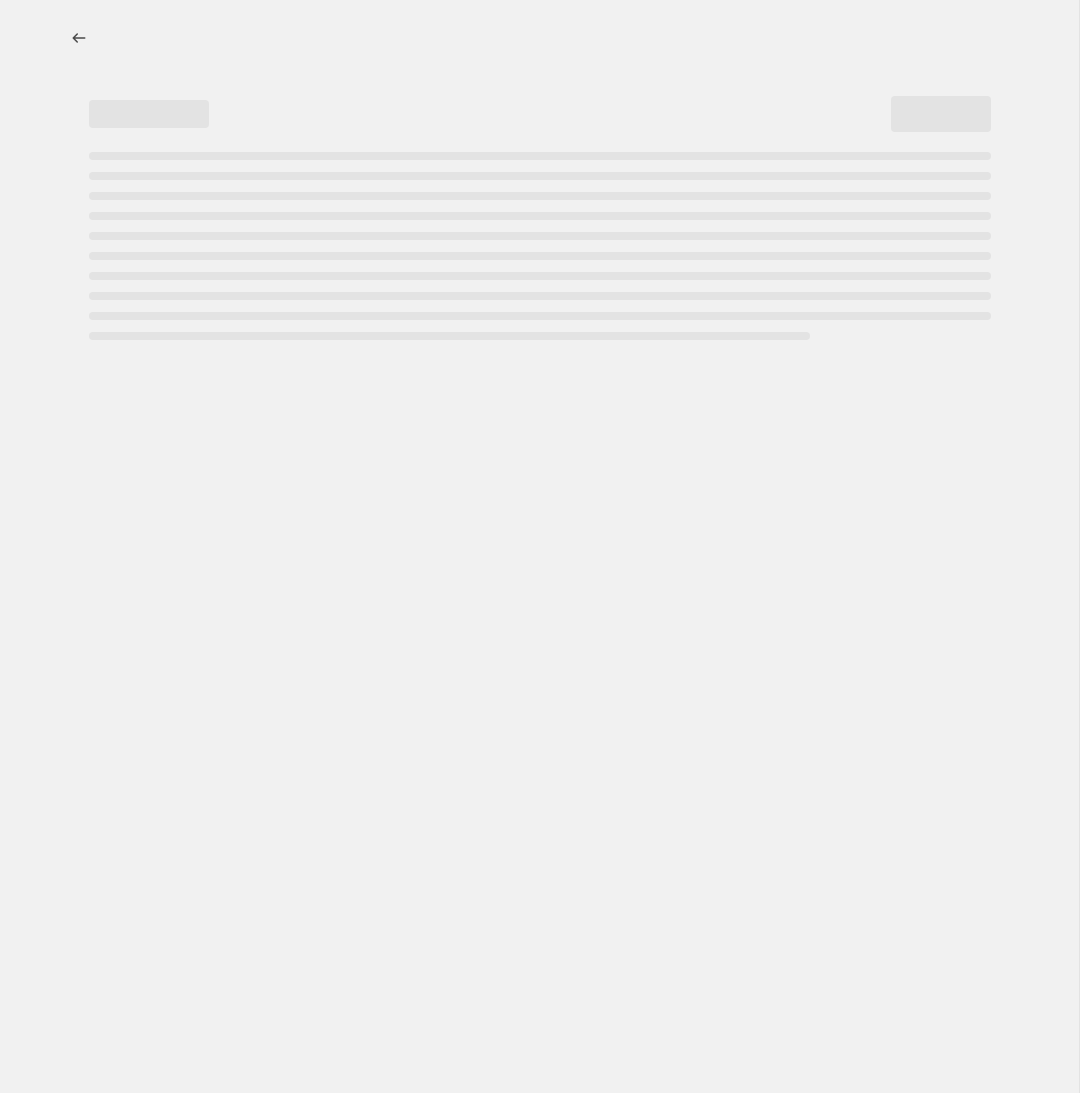 select on "percentage" 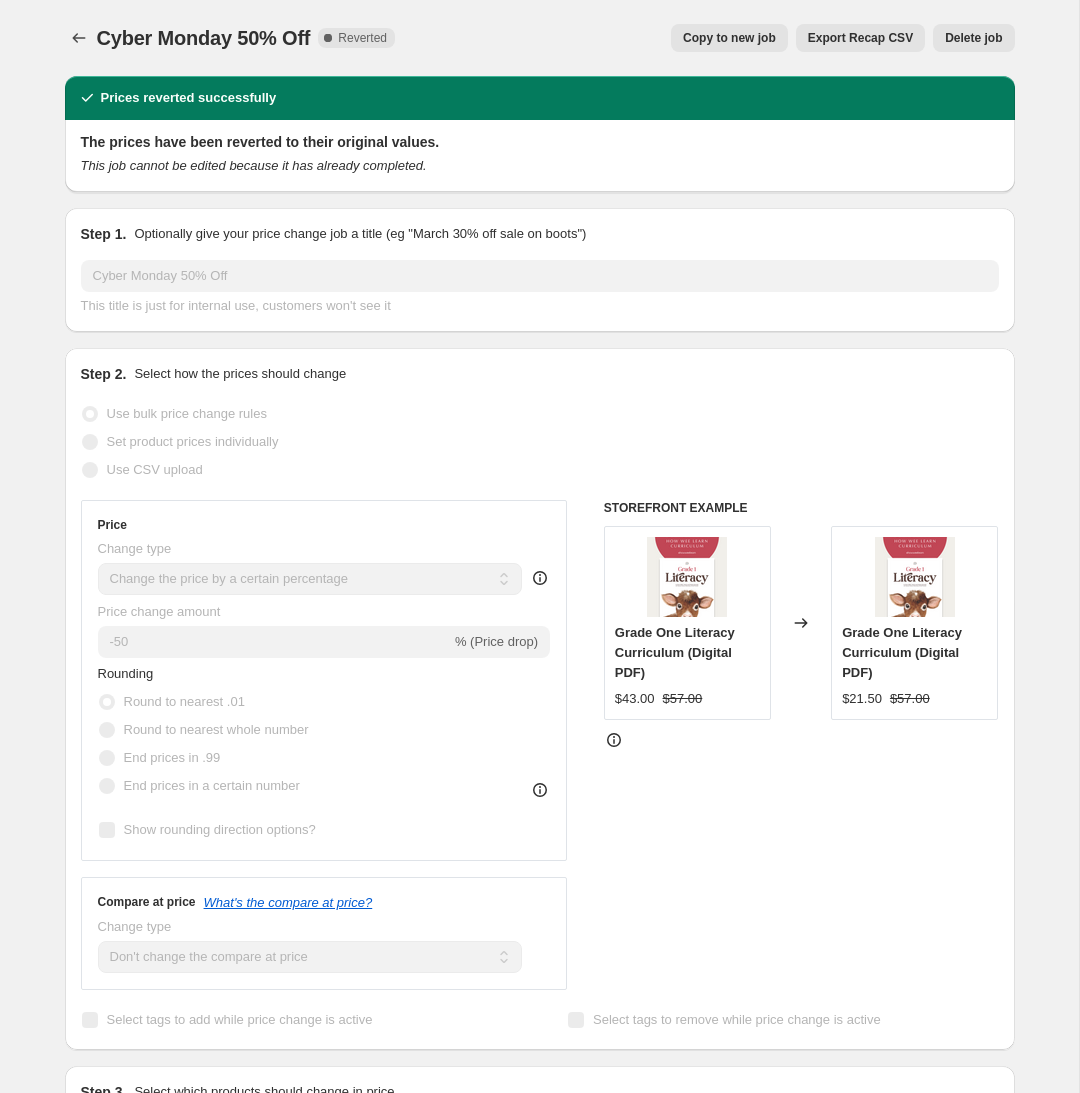 click on "Delete job" at bounding box center [973, 38] 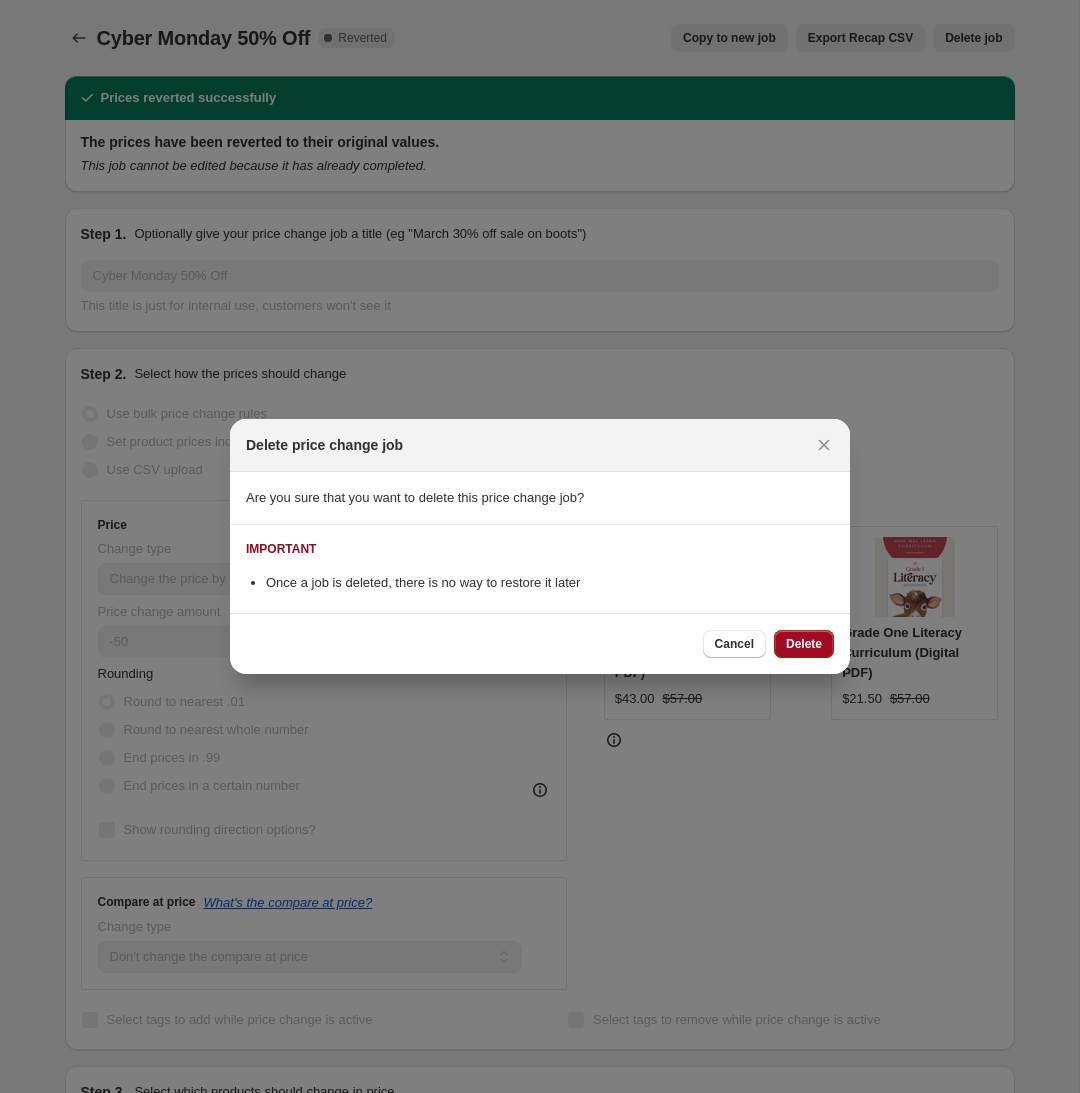 click on "Delete" at bounding box center (804, 644) 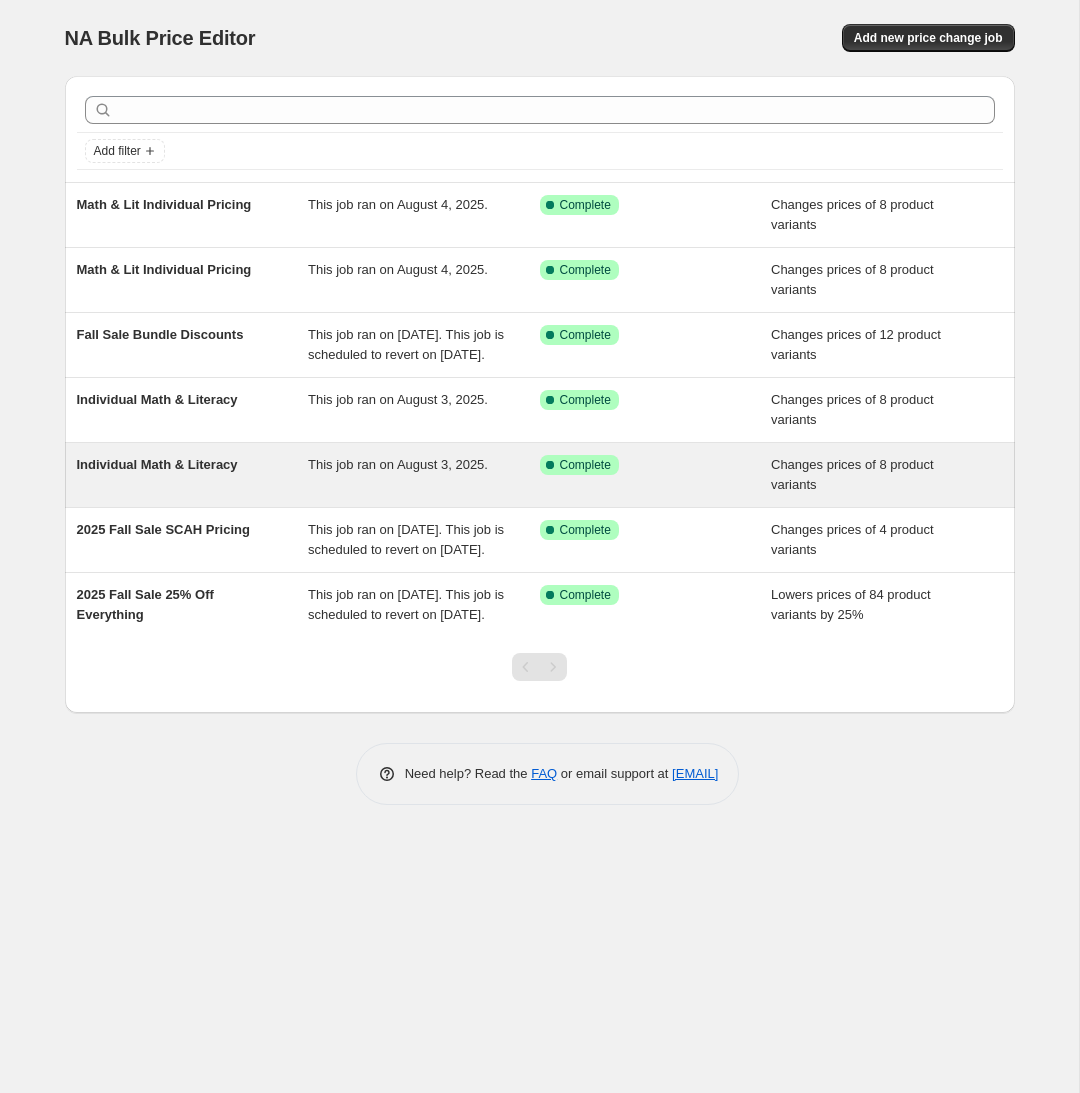 click on "Individual Math & Literacy This job ran on August 3, 2025. Success Complete Complete Changes prices of 8 product variants" at bounding box center [540, 475] 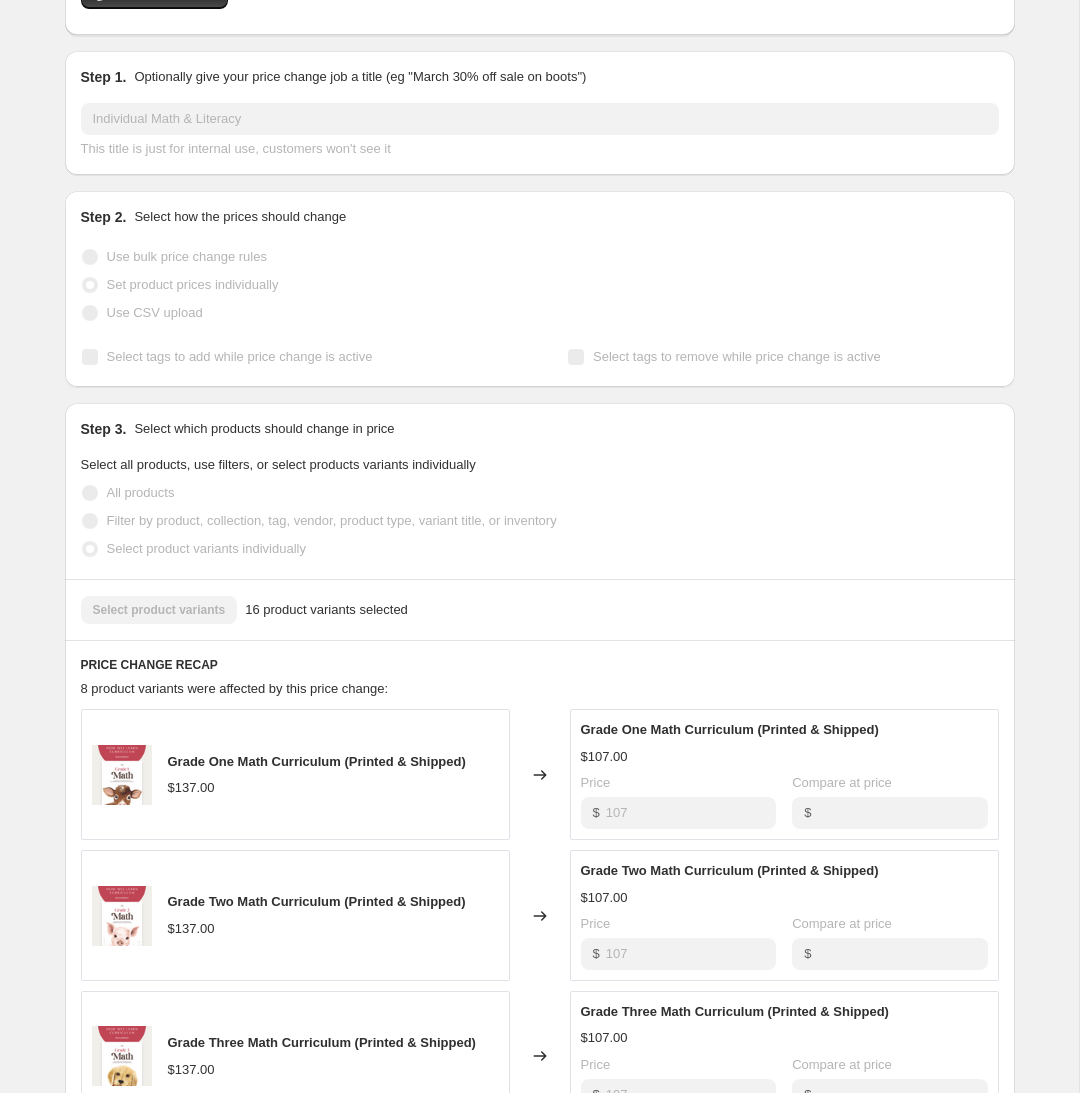 scroll, scrollTop: 0, scrollLeft: 0, axis: both 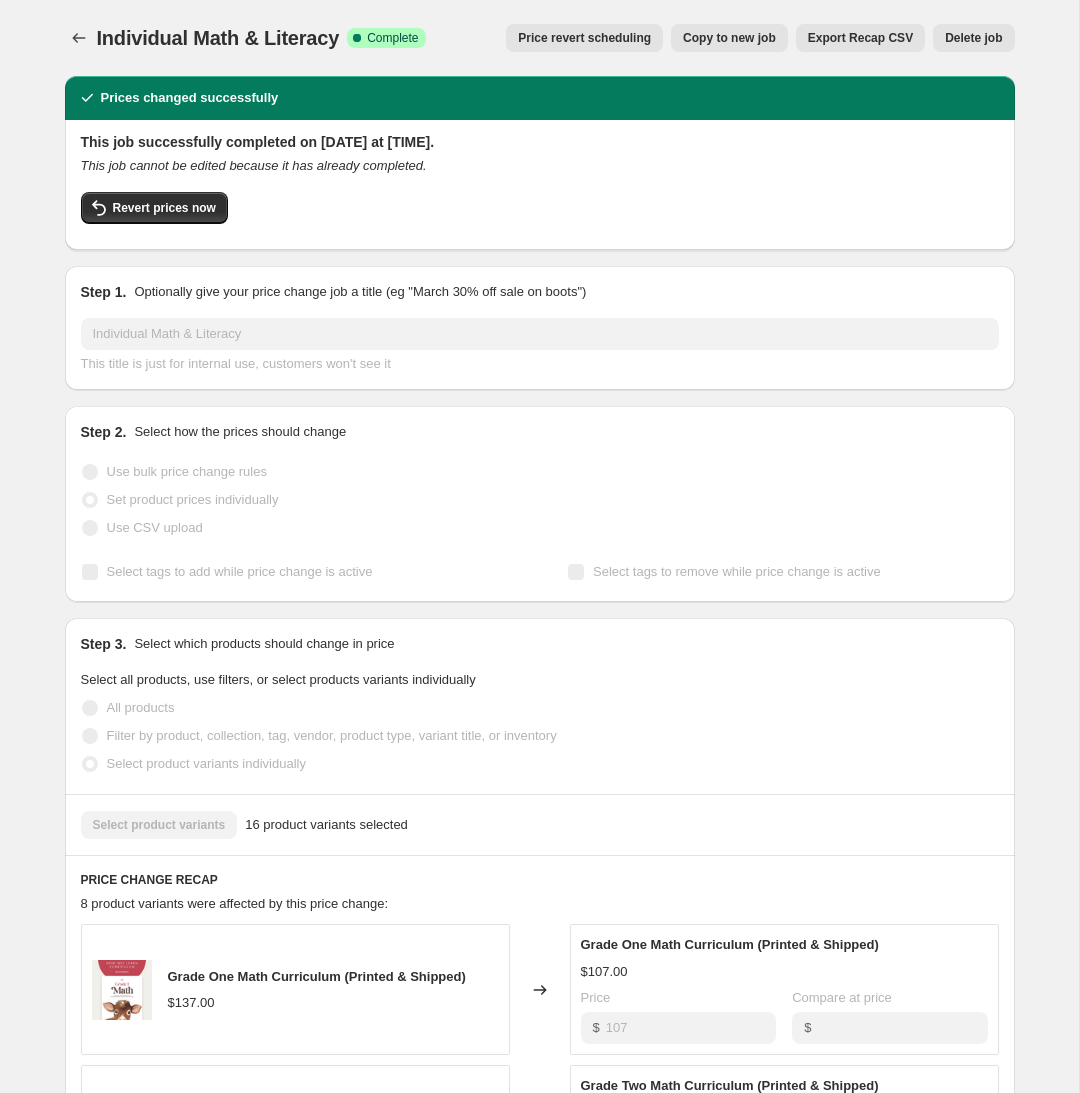 click on "Delete job" at bounding box center [973, 38] 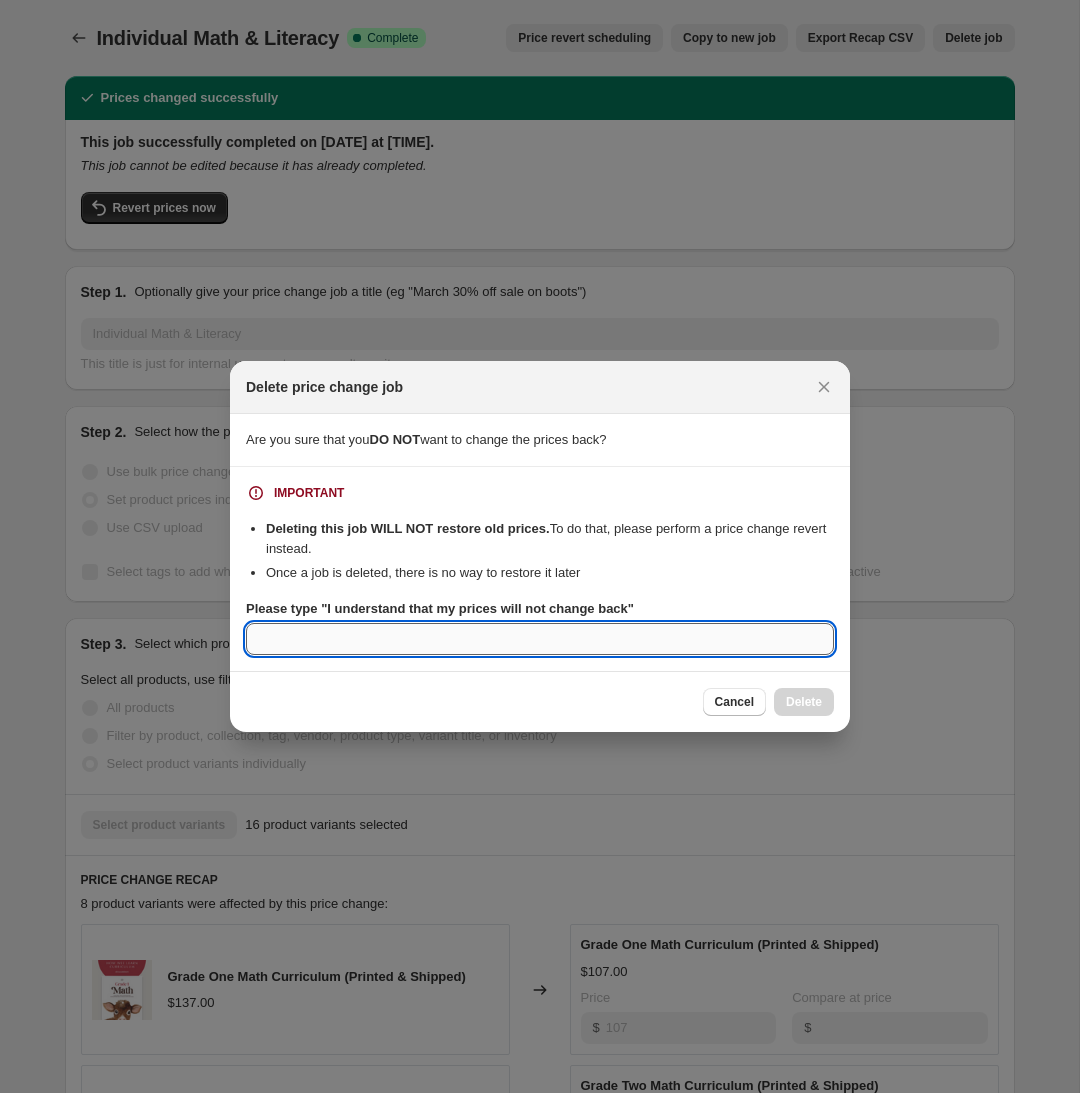 click on "Please type "I understand that my prices will not change back"" at bounding box center [540, 639] 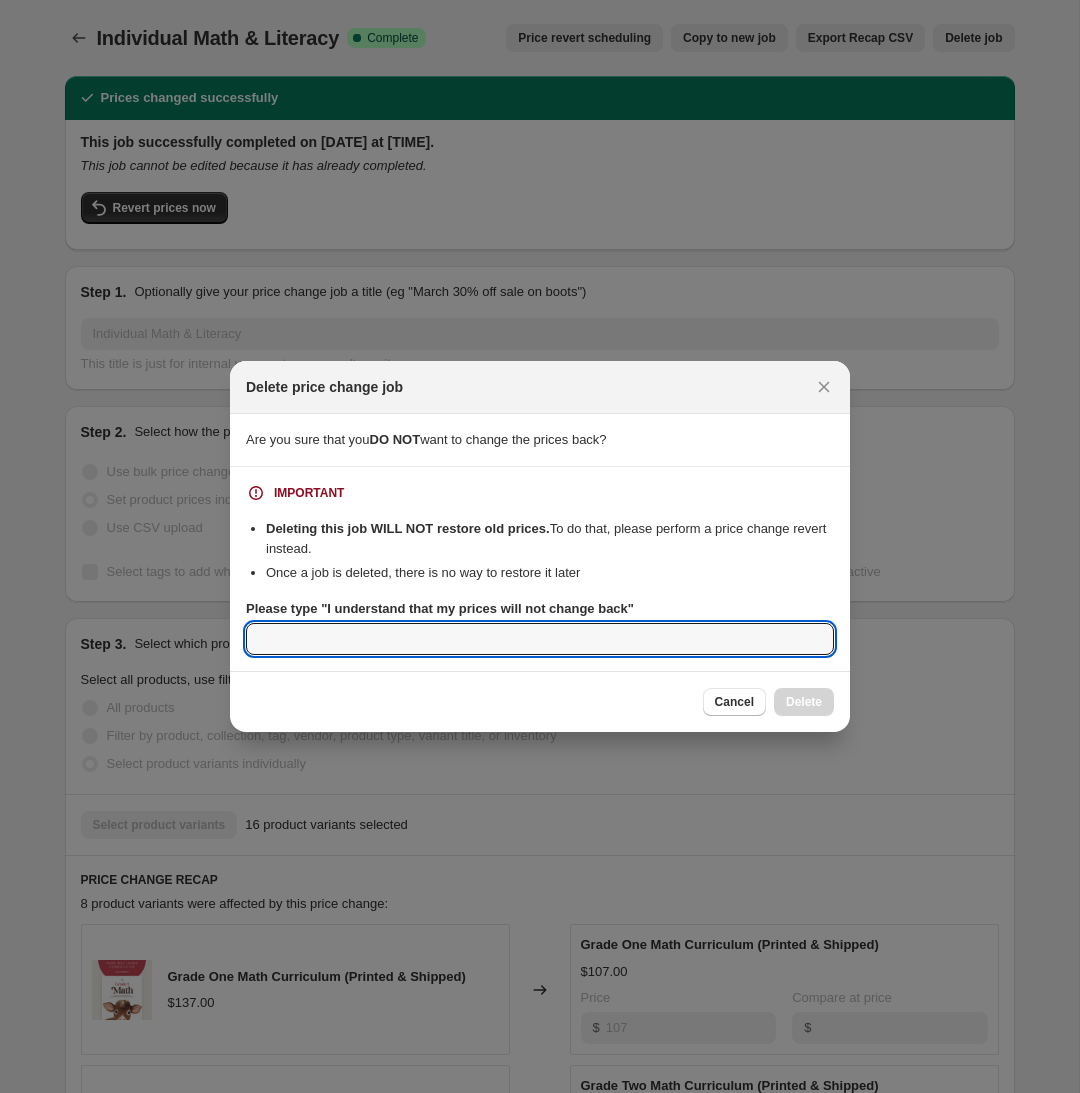 paste on "I understand that my prices will not change back" 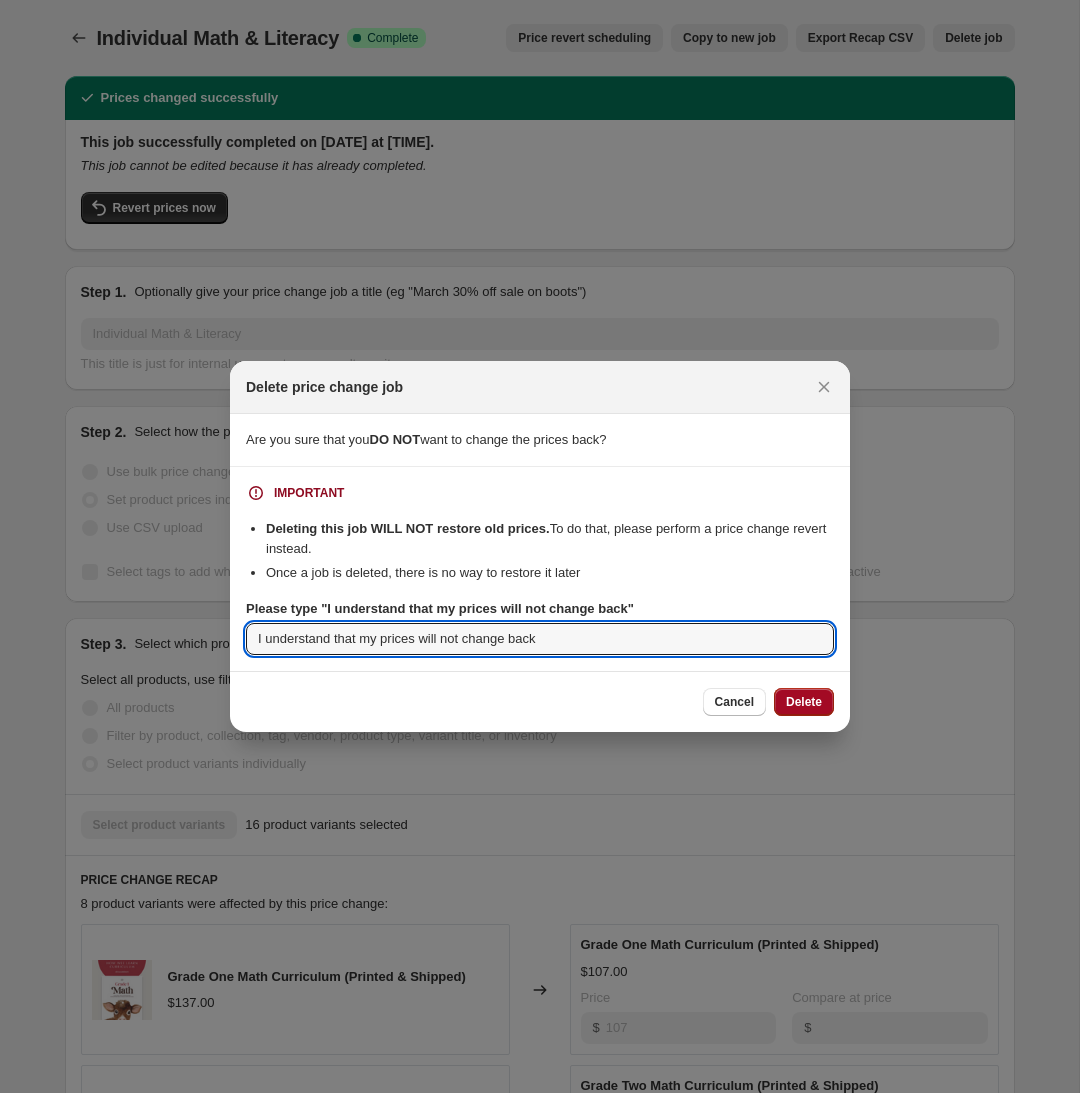 type on "I understand that my prices will not change back" 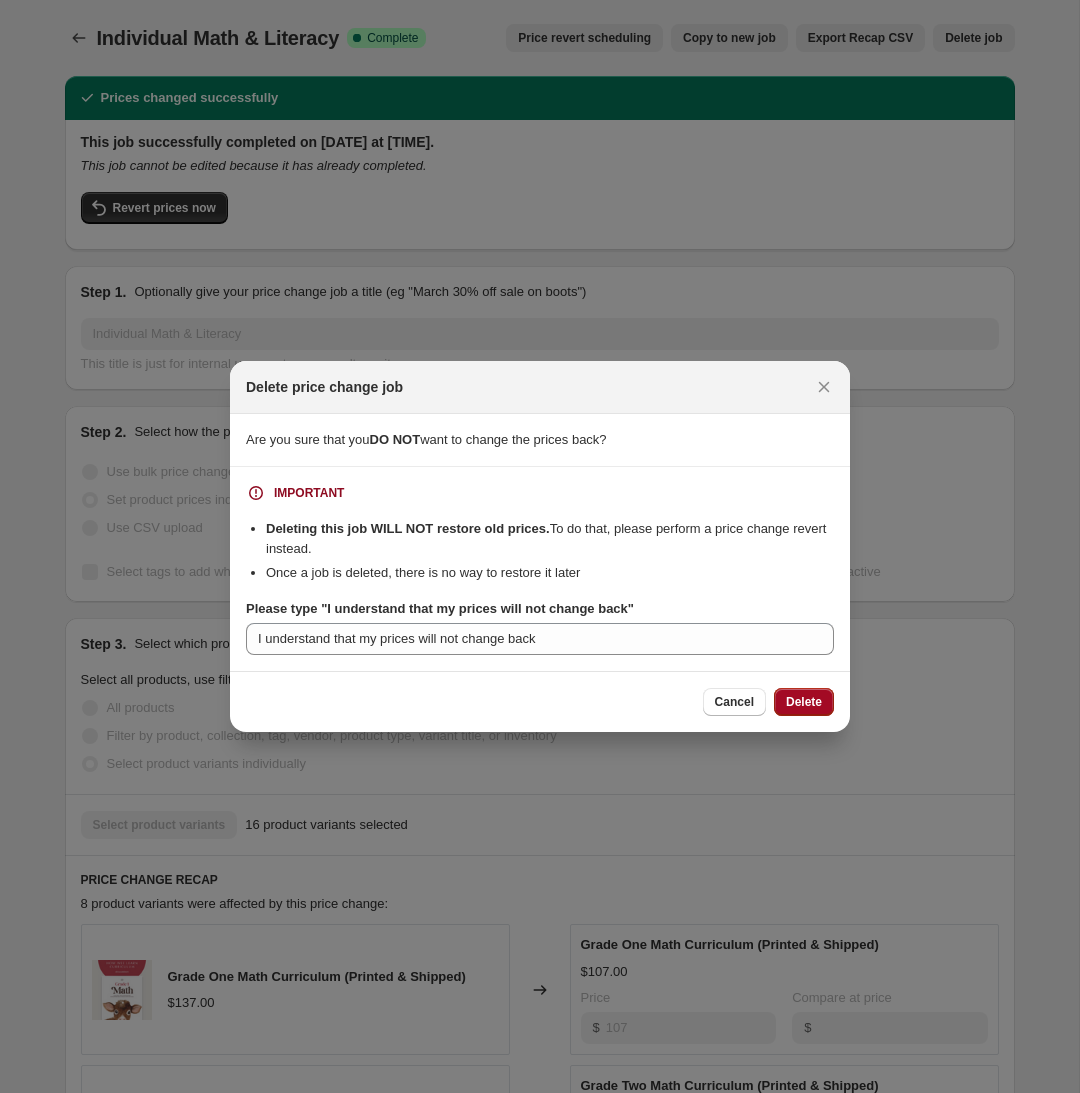click on "Delete" at bounding box center (804, 702) 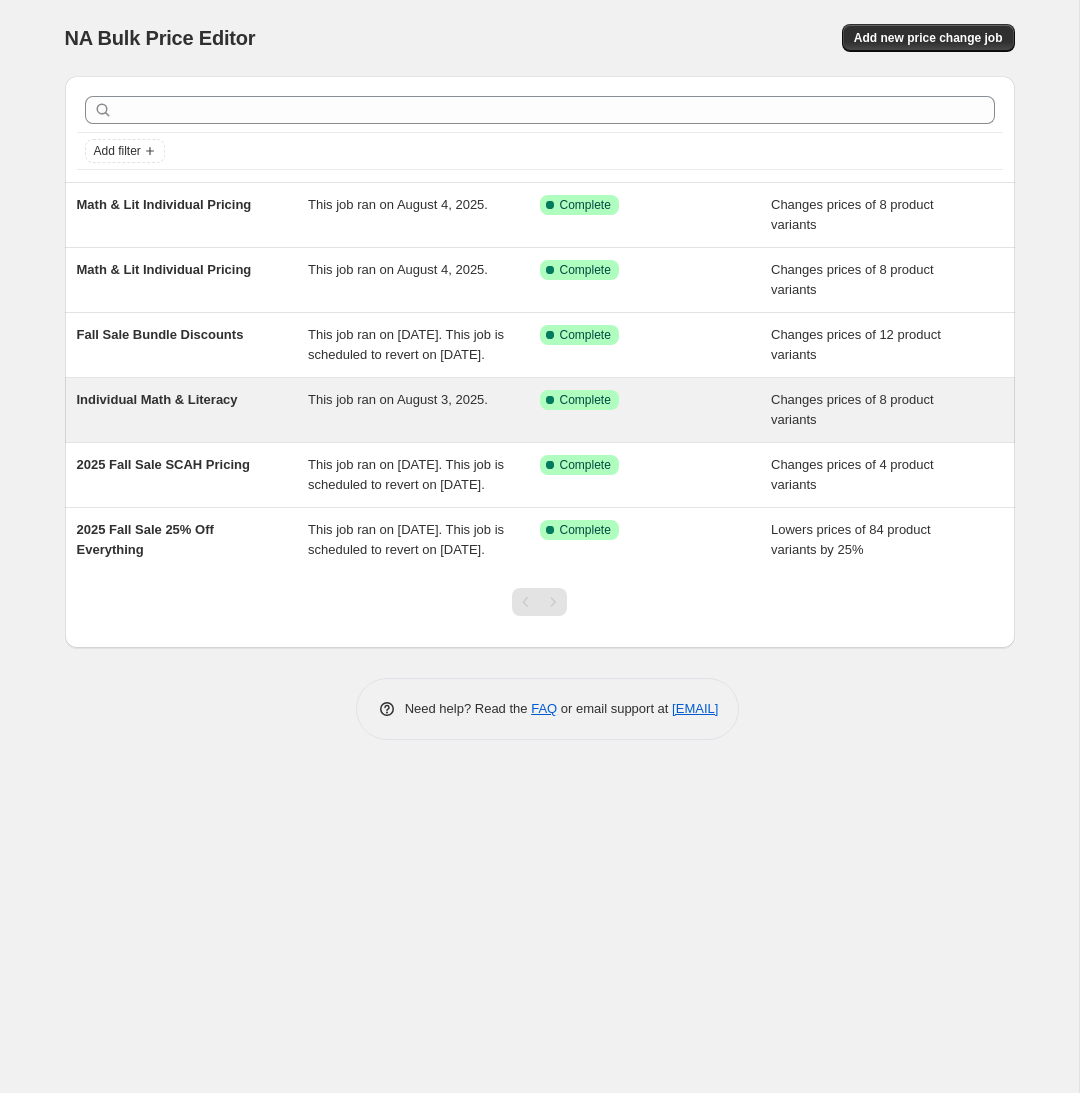 click on "Individual Math & Literacy" at bounding box center (193, 410) 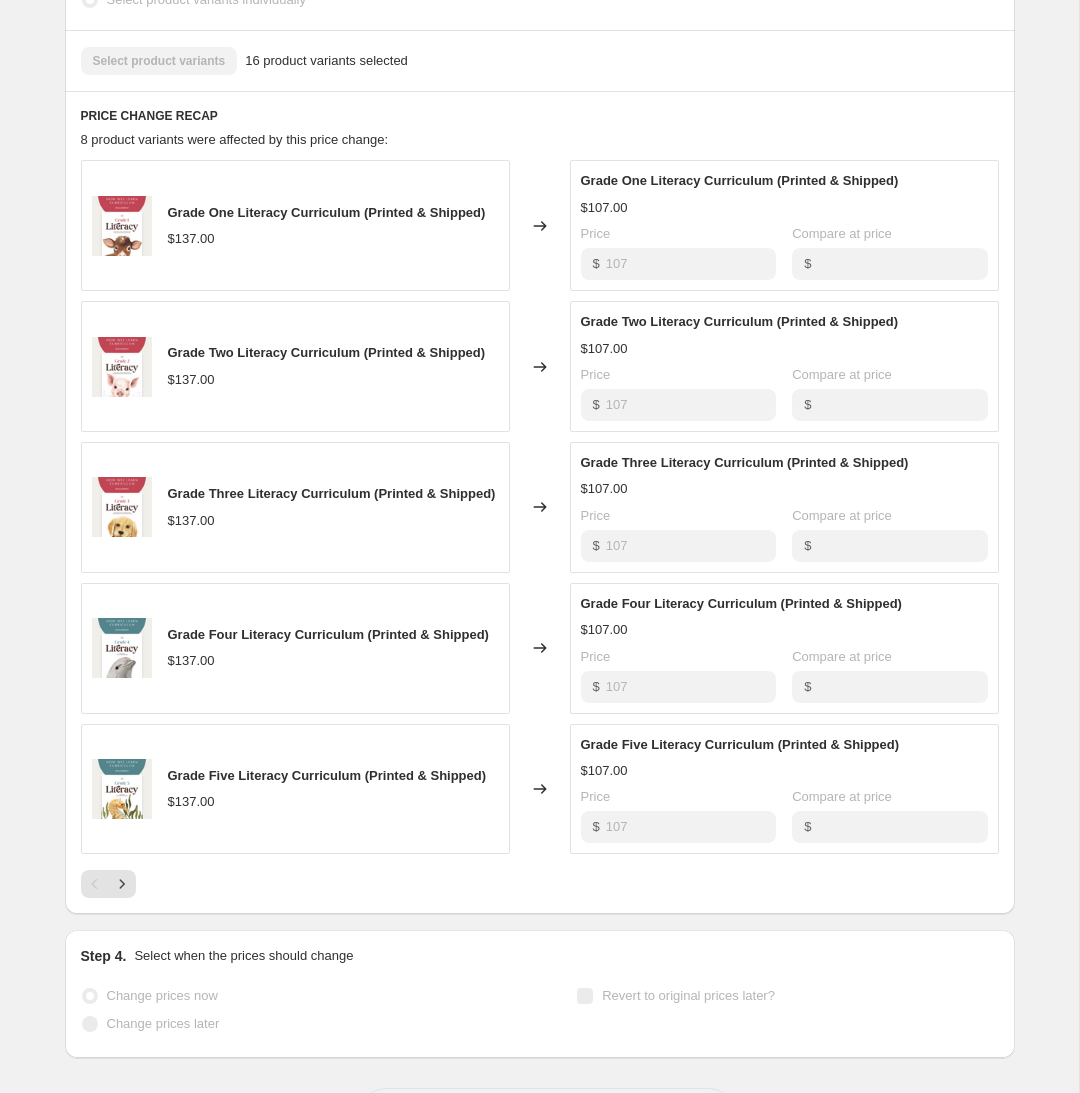 scroll, scrollTop: 0, scrollLeft: 0, axis: both 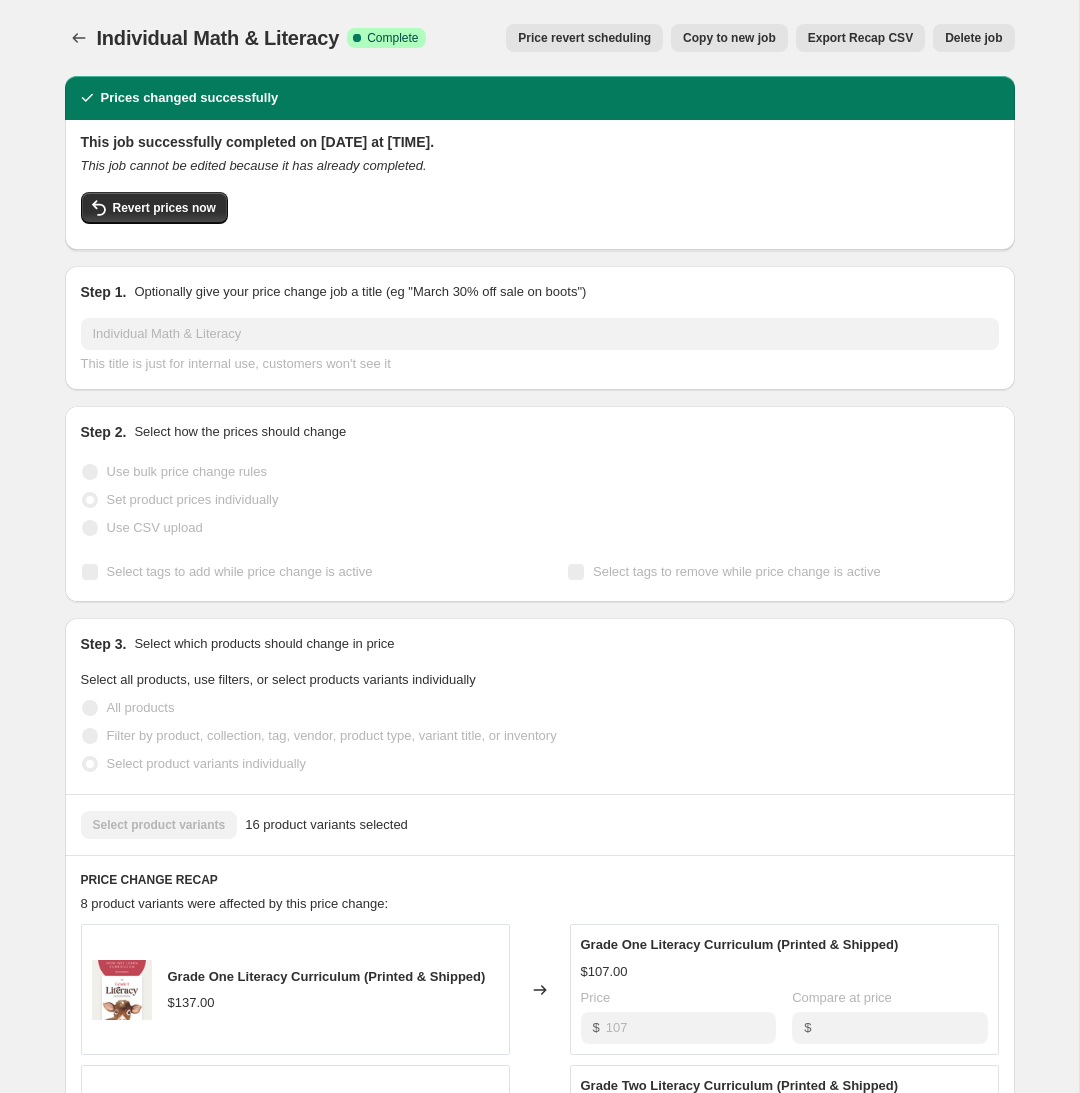 click on "Delete job" at bounding box center (973, 38) 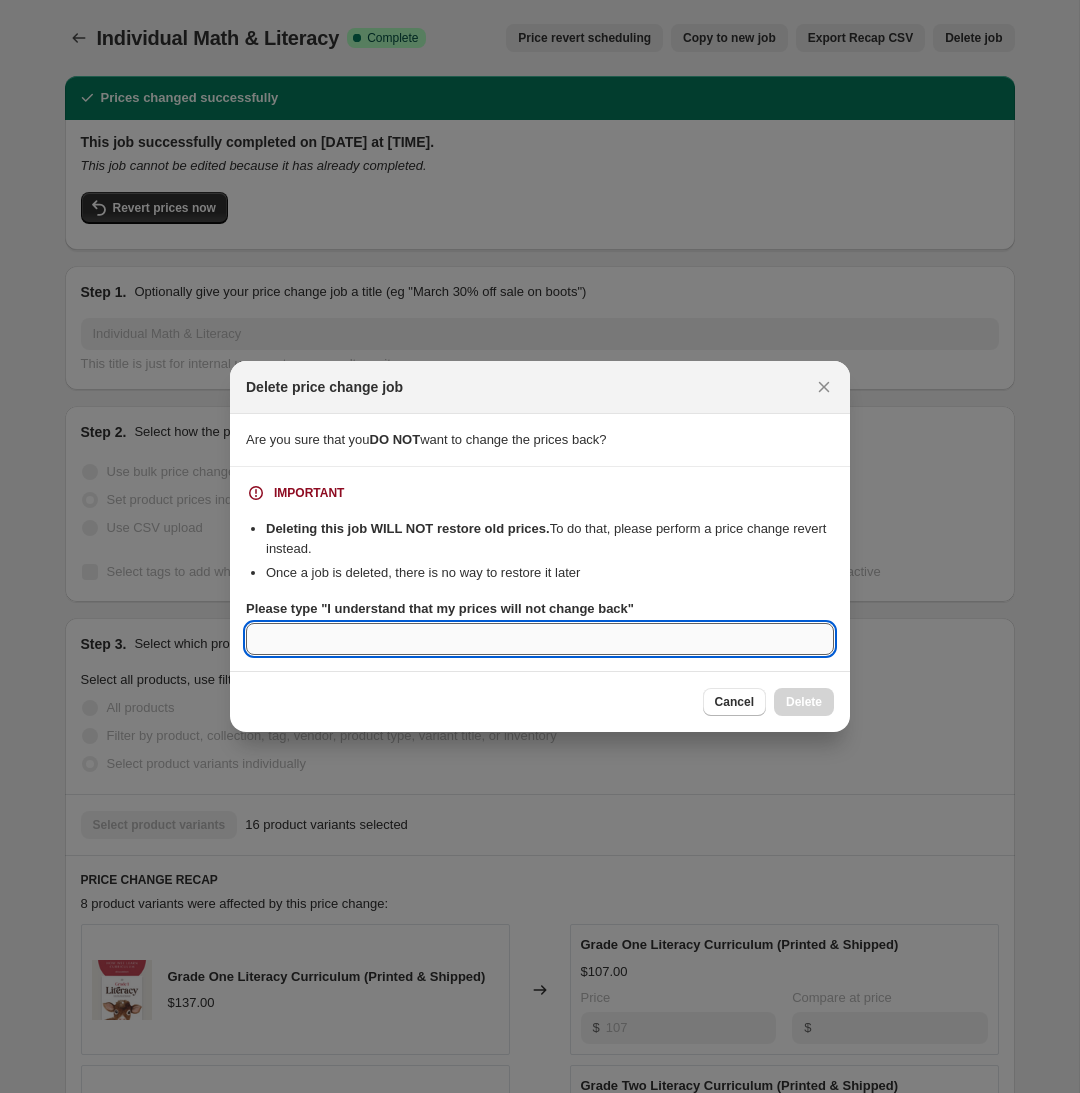 click on "Please type "I understand that my prices will not change back"" at bounding box center [540, 639] 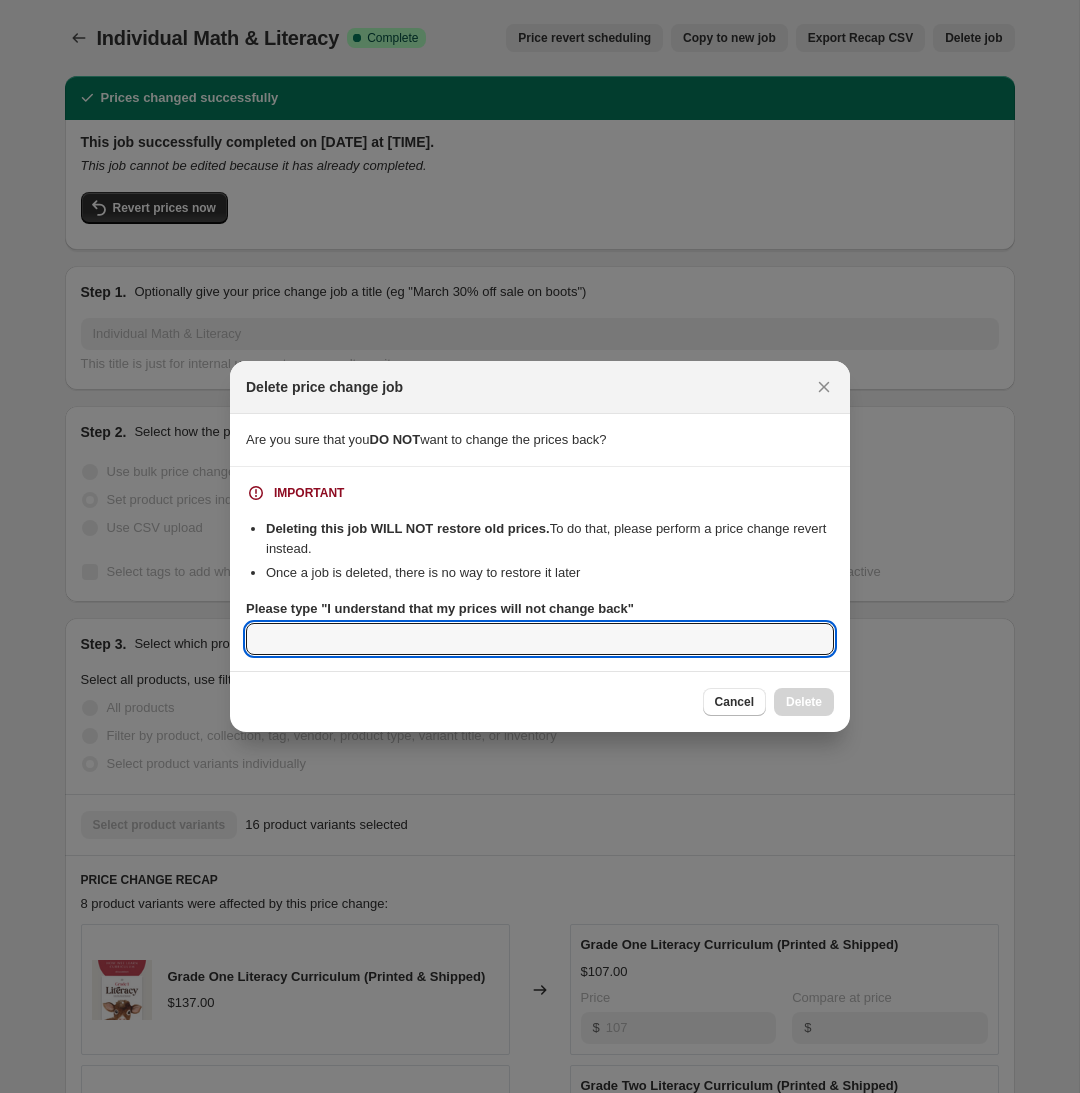 paste on "I understand that my prices will not change back" 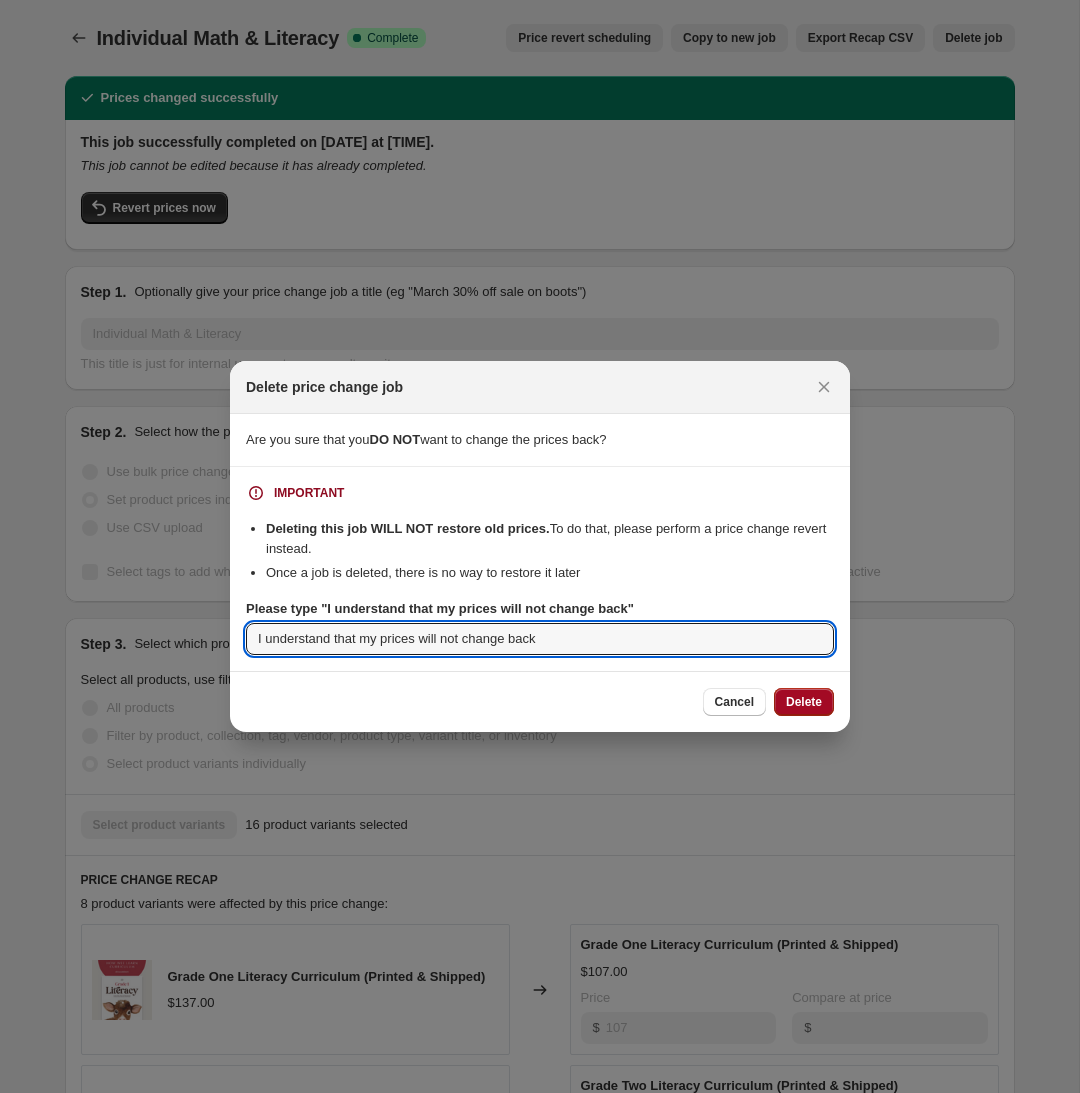 type on "I understand that my prices will not change back" 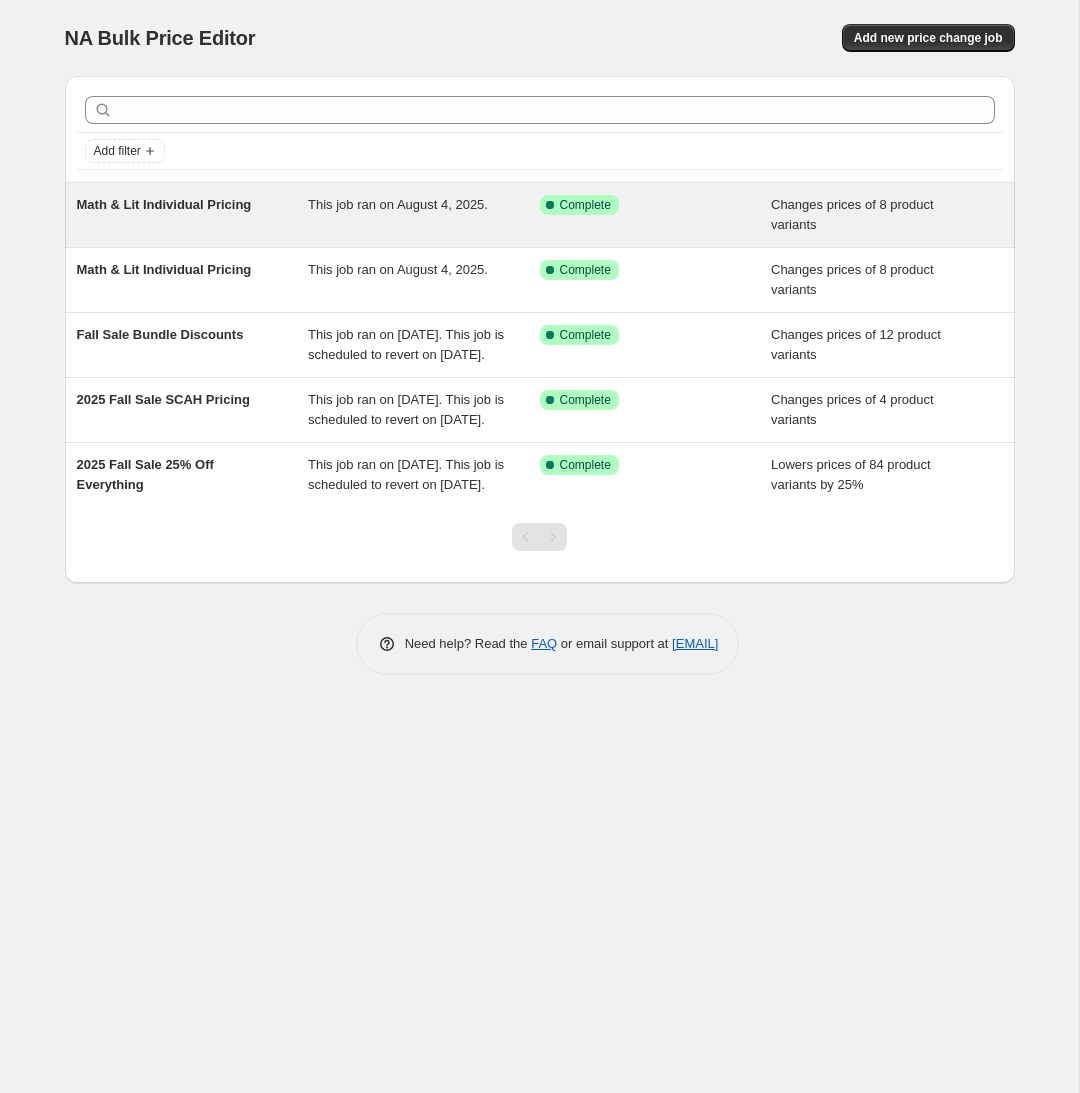 click on "Math & Lit Individual Pricing" at bounding box center (164, 204) 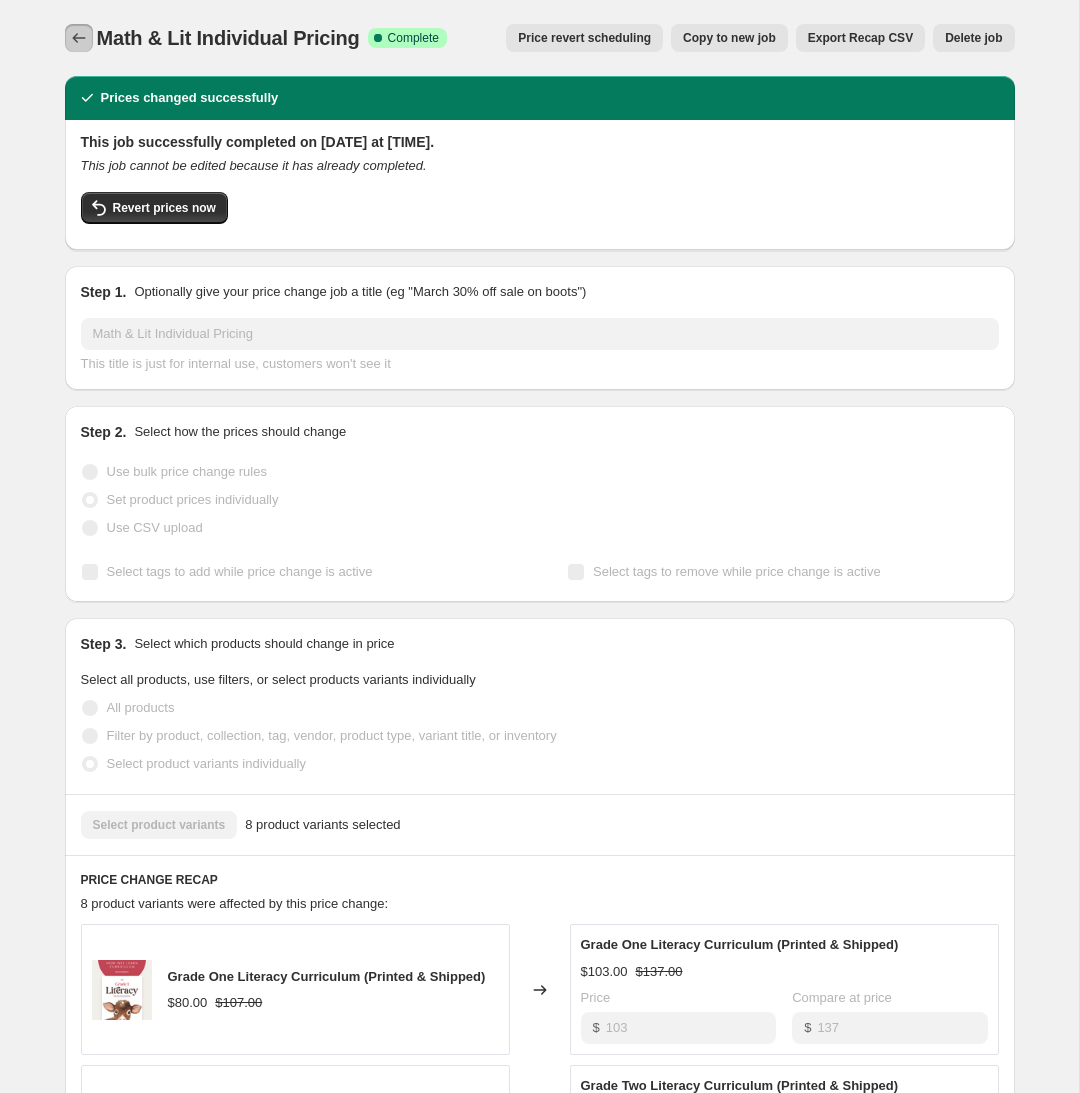 click 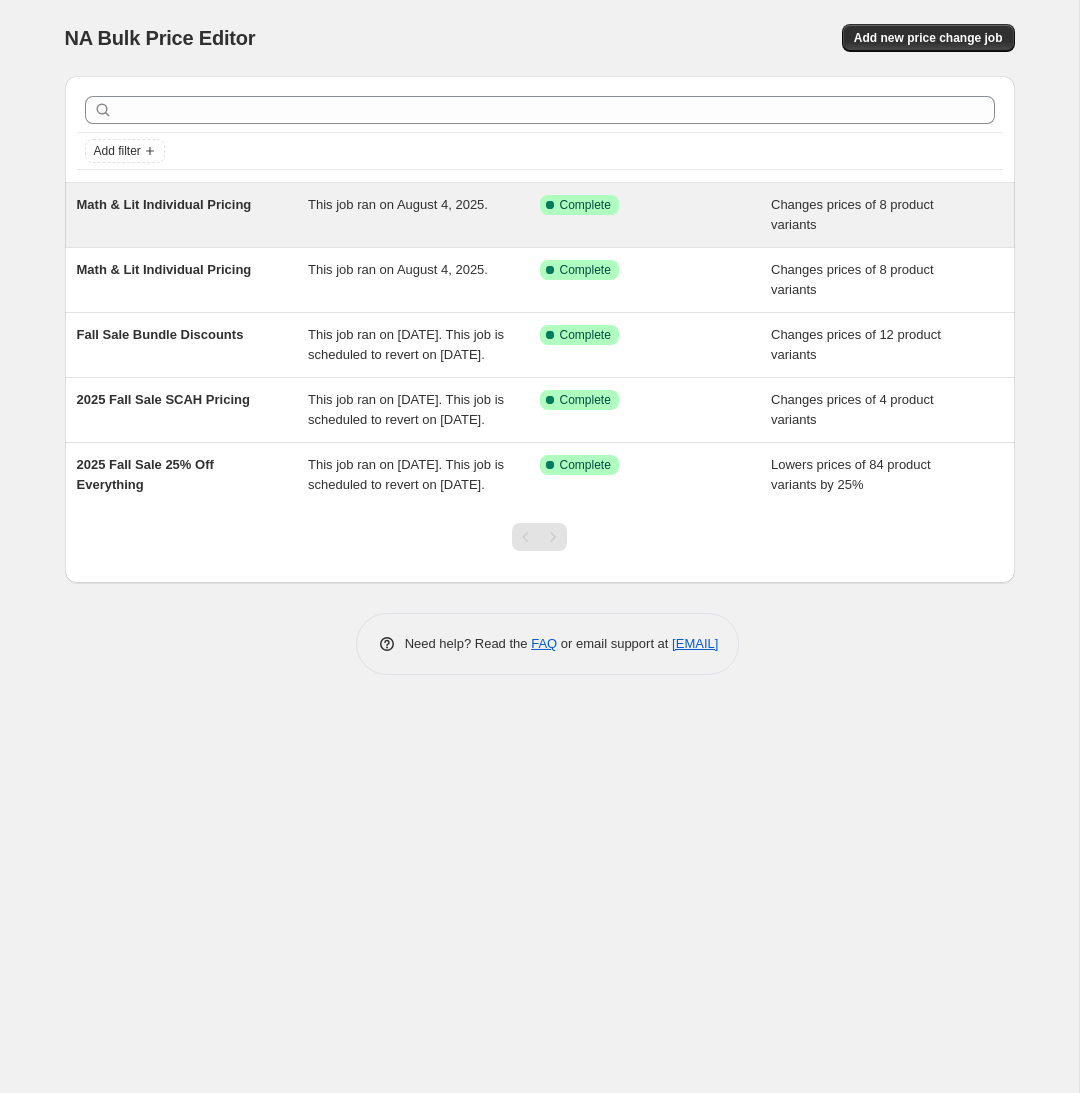 click on "This job ran on August 4, 2025." at bounding box center (398, 204) 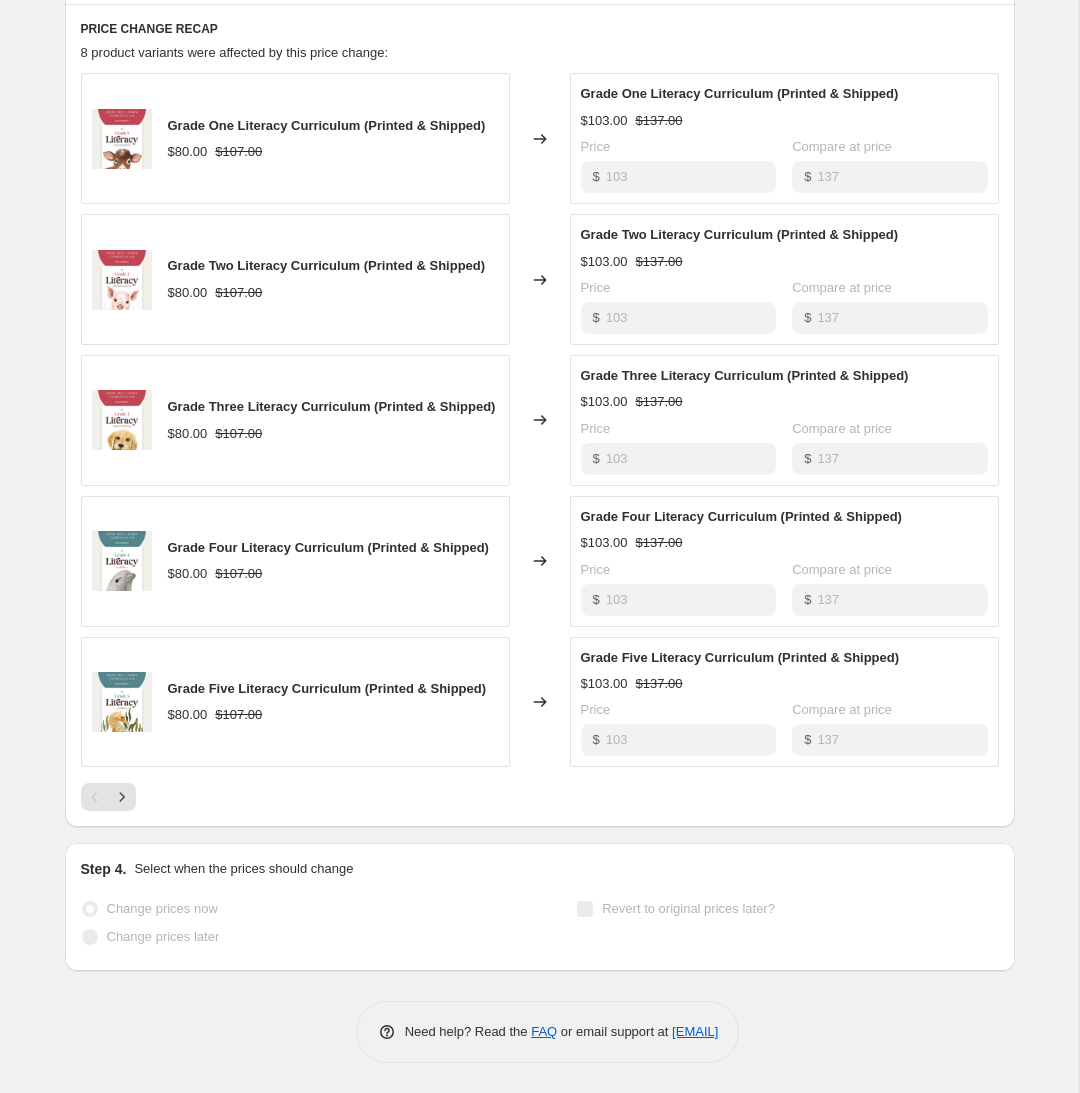 scroll, scrollTop: 0, scrollLeft: 0, axis: both 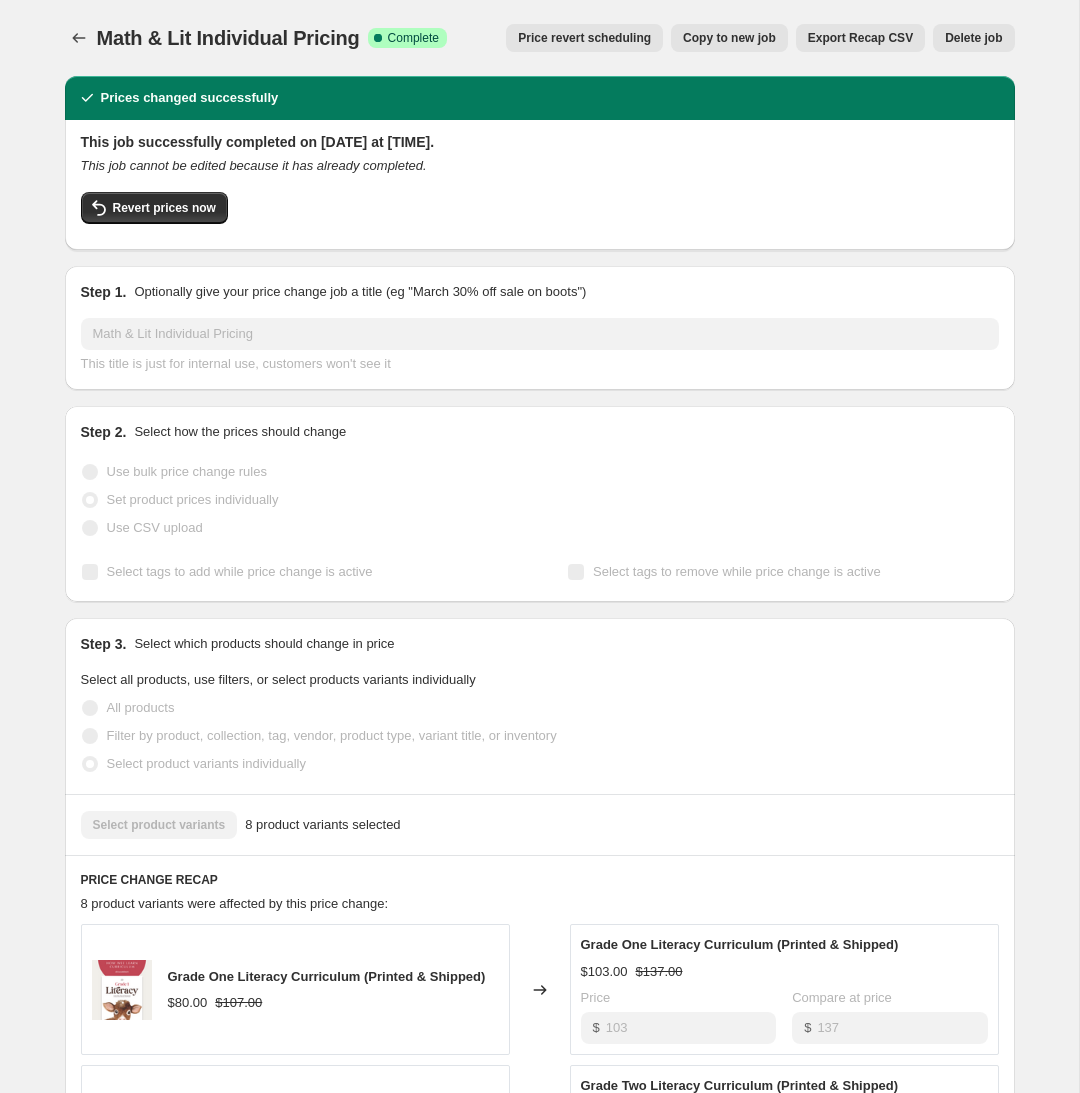 click on "Delete job" at bounding box center [973, 38] 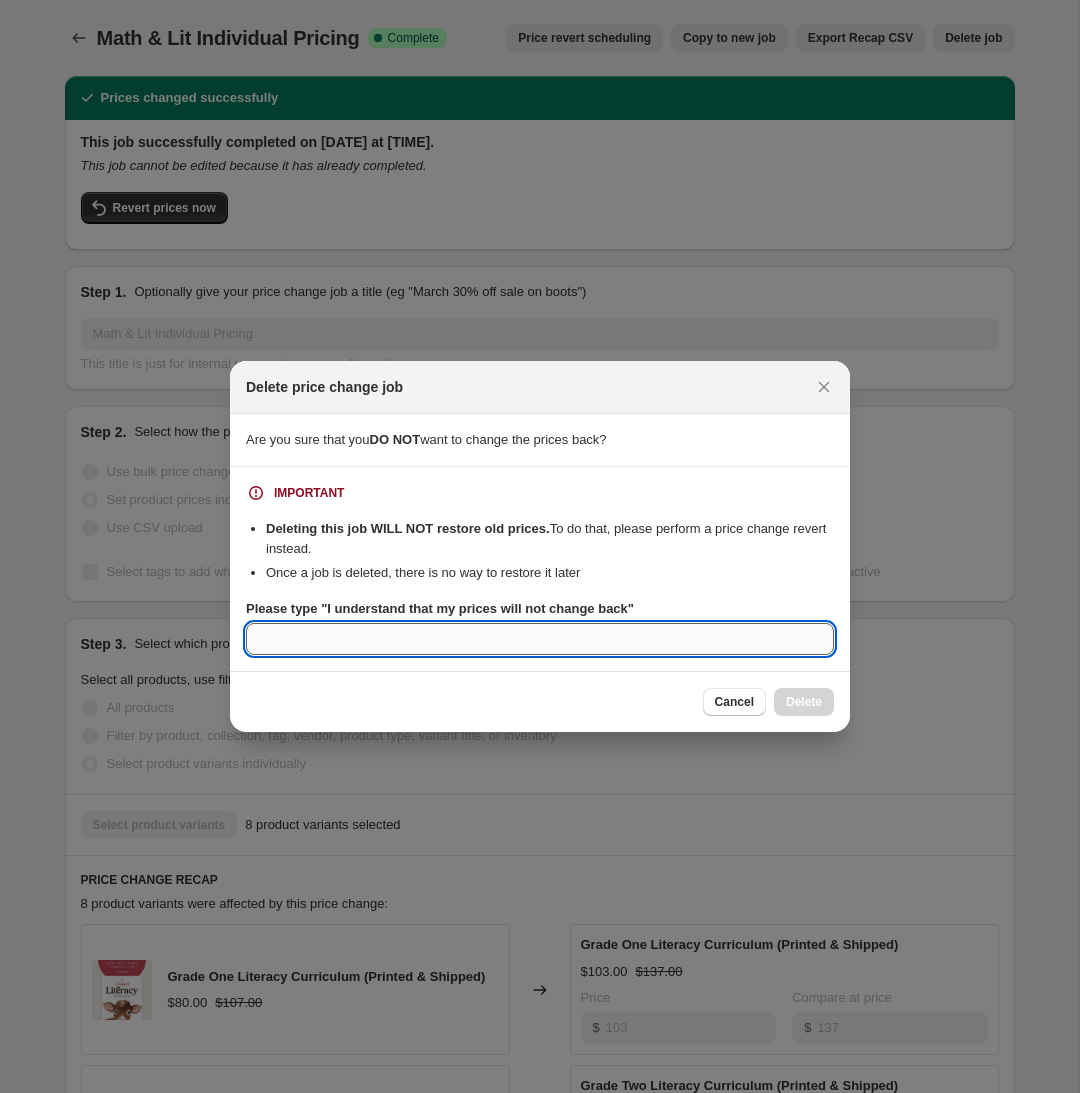 click on "Please type "I understand that my prices will not change back"" at bounding box center (540, 639) 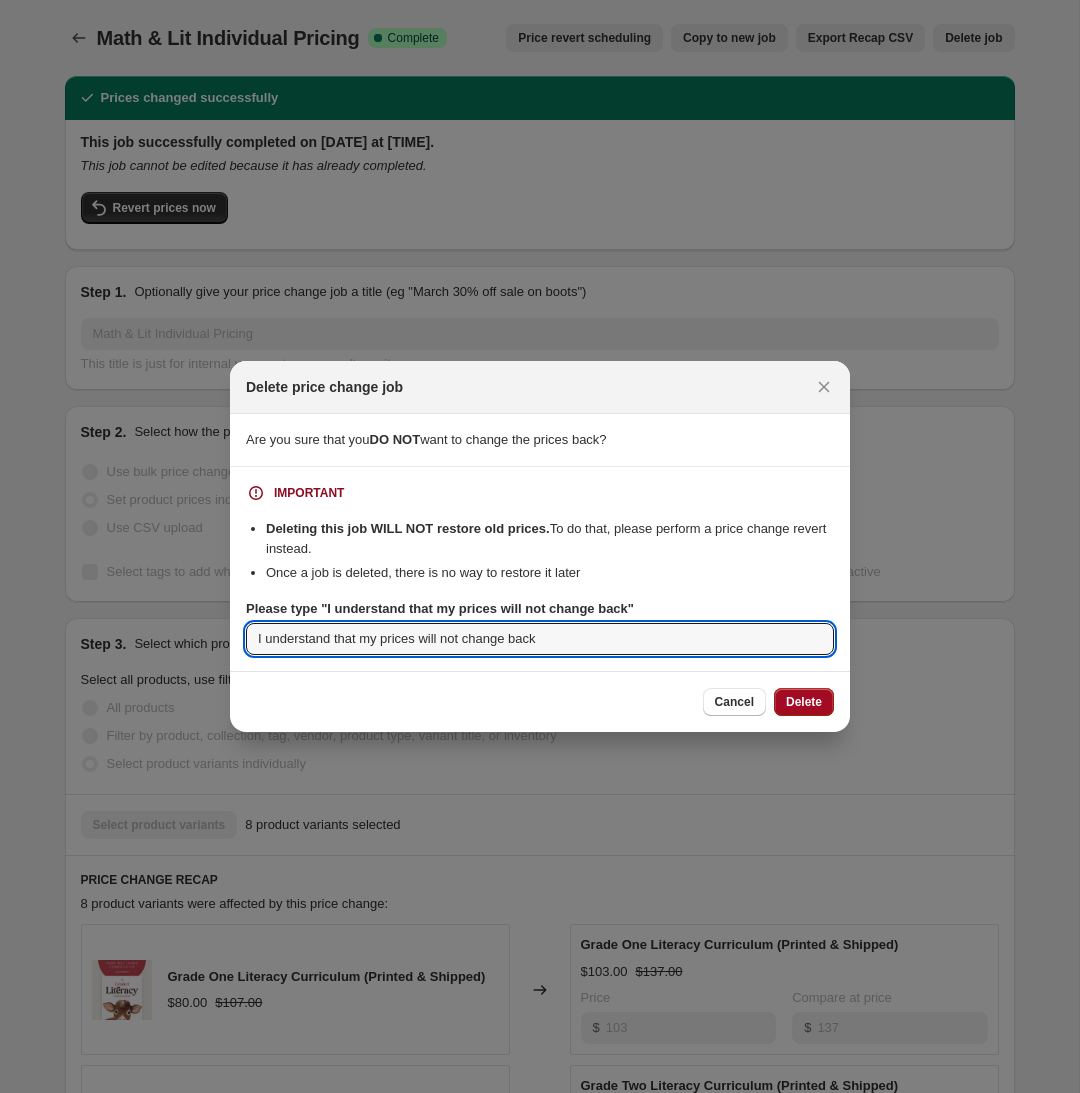 type on "I understand that my prices will not change back" 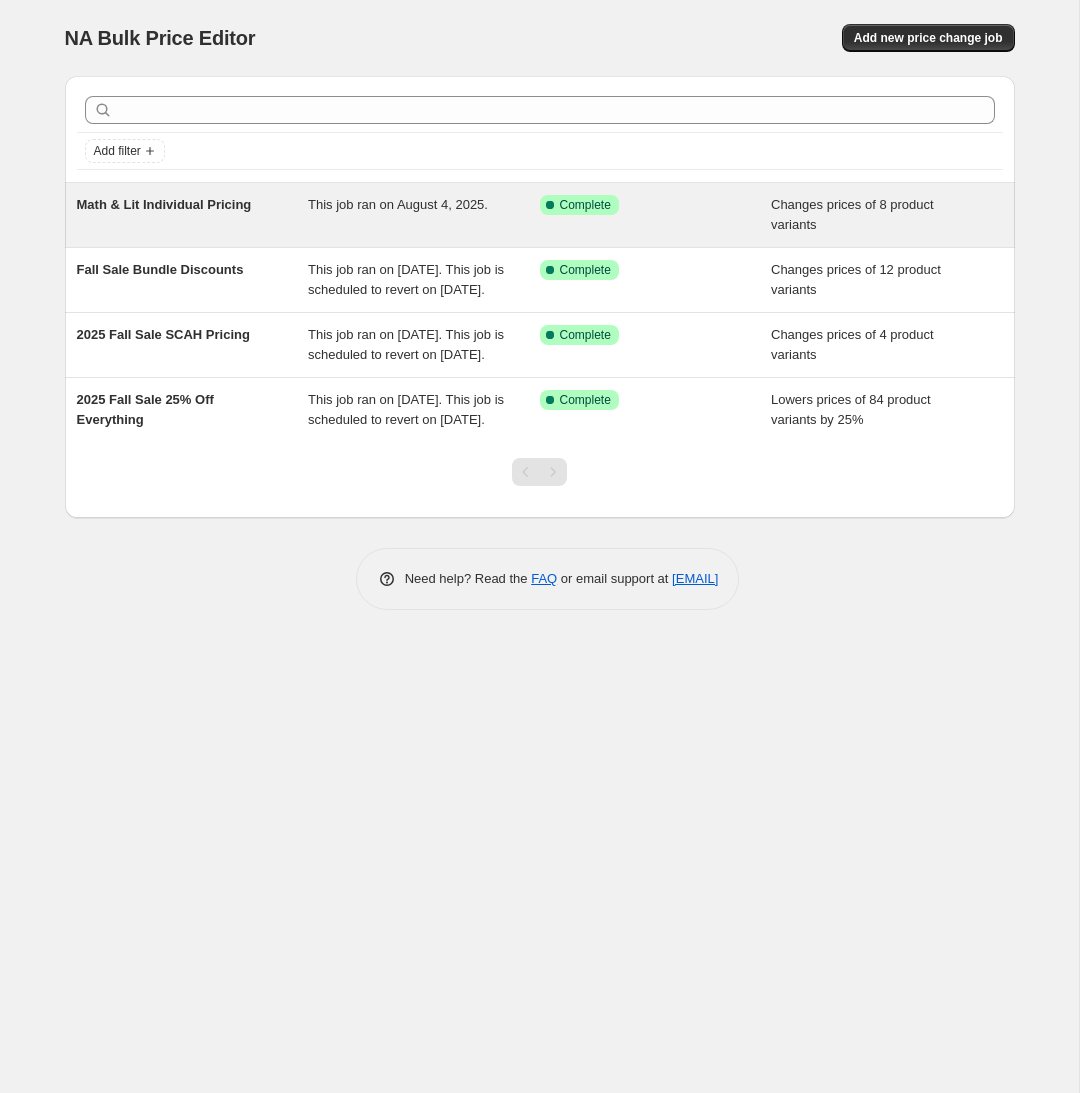 click on "Math & Lit Individual Pricing" at bounding box center [193, 215] 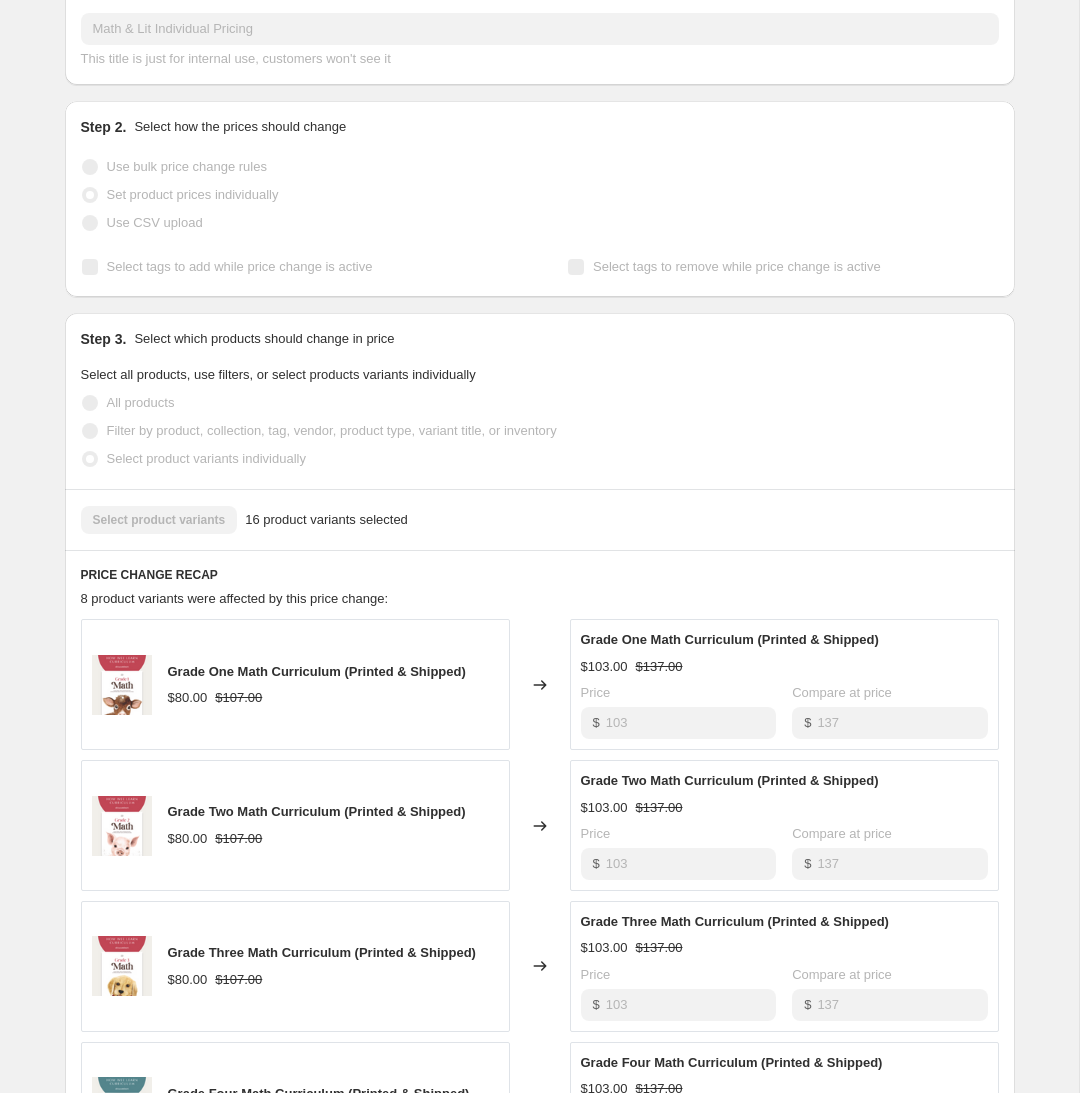 scroll, scrollTop: 0, scrollLeft: 0, axis: both 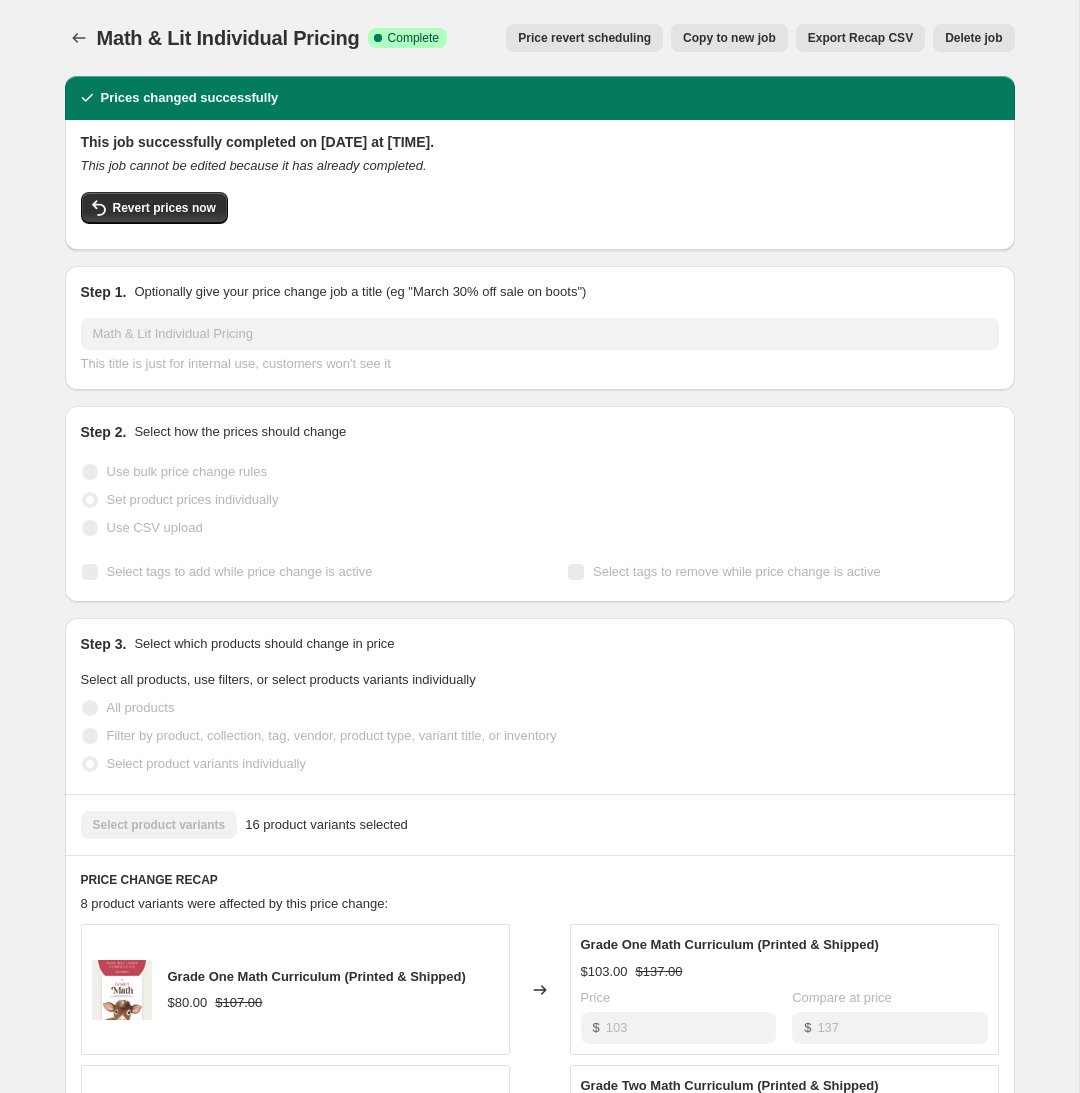 click on "Delete job" at bounding box center (973, 38) 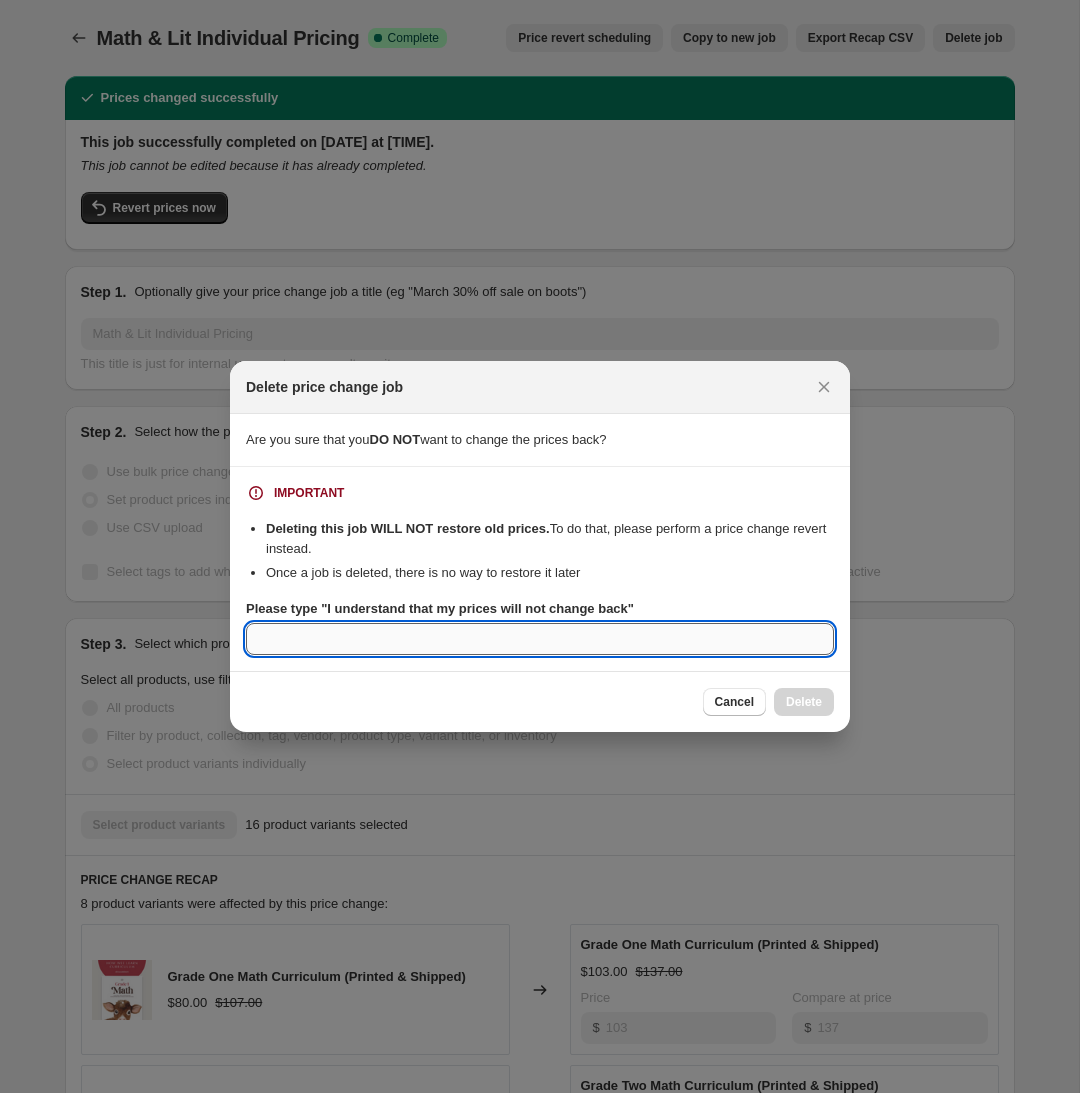 click on "Please type "I understand that my prices will not change back"" at bounding box center (540, 639) 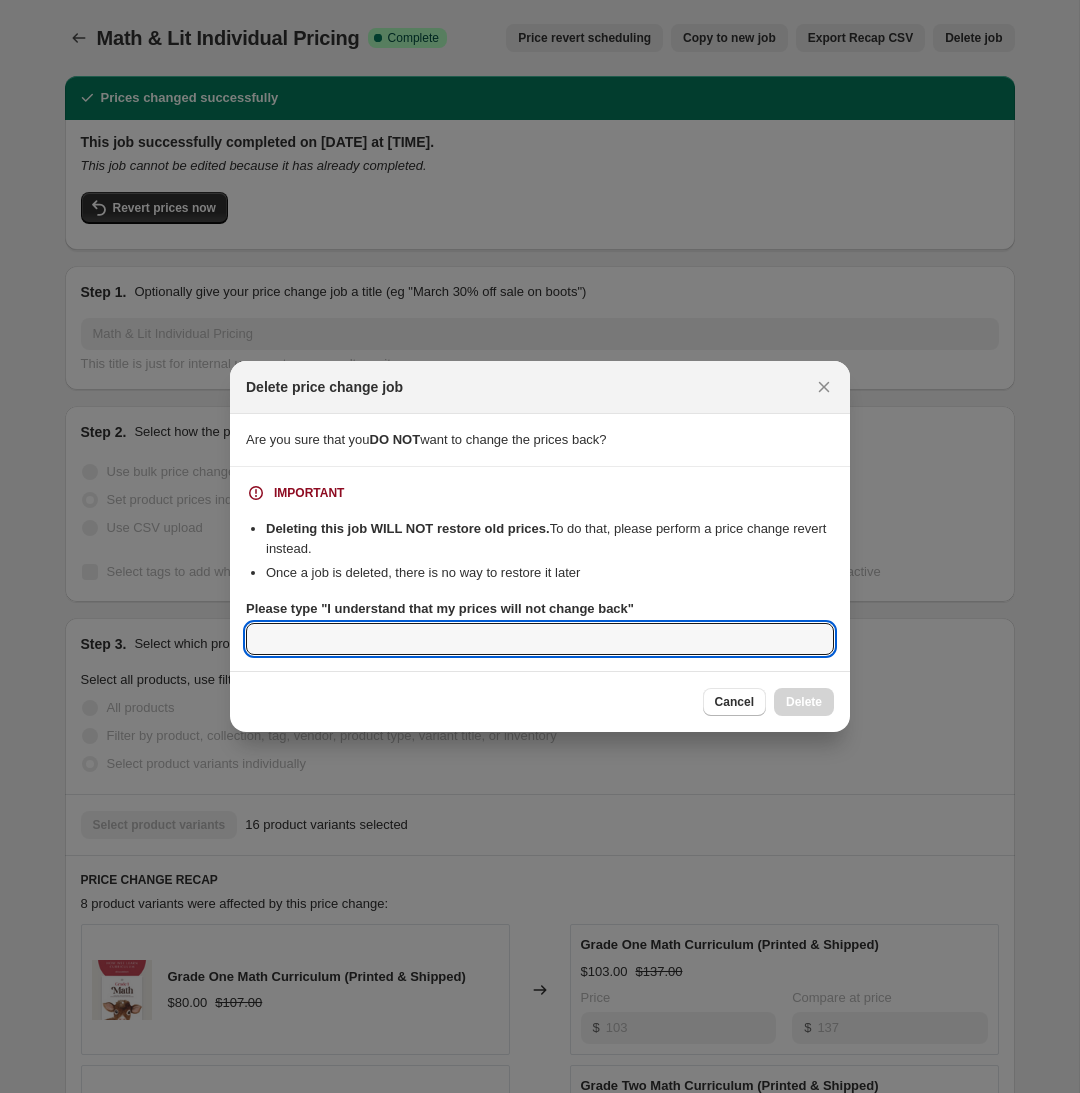 paste on "I understand that my prices will not change back" 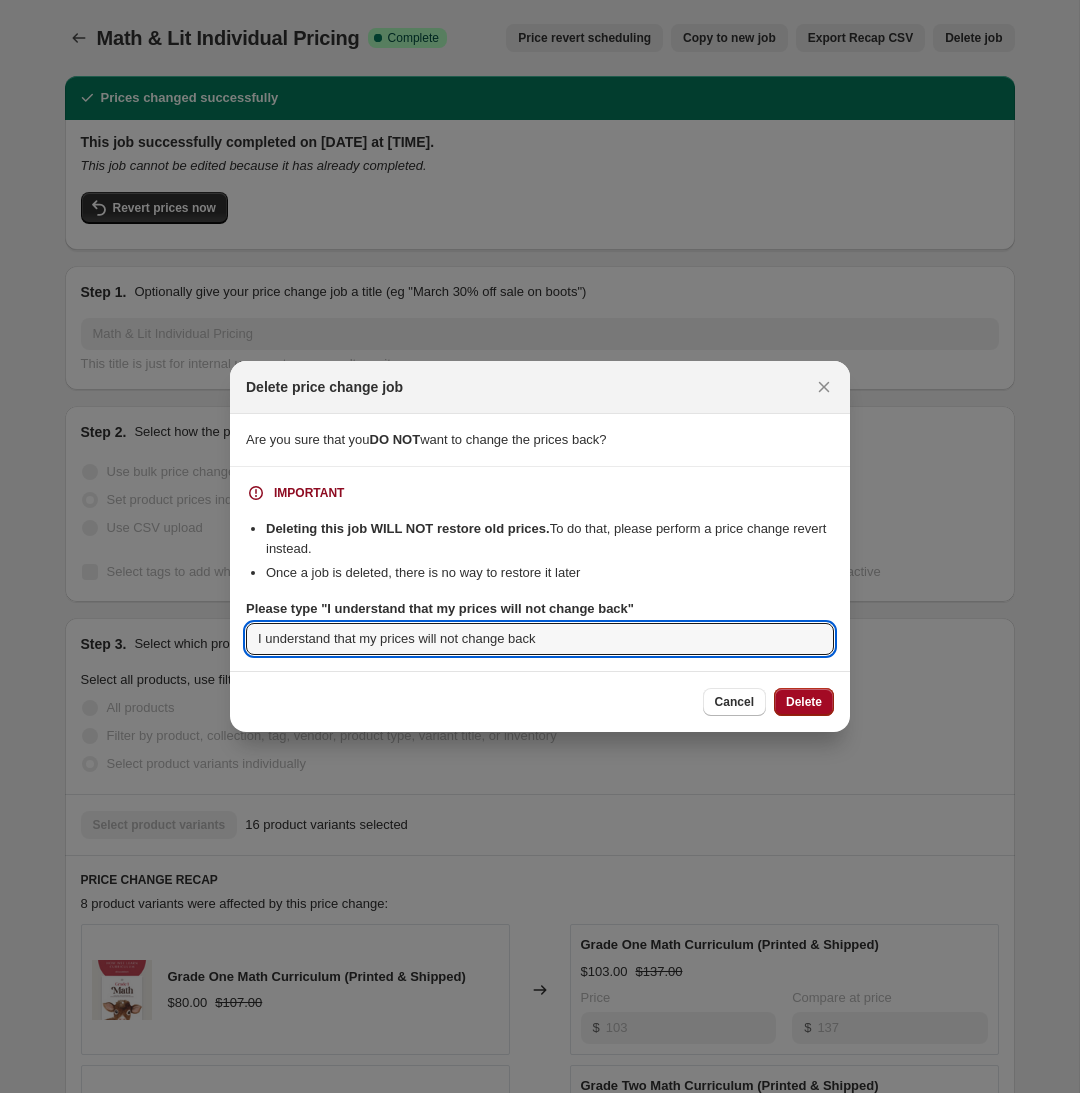 type on "I understand that my prices will not change back" 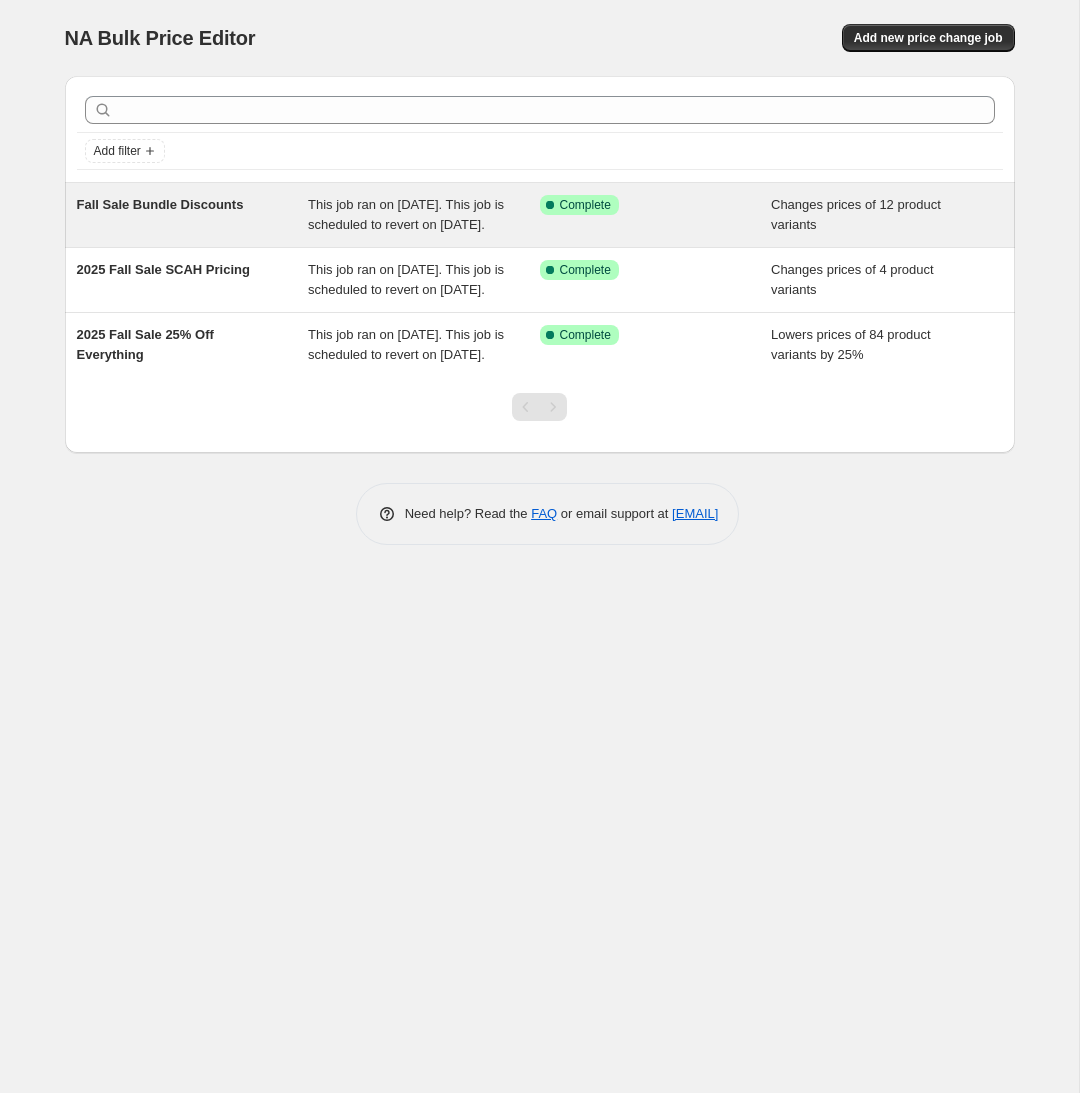 click on "Fall Sale Bundle Discounts" at bounding box center (193, 215) 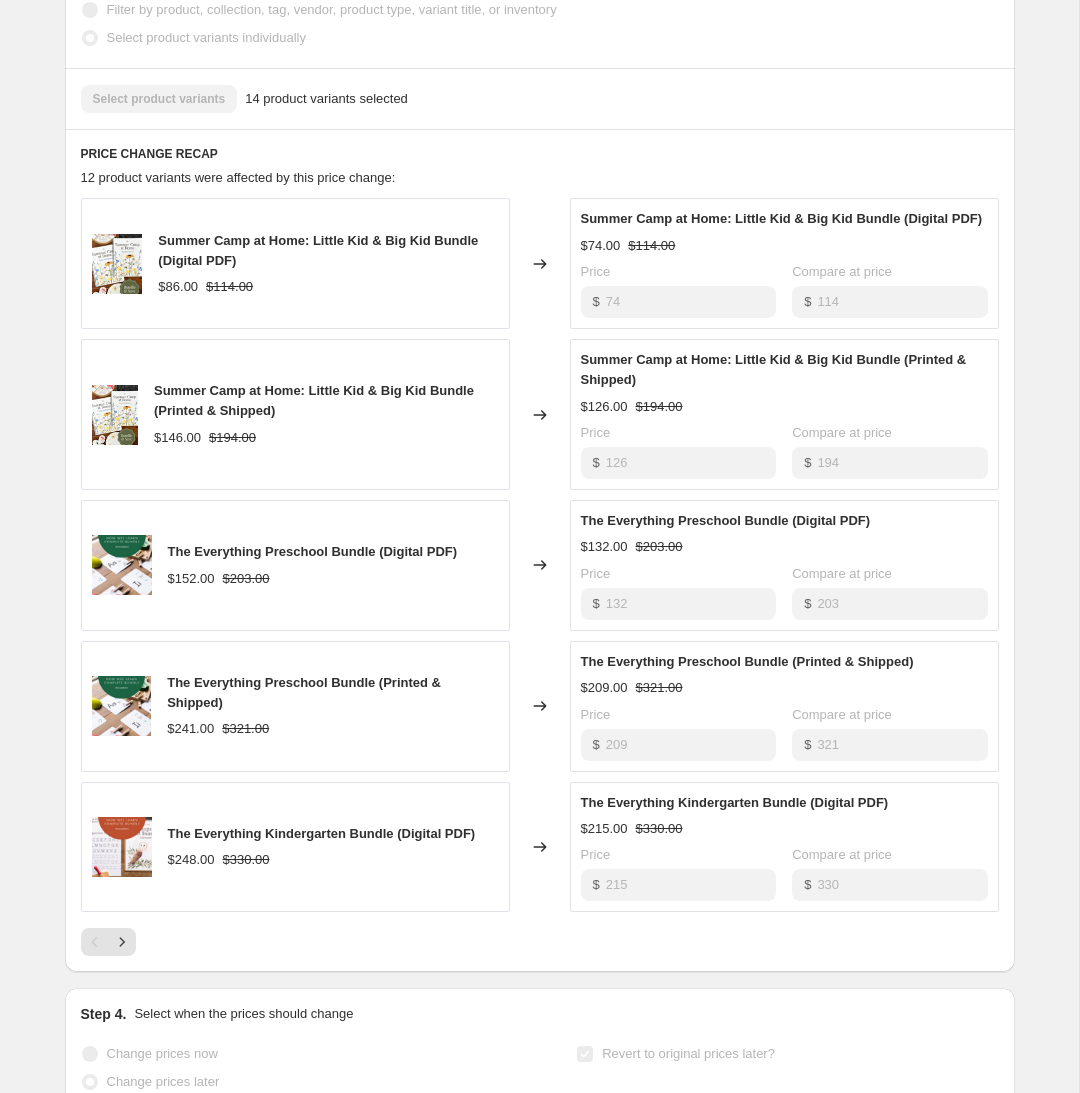 scroll, scrollTop: 799, scrollLeft: 0, axis: vertical 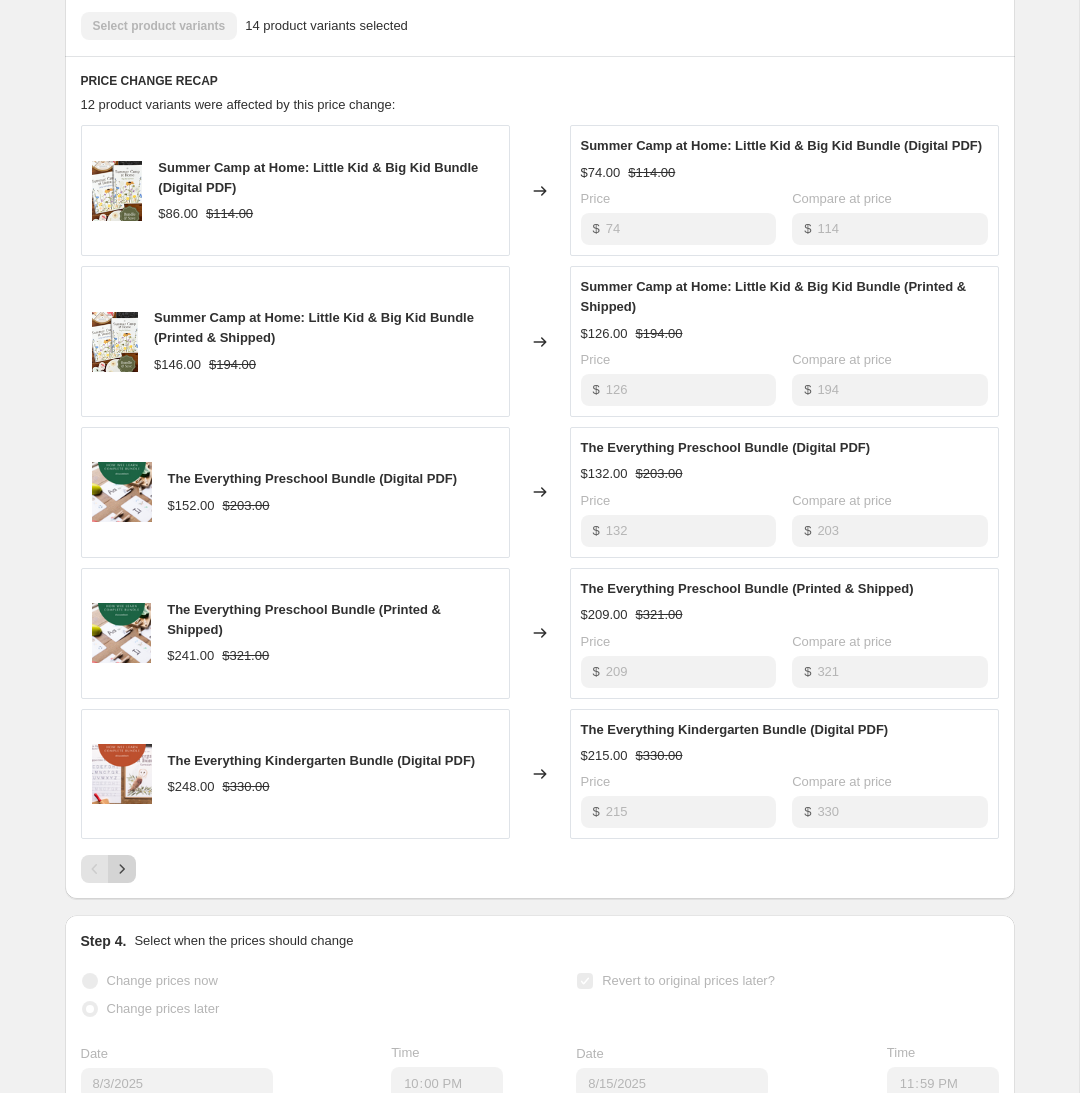 click 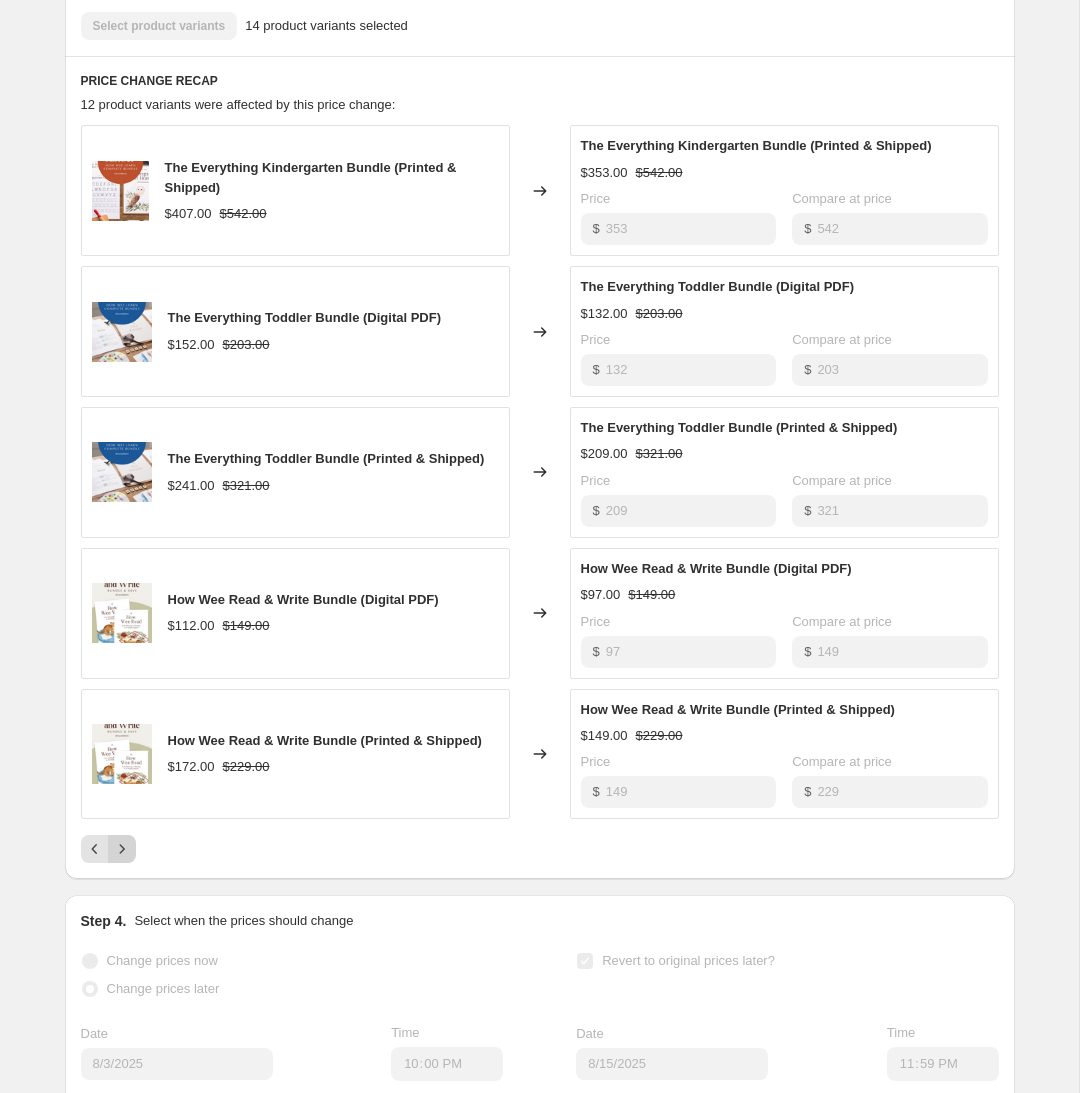 click 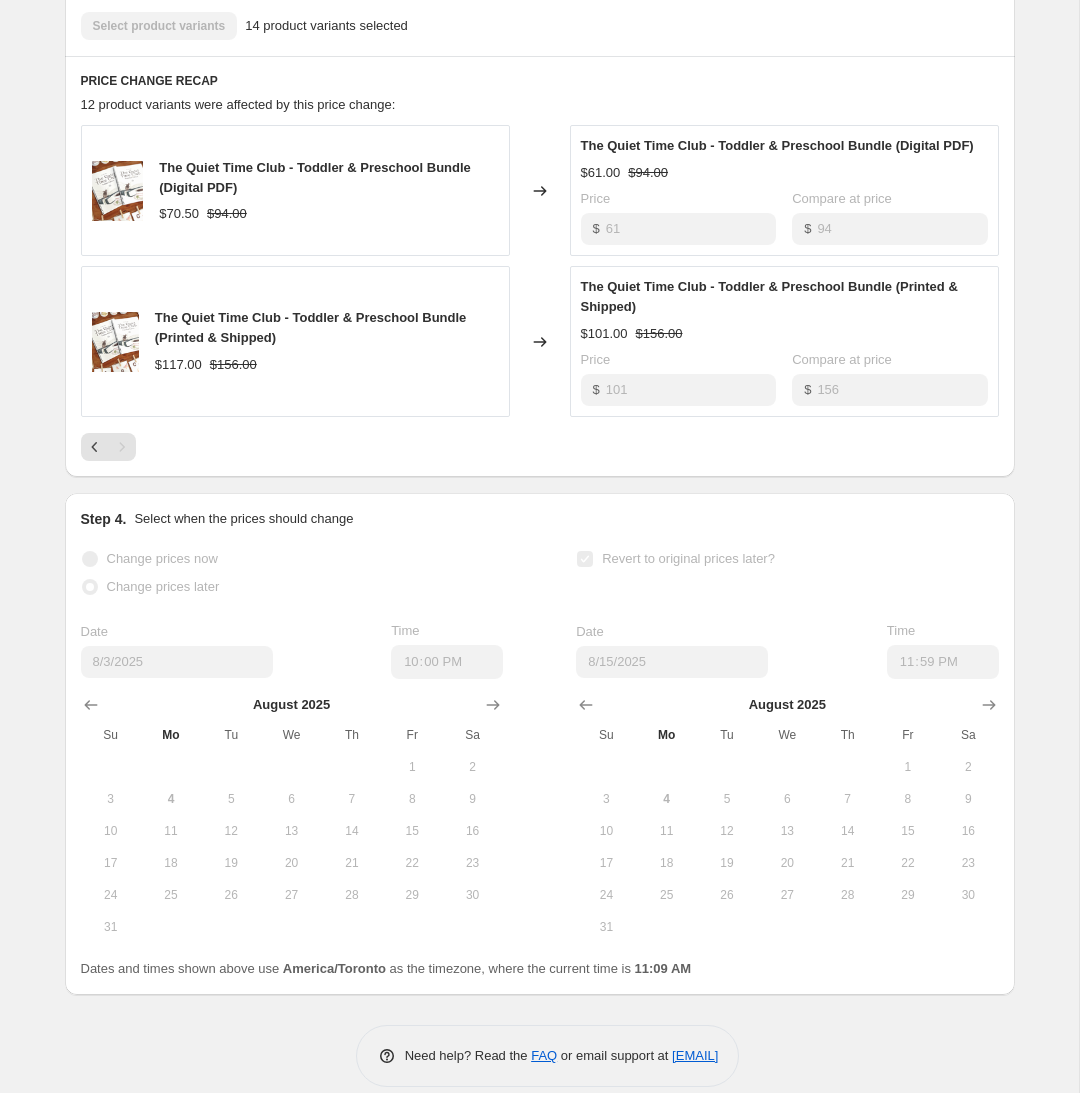 scroll, scrollTop: 0, scrollLeft: 0, axis: both 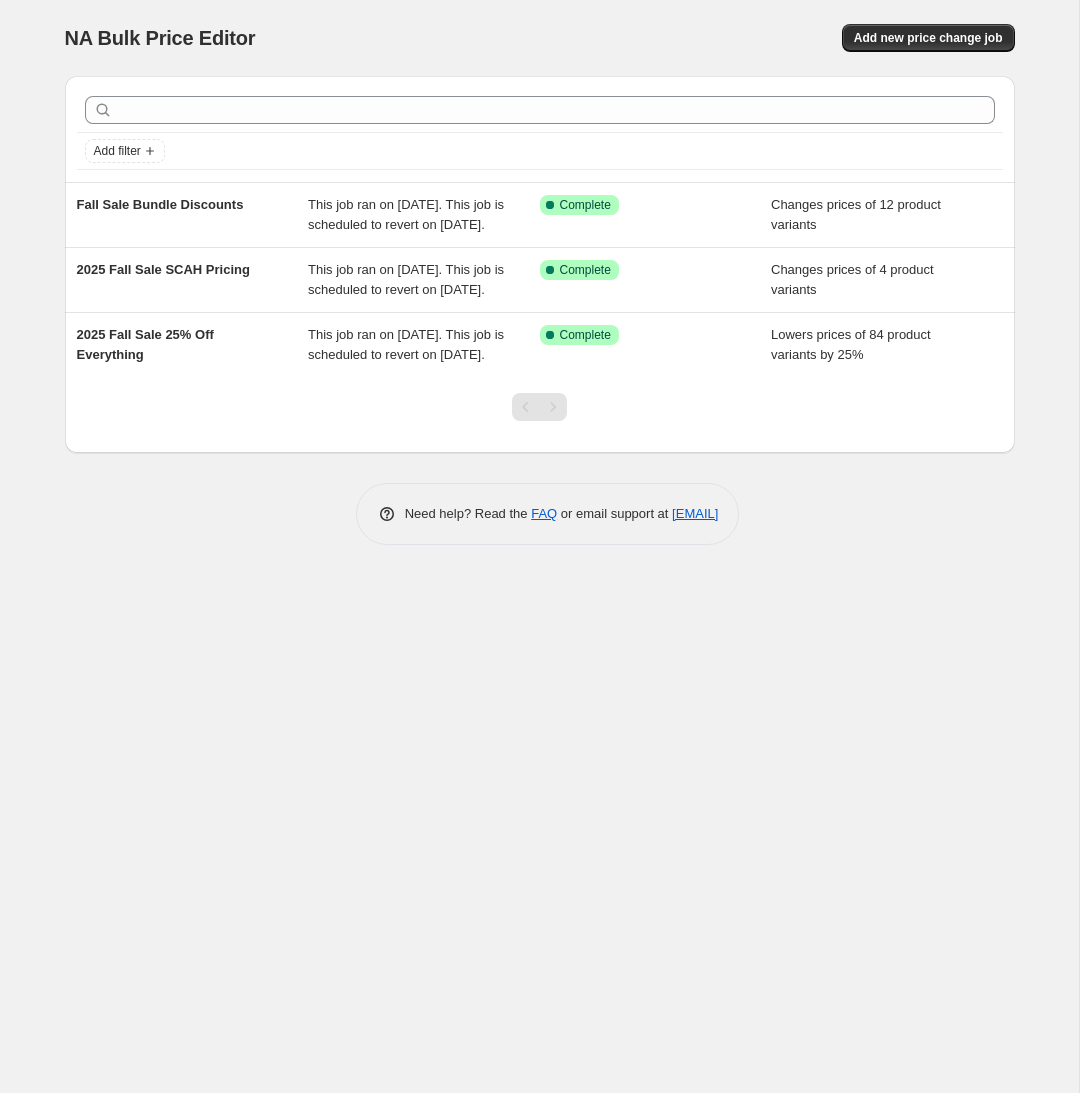 click on "NA Bulk Price Editor. This page is ready NA Bulk Price Editor Add new price change job Add filter   Fall Sale Bundle Discounts This job ran on August 3, 2025. This job is scheduled to revert on August 15, 2025. Success Complete Complete Changes prices of 12 product variants 2025 Fall Sale SCAH Pricing This job ran on August 3, 2025. This job is scheduled to revert on August 15, 2025. Success Complete Complete Changes prices of 4 product variants 2025 Fall Sale 25% Off Everything This job ran on August 3, 2025. This job is scheduled to revert on August 15, 2025. Success Complete Complete Lowers prices of 84 product variants by 25% Need help? Read the   FAQ   or email support at   support+a5429@northern-apps.com" at bounding box center (539, 546) 